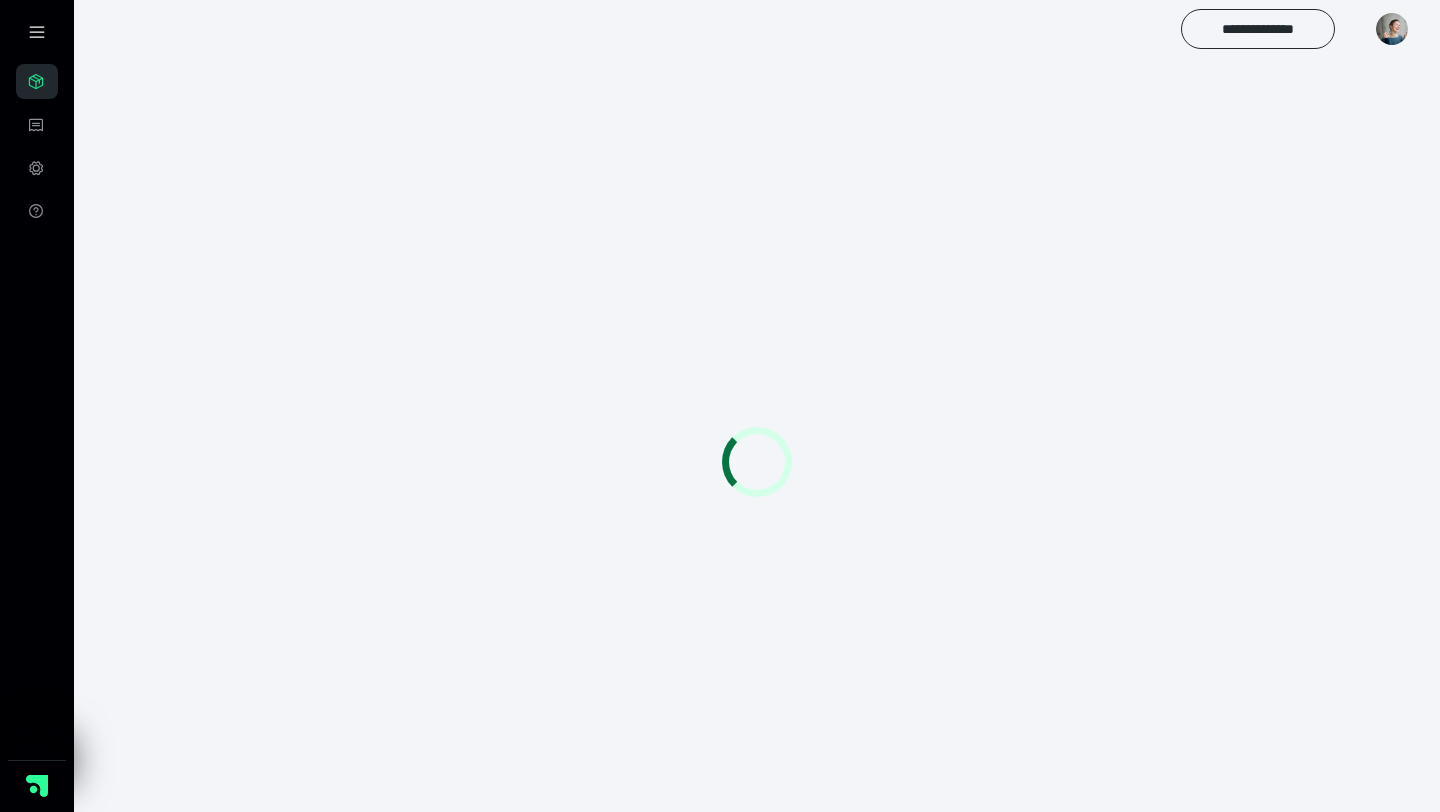 scroll, scrollTop: 0, scrollLeft: 0, axis: both 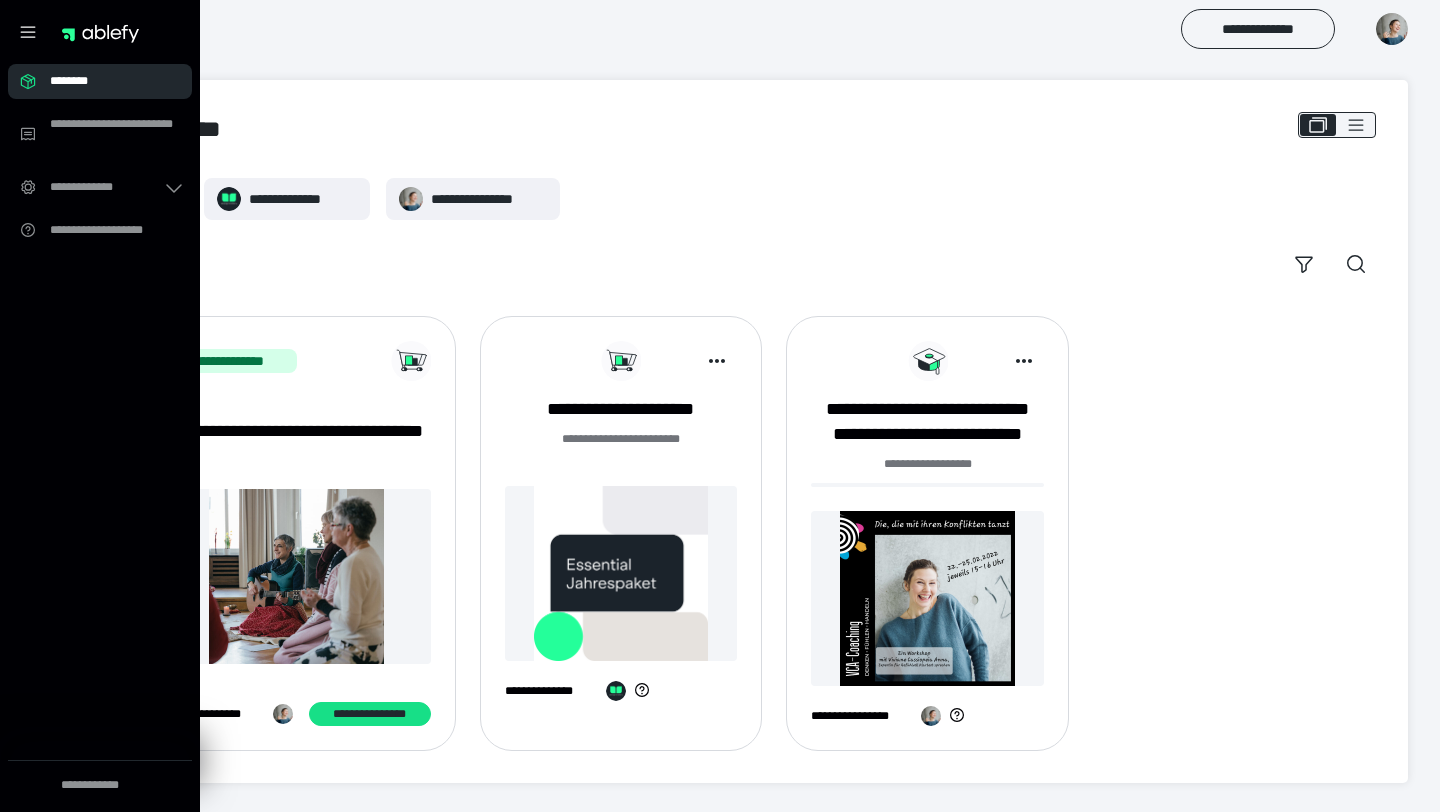 click on "********" at bounding box center (100, 81) 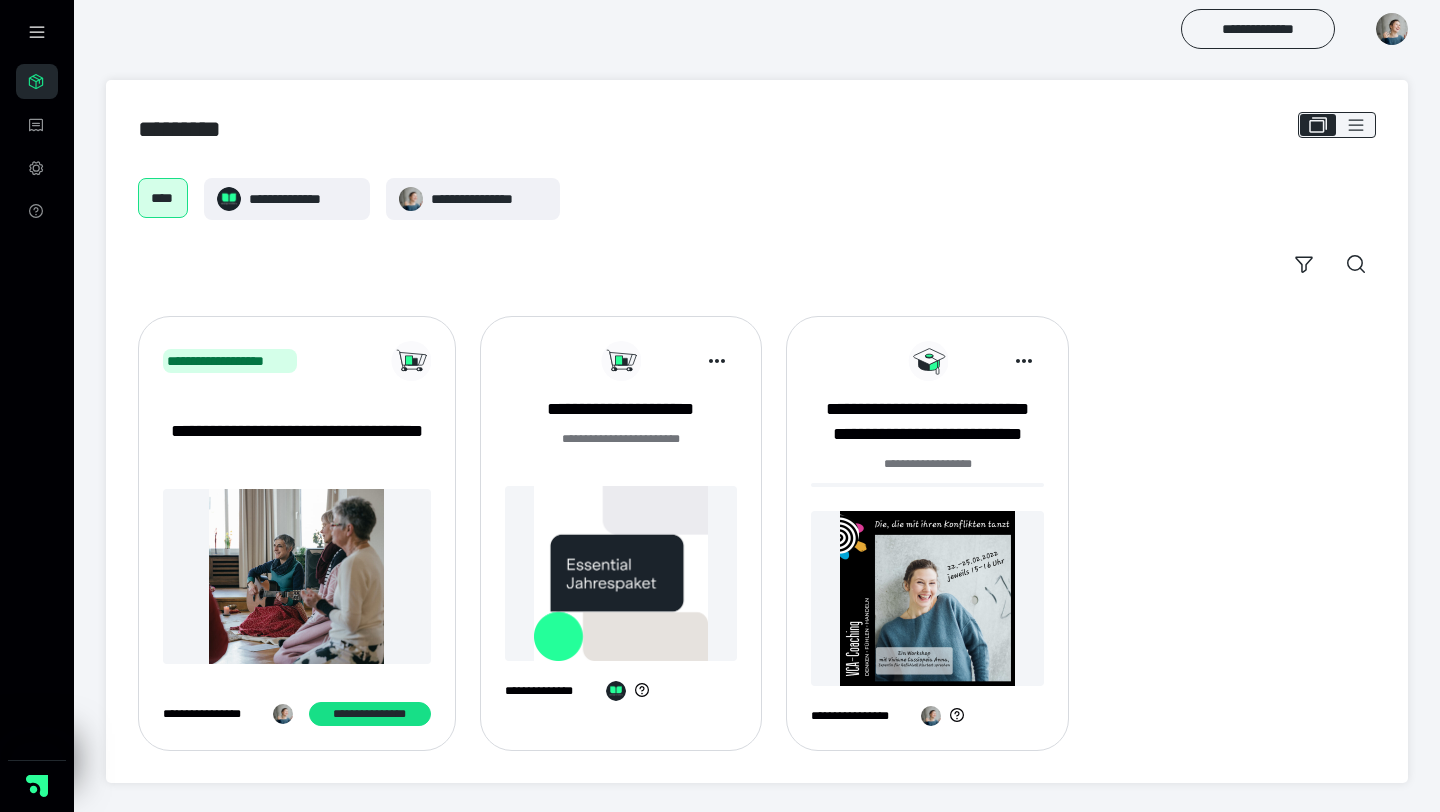 click at bounding box center (37, 32) 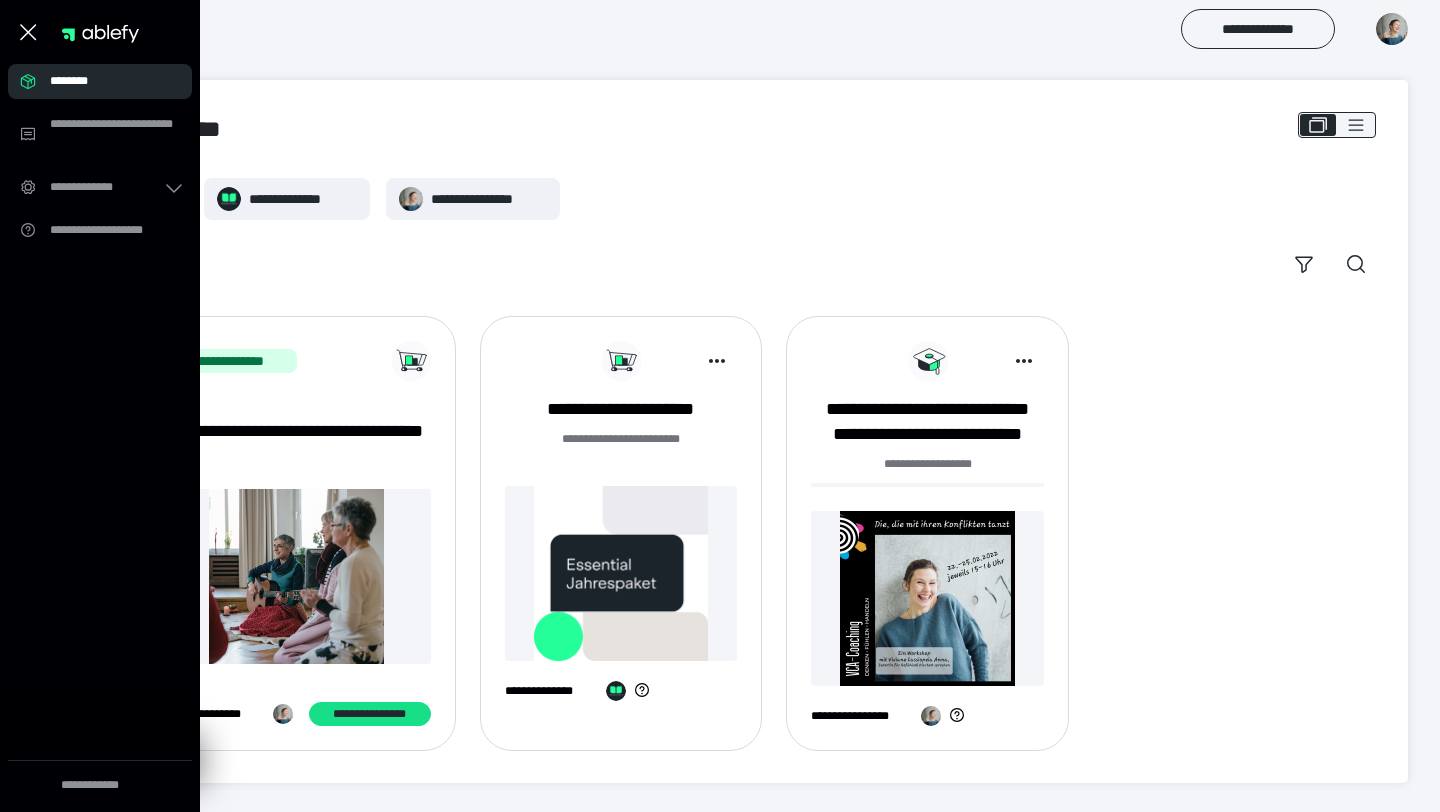 click on "********" at bounding box center (106, 81) 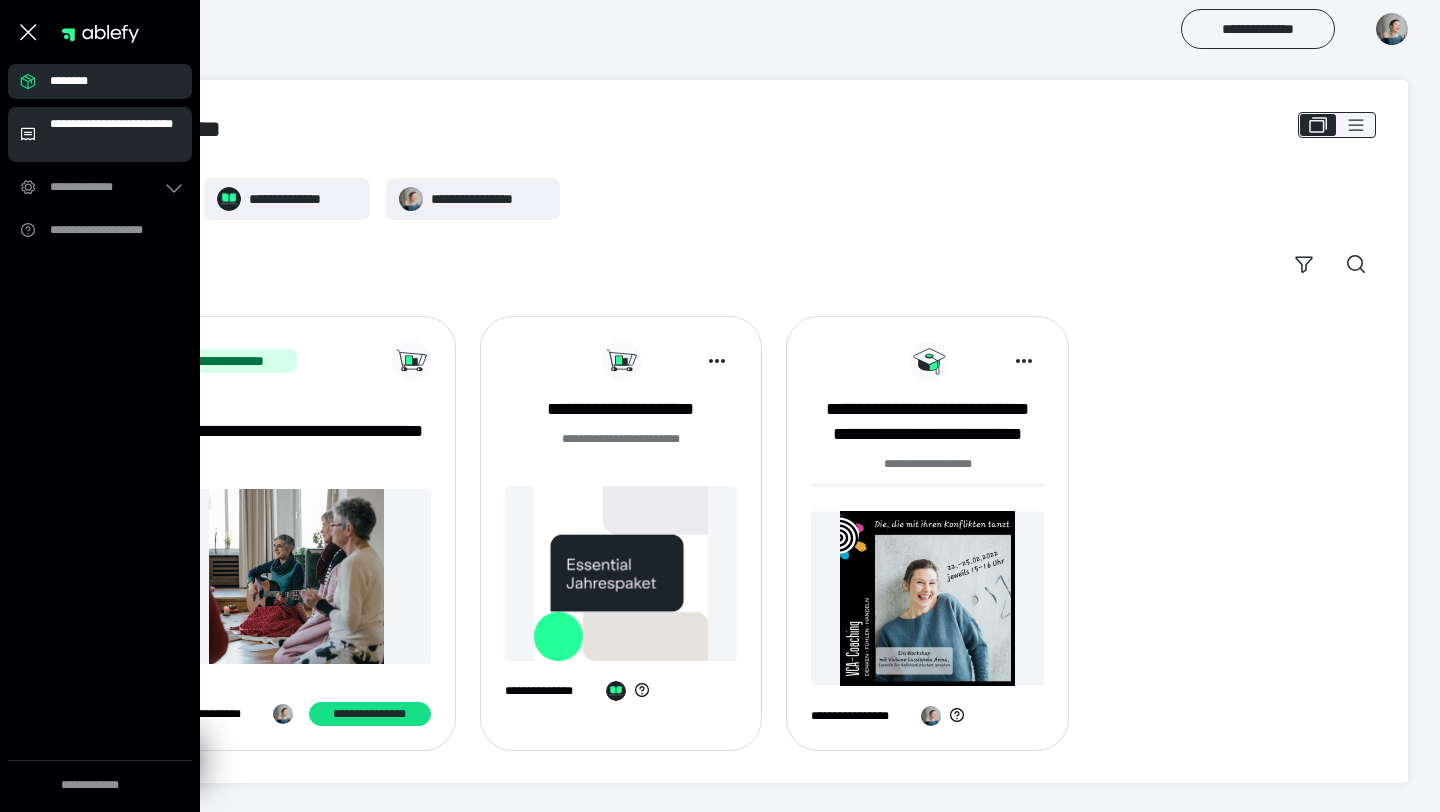 click on "**********" at bounding box center (115, 134) 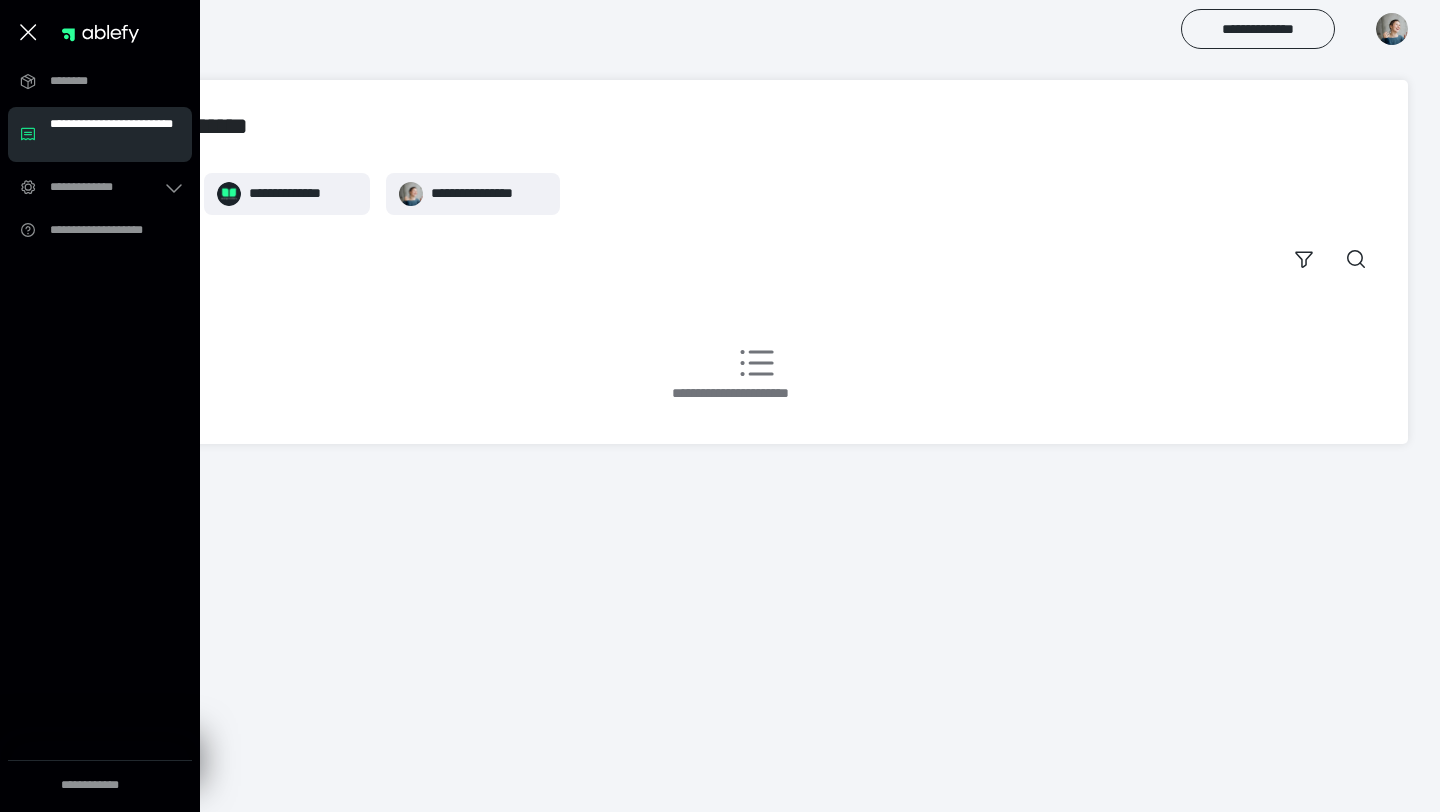 click at bounding box center (1392, 29) 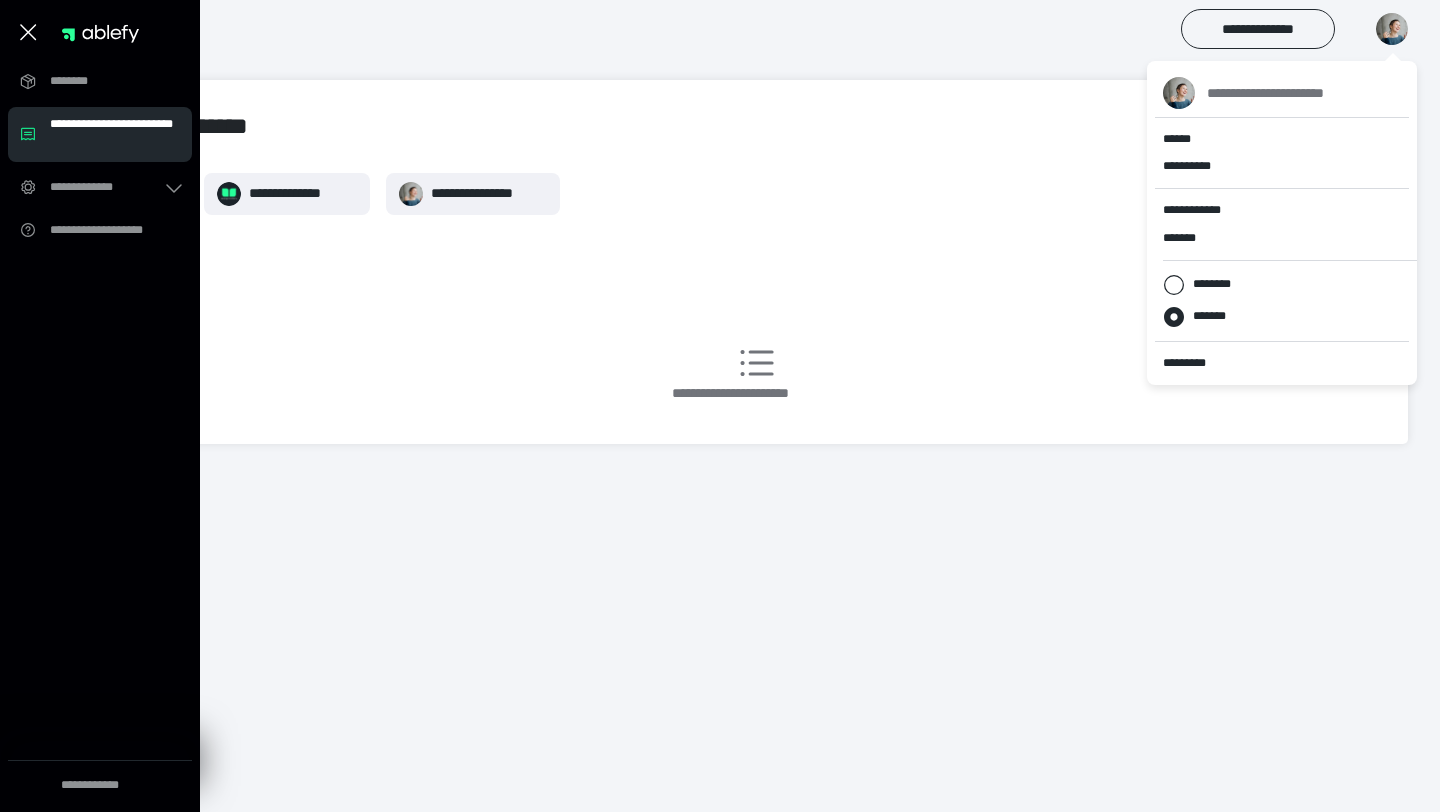 click on "**********" at bounding box center [1265, 93] 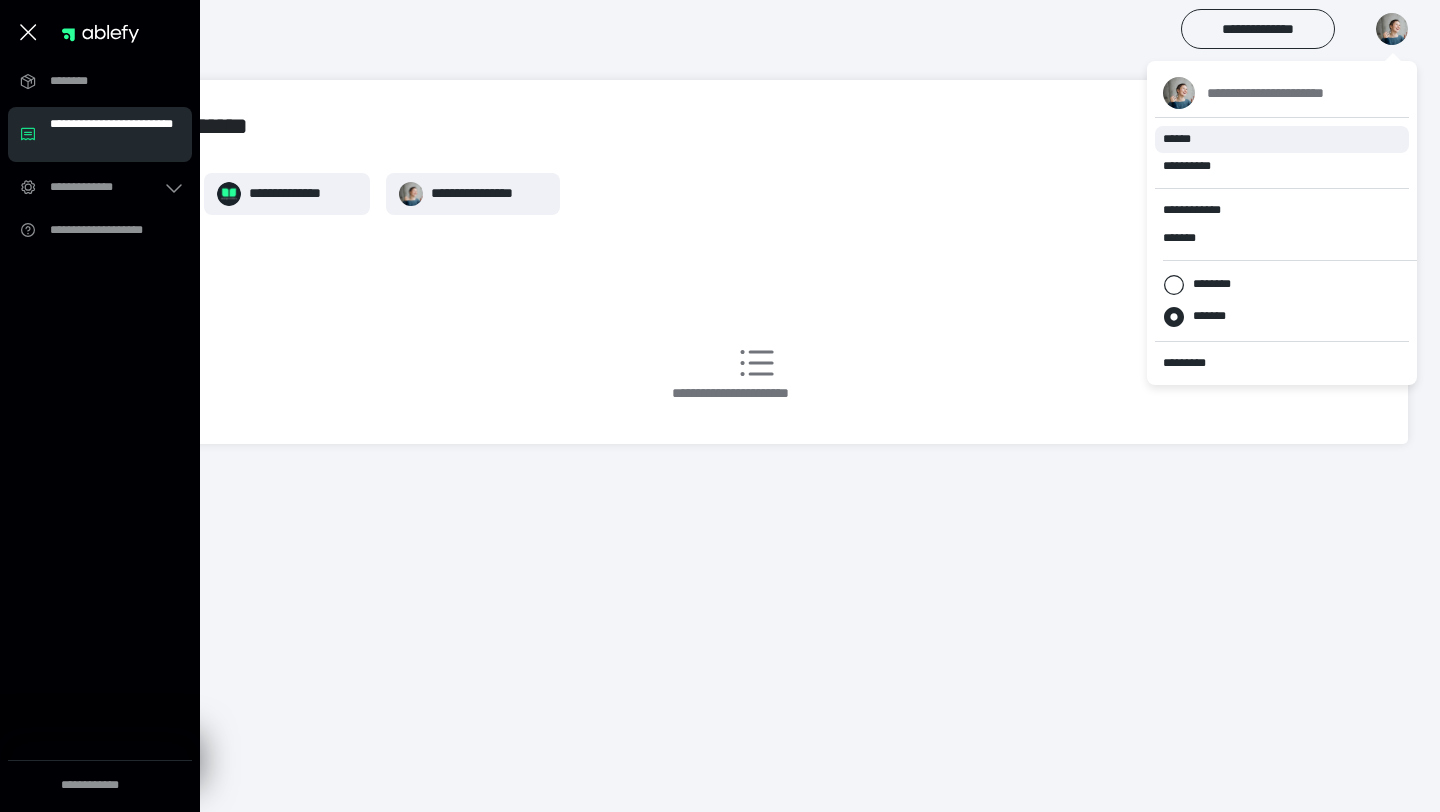 click on "******" at bounding box center [1177, 139] 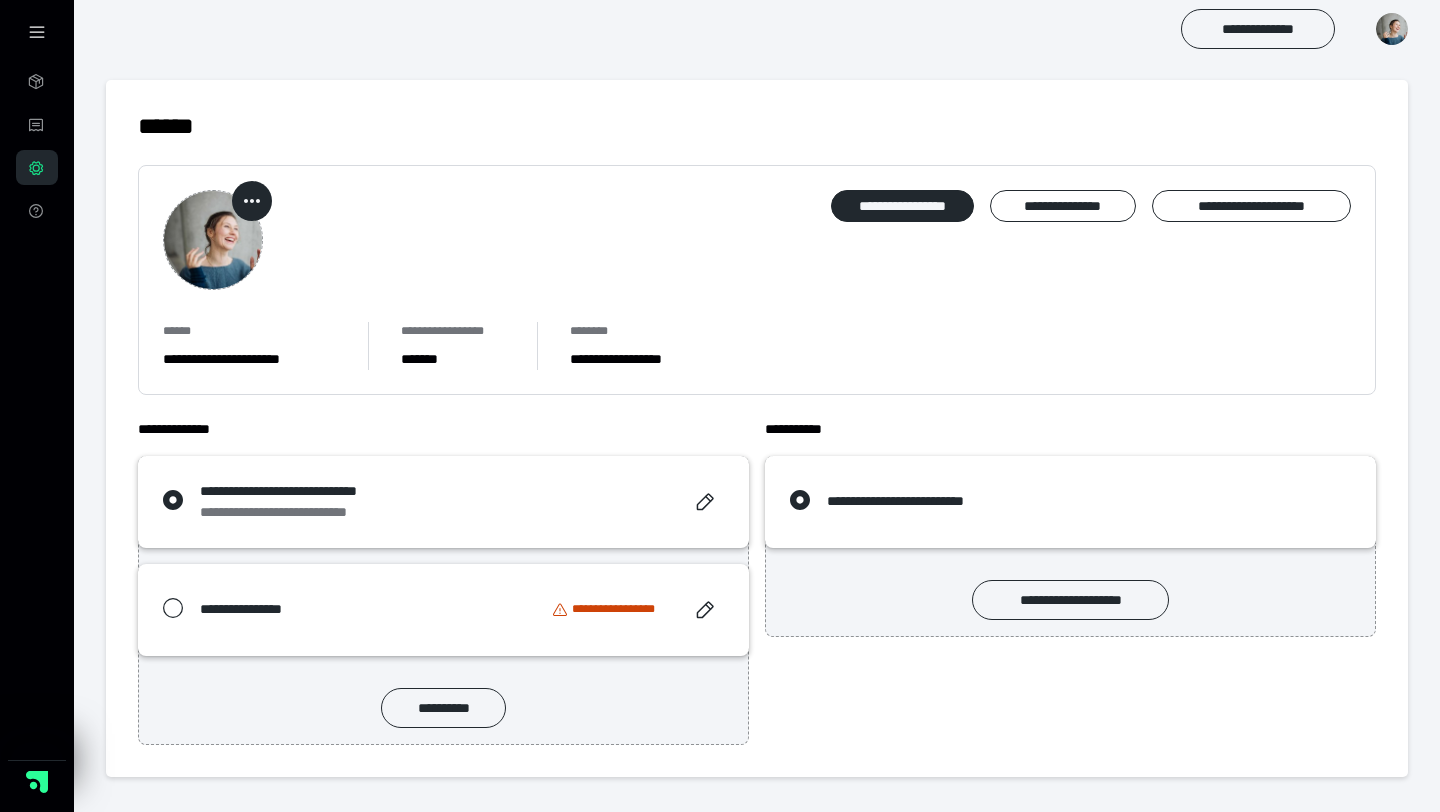 scroll, scrollTop: 0, scrollLeft: 0, axis: both 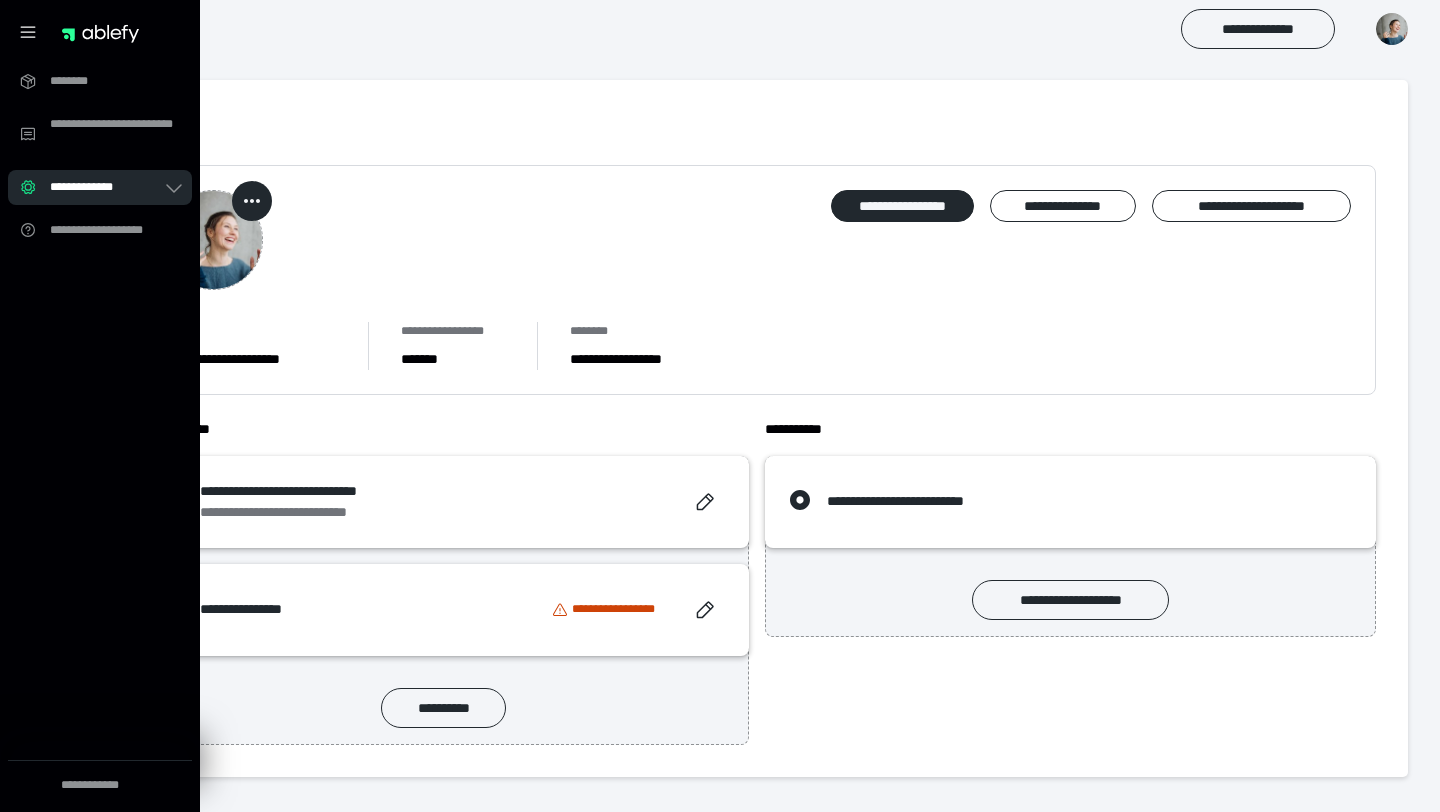 click on "**********" at bounding box center (106, 187) 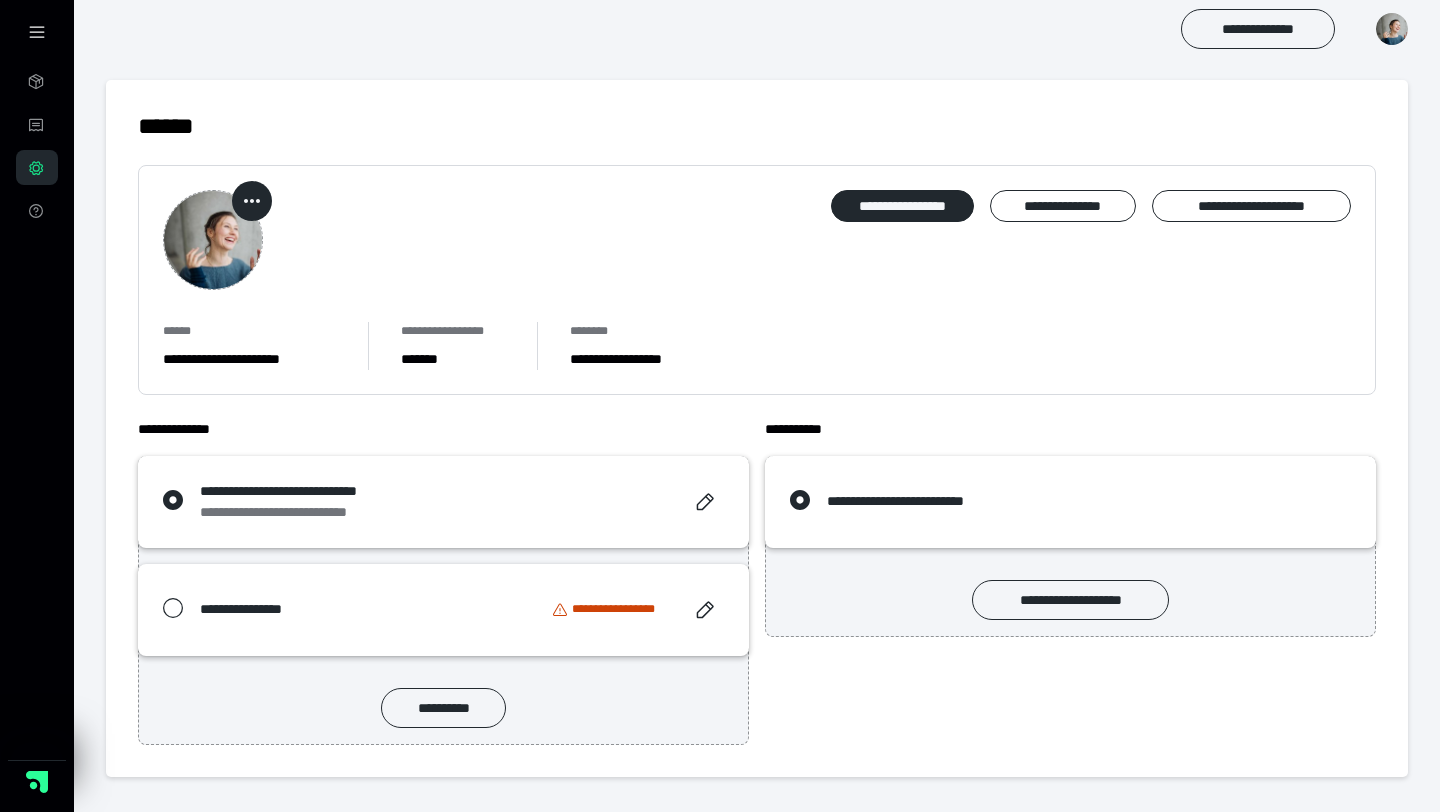 click at bounding box center (37, 32) 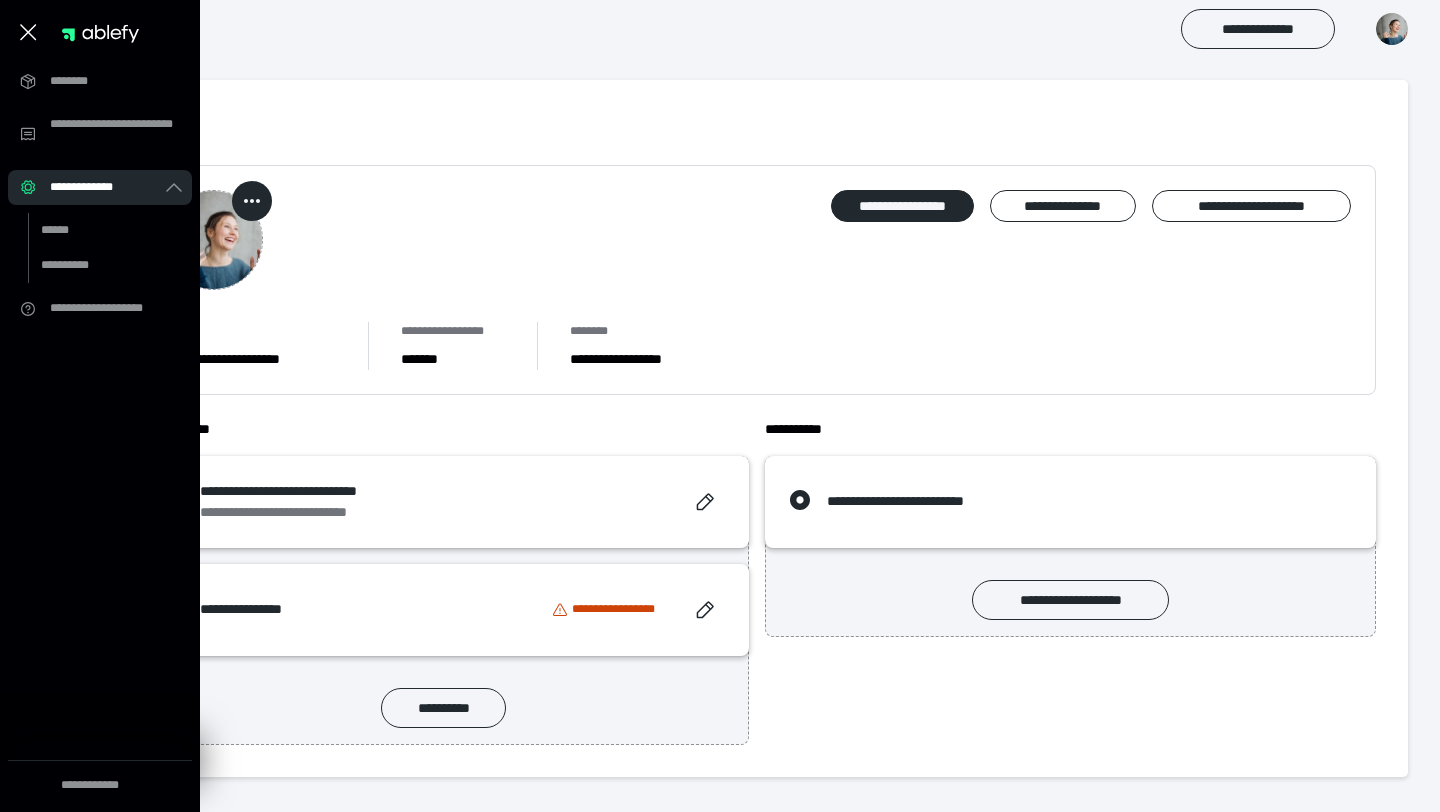 click on "**********" at bounding box center [757, 280] 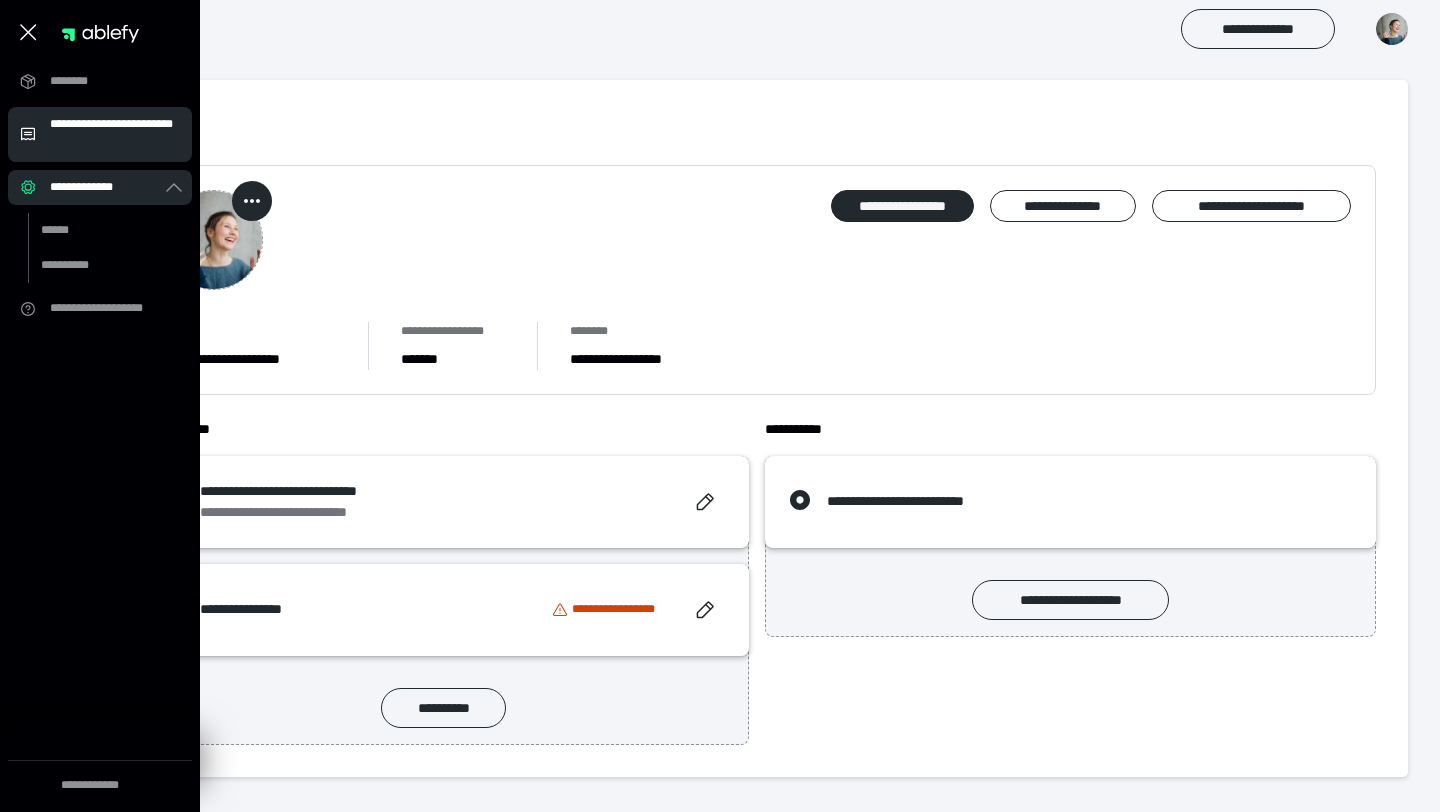 click on "**********" at bounding box center [115, 134] 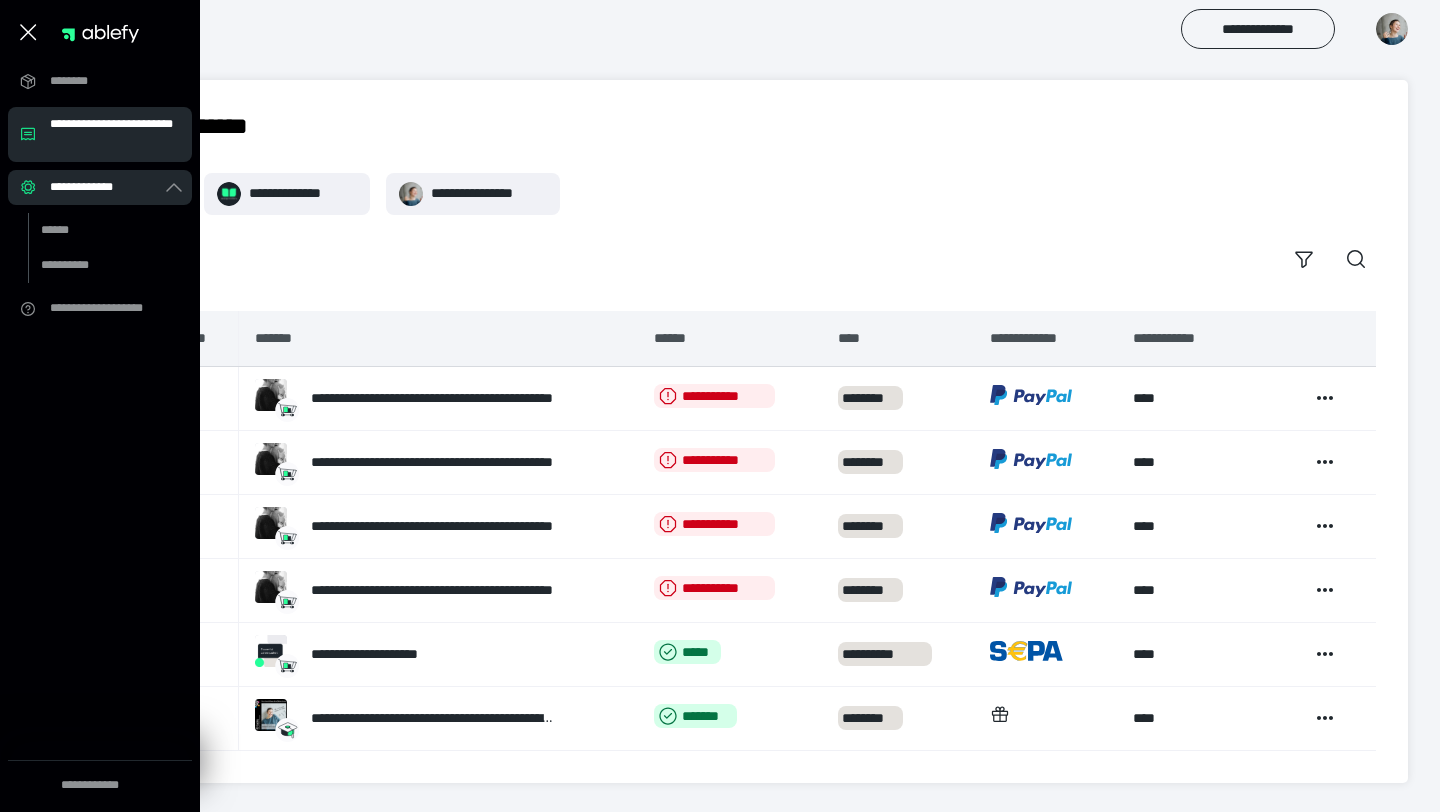 click at bounding box center (1392, 29) 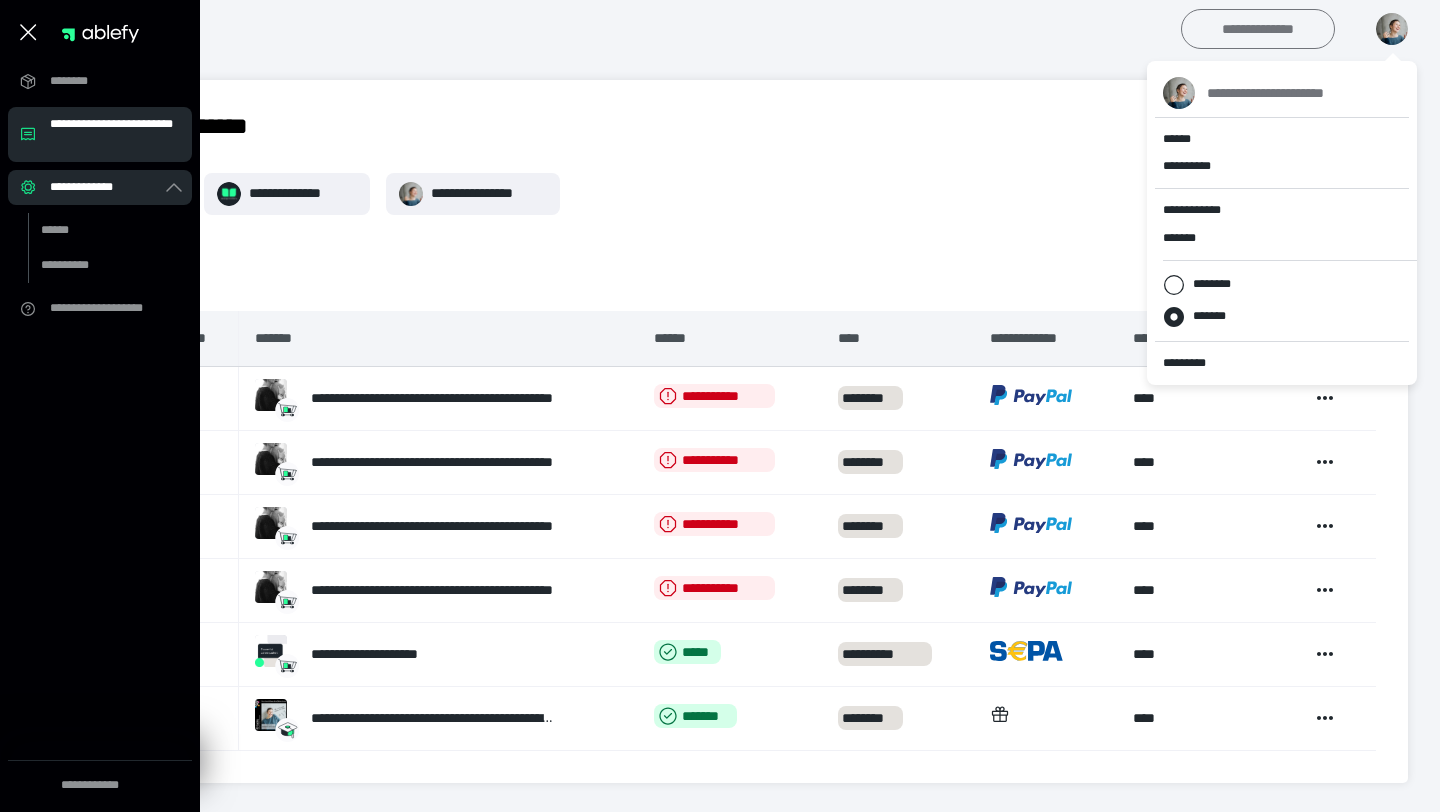 click on "**********" at bounding box center (1258, 29) 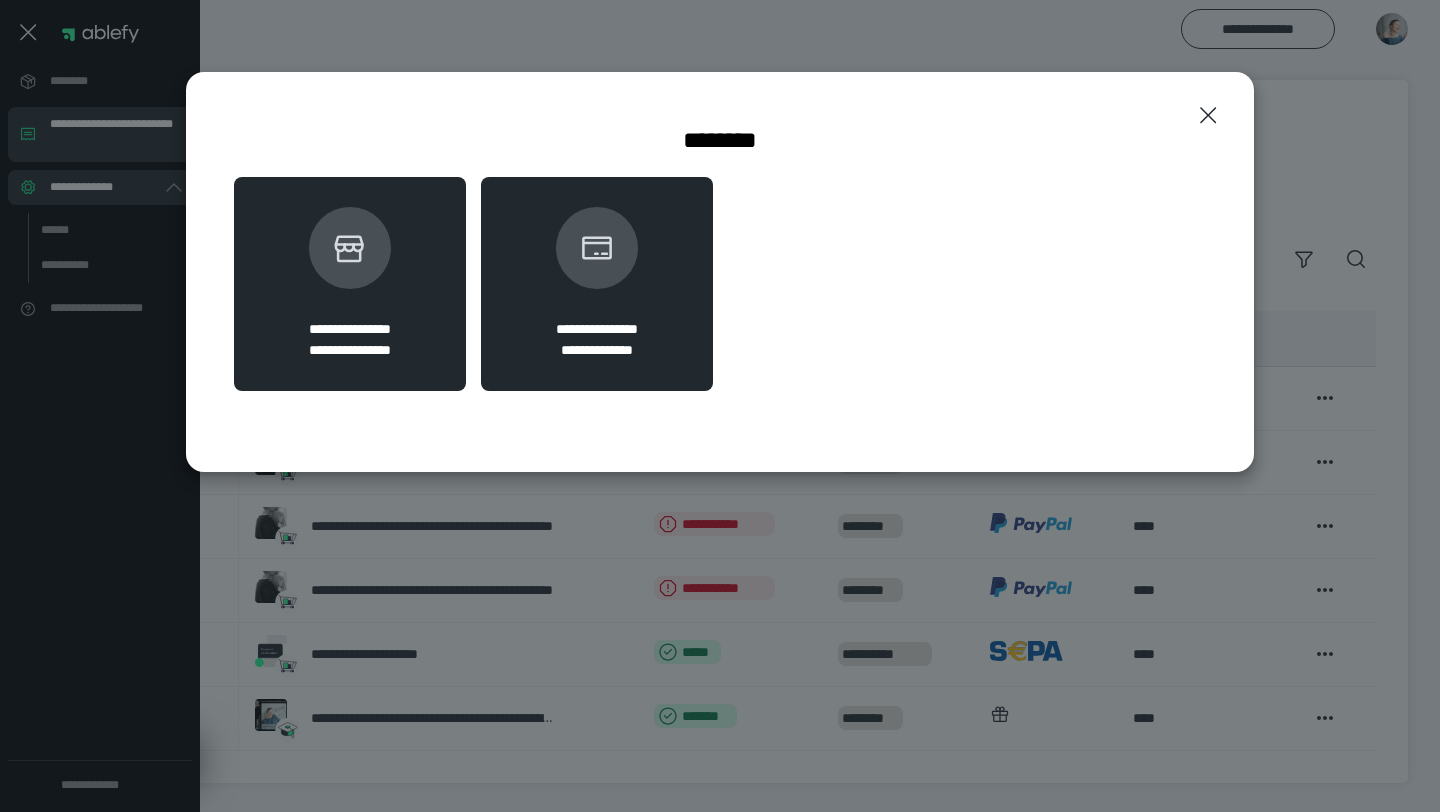 click on "**********" at bounding box center [350, 284] 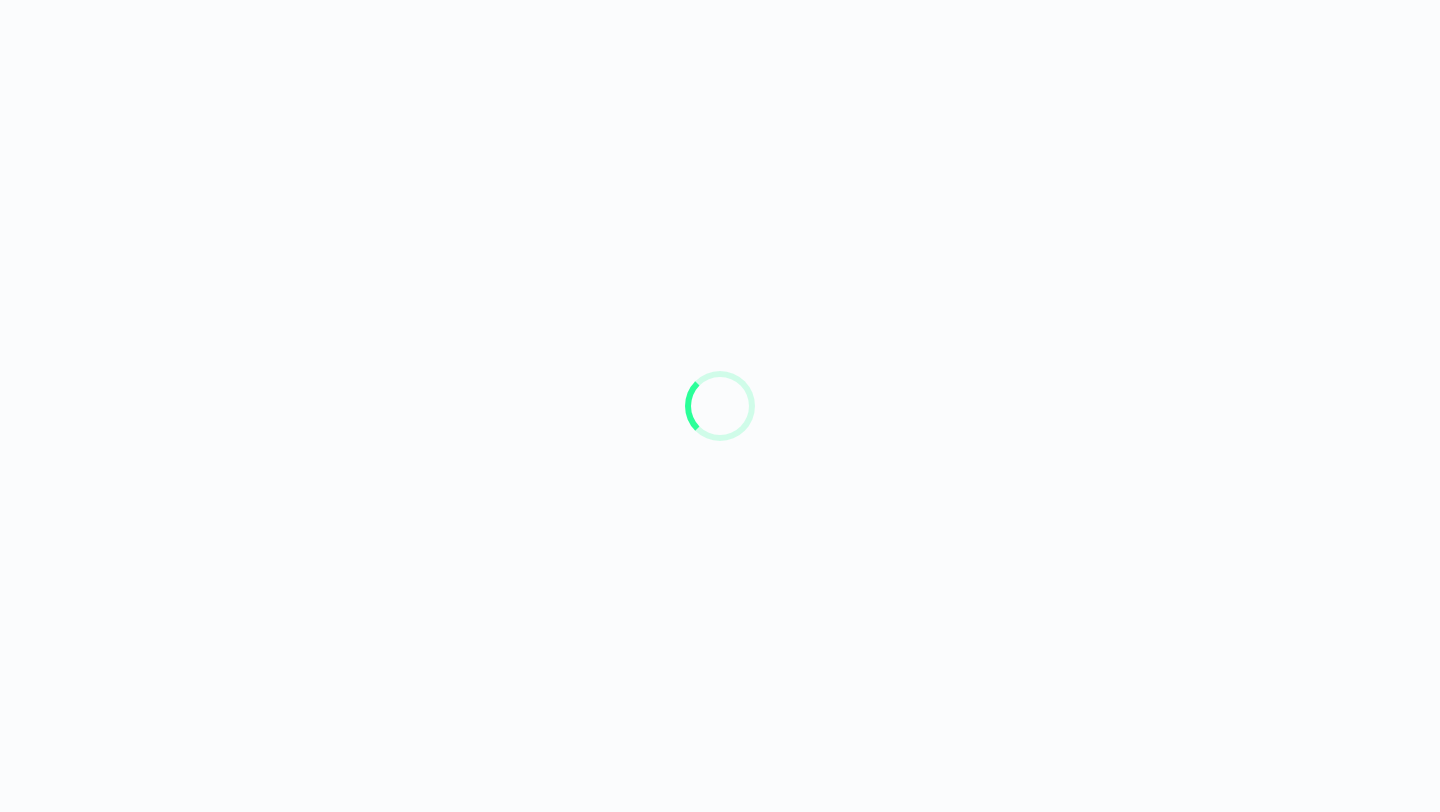 scroll, scrollTop: 0, scrollLeft: 0, axis: both 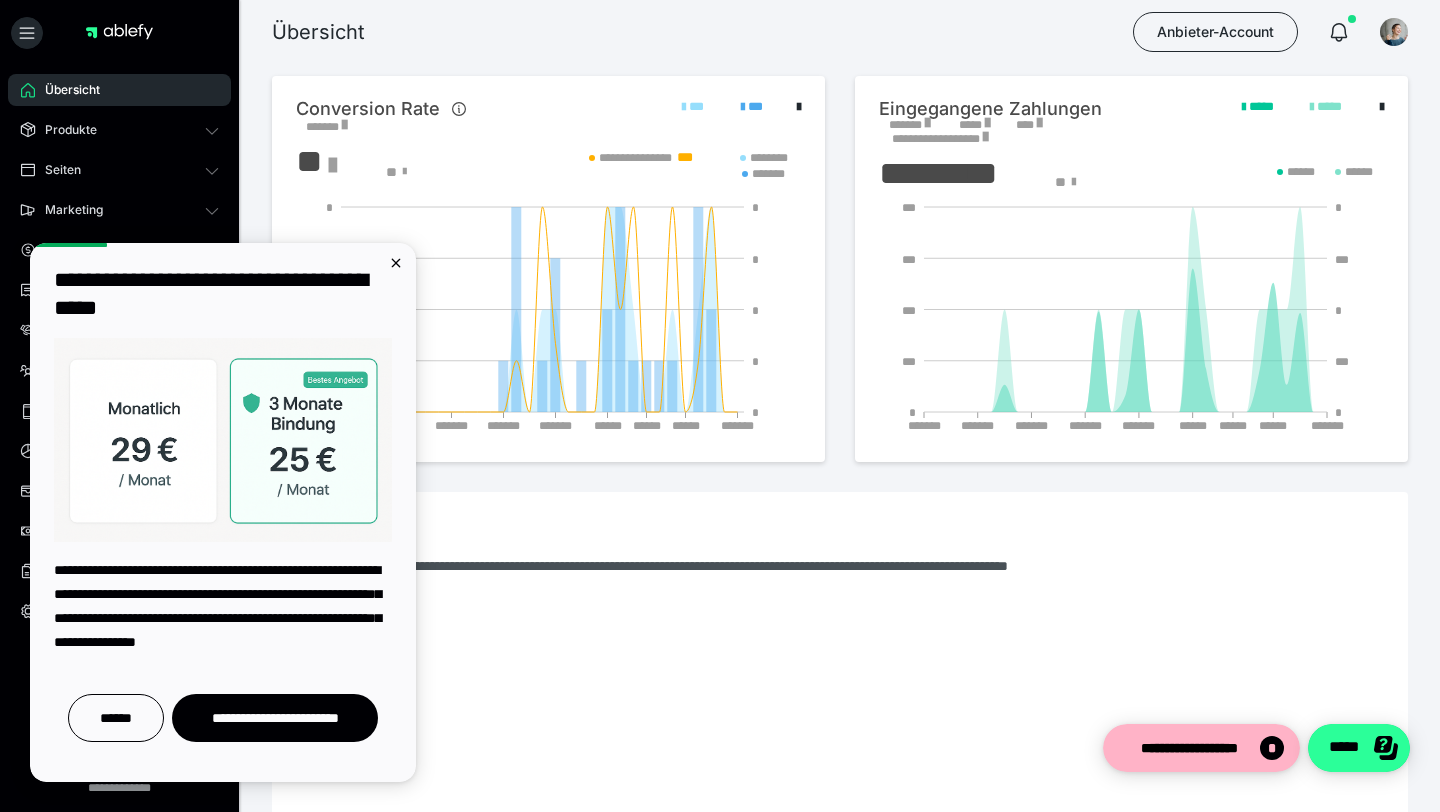 click on "*****" 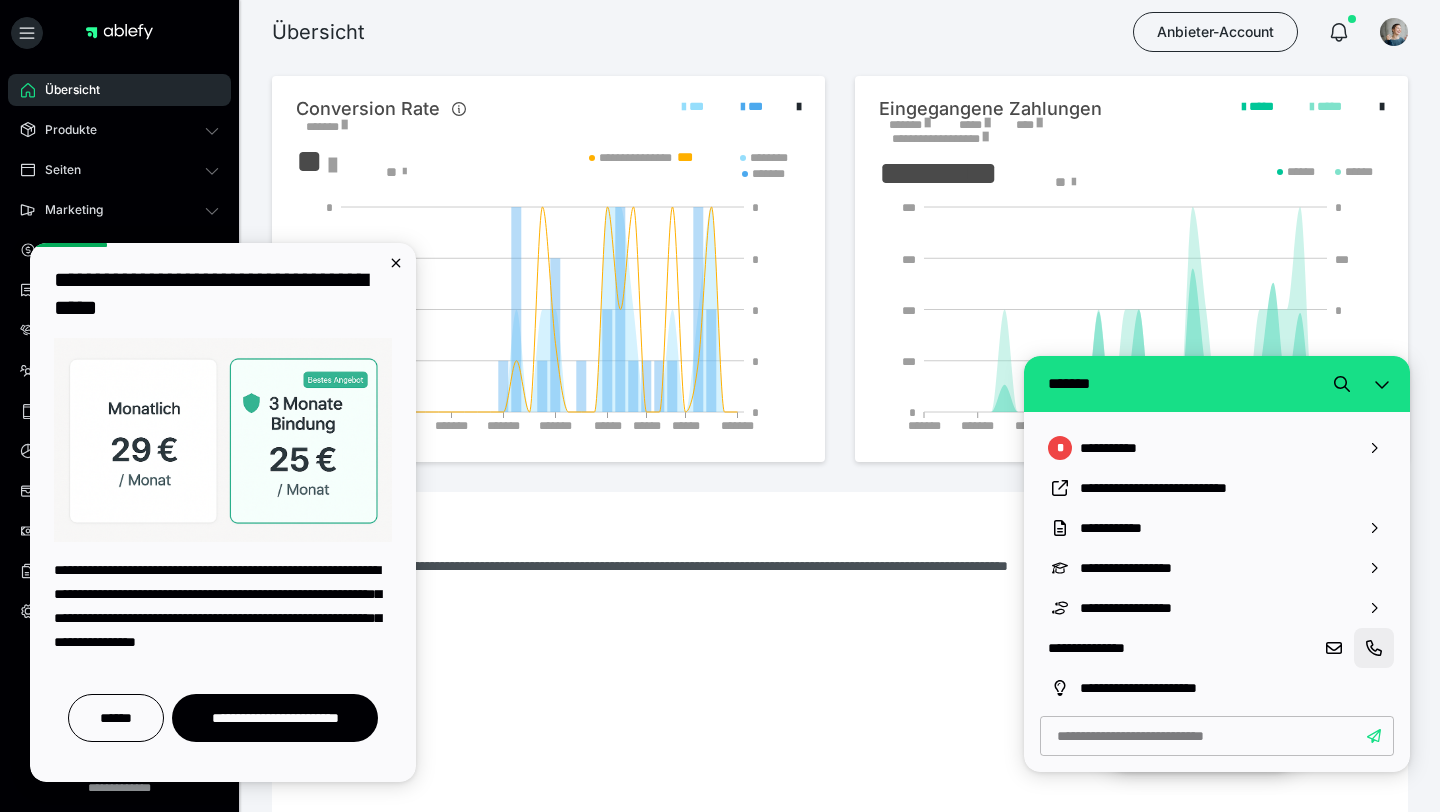 click 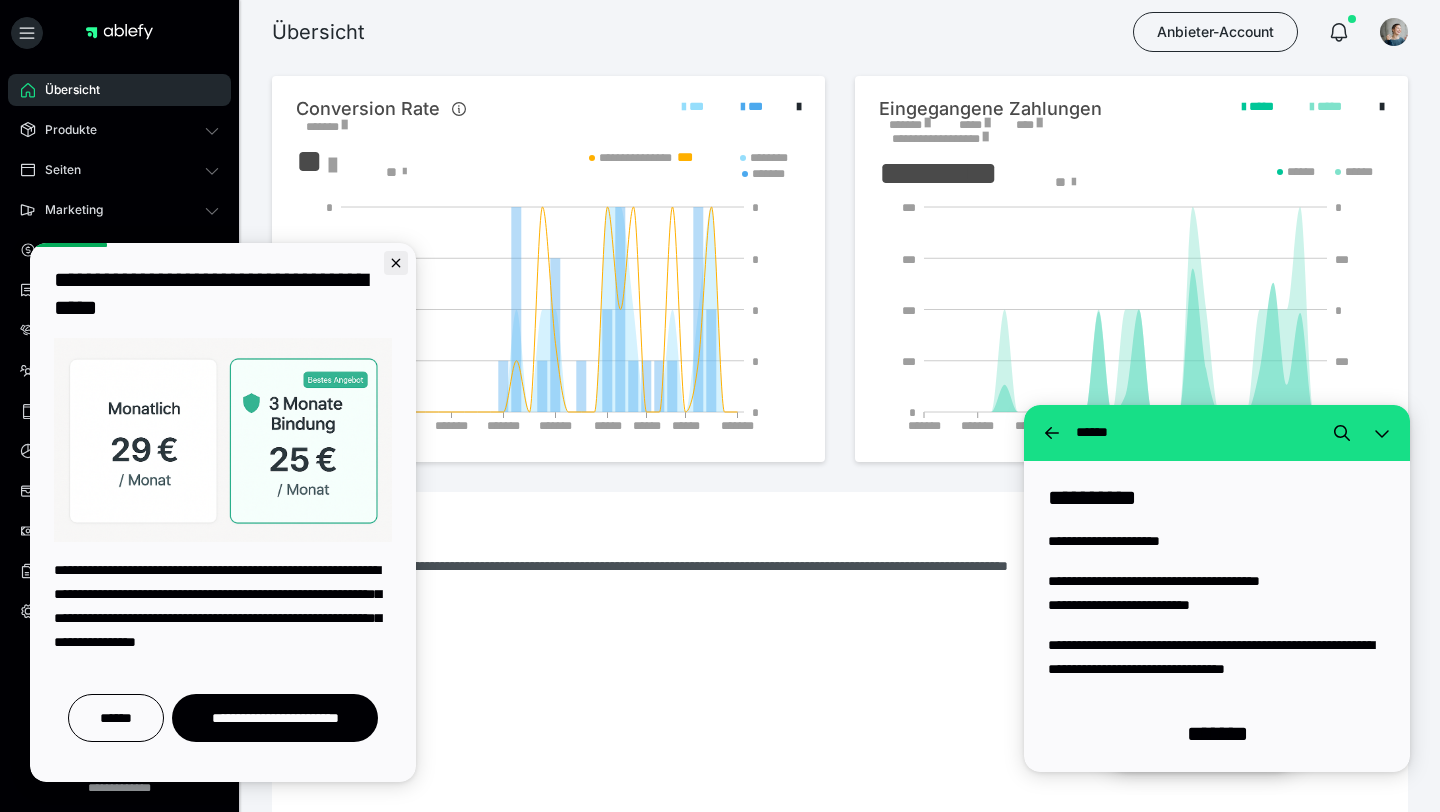 click 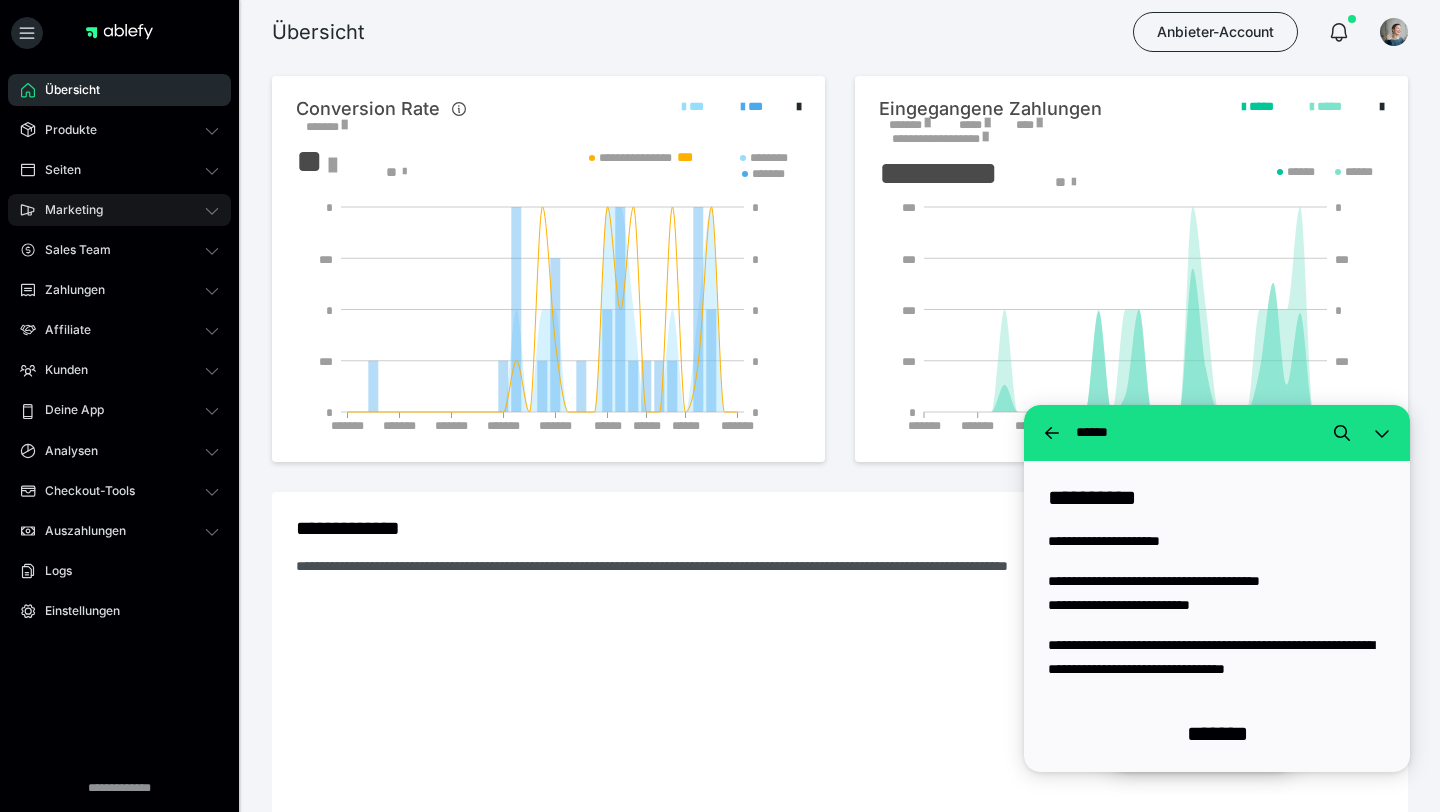 click on "Marketing" at bounding box center [119, 210] 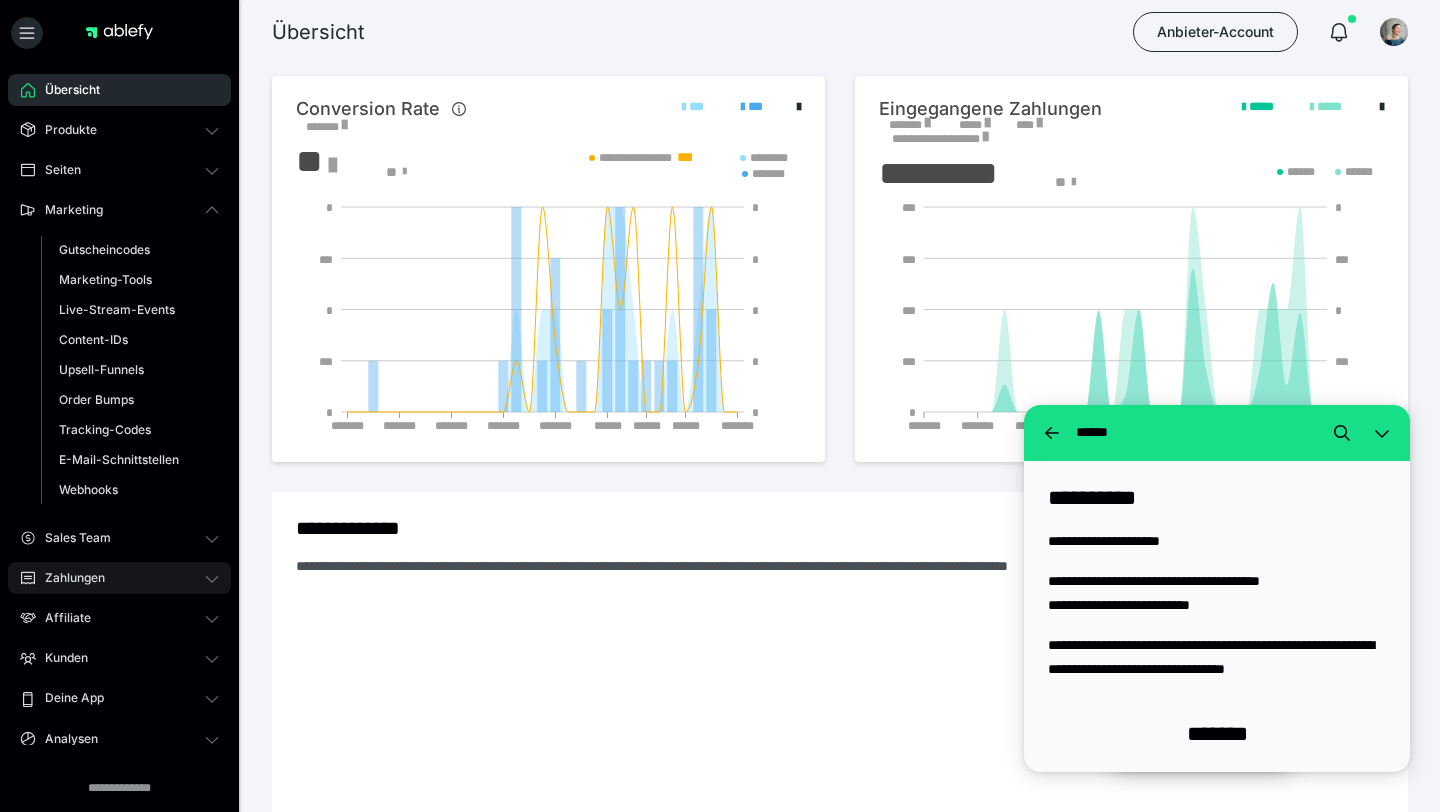 click on "Zahlungen" at bounding box center (68, 578) 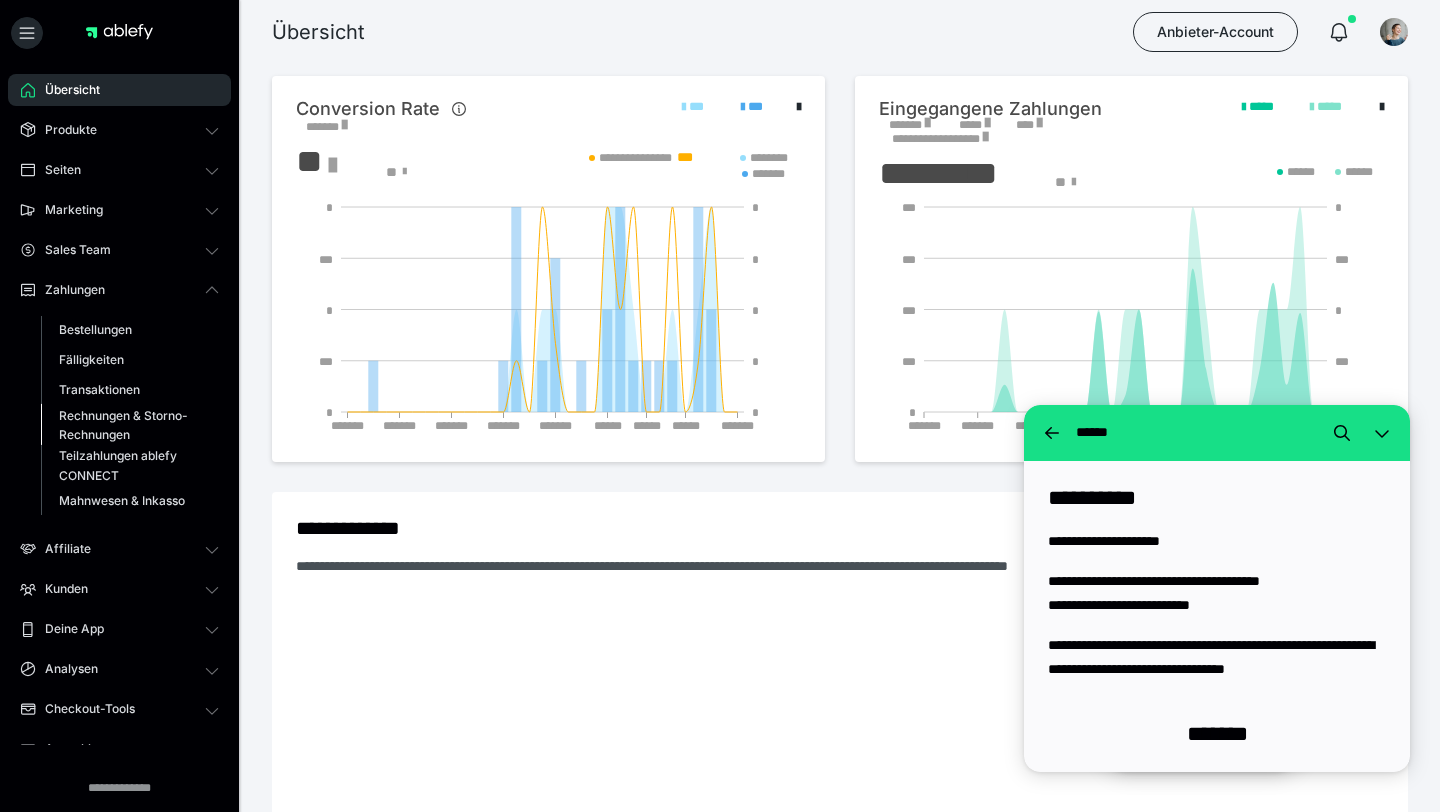 click on "Rechnungen & Storno-Rechnungen" at bounding box center (126, 425) 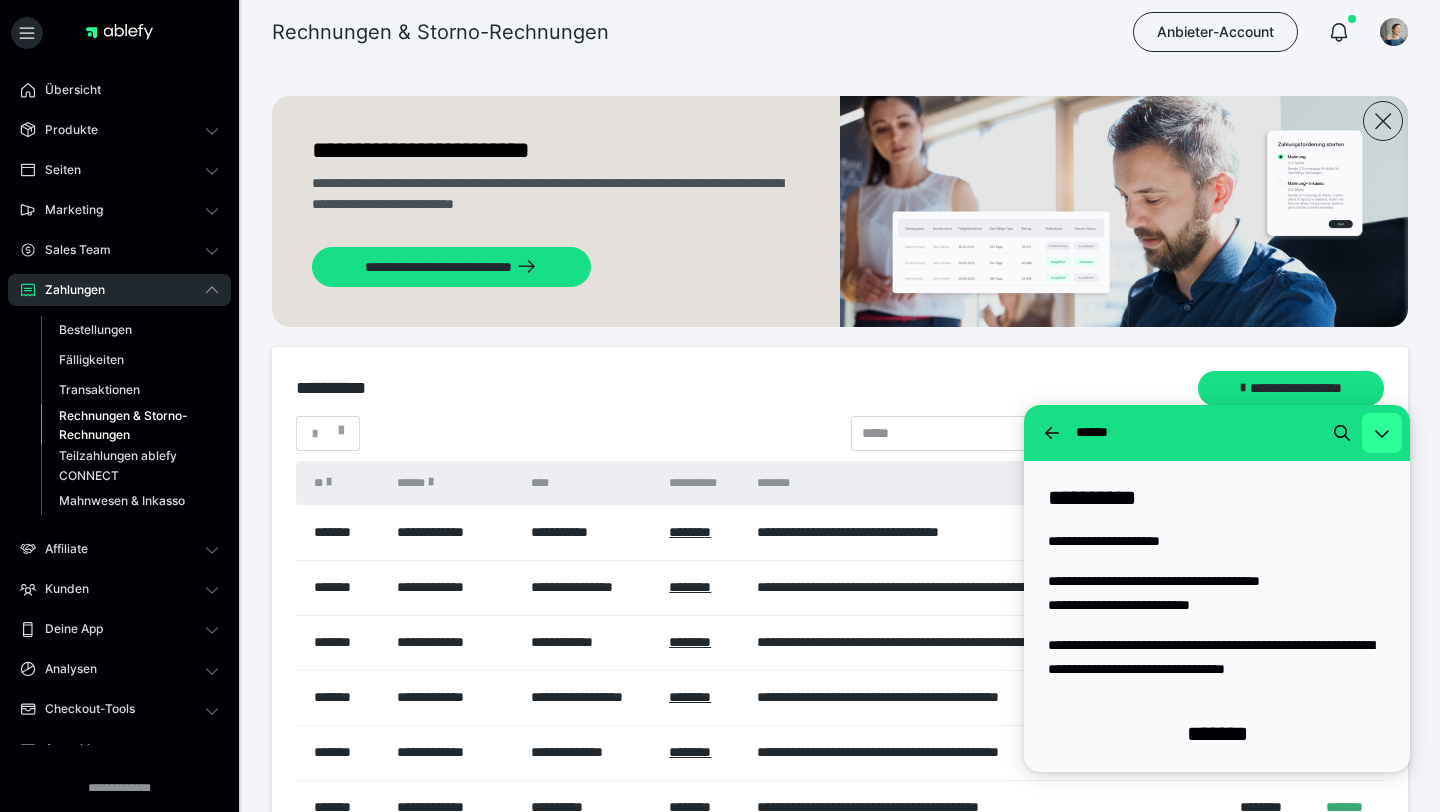 click 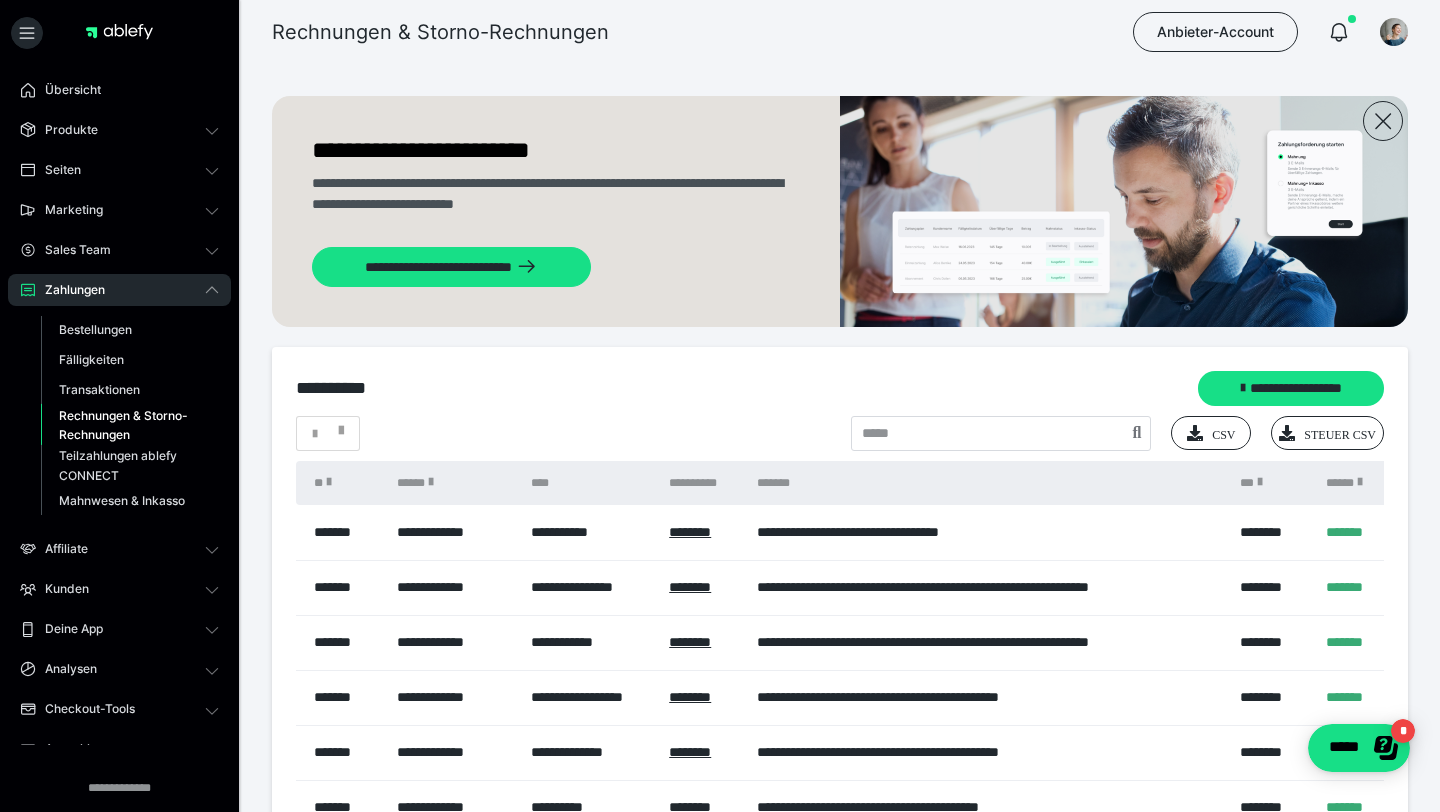 scroll, scrollTop: 0, scrollLeft: 0, axis: both 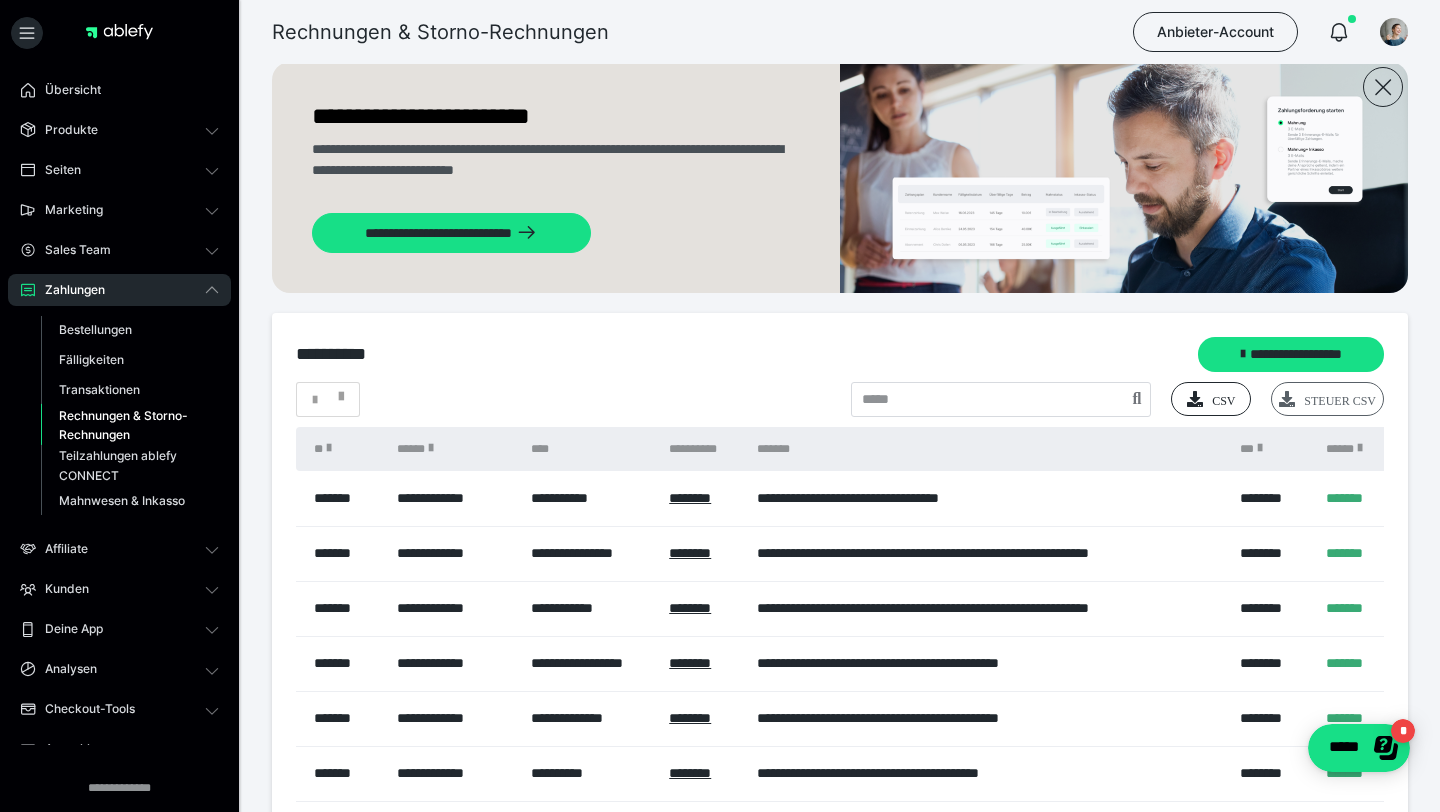 click on "Steuer CSV" at bounding box center (1327, 399) 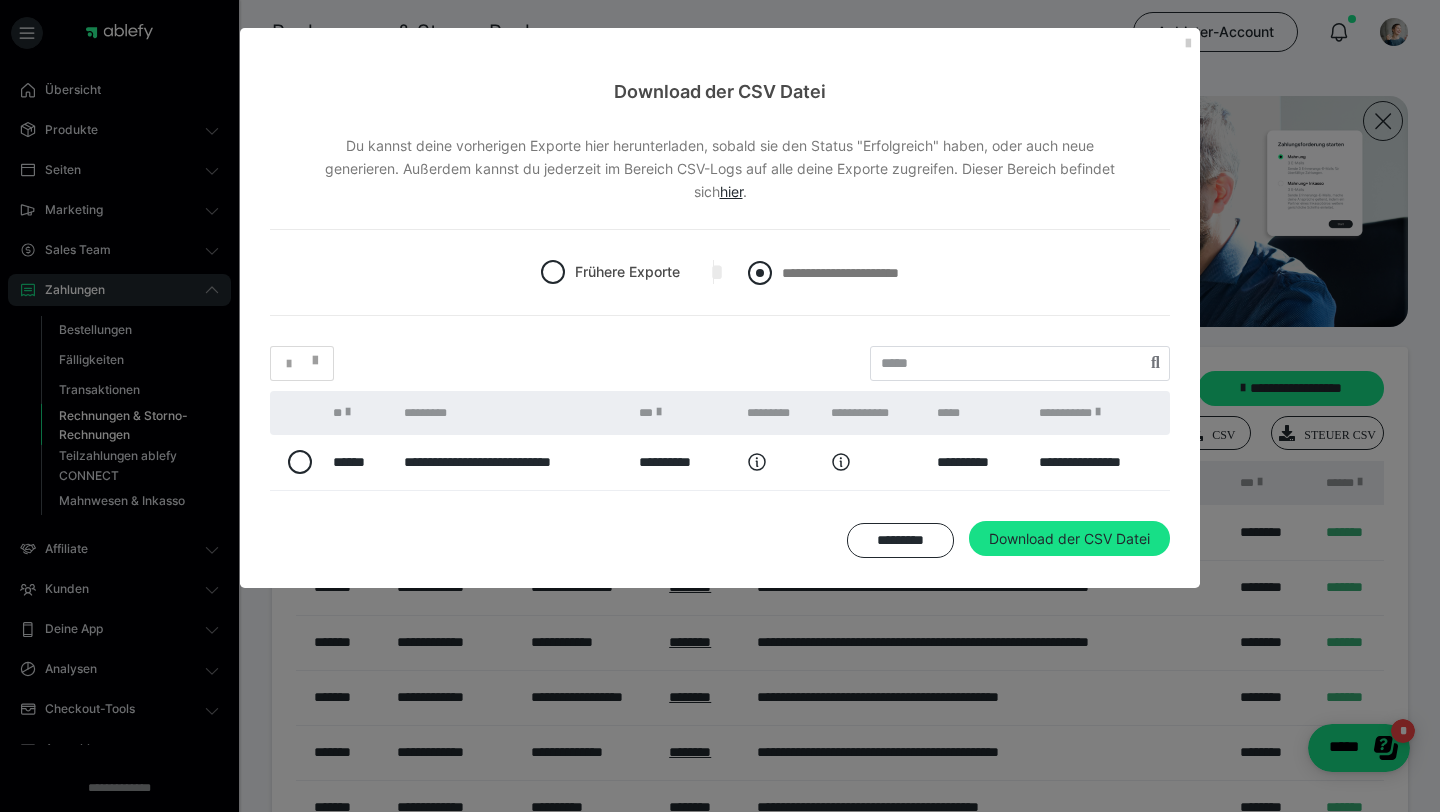 click on "**********" at bounding box center (823, 273) 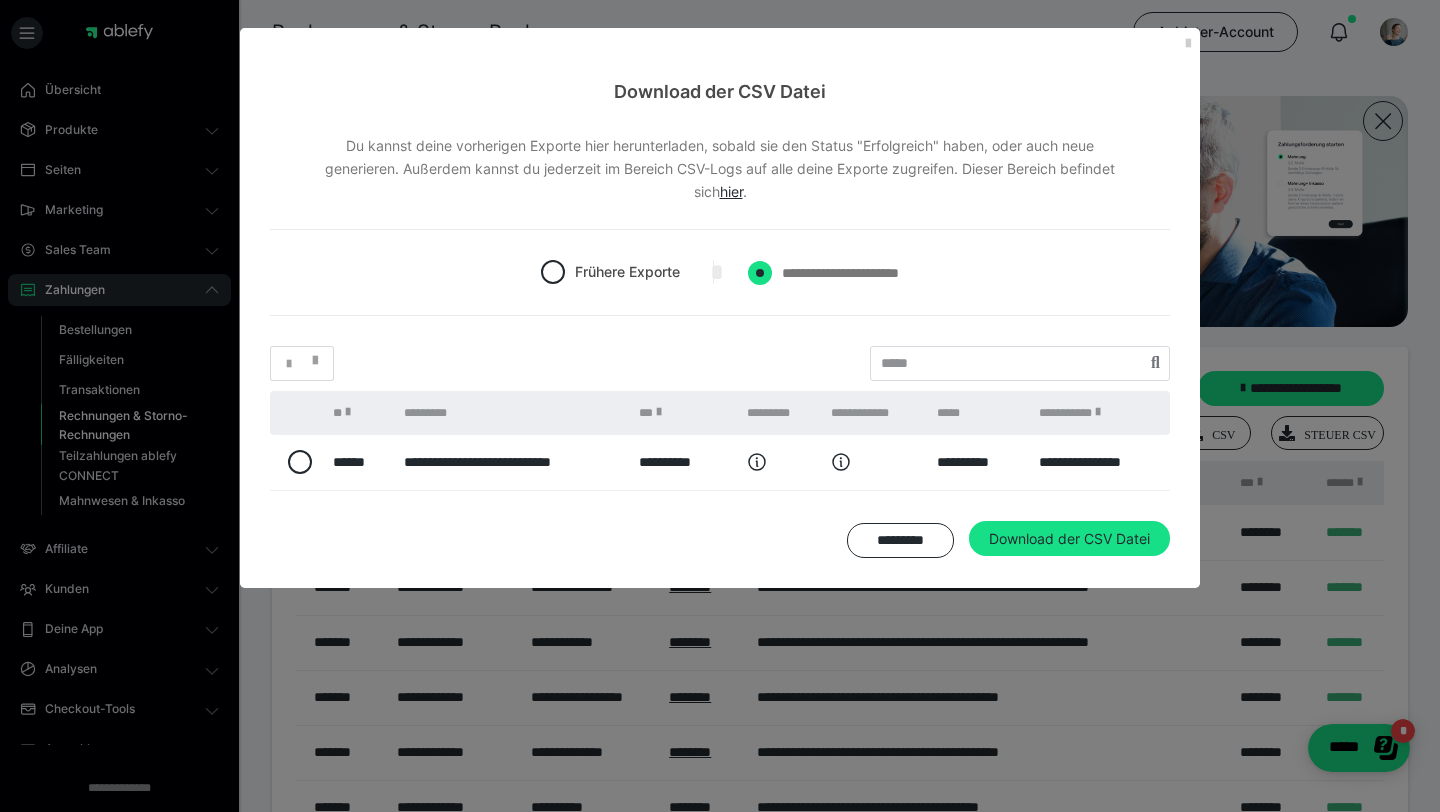 radio on "****" 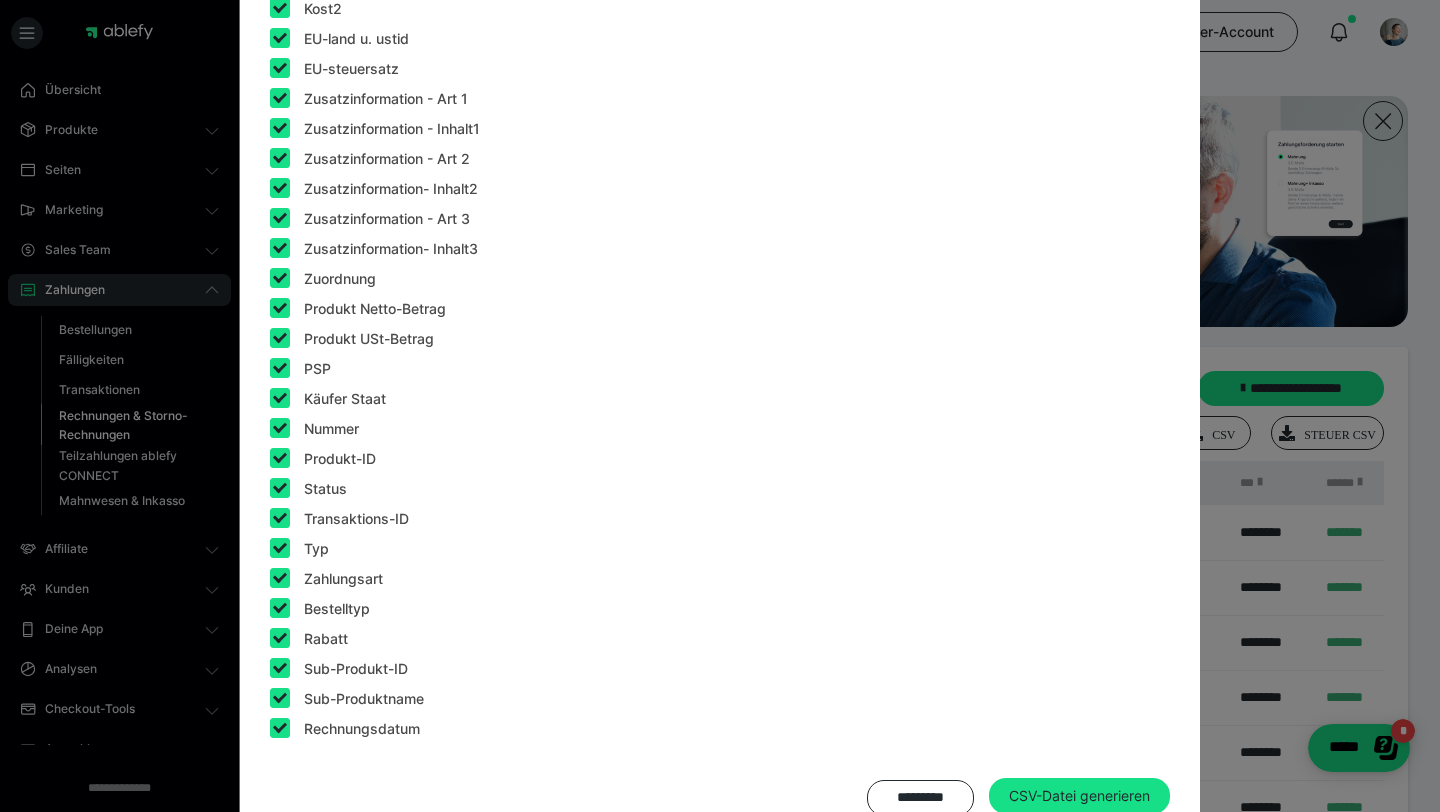 scroll, scrollTop: 851, scrollLeft: 0, axis: vertical 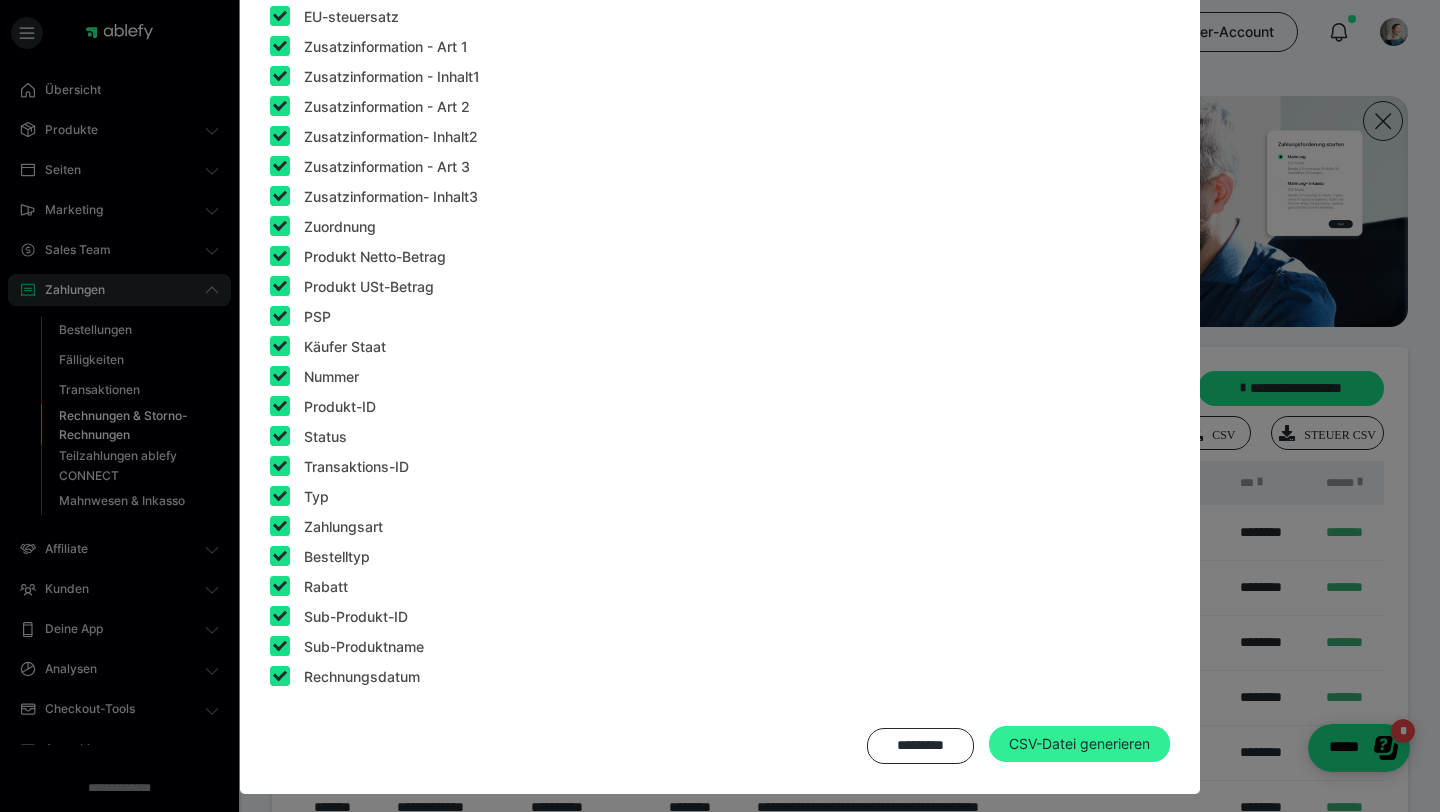click on "CSV-Datei generieren" at bounding box center [1079, 744] 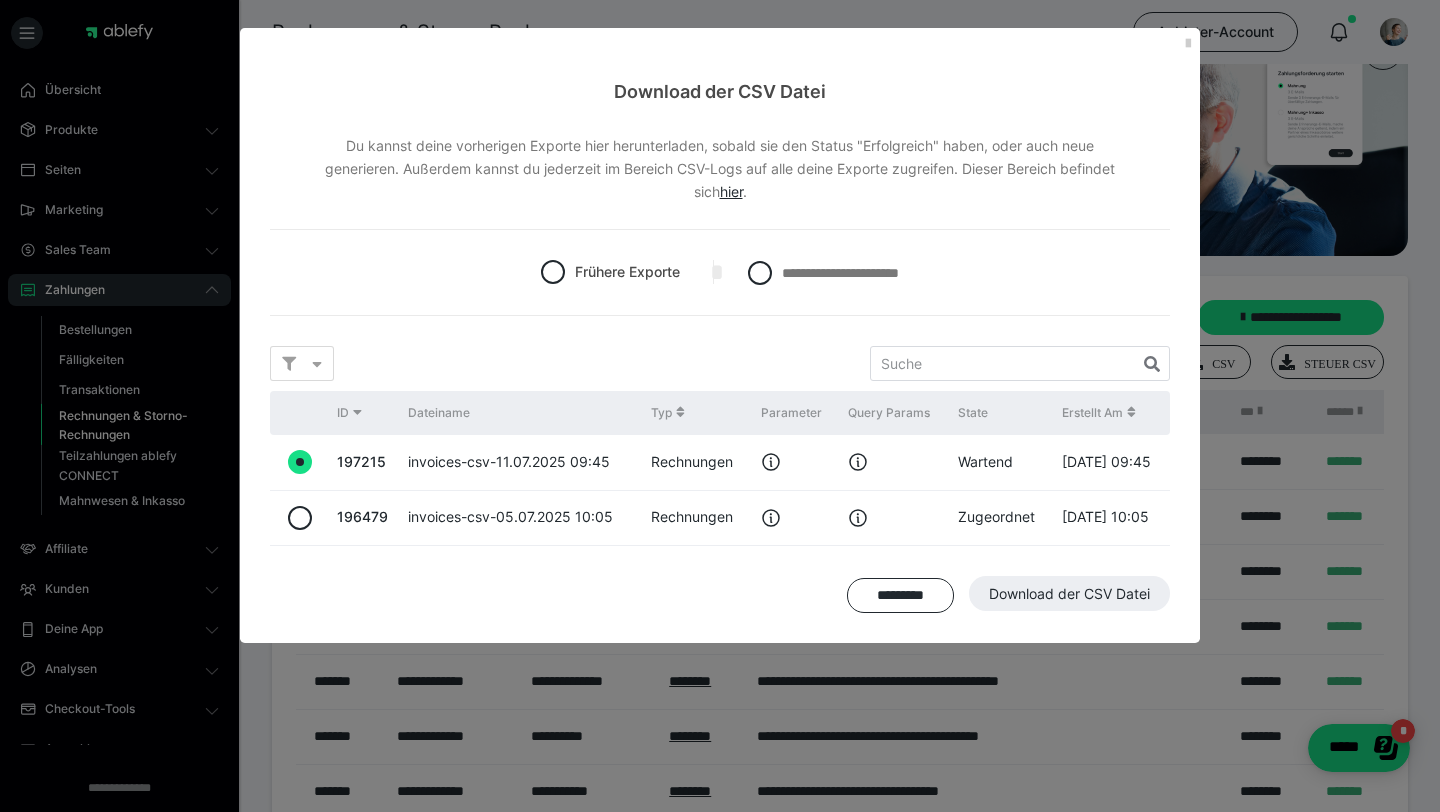 scroll, scrollTop: 0, scrollLeft: 0, axis: both 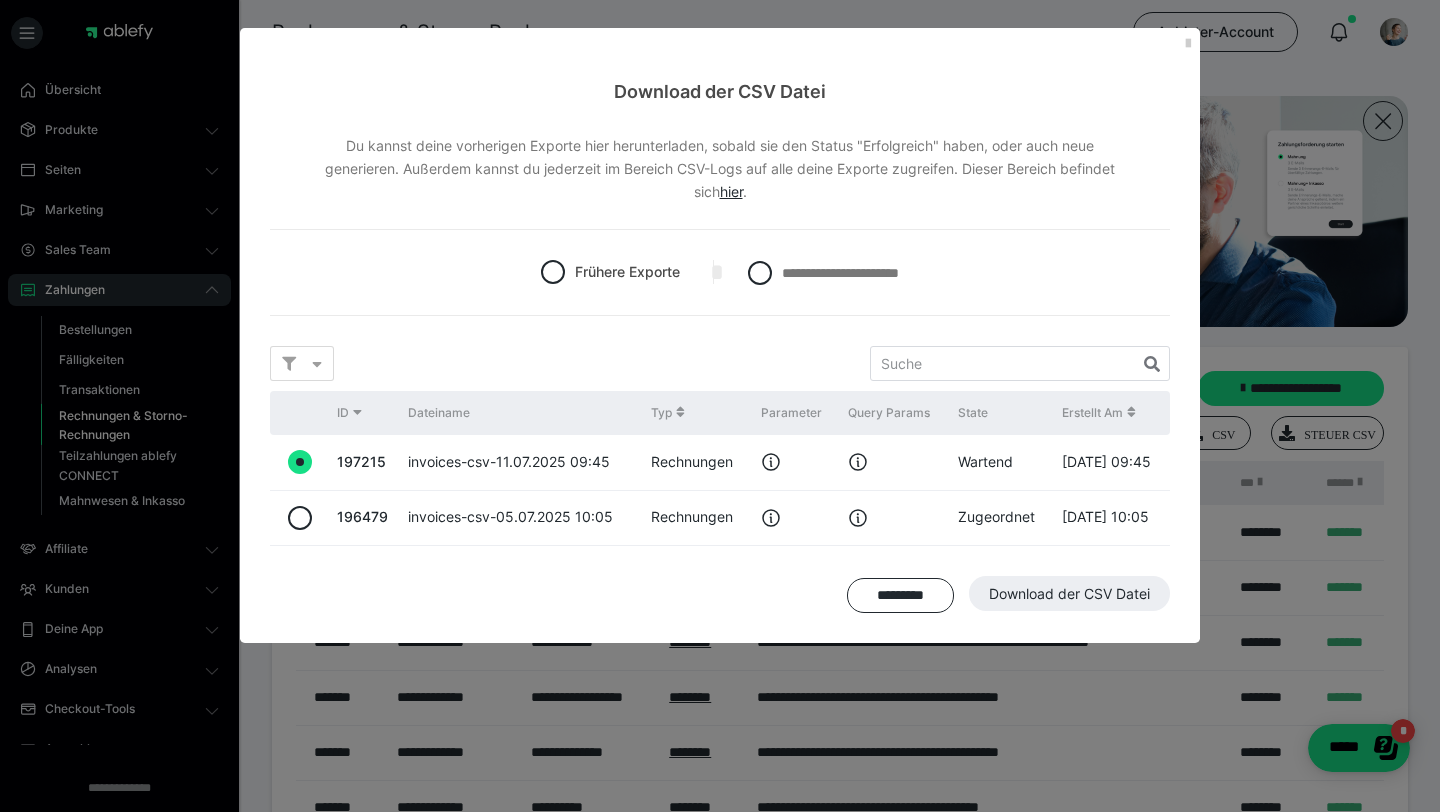 click on "**********" at bounding box center (720, 406) 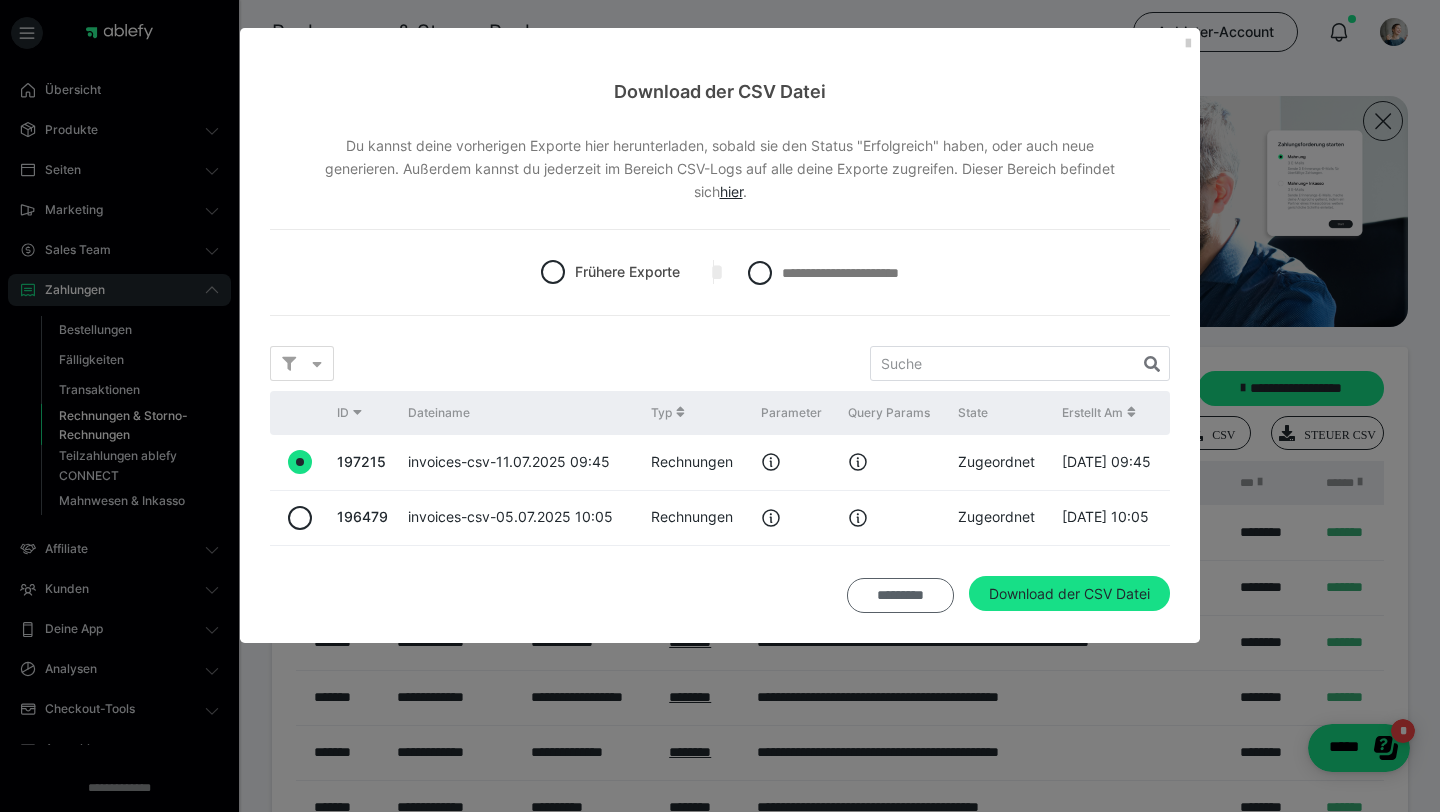 click on "*********" at bounding box center (900, 596) 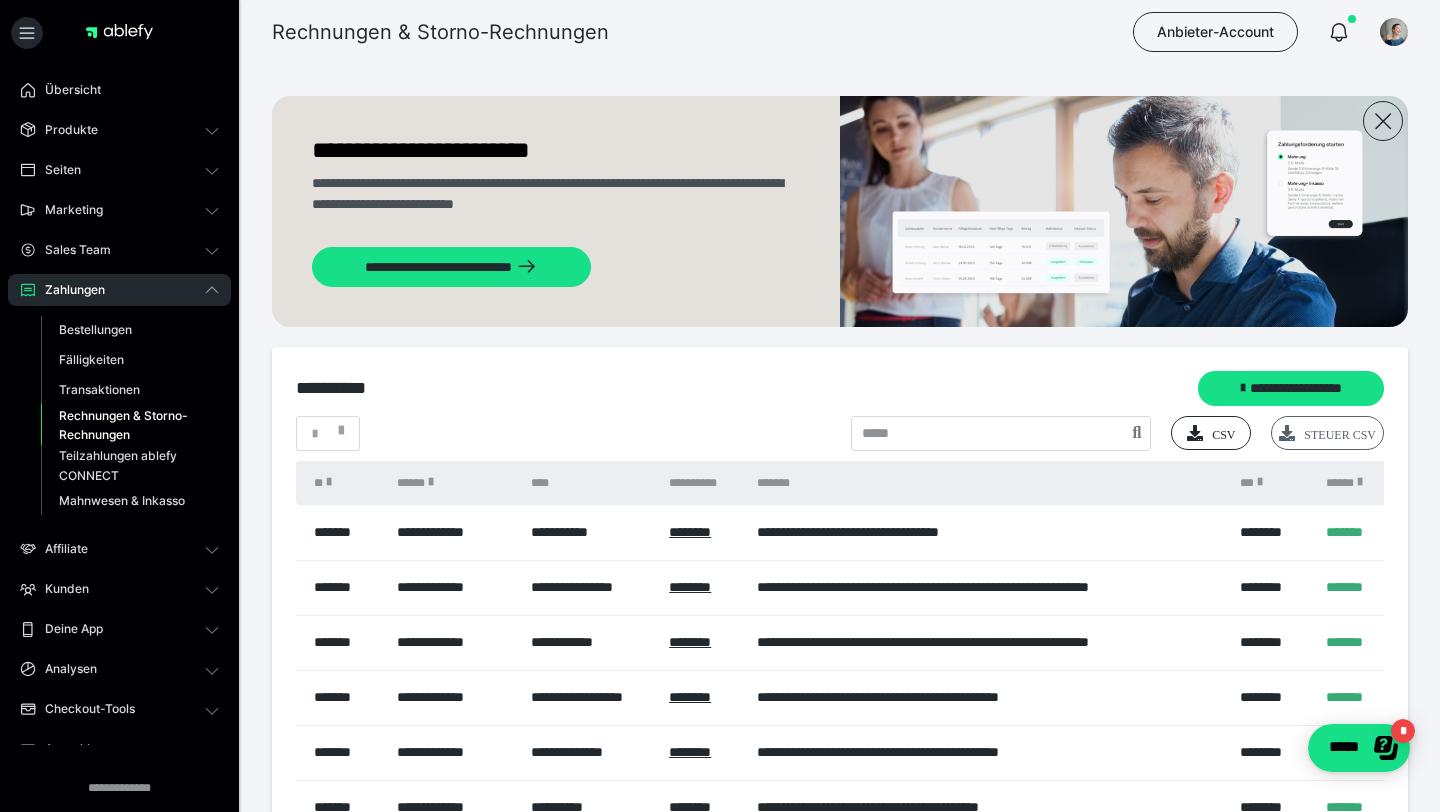 click on "Steuer CSV" at bounding box center [1327, 433] 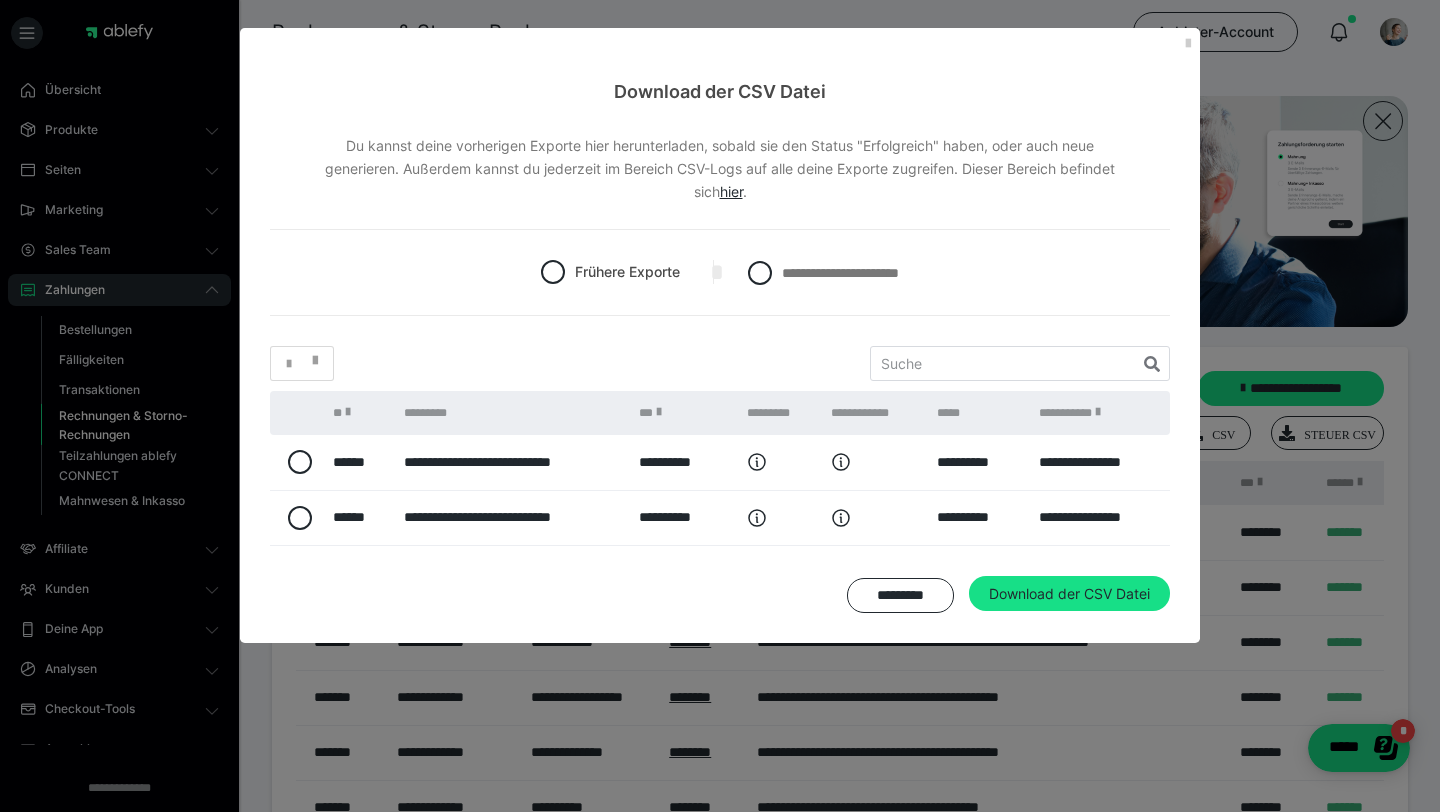 click on "**********" at bounding box center [978, 462] 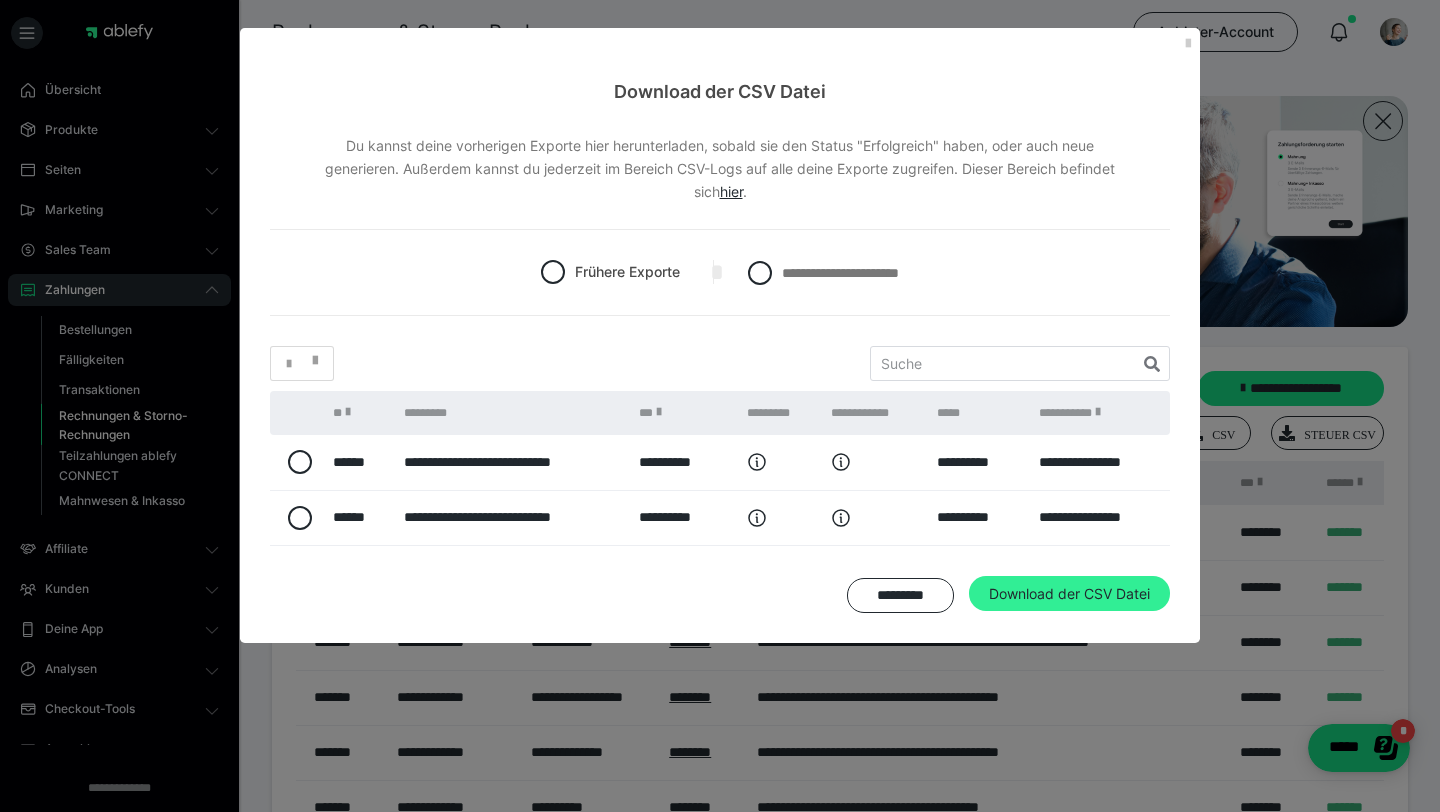 click on "Download der CSV Datei" at bounding box center (1069, 594) 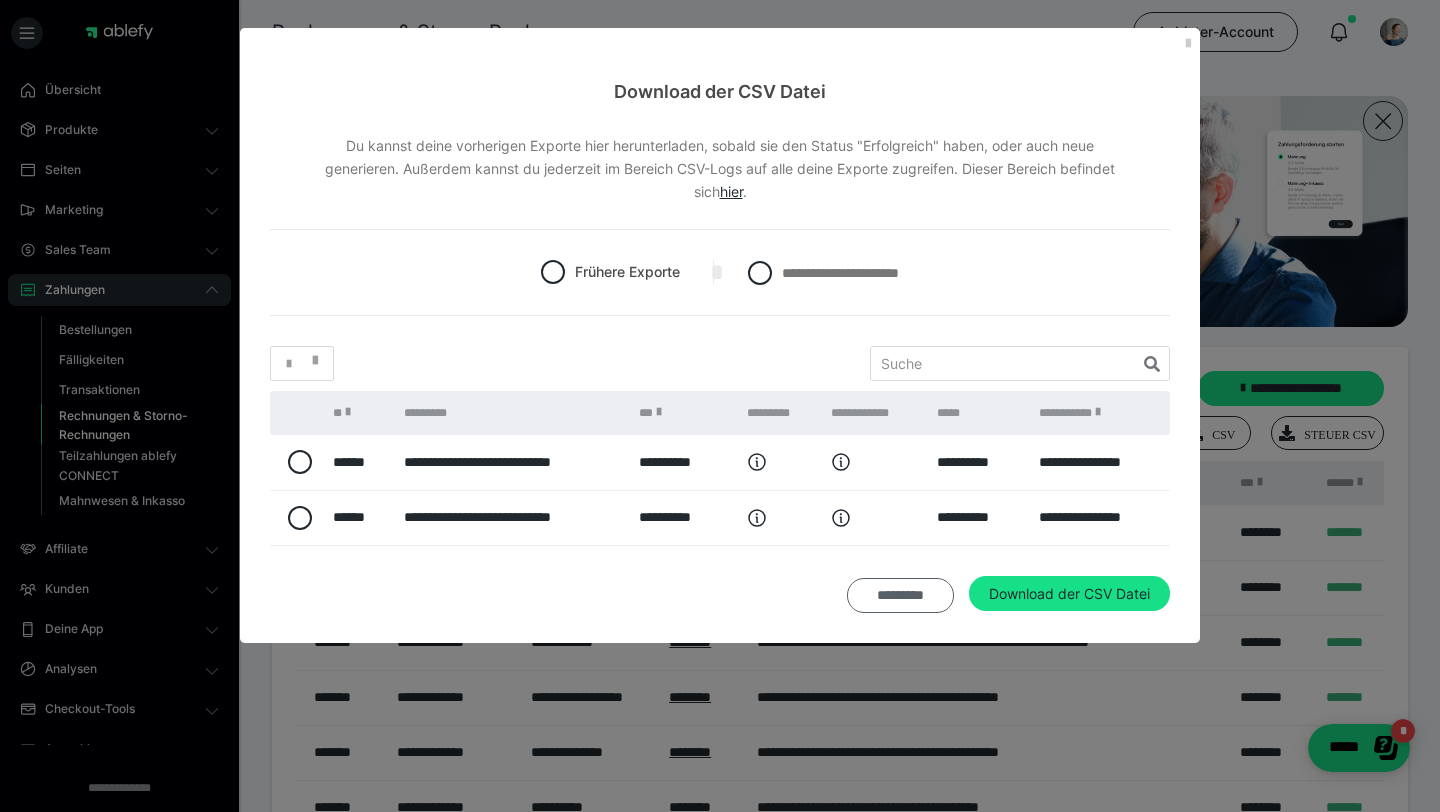 click on "*********" at bounding box center [900, 596] 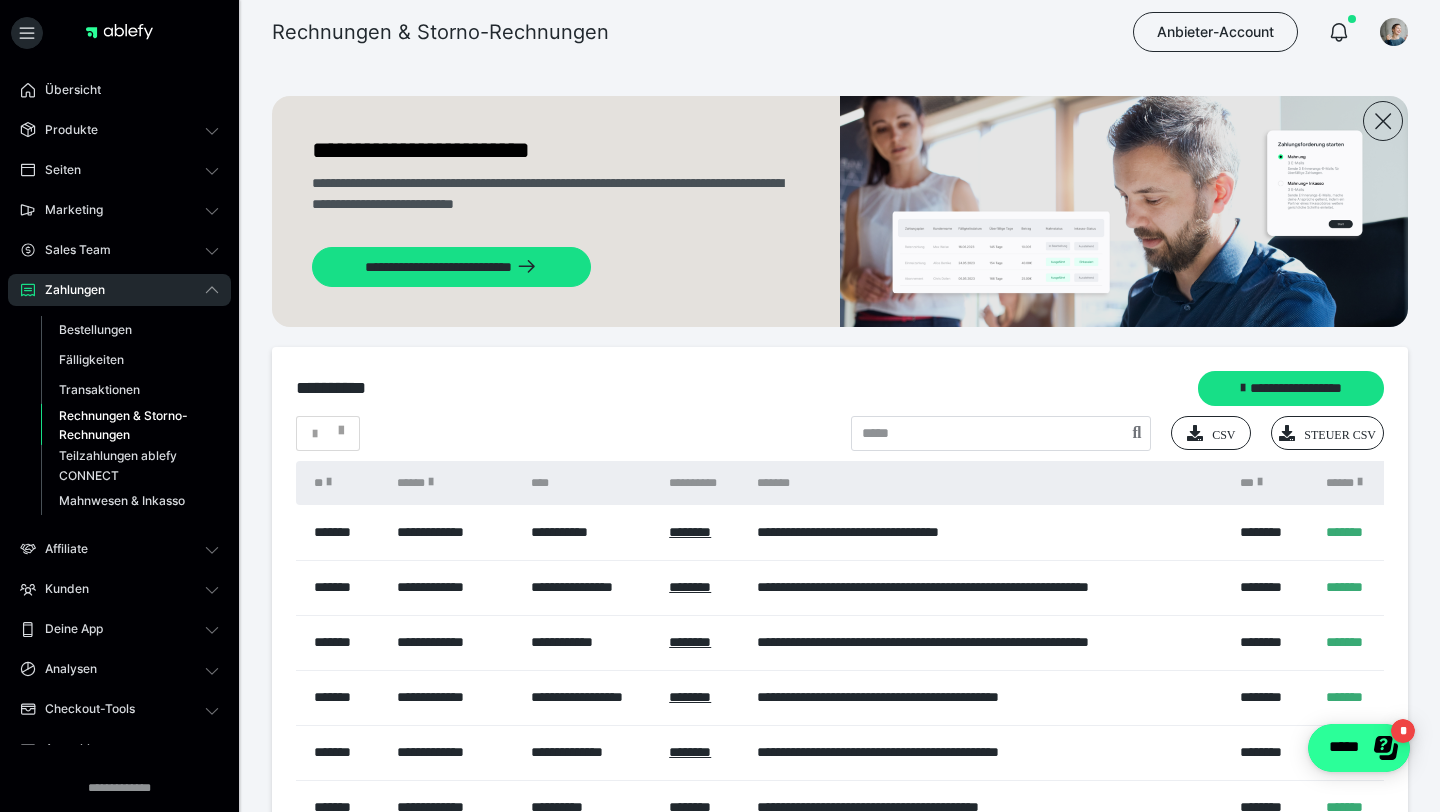click on "*****" at bounding box center [1359, 748] 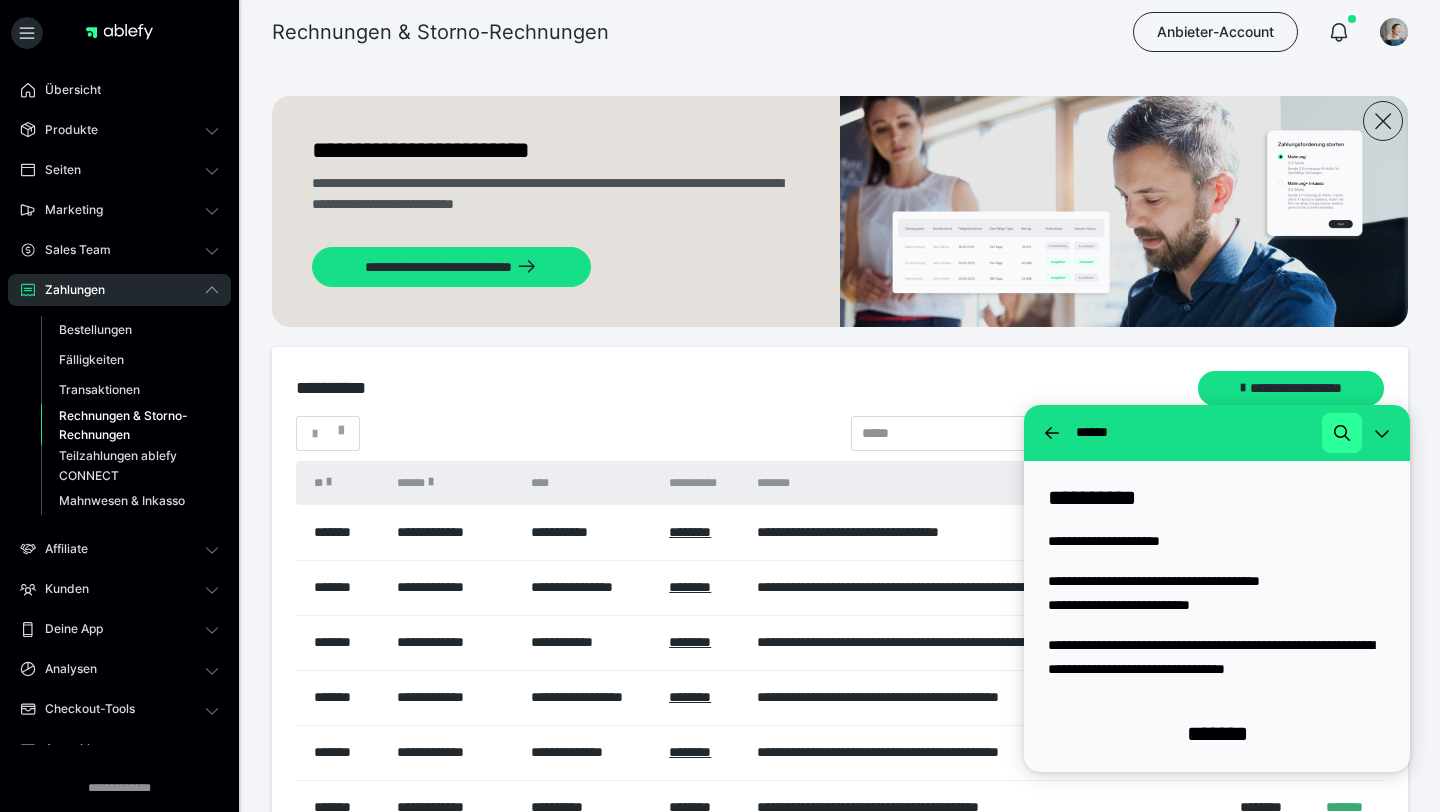 click at bounding box center [1342, 433] 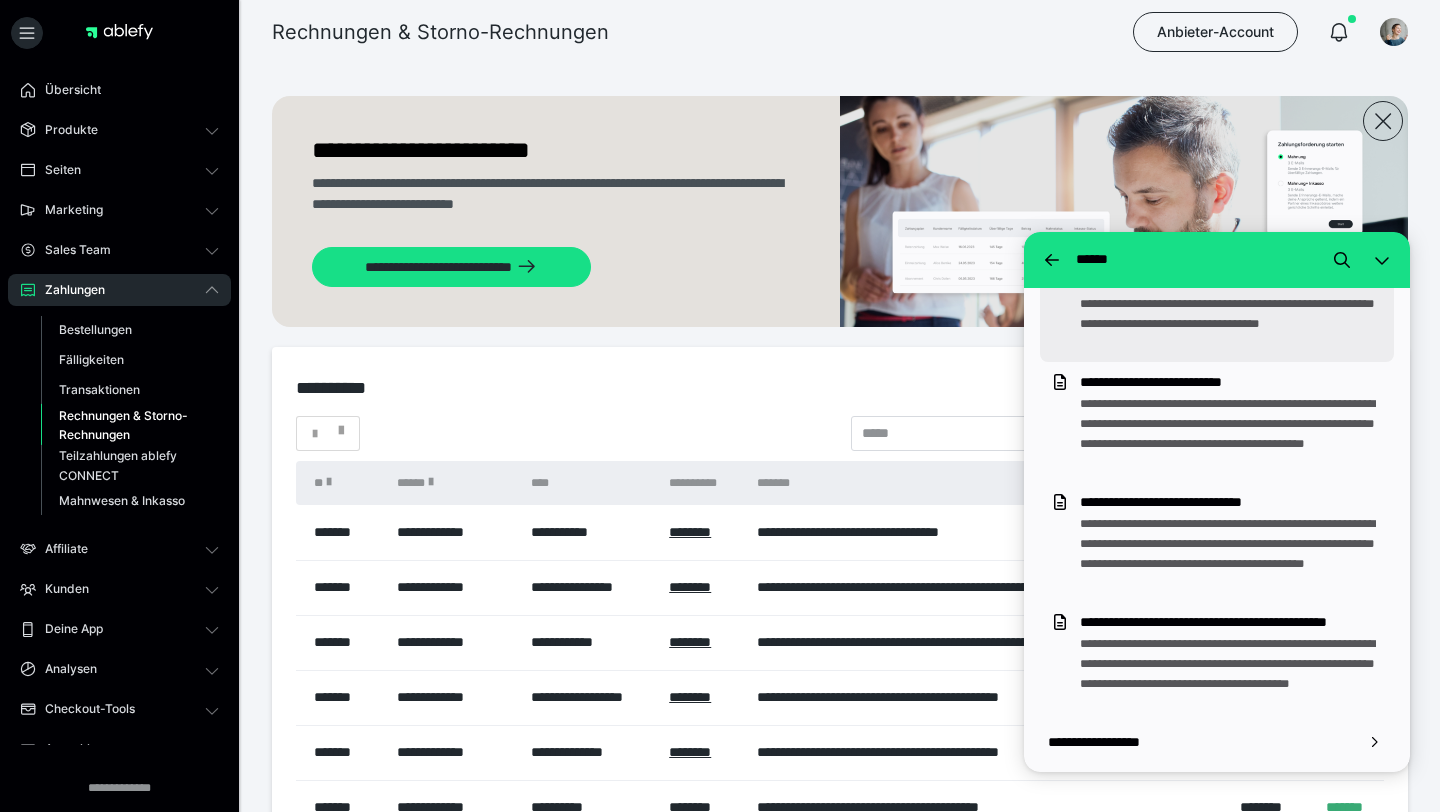 scroll, scrollTop: 356, scrollLeft: 0, axis: vertical 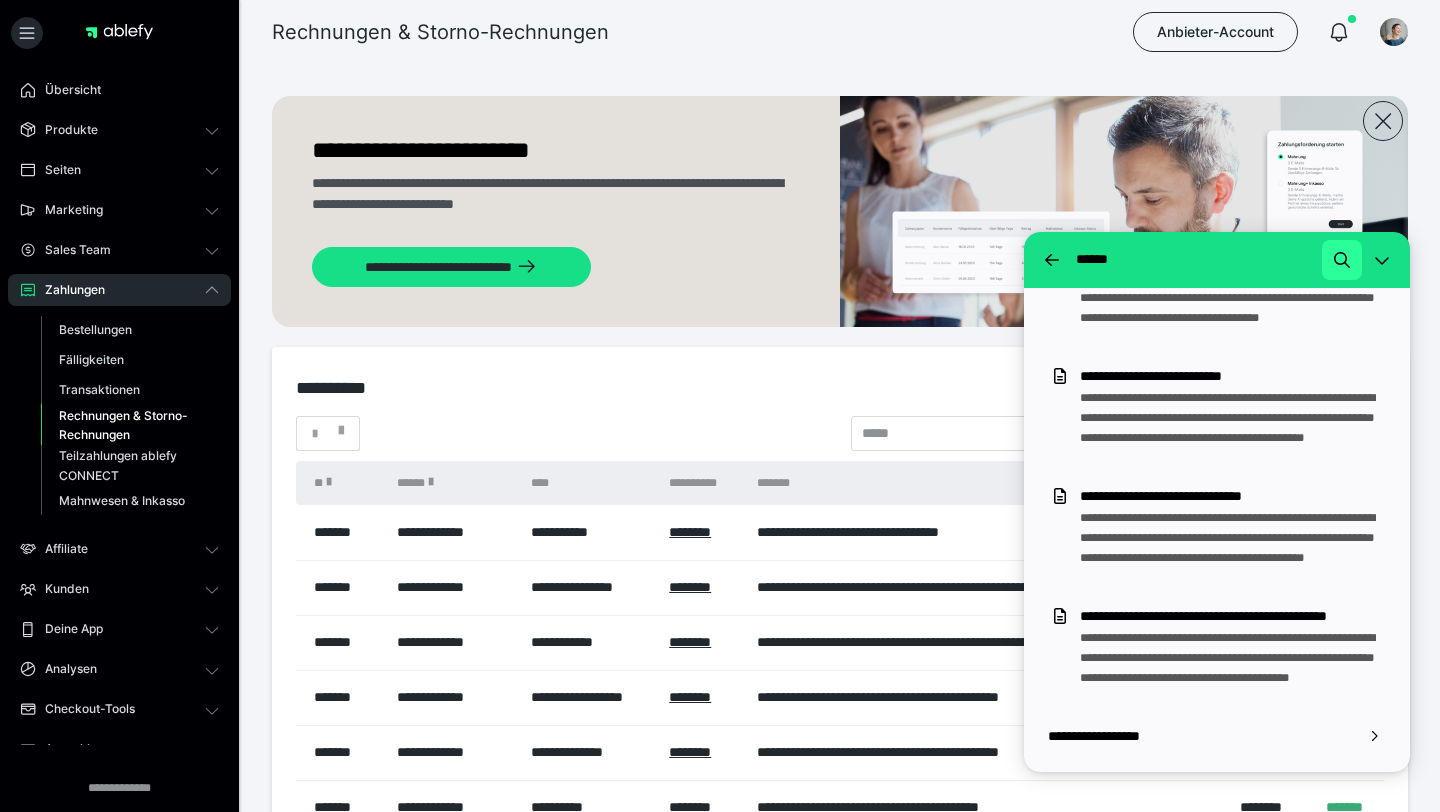 type on "**********" 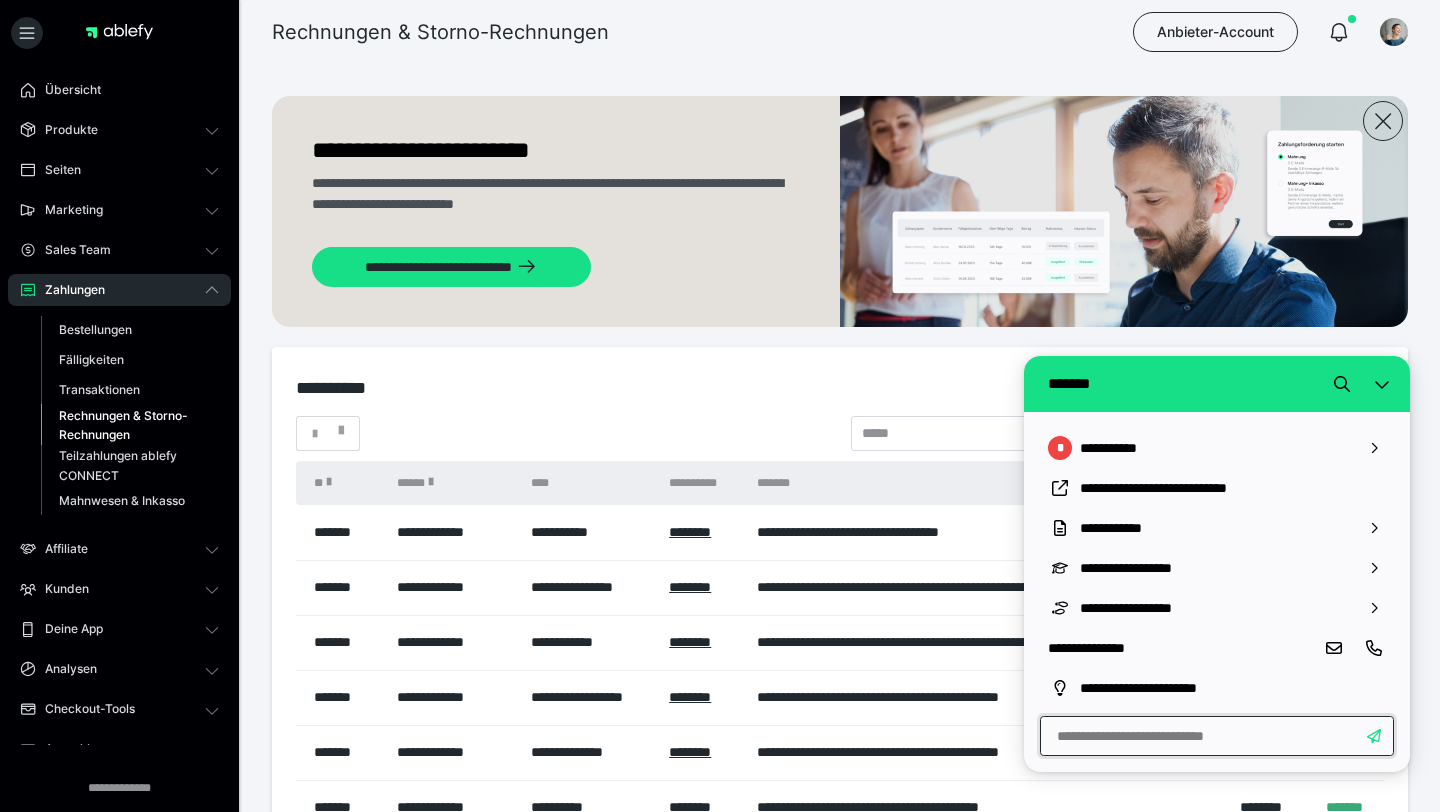 click at bounding box center [1217, 736] 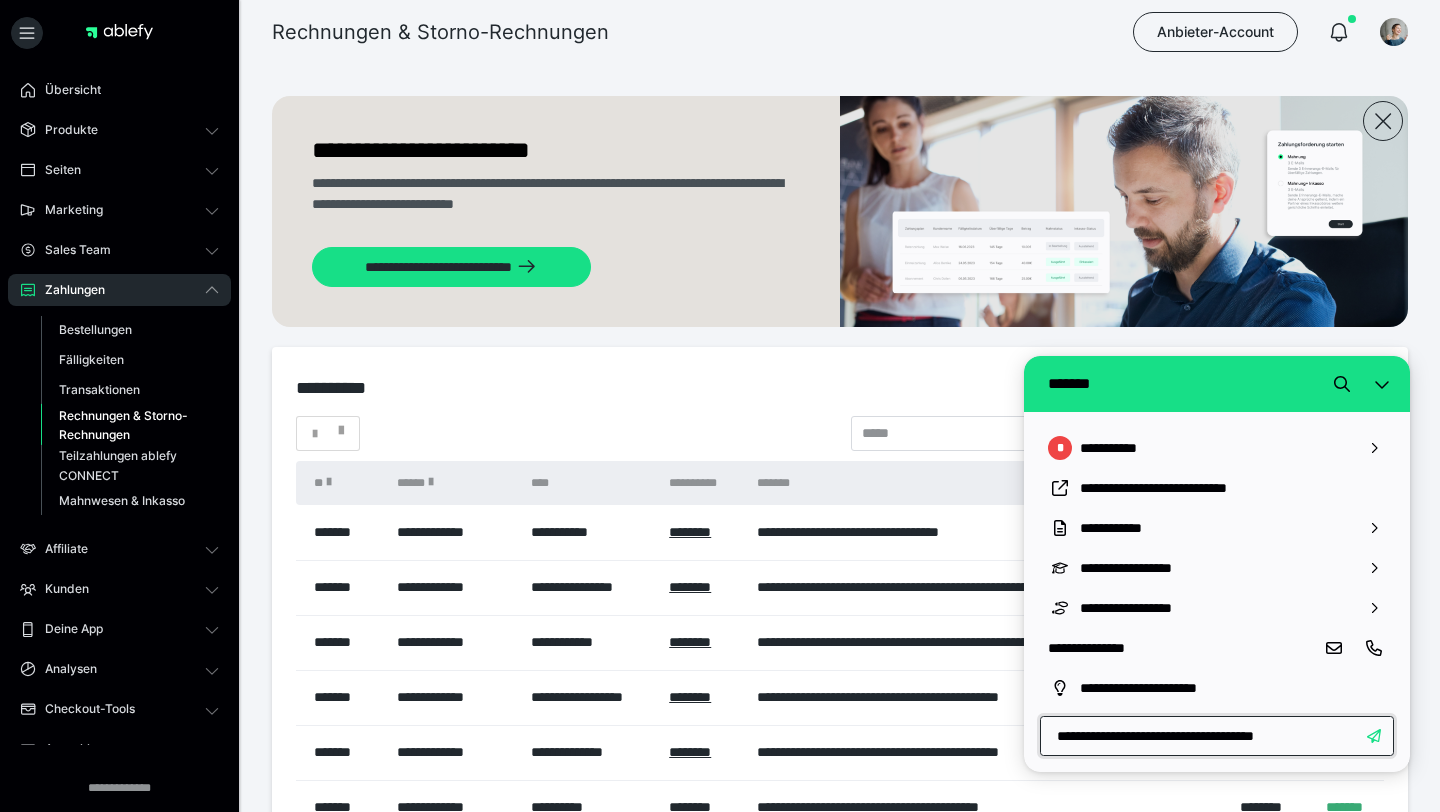 type on "**********" 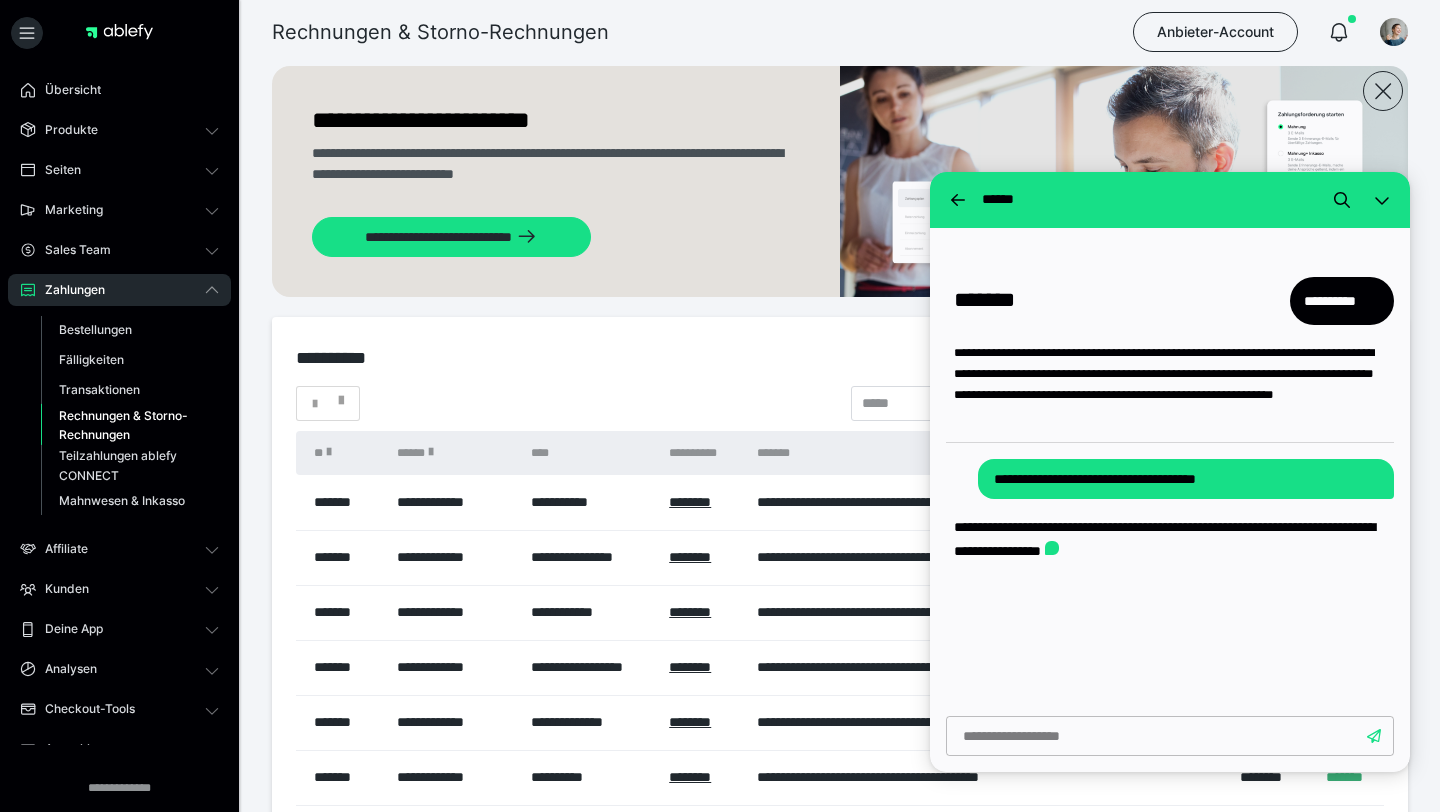 scroll, scrollTop: 31, scrollLeft: 0, axis: vertical 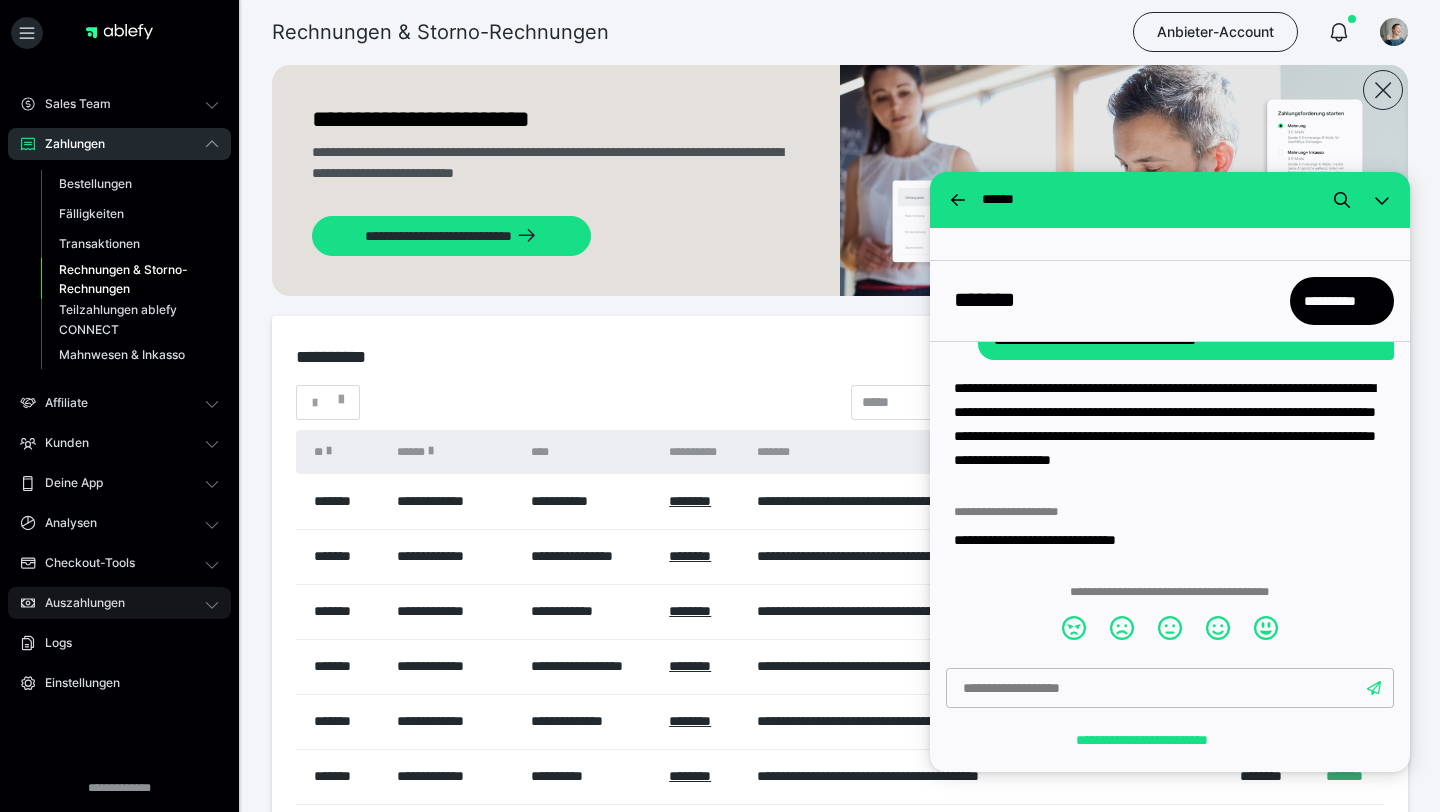 click on "Auszahlungen" at bounding box center (78, 603) 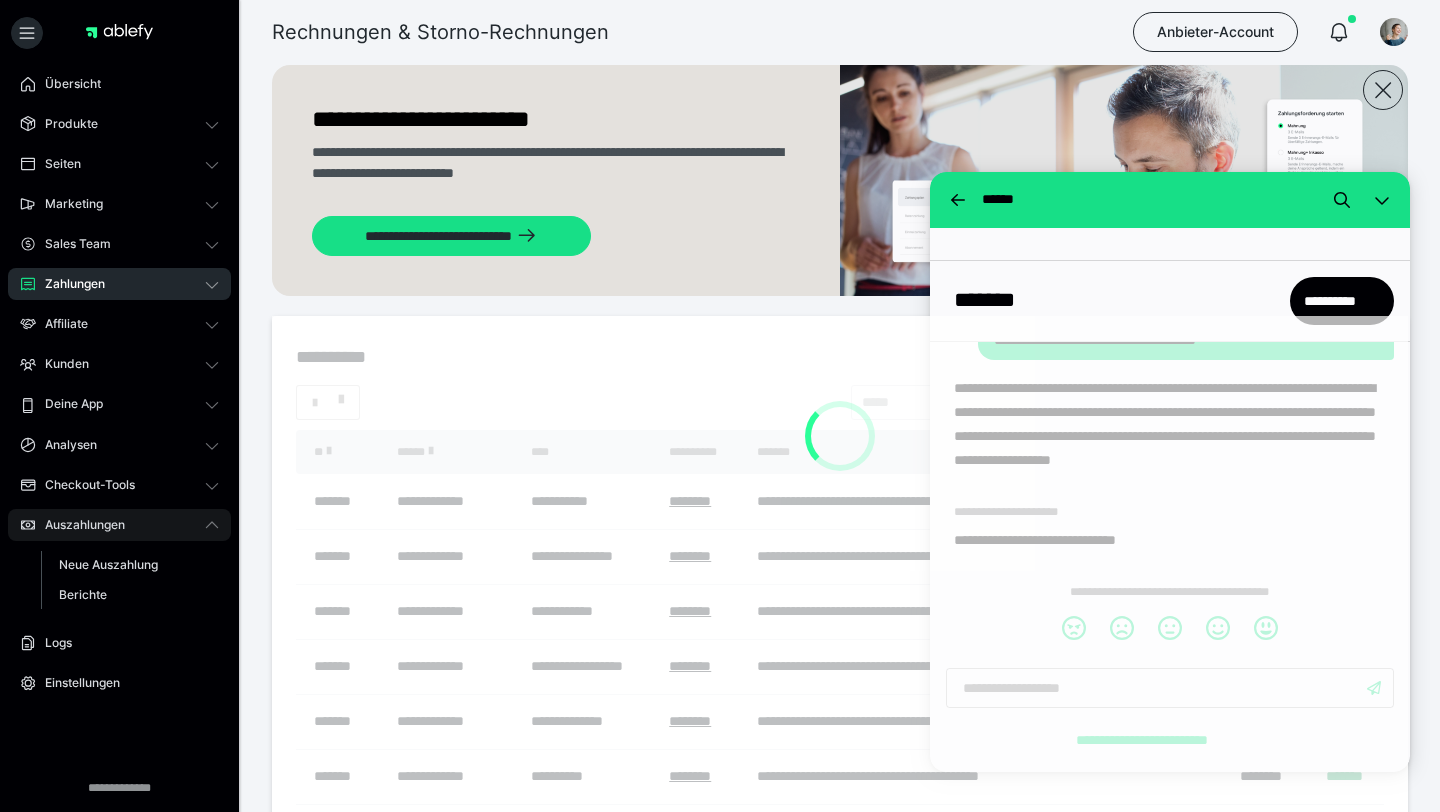 scroll, scrollTop: 5, scrollLeft: 0, axis: vertical 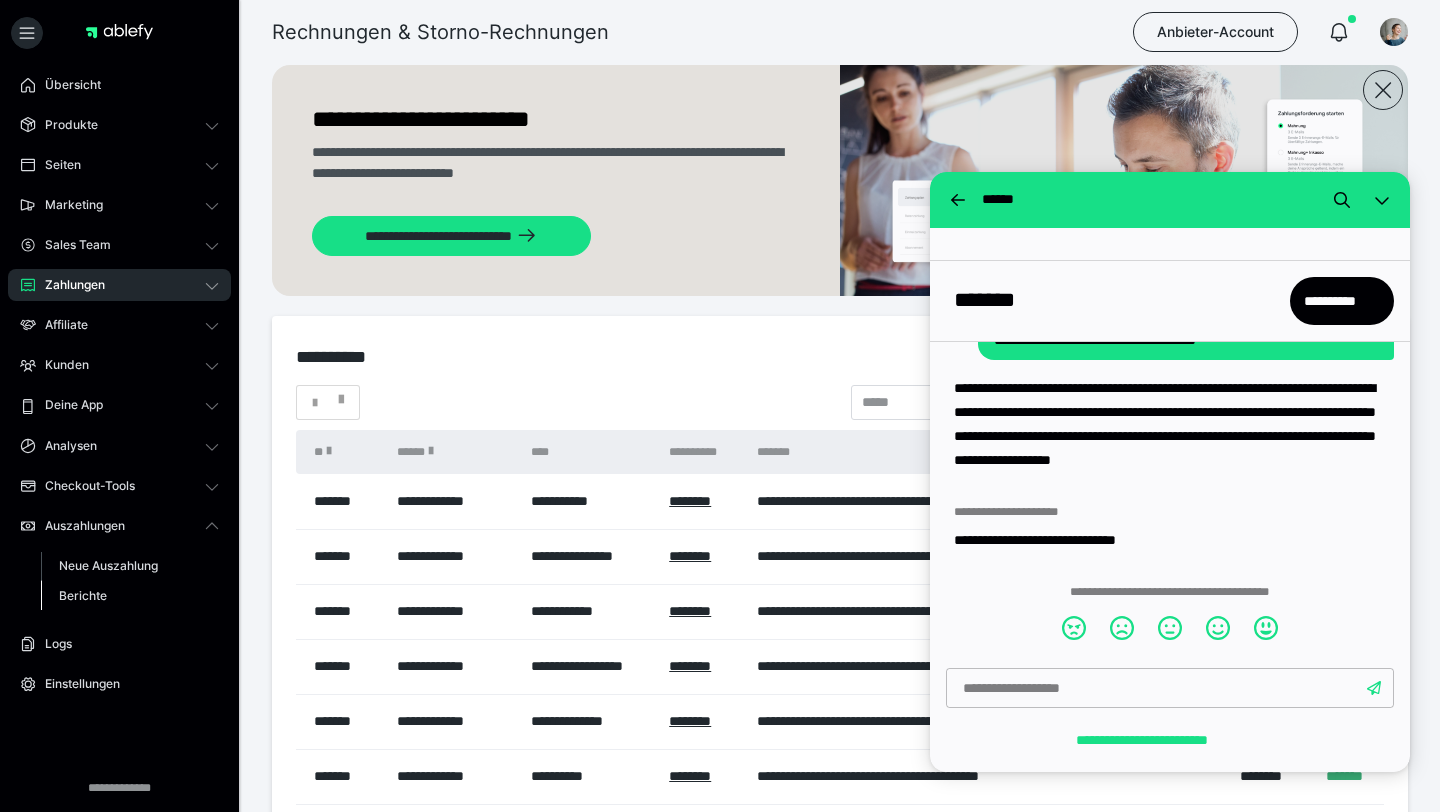 click on "Berichte" at bounding box center [83, 595] 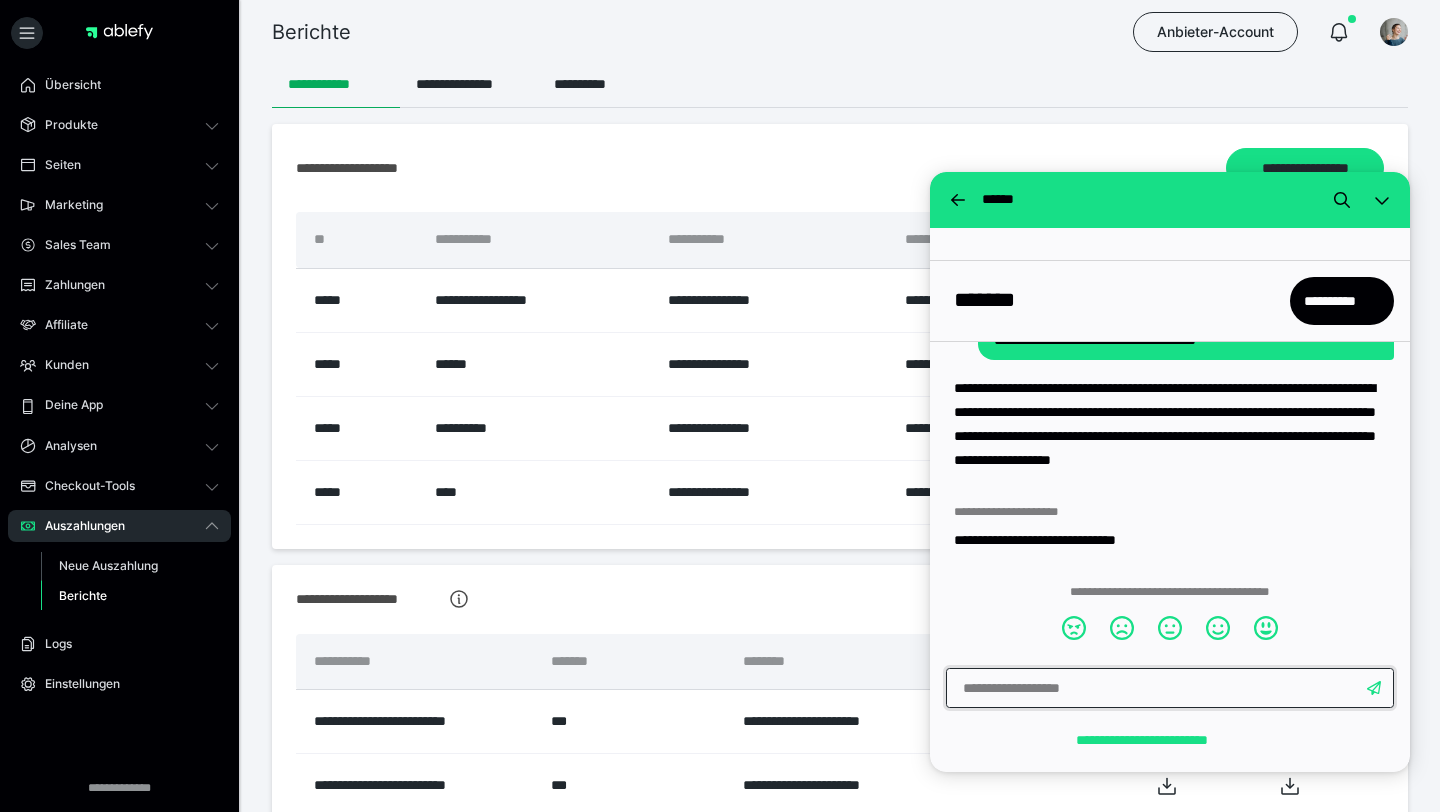 click at bounding box center [1170, 688] 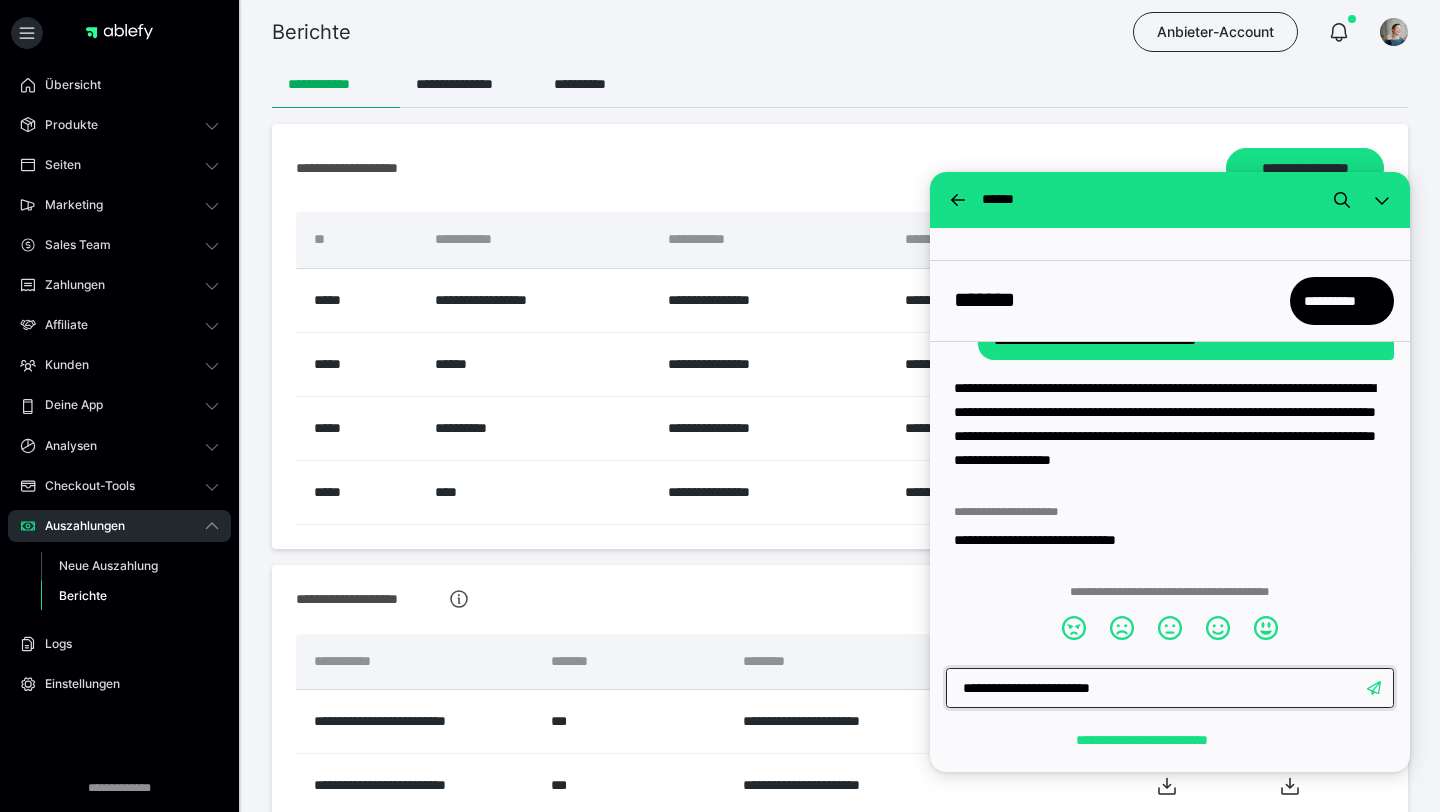 type on "**********" 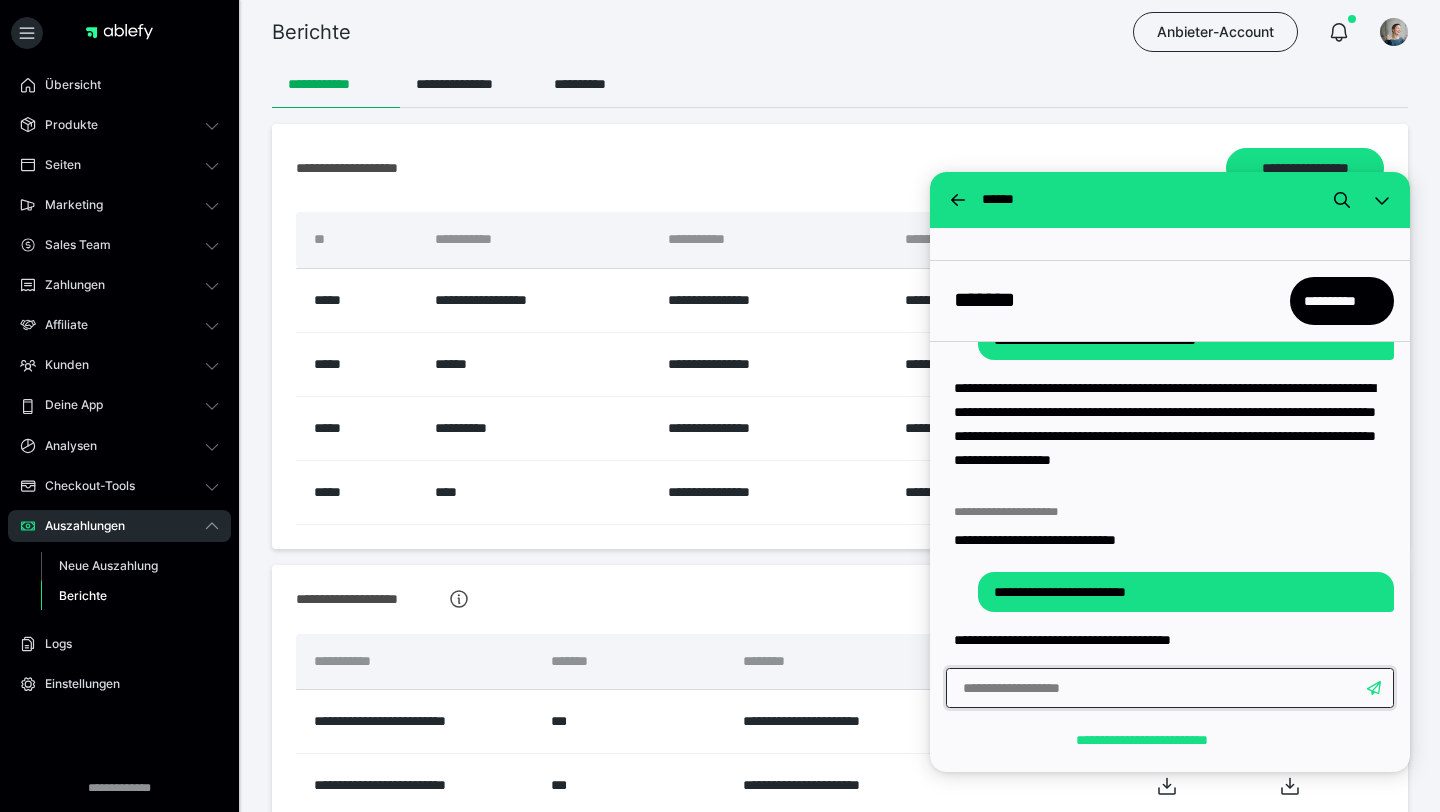 scroll, scrollTop: 179, scrollLeft: 0, axis: vertical 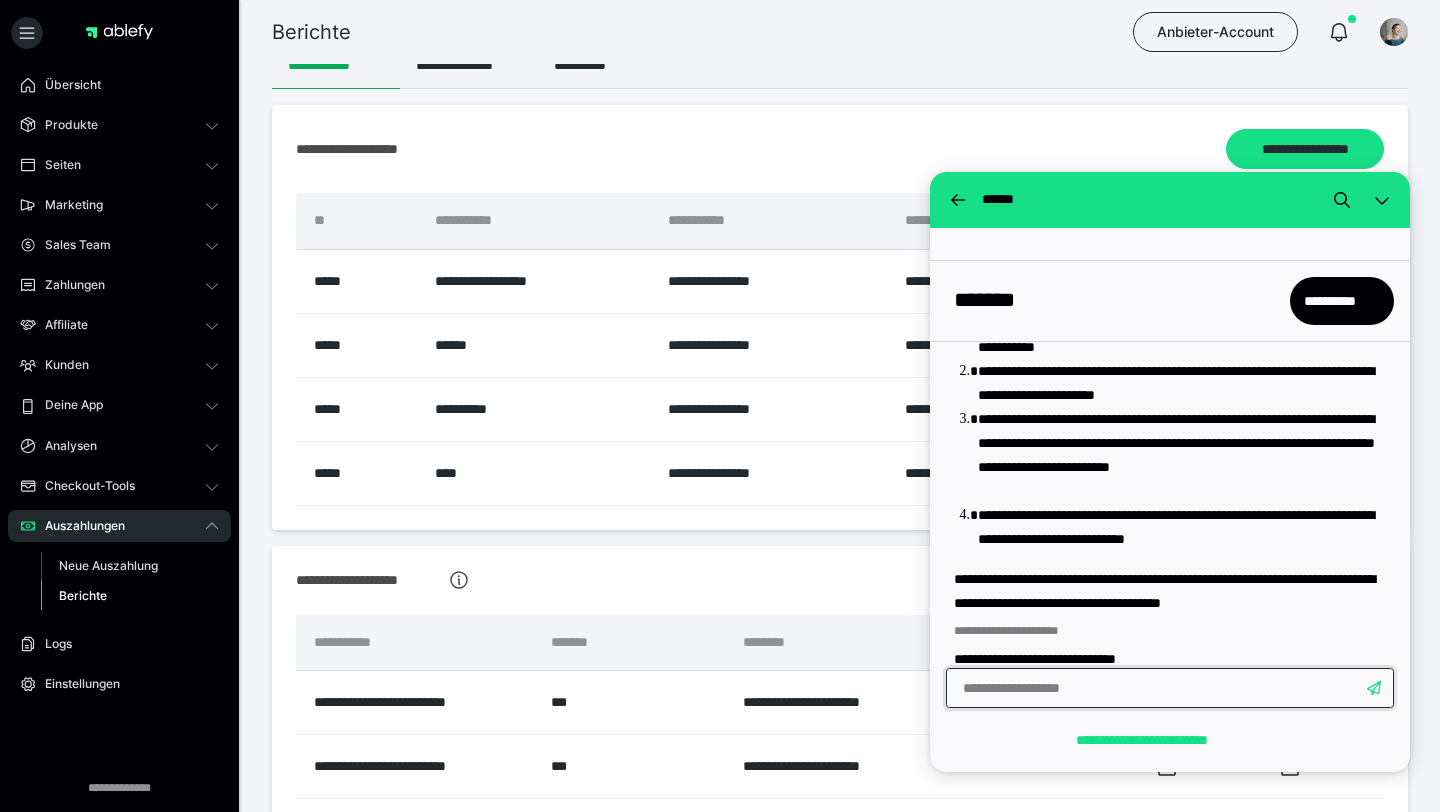 click at bounding box center (1170, 688) 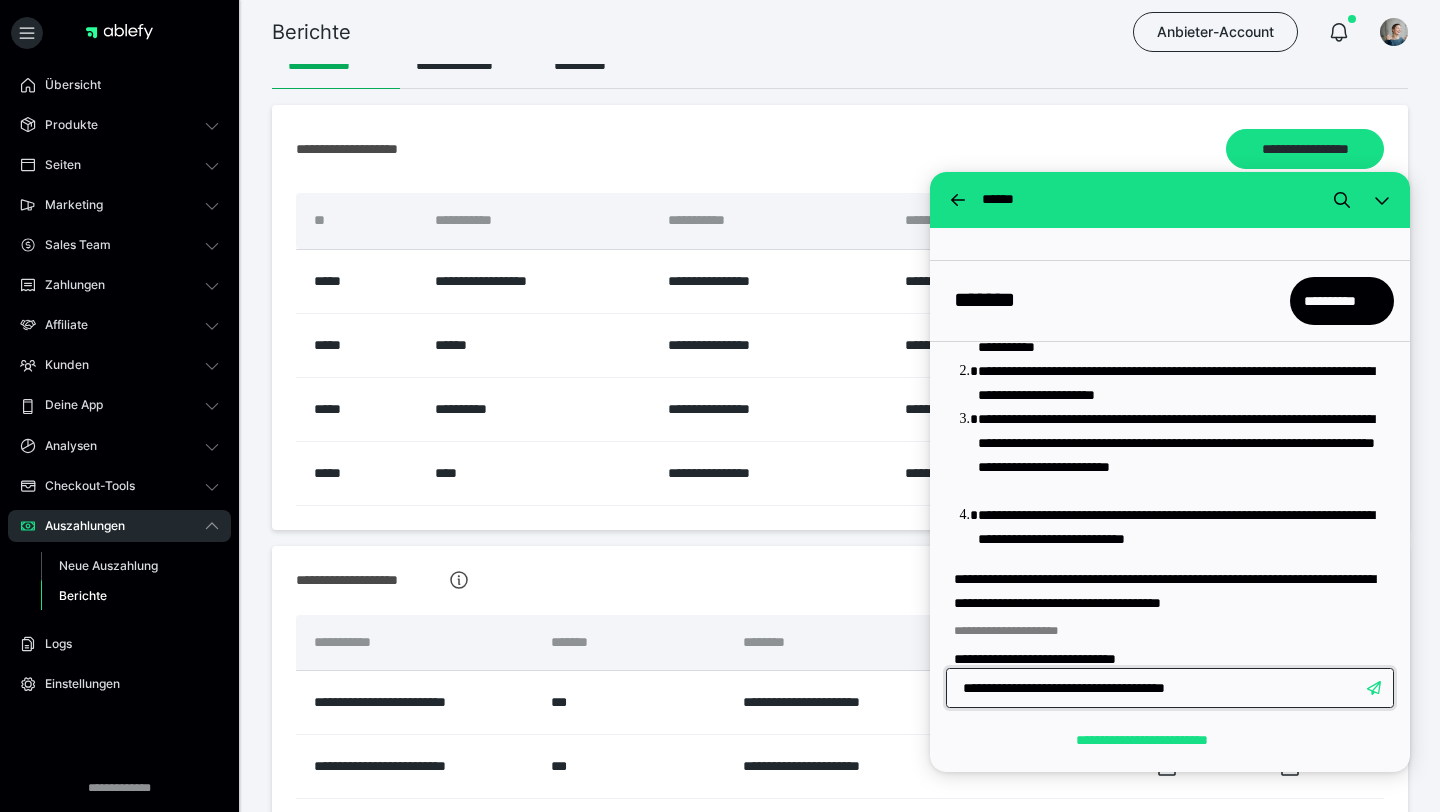 type on "**********" 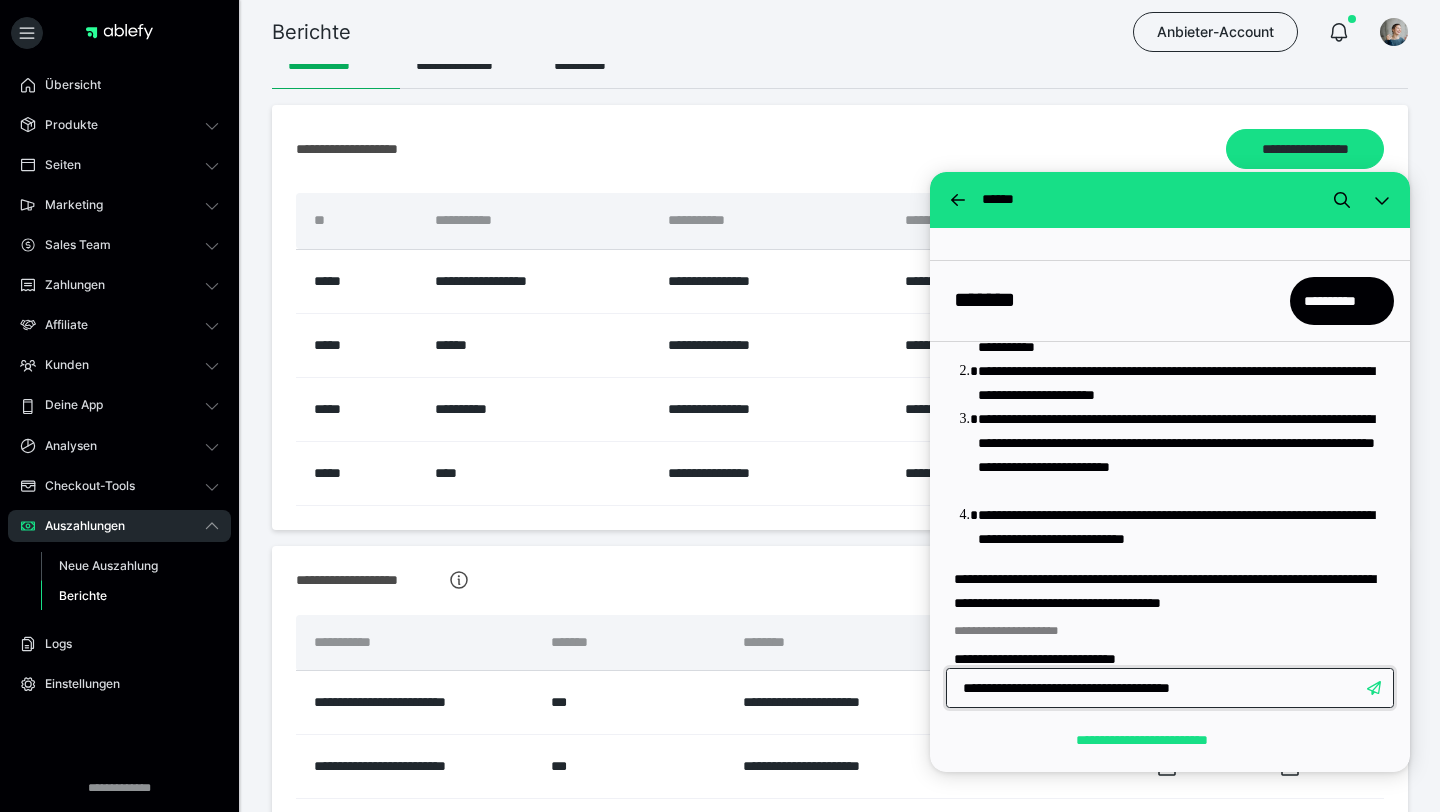 type 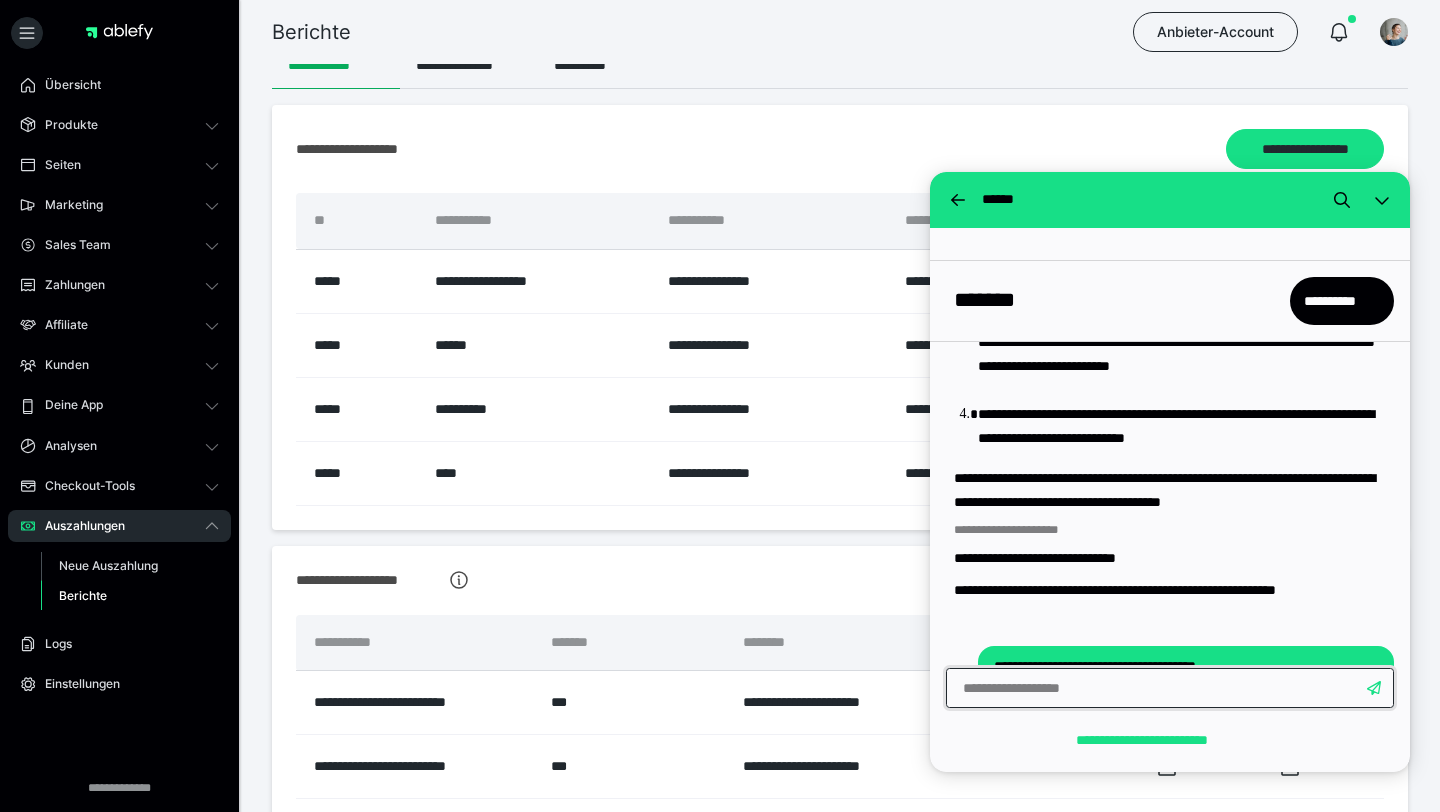 scroll, scrollTop: 695, scrollLeft: 0, axis: vertical 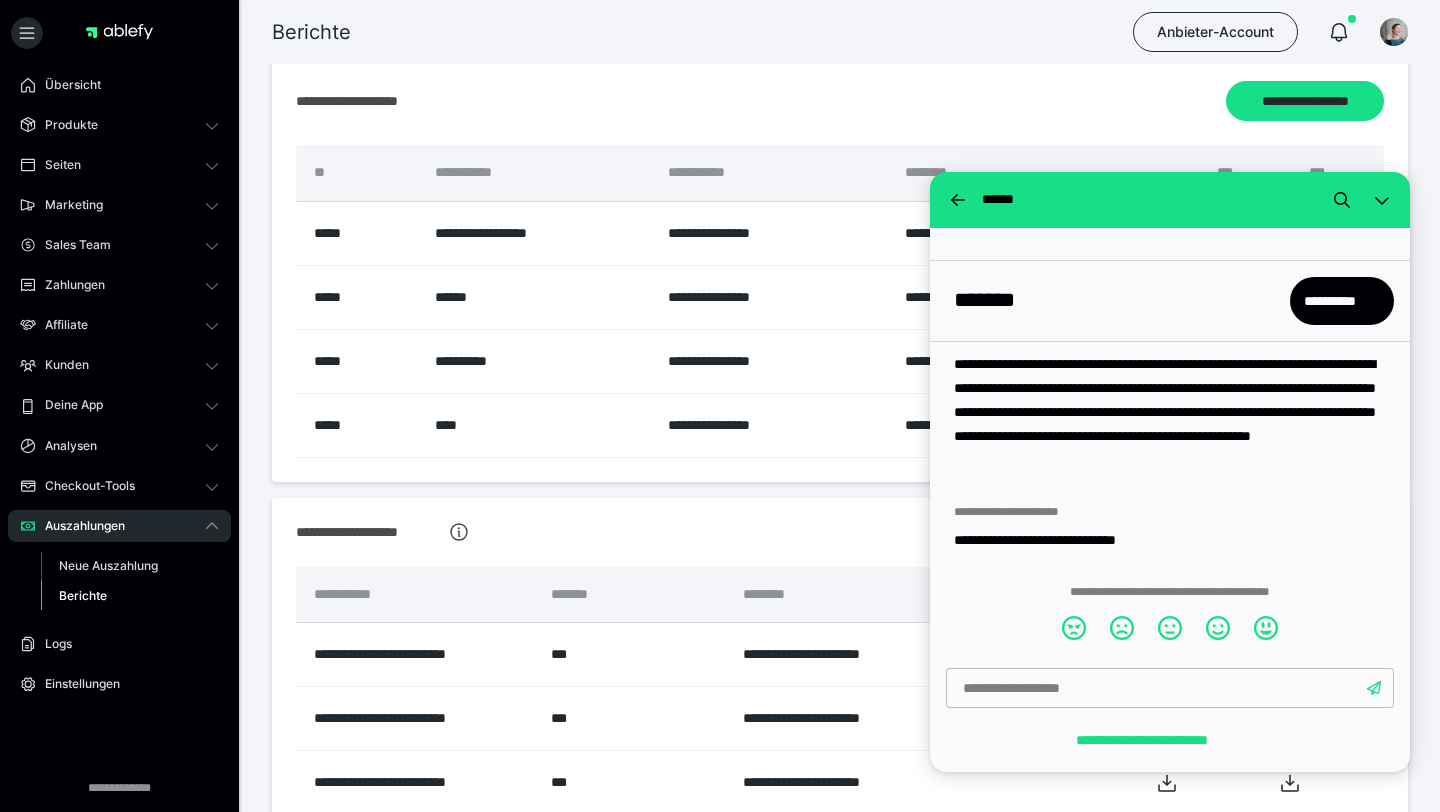 click on "**********" at bounding box center (840, 893) 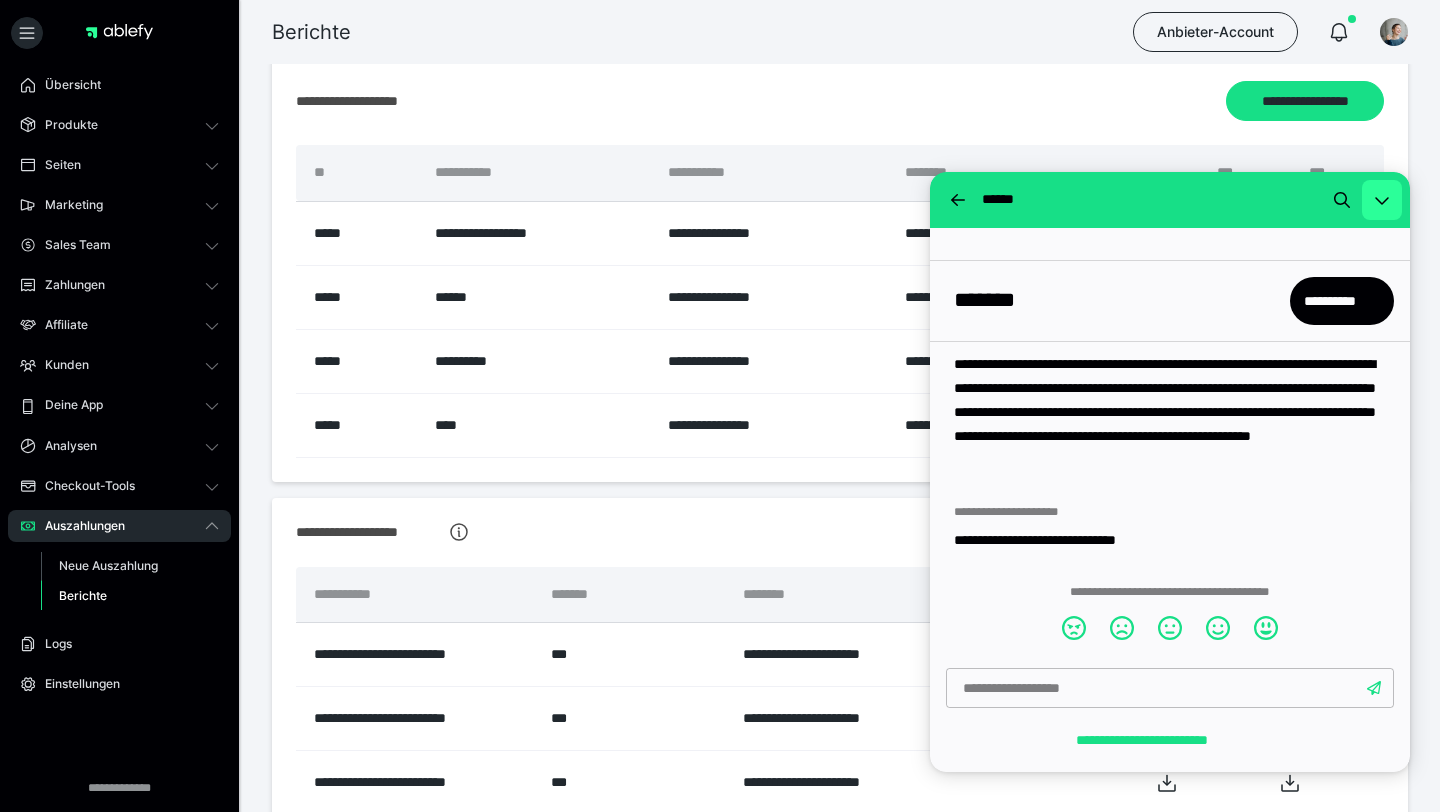 click at bounding box center [1382, 200] 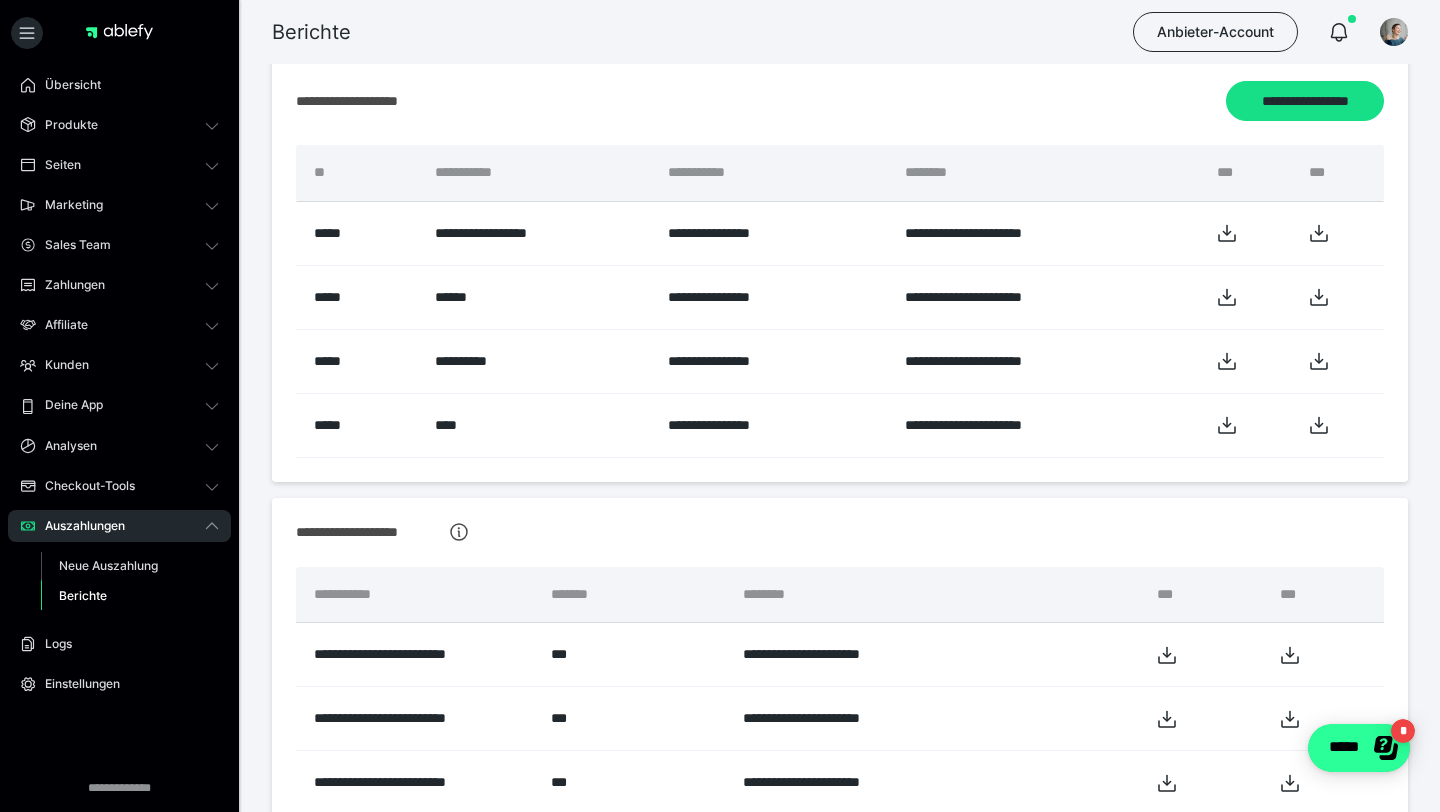 scroll, scrollTop: 0, scrollLeft: 0, axis: both 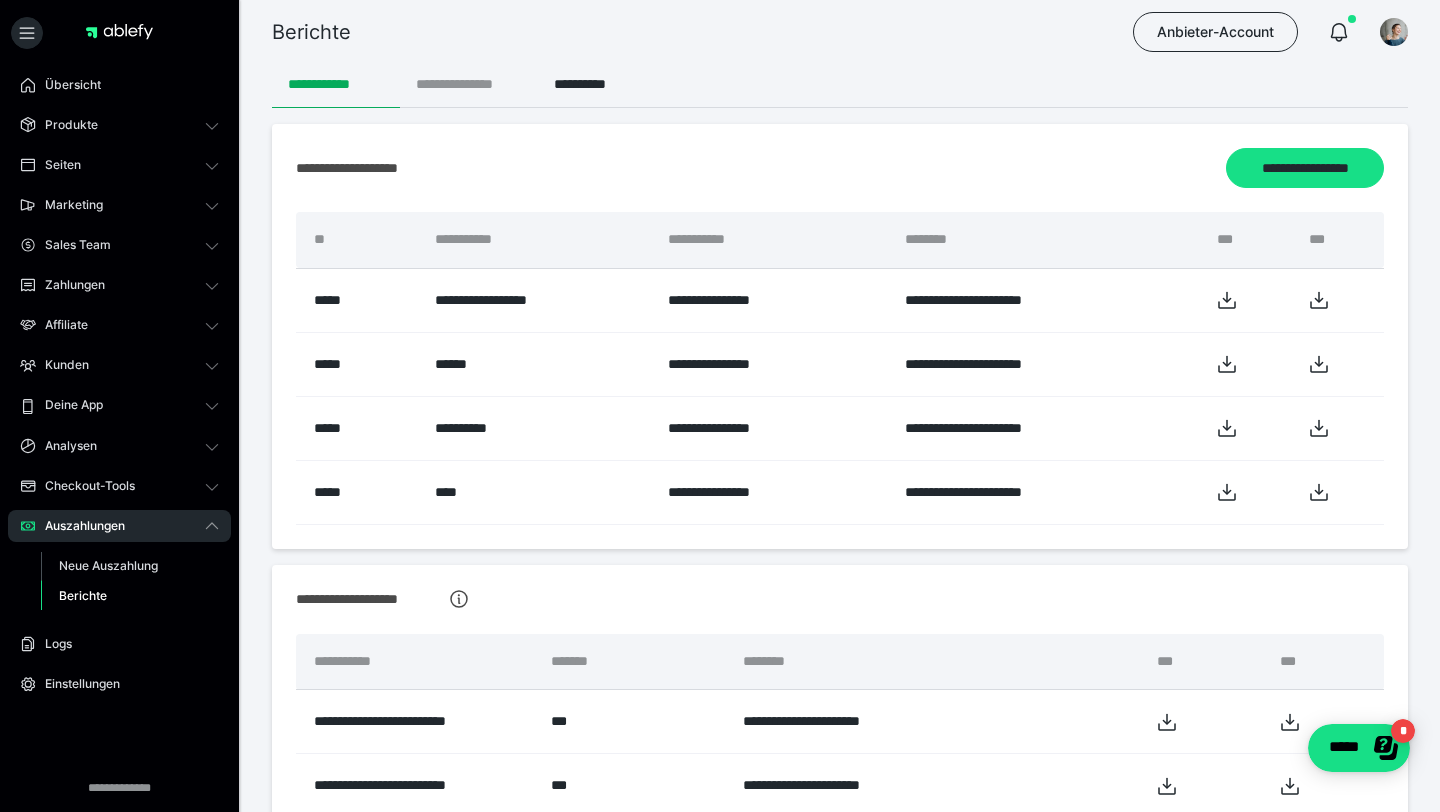 click on "**********" at bounding box center (469, 84) 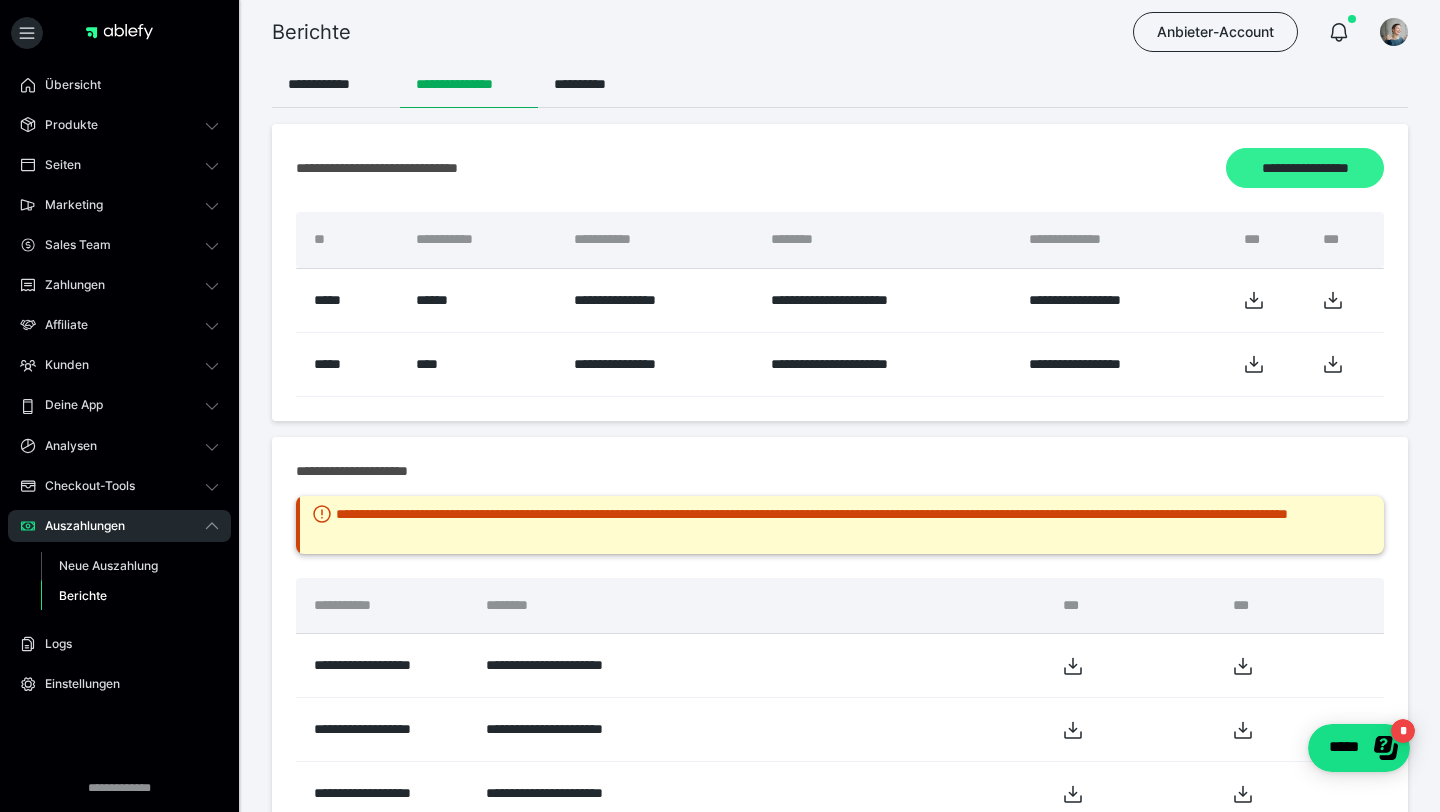 click on "**********" at bounding box center [1305, 168] 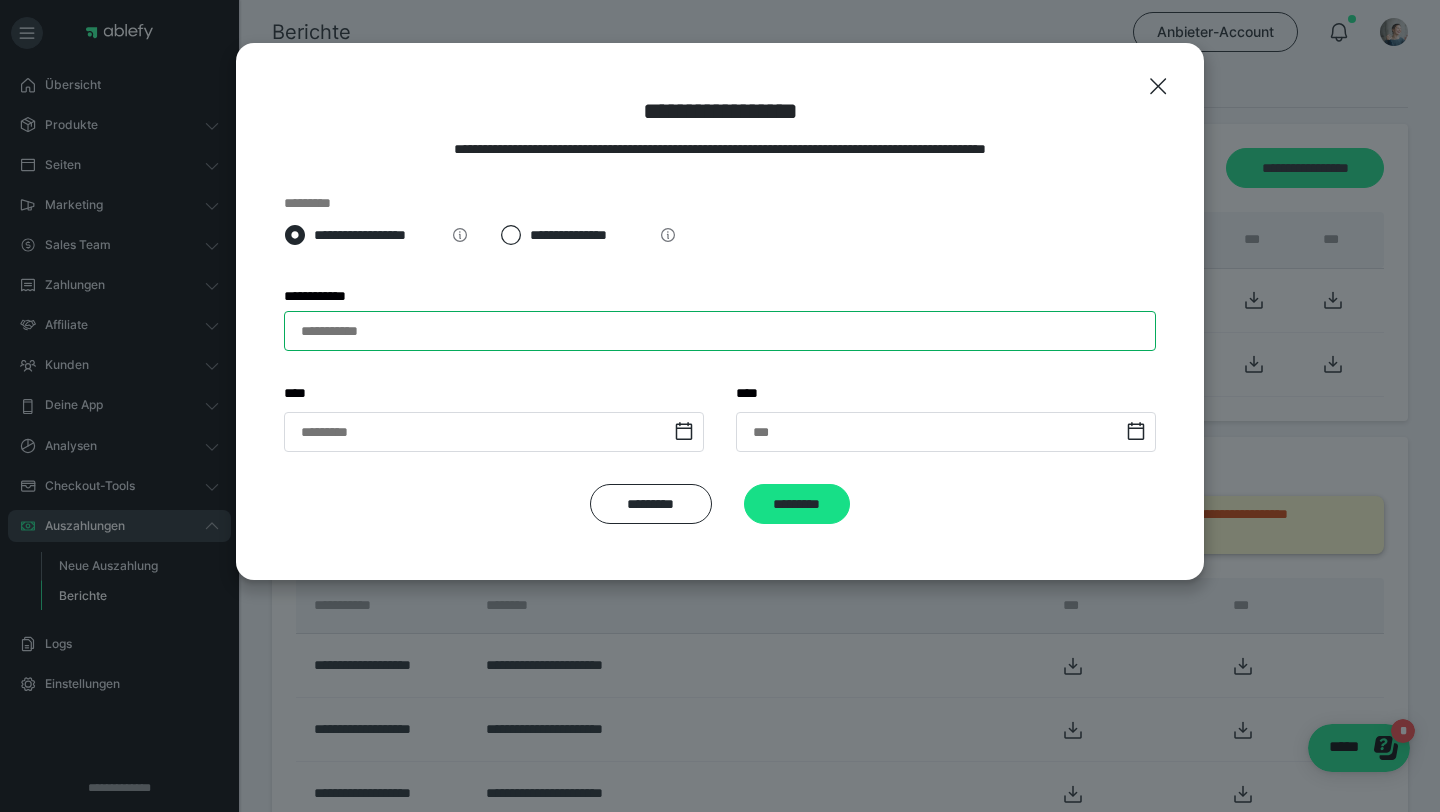 click on "**********" at bounding box center [720, 331] 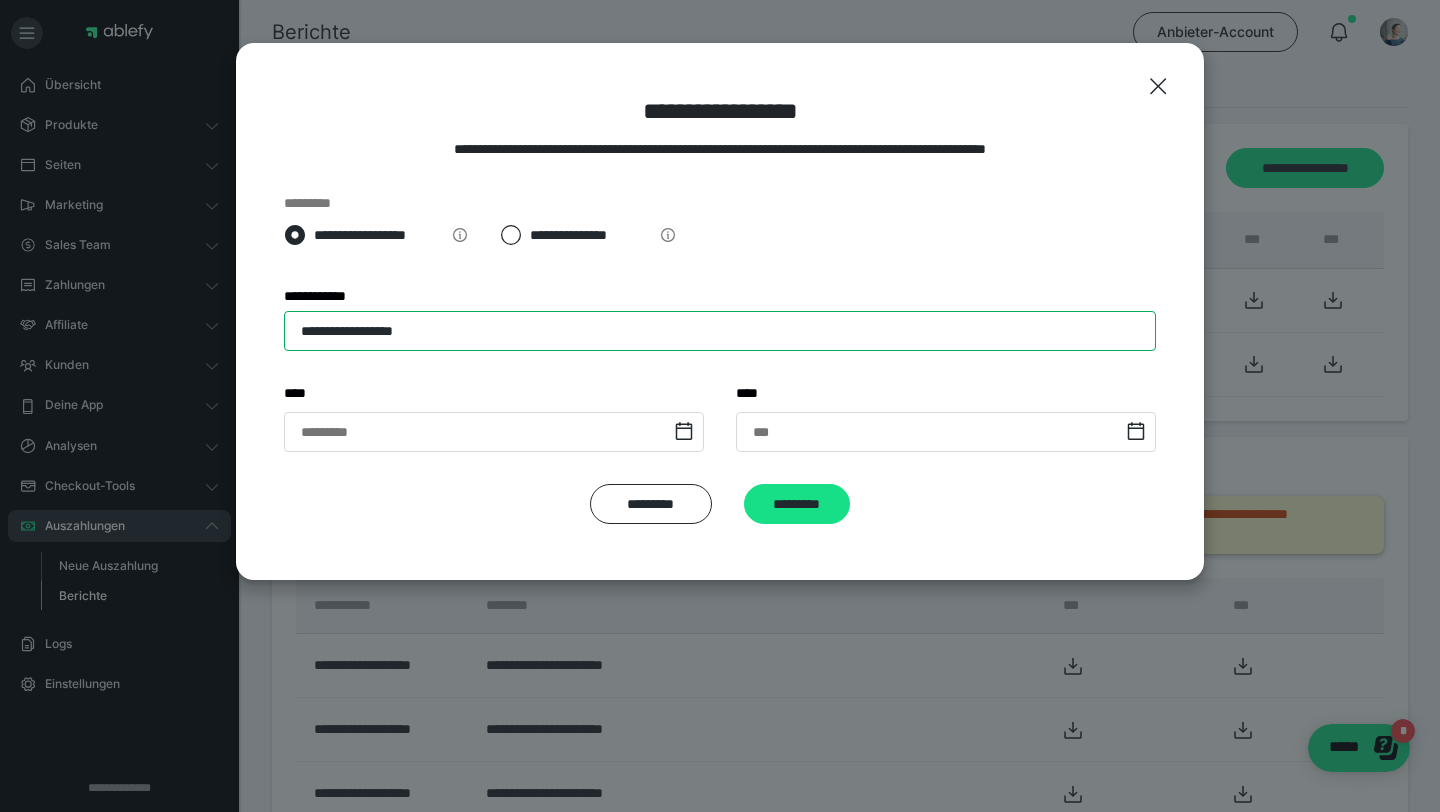 click on "**********" at bounding box center [720, 331] 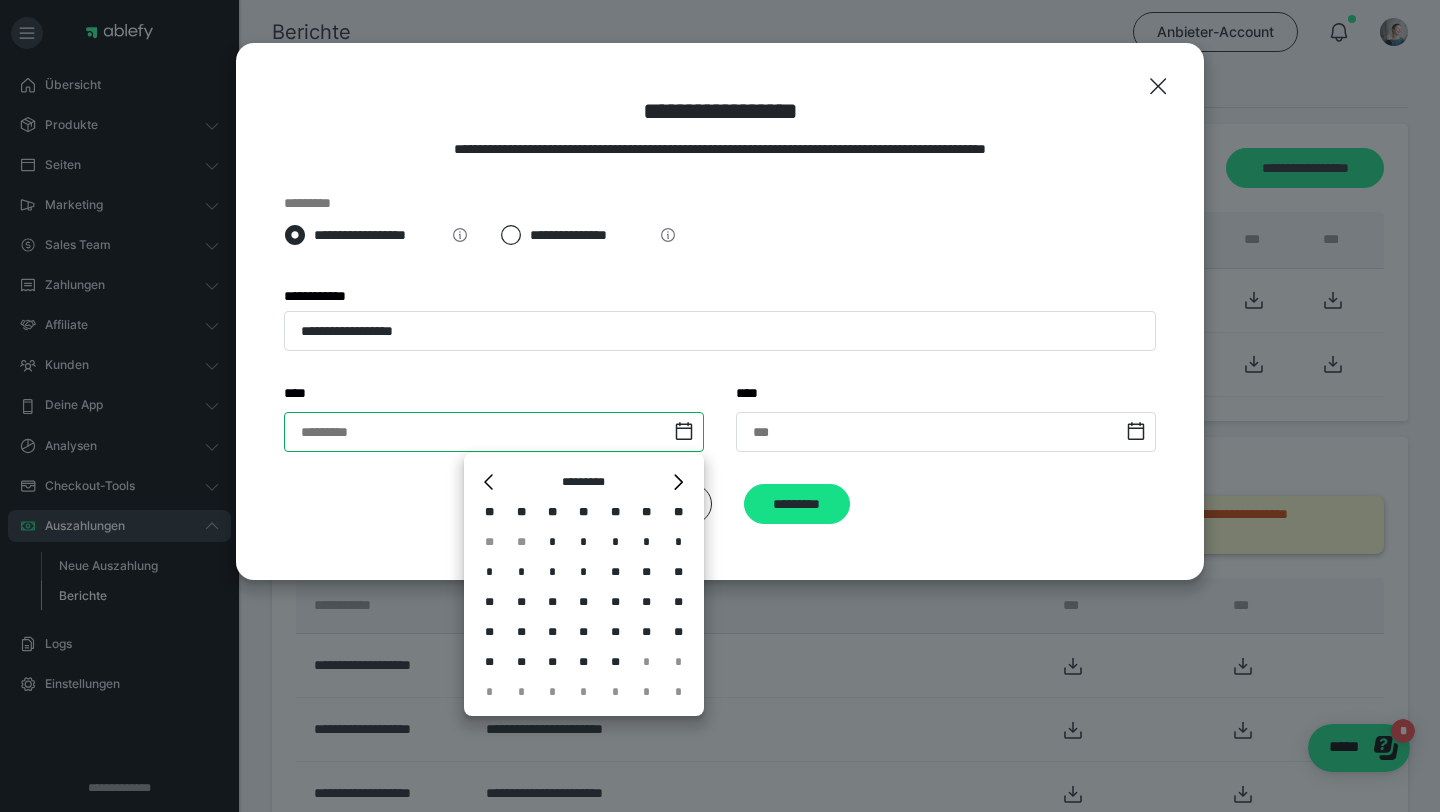 click at bounding box center [494, 432] 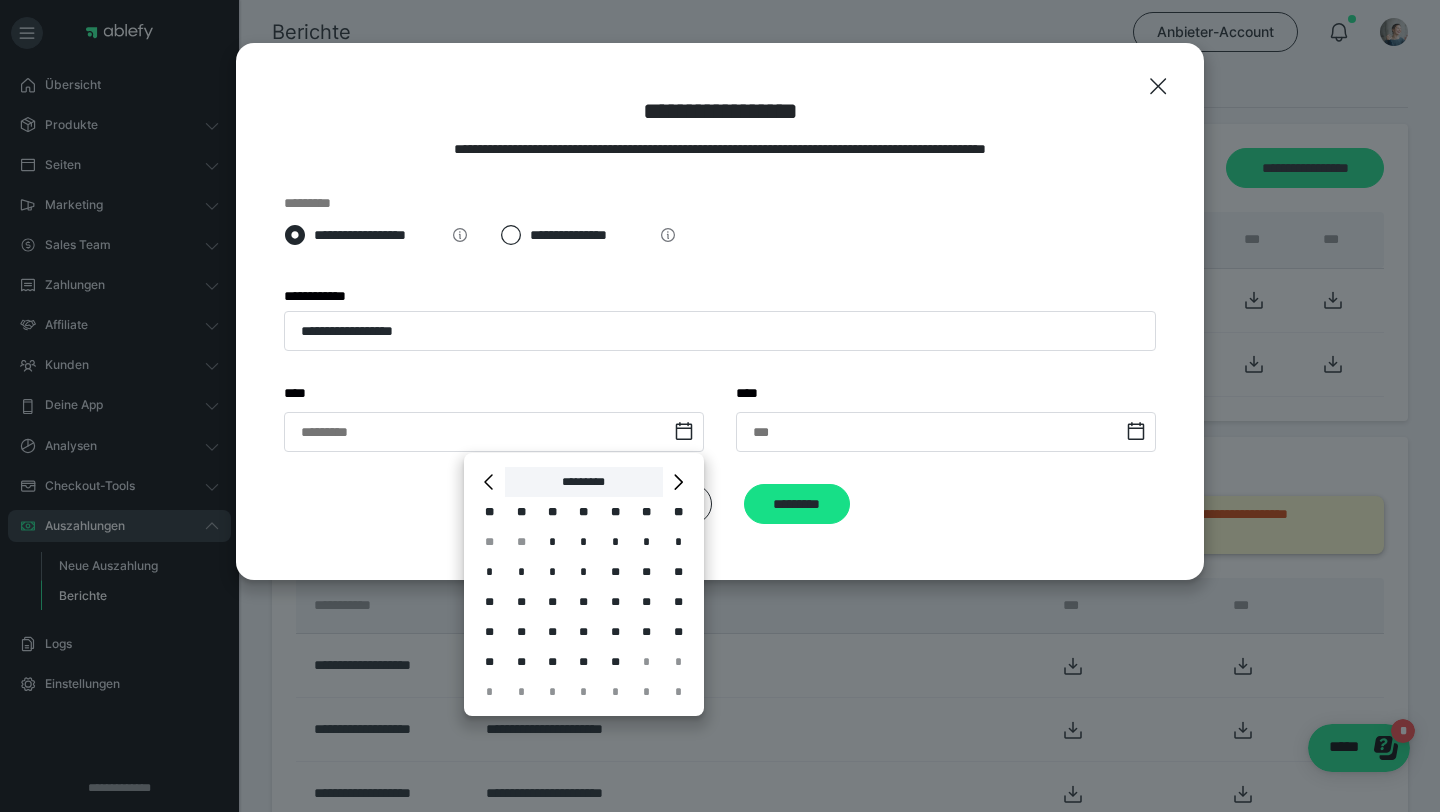 click on "*********" at bounding box center (583, 482) 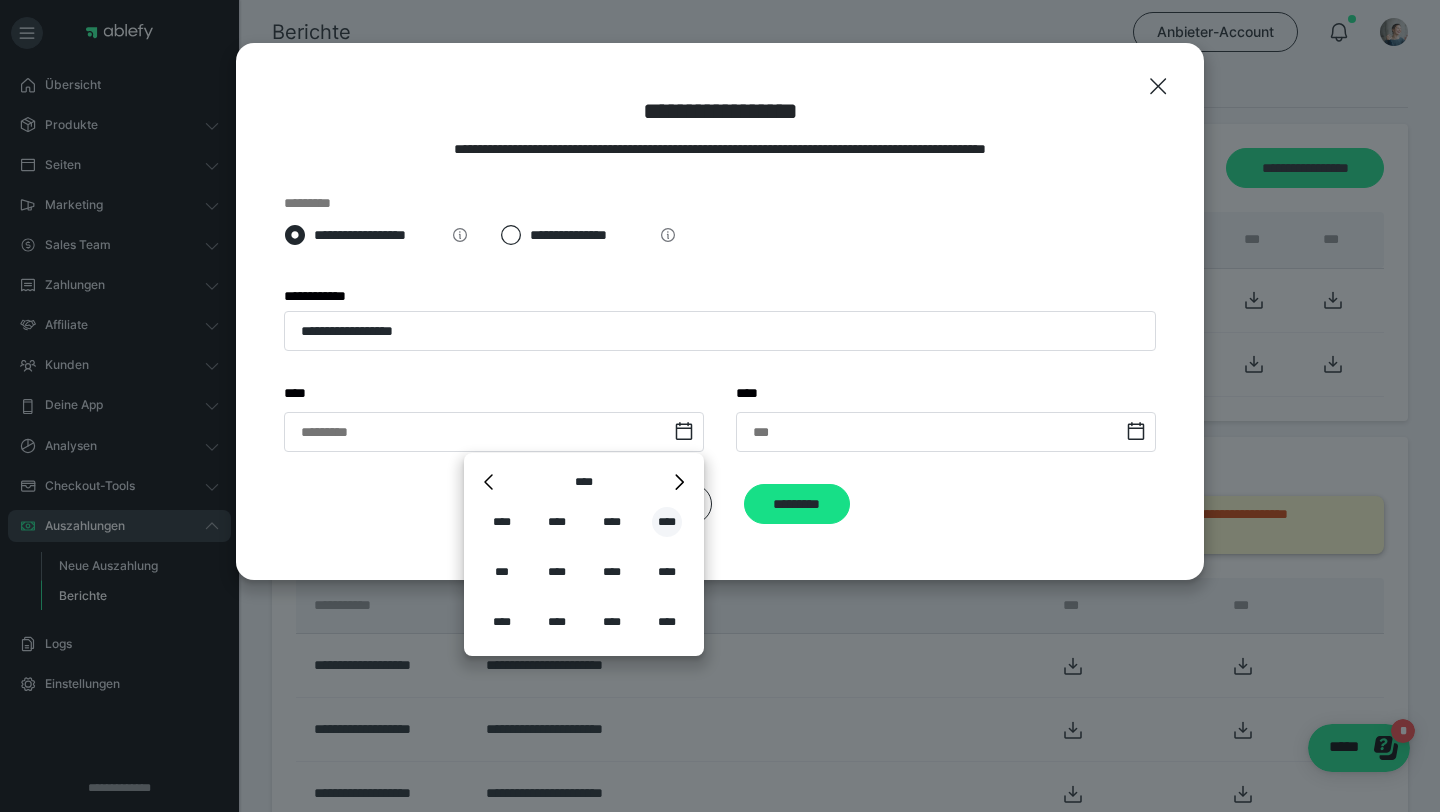 click on "****" at bounding box center (667, 522) 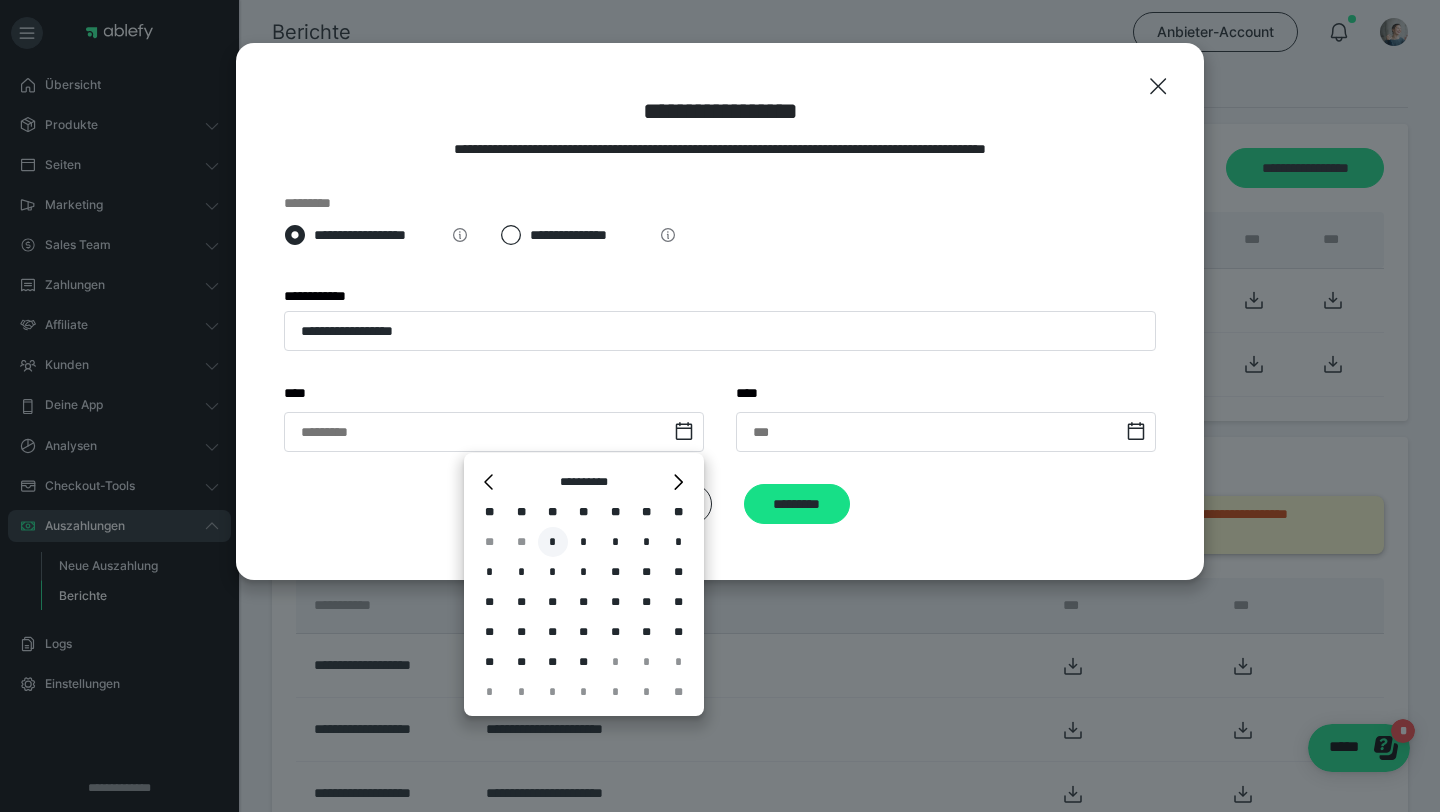 click on "*" at bounding box center [553, 542] 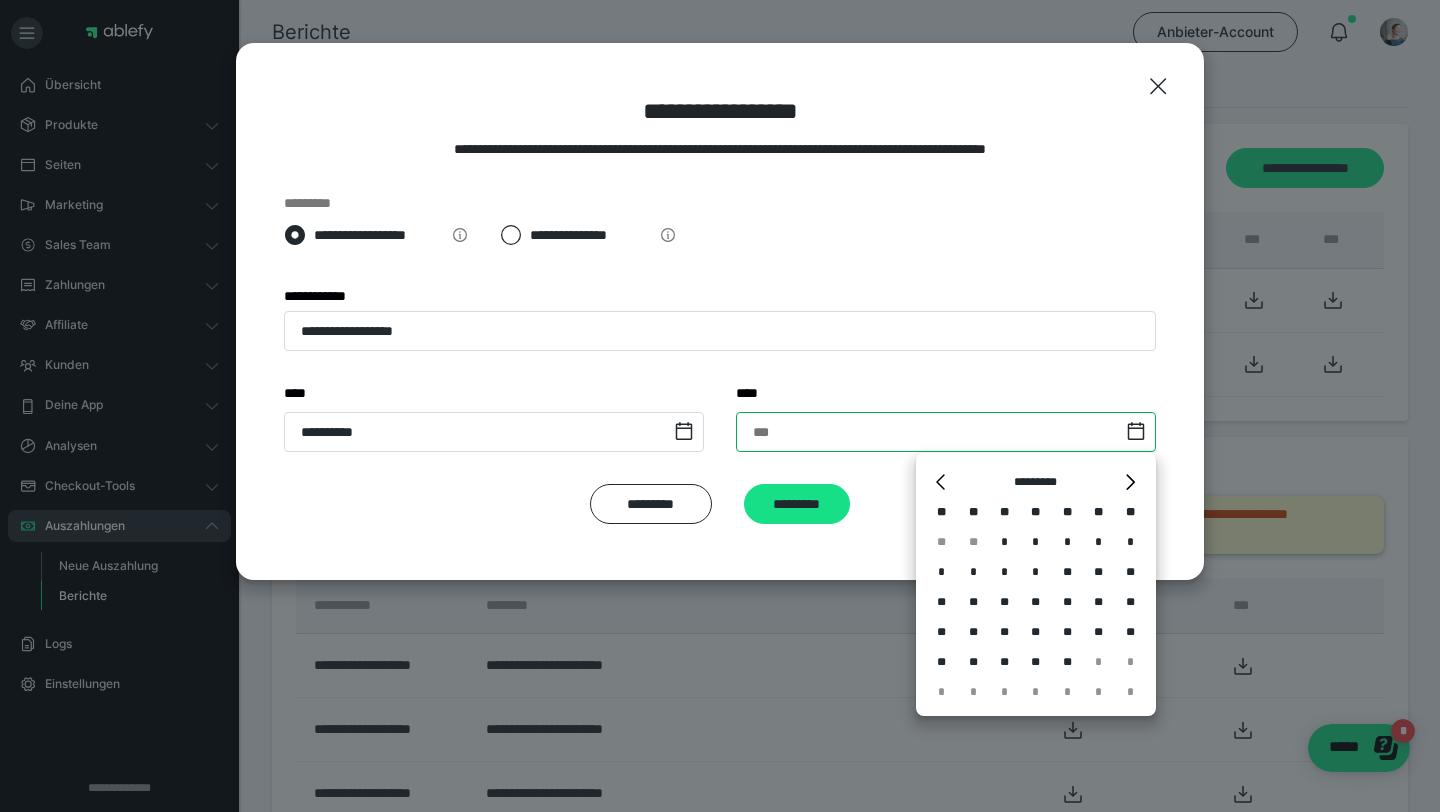 click at bounding box center (946, 432) 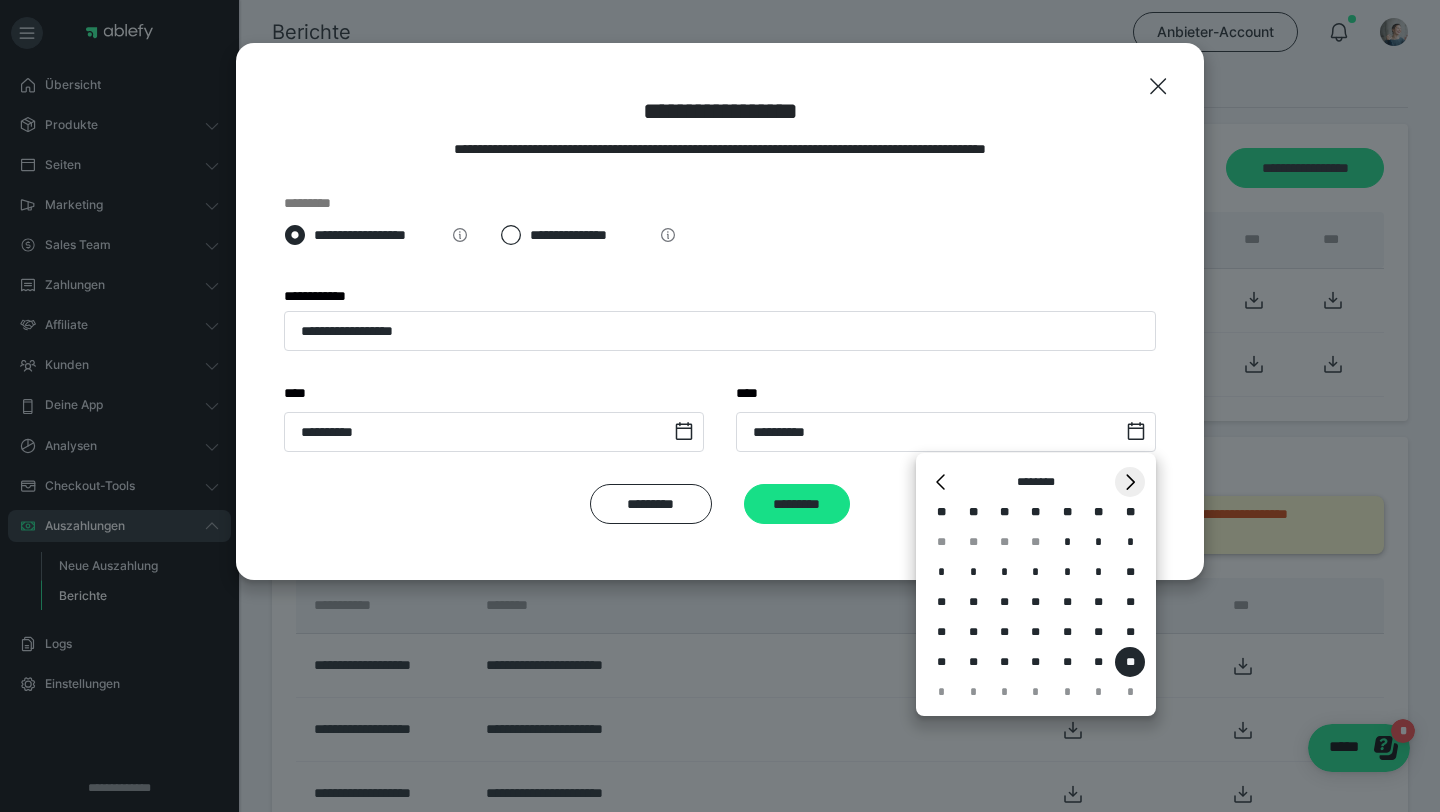 click on "*" at bounding box center [1130, 482] 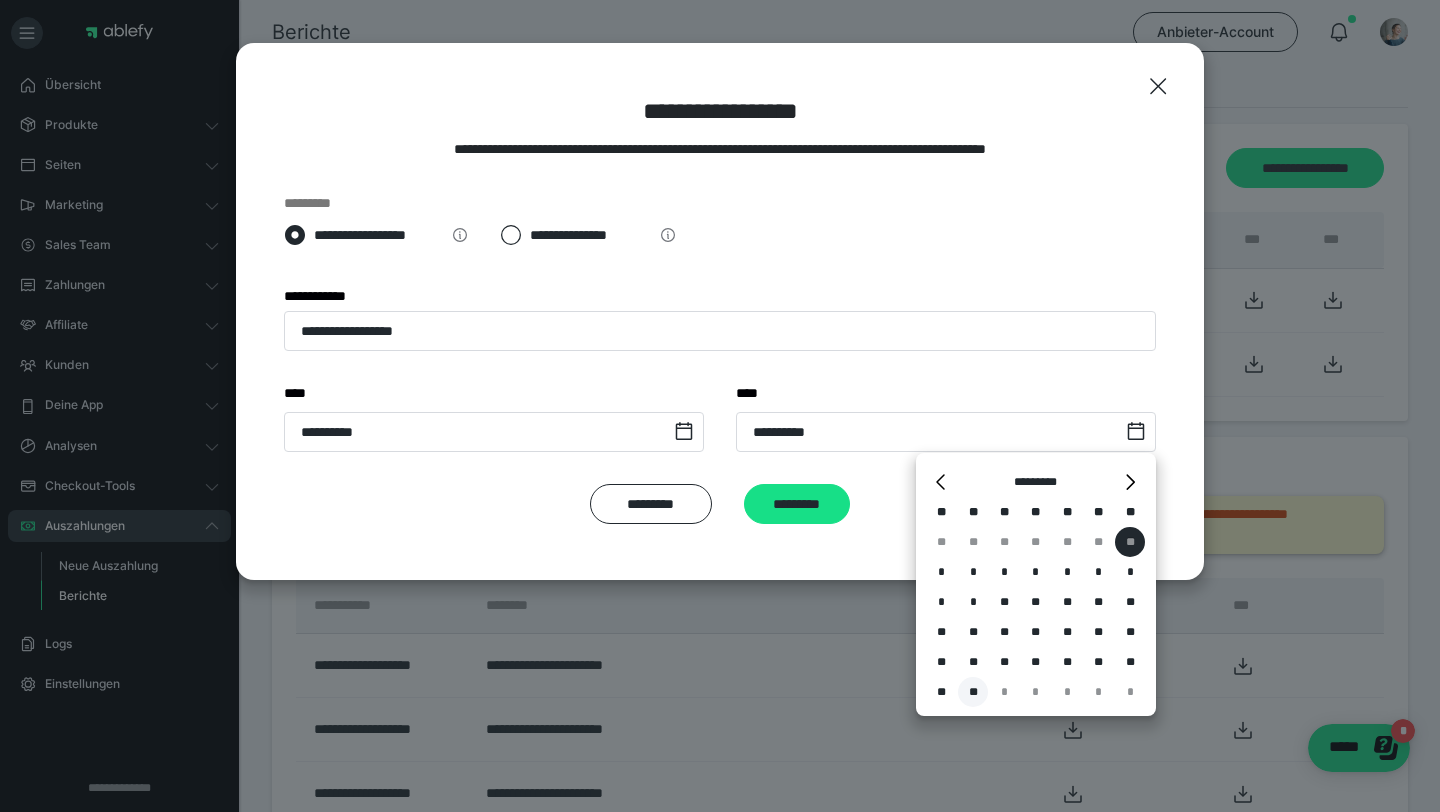click on "**" at bounding box center (973, 692) 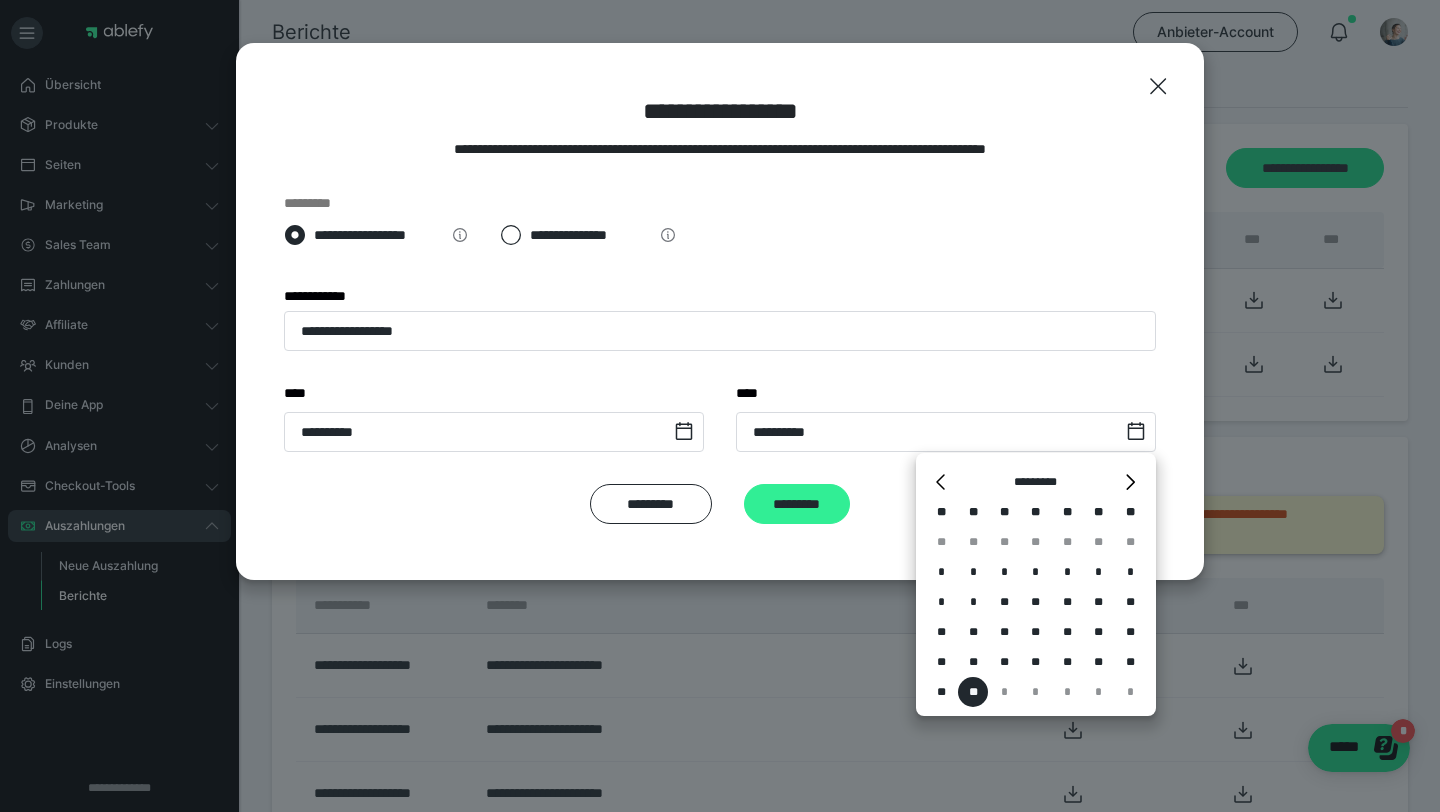 click on "*********" at bounding box center (797, 504) 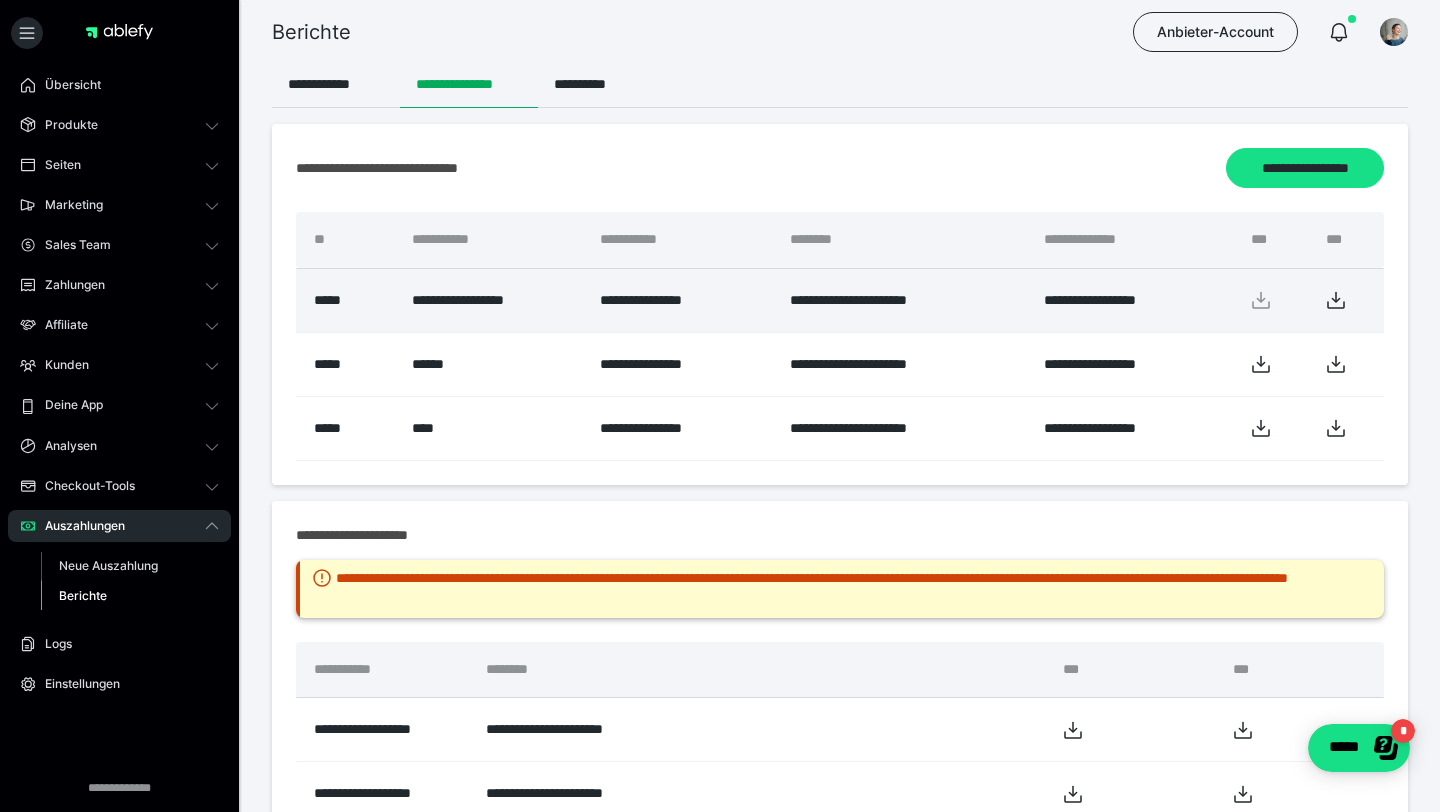 click 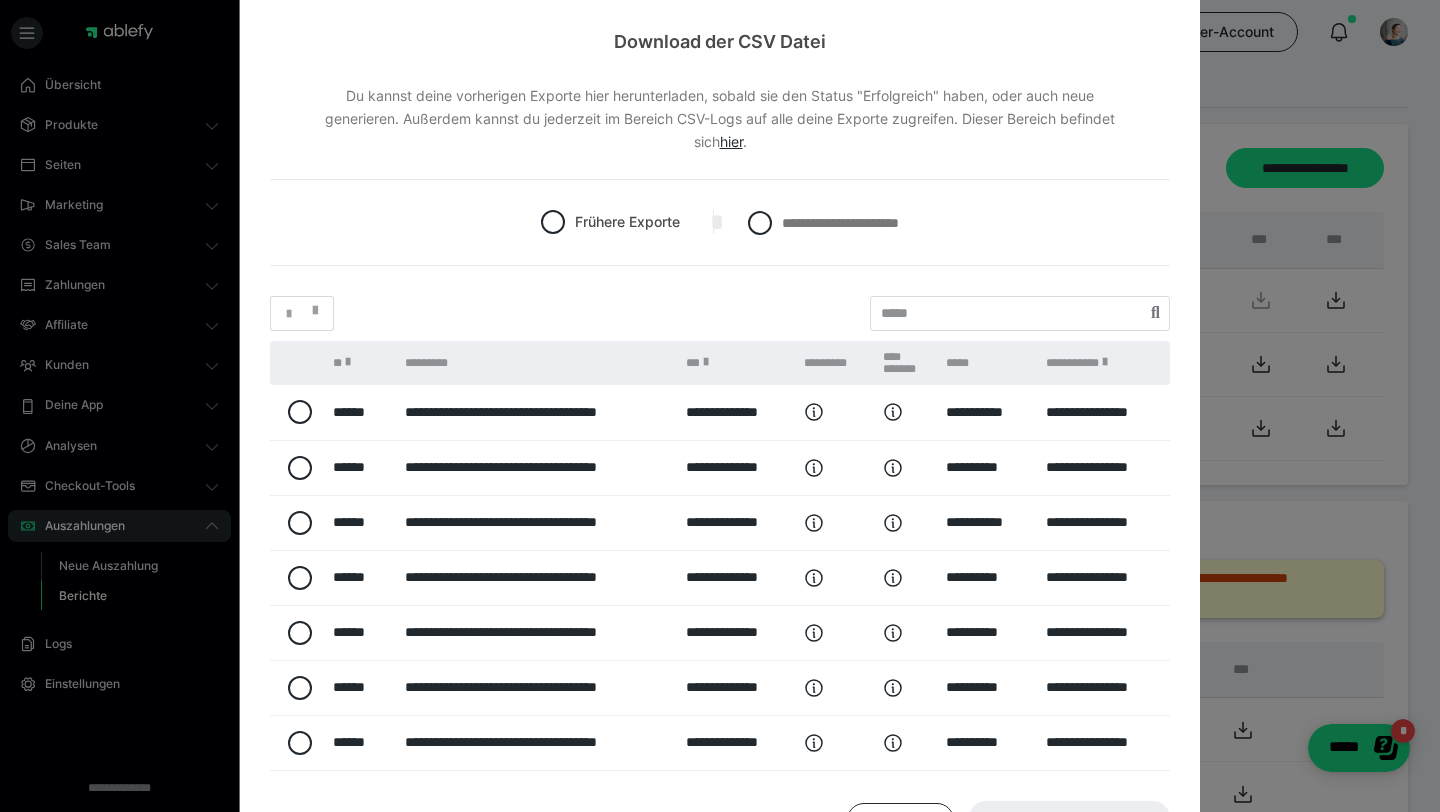 scroll, scrollTop: 125, scrollLeft: 0, axis: vertical 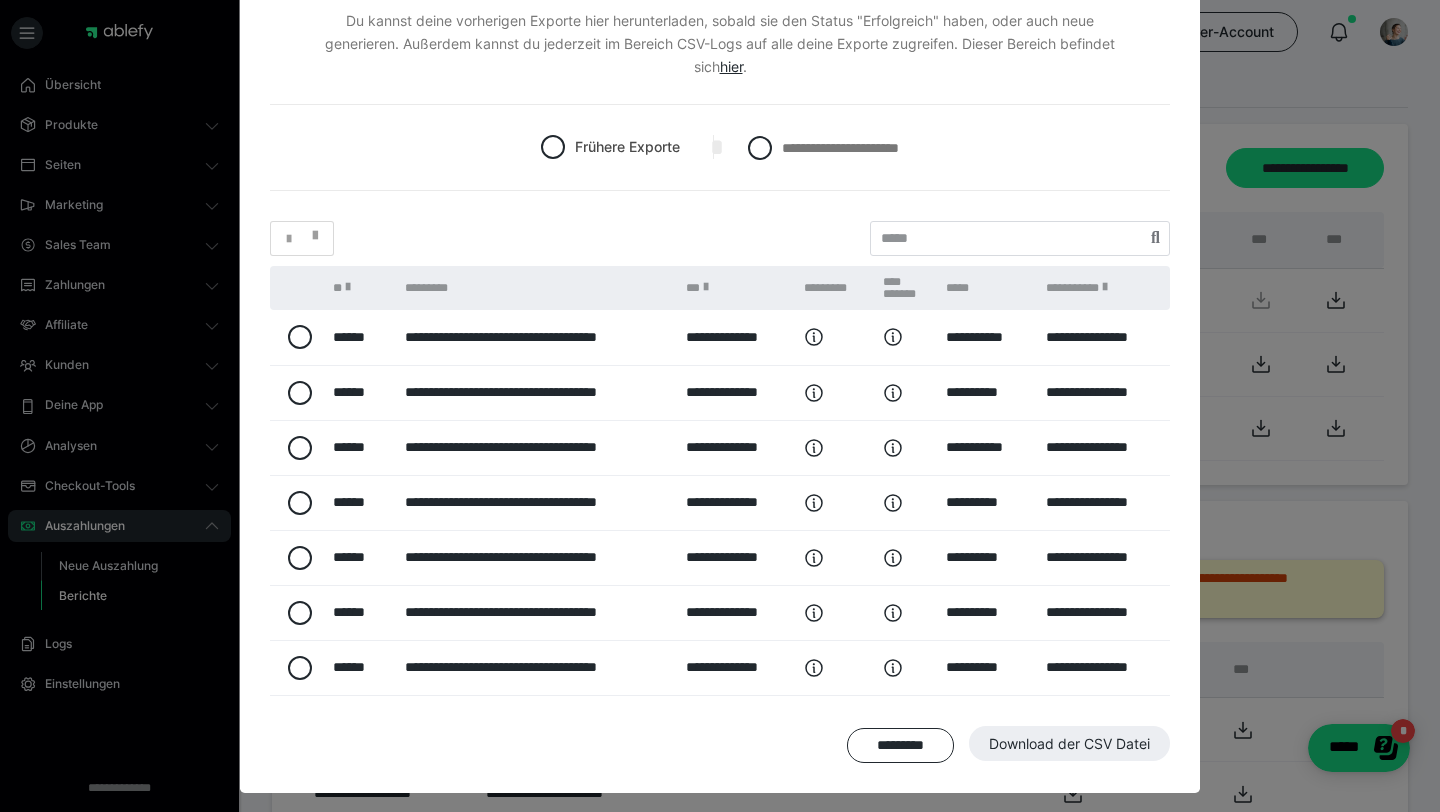 click on "**********" at bounding box center (720, 406) 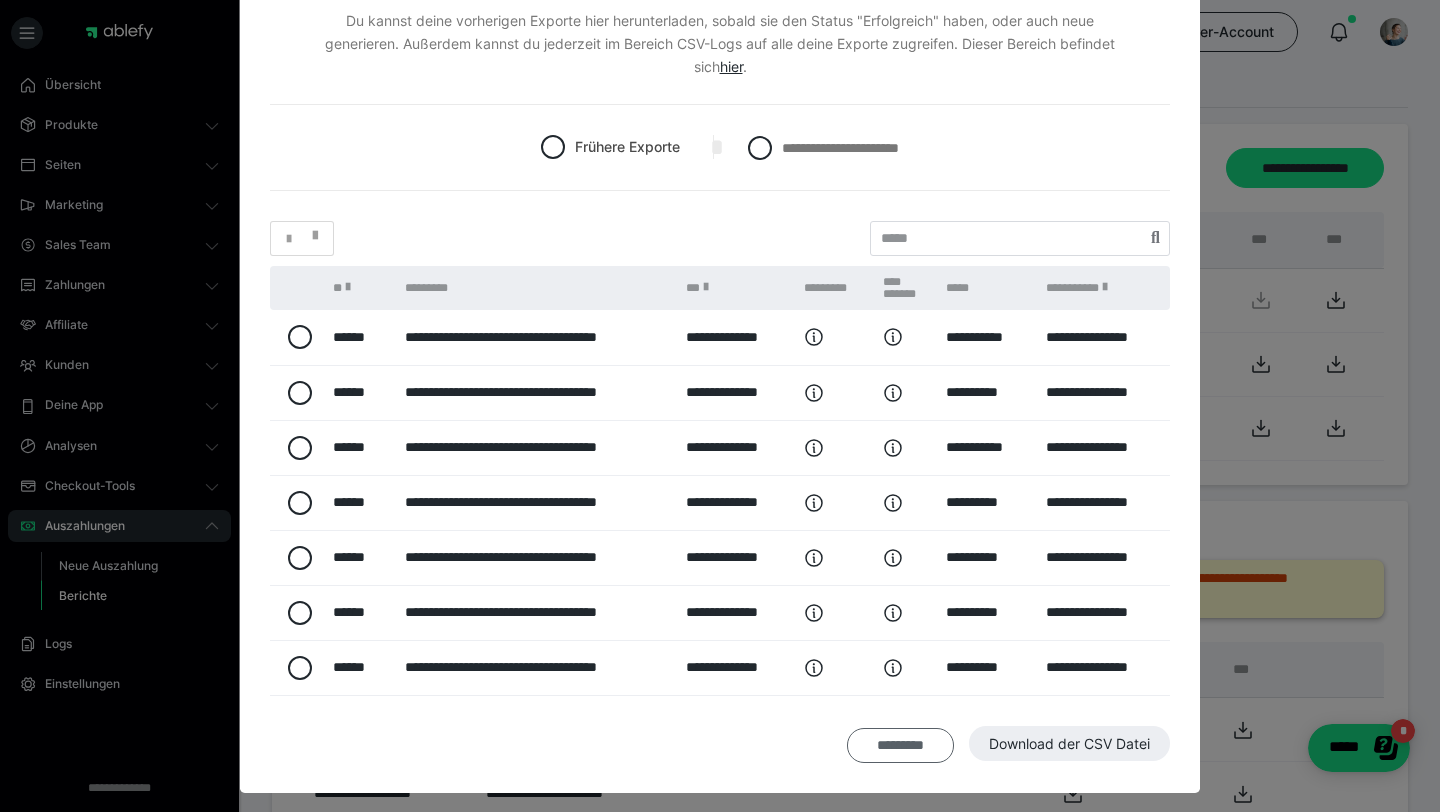 click on "*********" at bounding box center (900, 746) 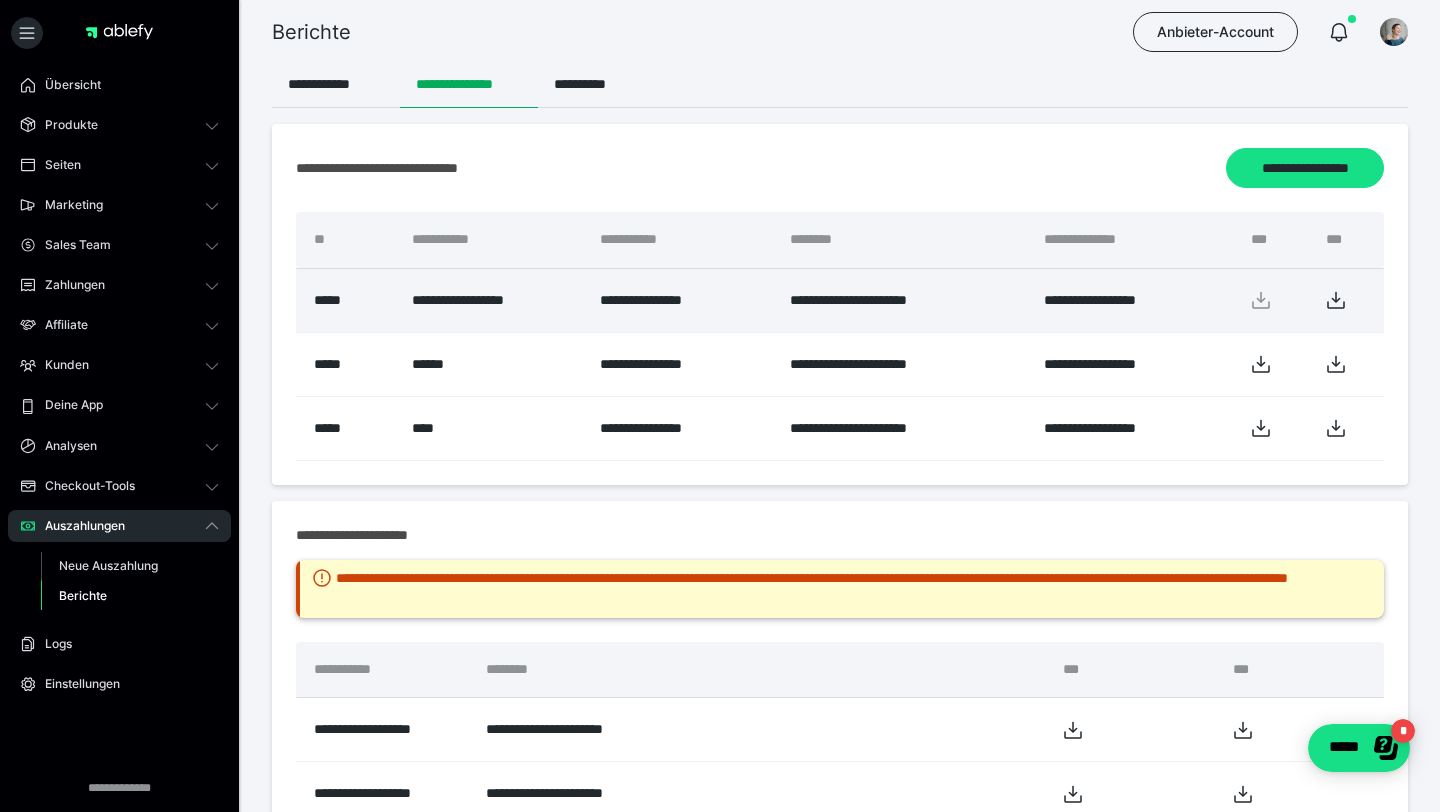 click on "**********" at bounding box center (901, 300) 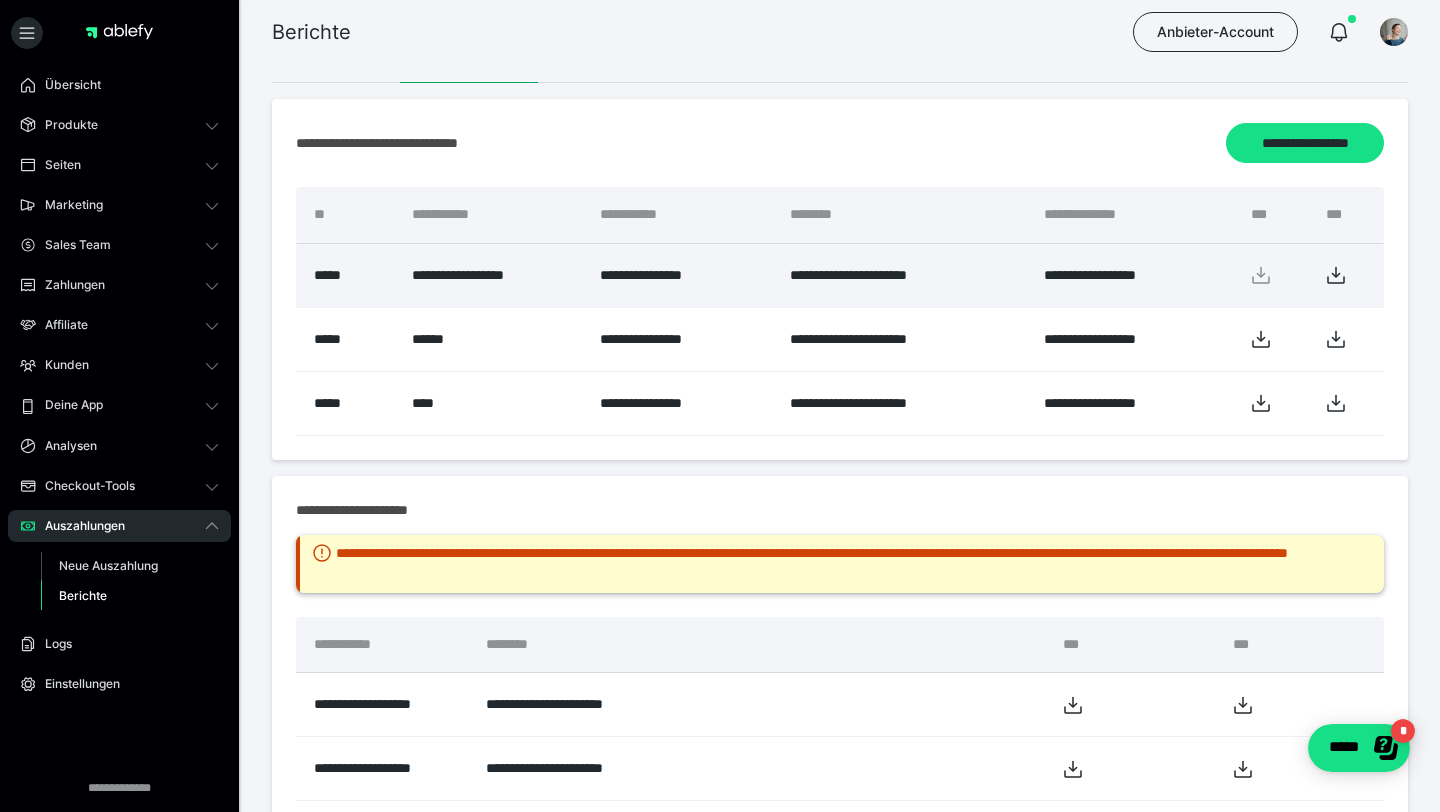 scroll, scrollTop: 62, scrollLeft: 0, axis: vertical 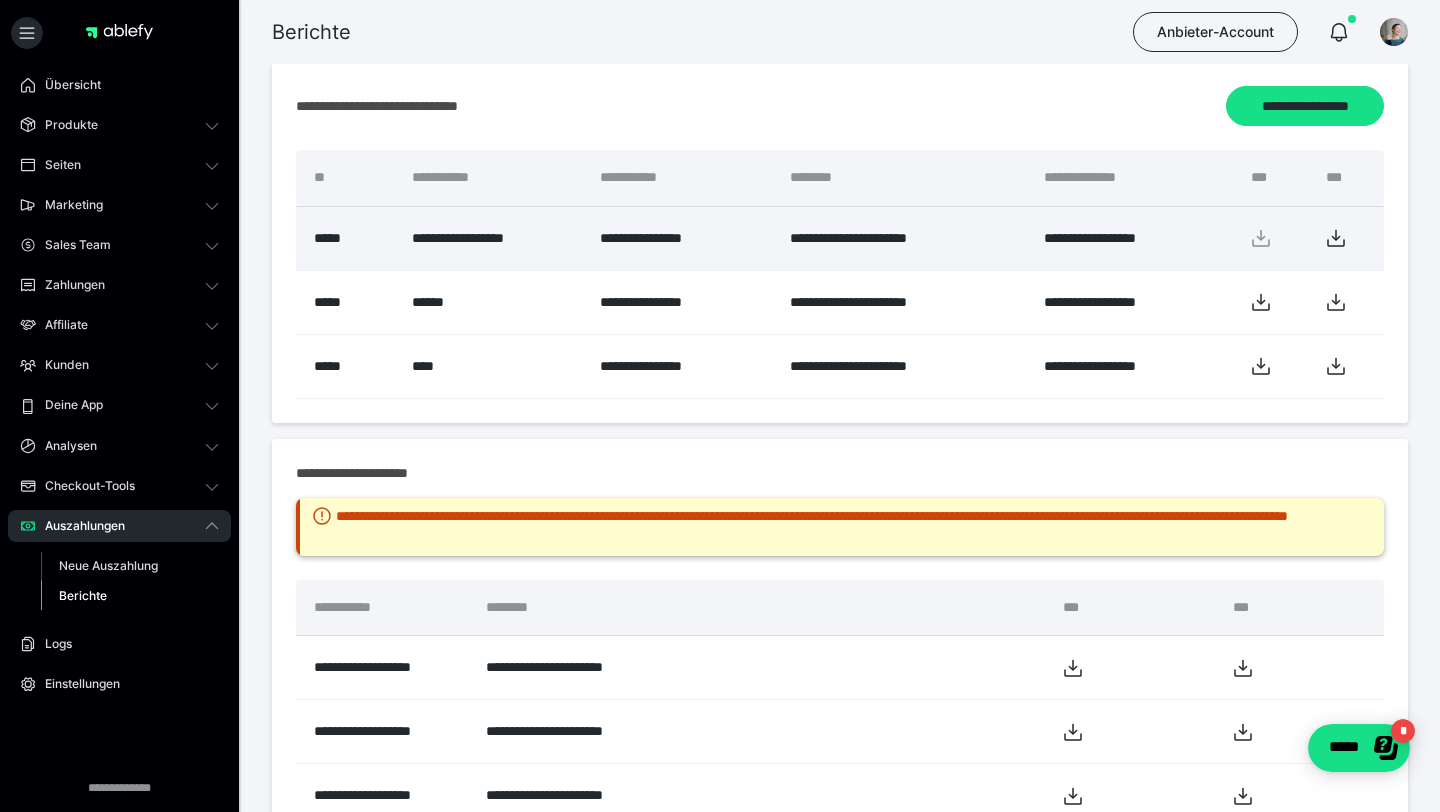 click at bounding box center [1273, 238] 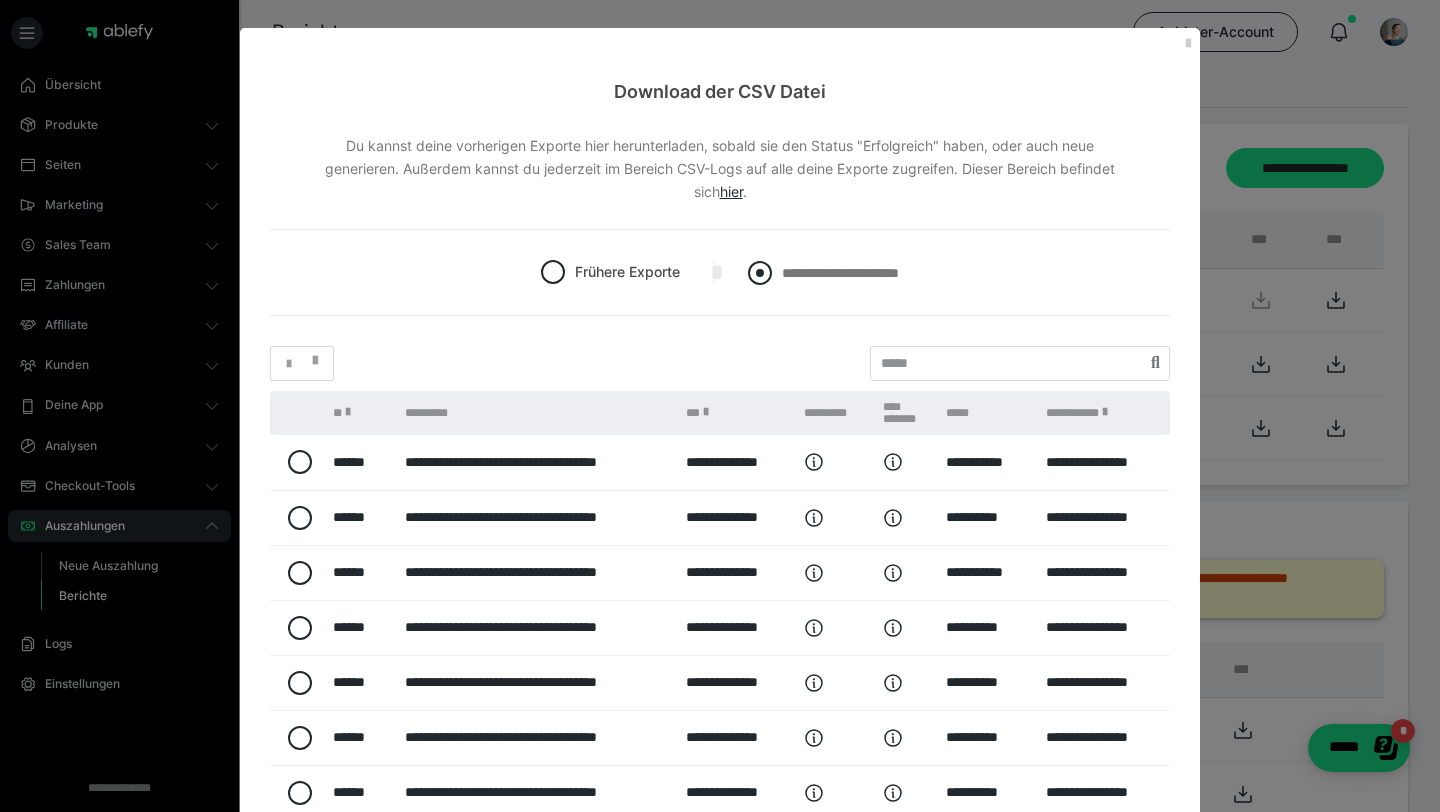 click at bounding box center [760, 273] 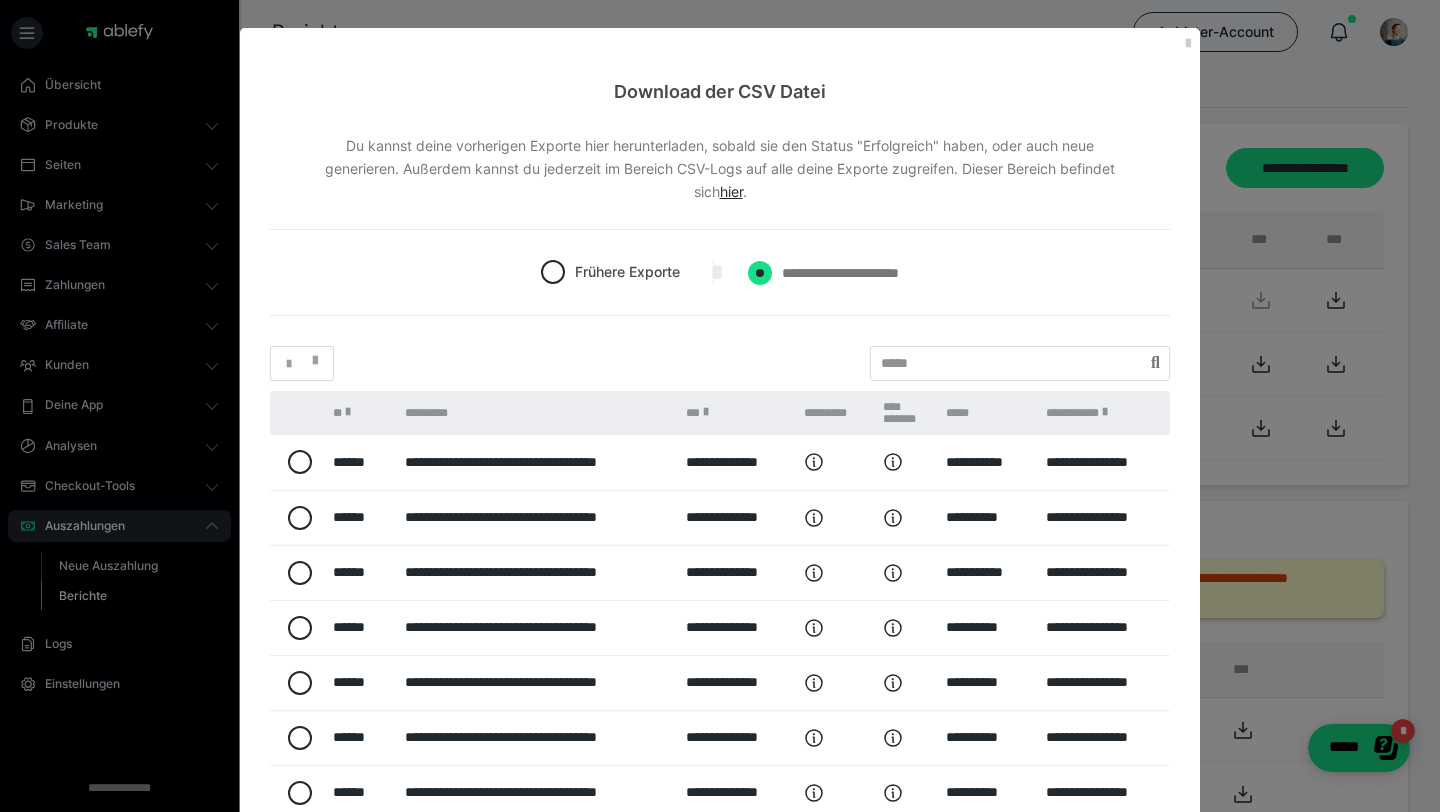 radio on "****" 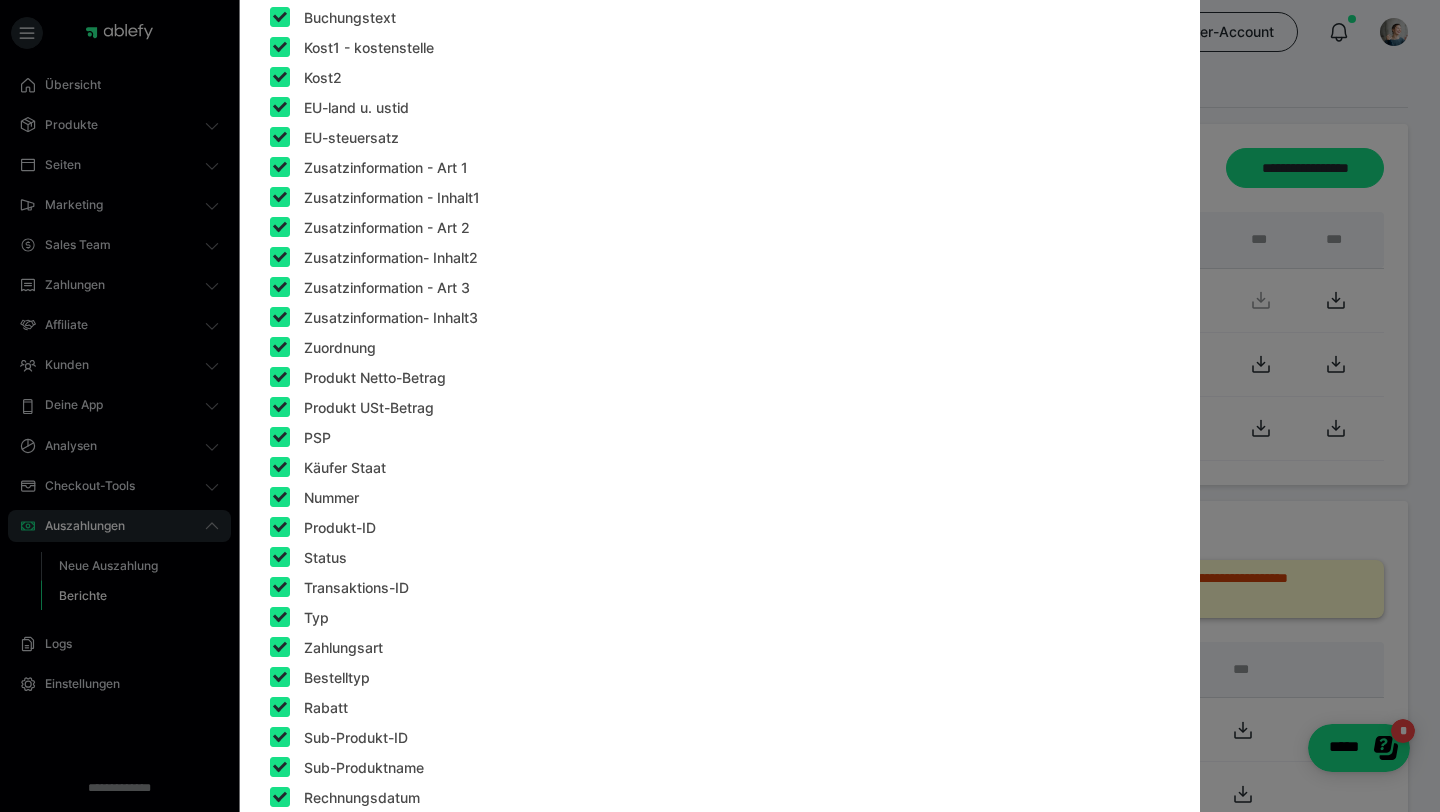 scroll, scrollTop: 1031, scrollLeft: 0, axis: vertical 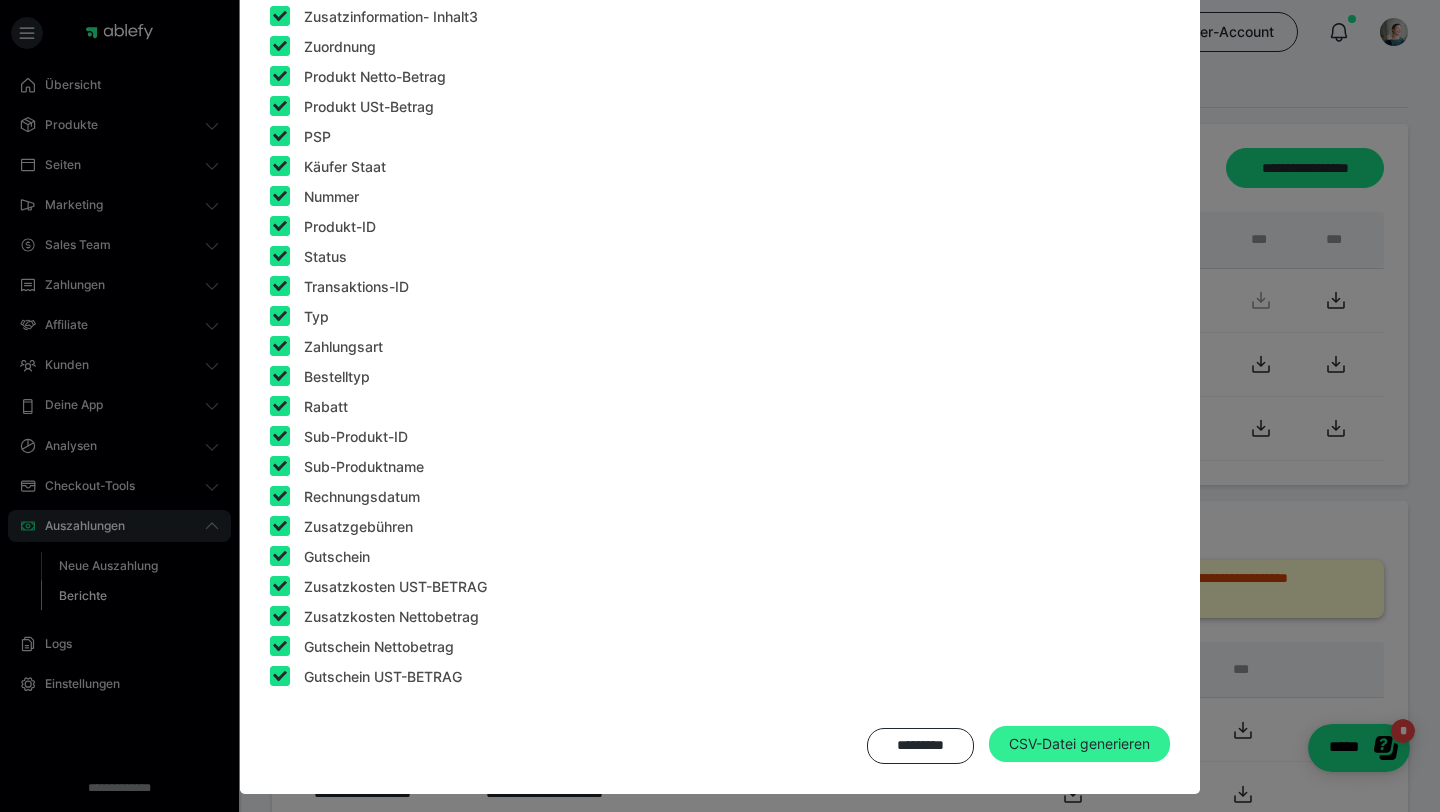 click on "CSV-Datei generieren" at bounding box center (1079, 744) 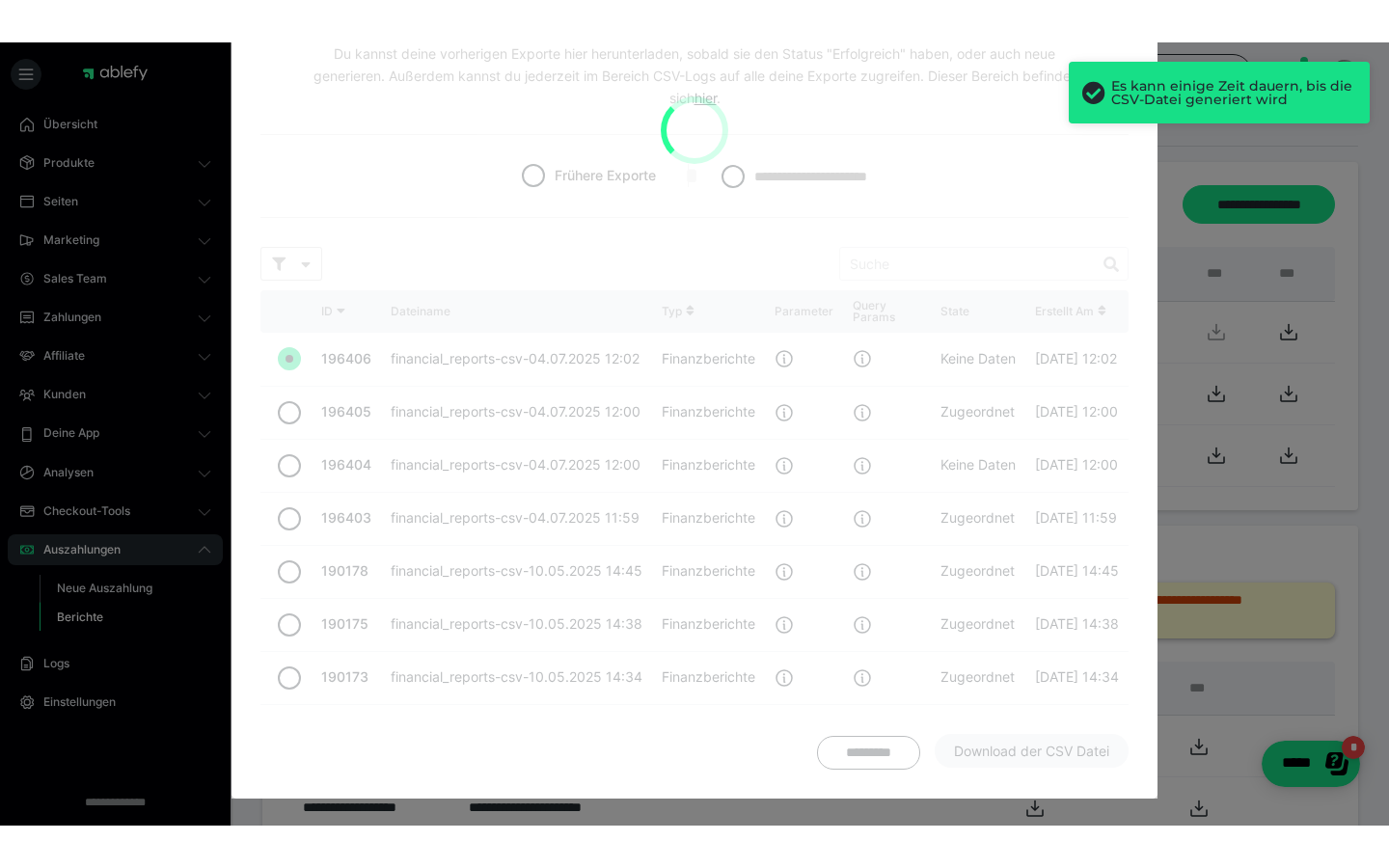 scroll, scrollTop: 174, scrollLeft: 0, axis: vertical 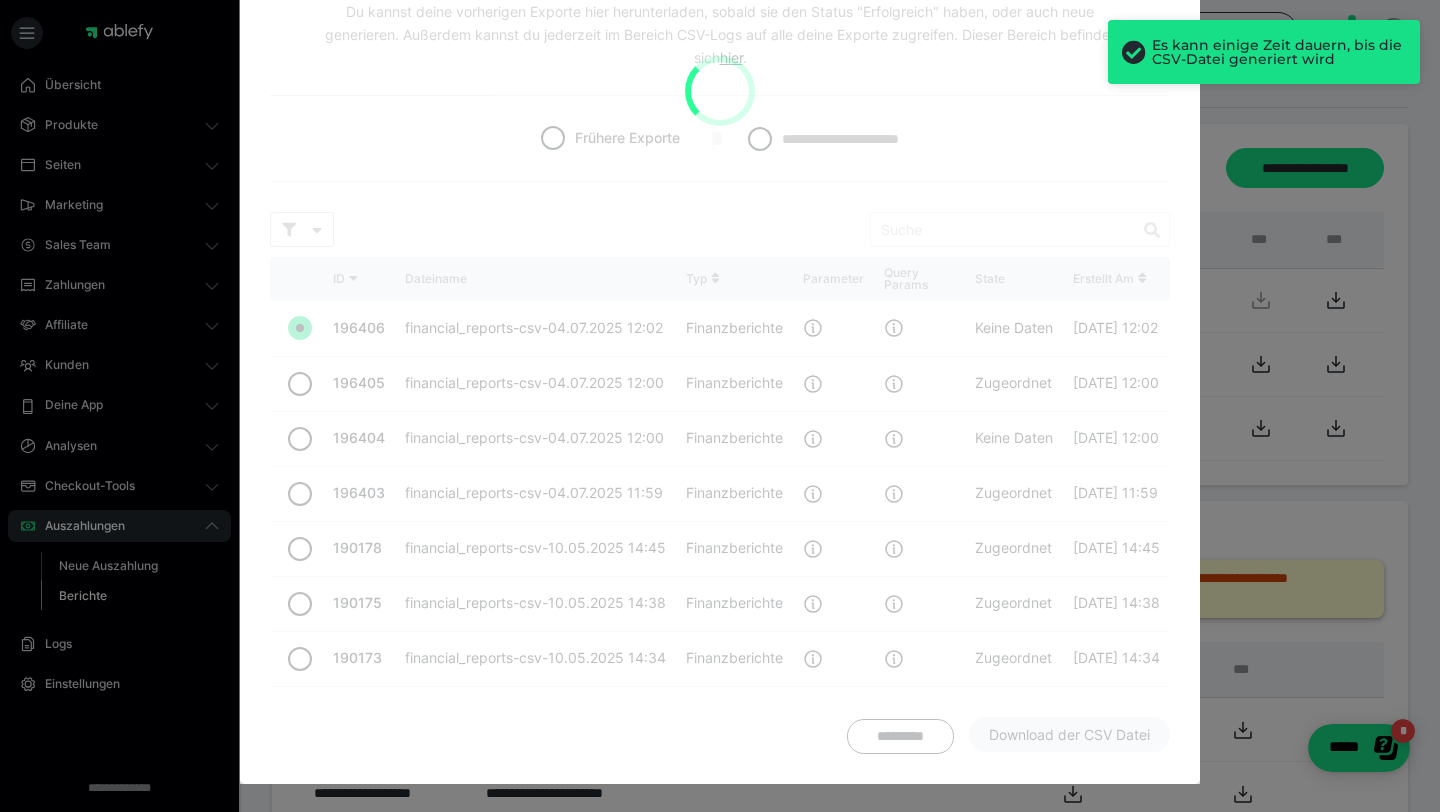 radio on "false" 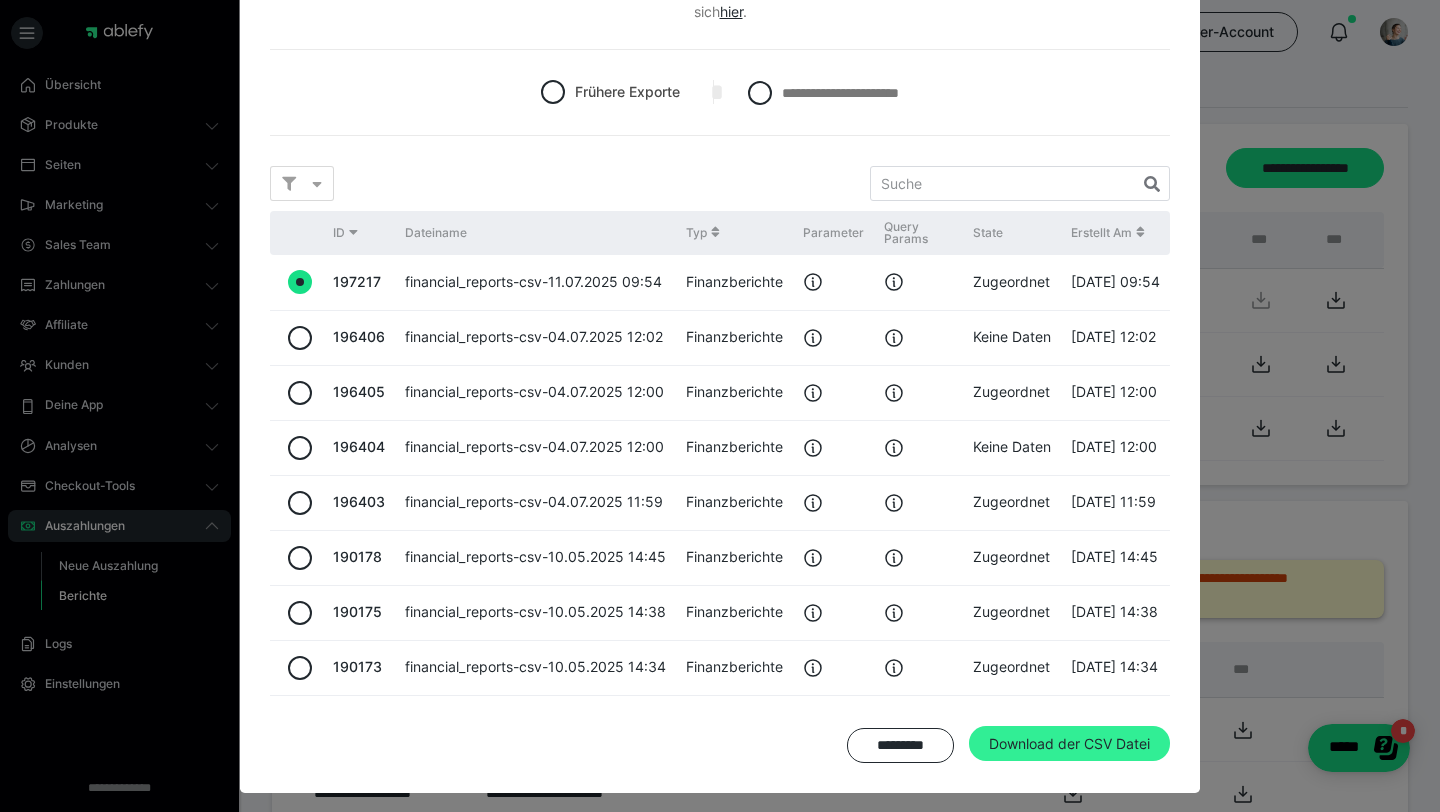 click on "Download der CSV Datei" at bounding box center (1069, 744) 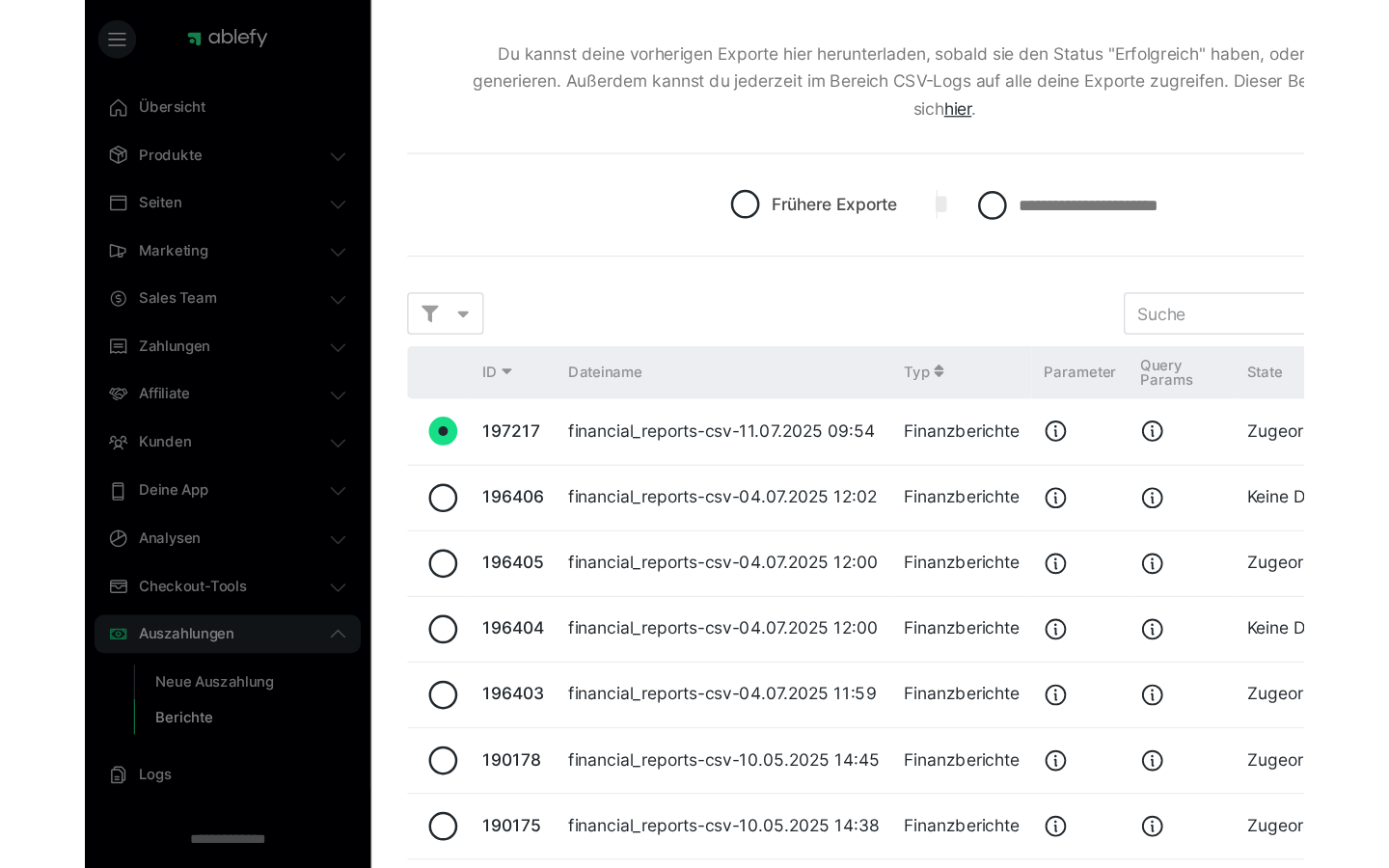 scroll, scrollTop: 0, scrollLeft: 0, axis: both 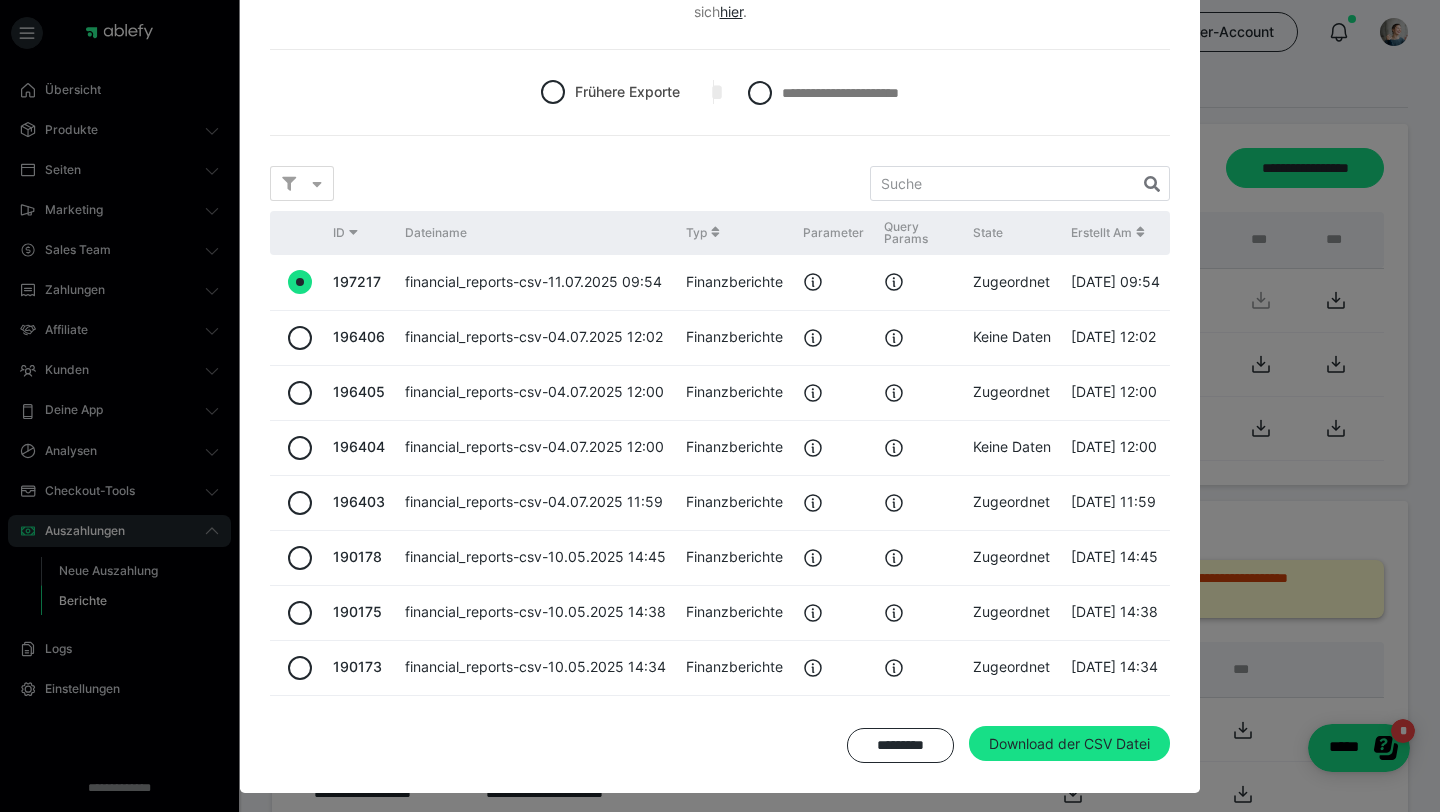 click on "**********" at bounding box center (720, 406) 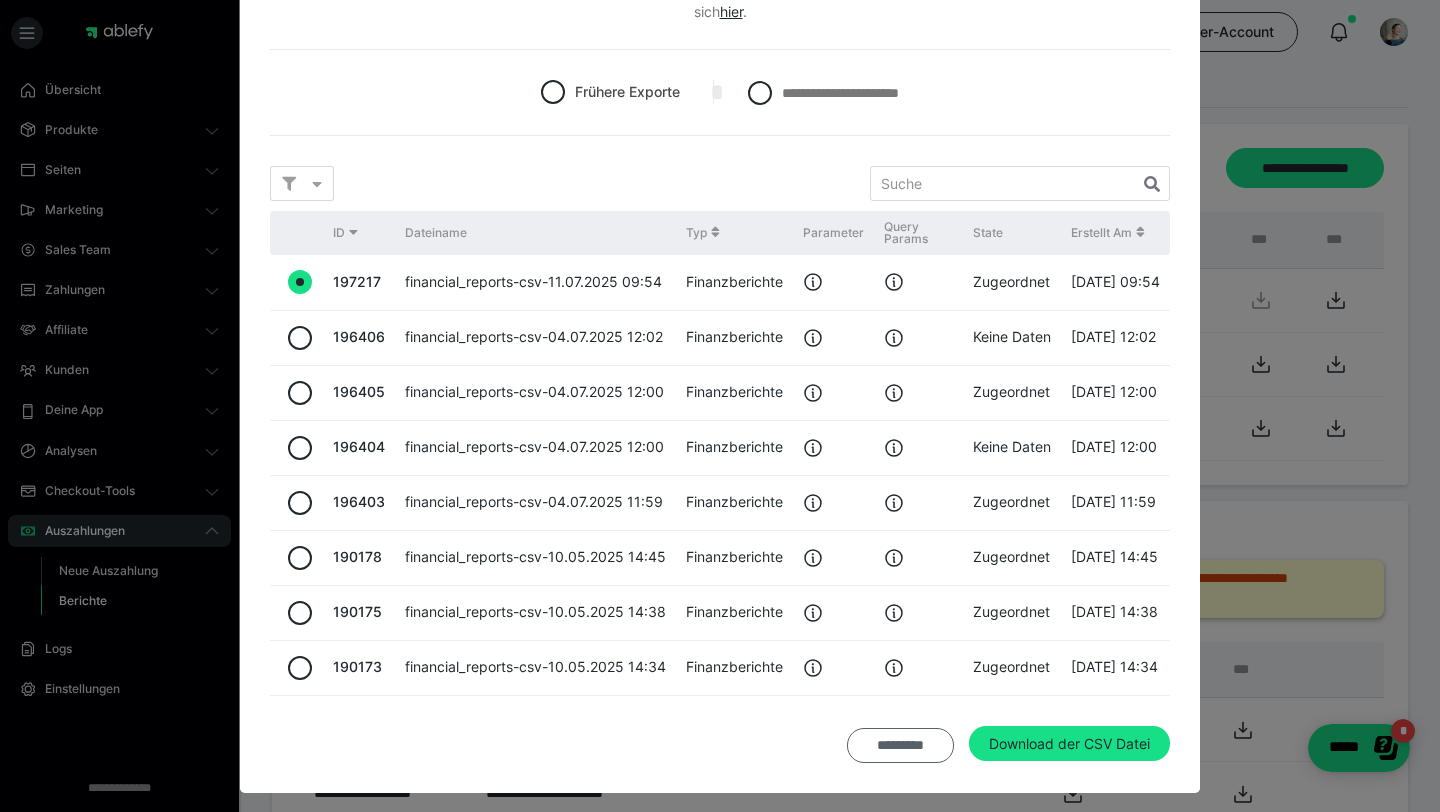 click on "*********" at bounding box center [900, 746] 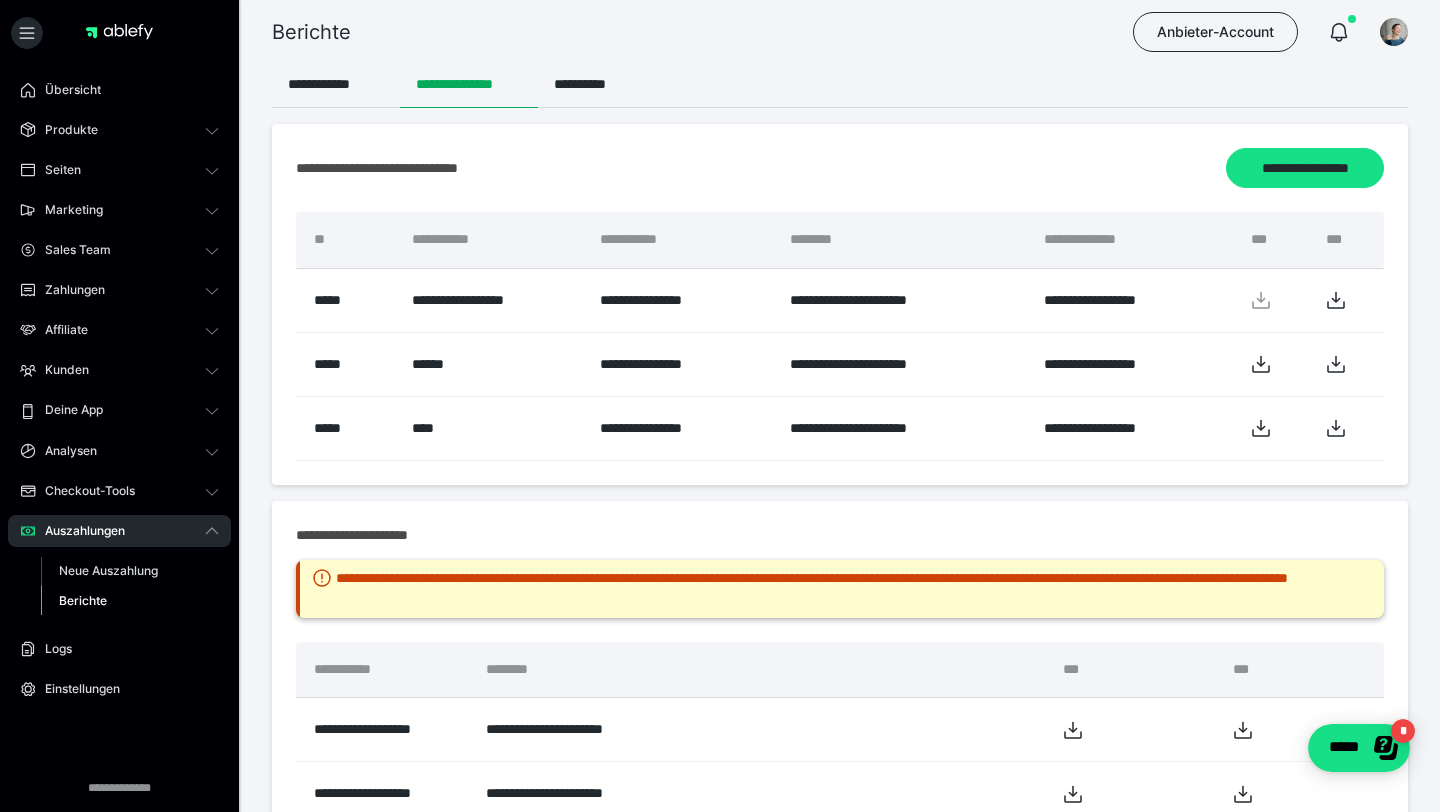 click on "Berichte" at bounding box center [130, 601] 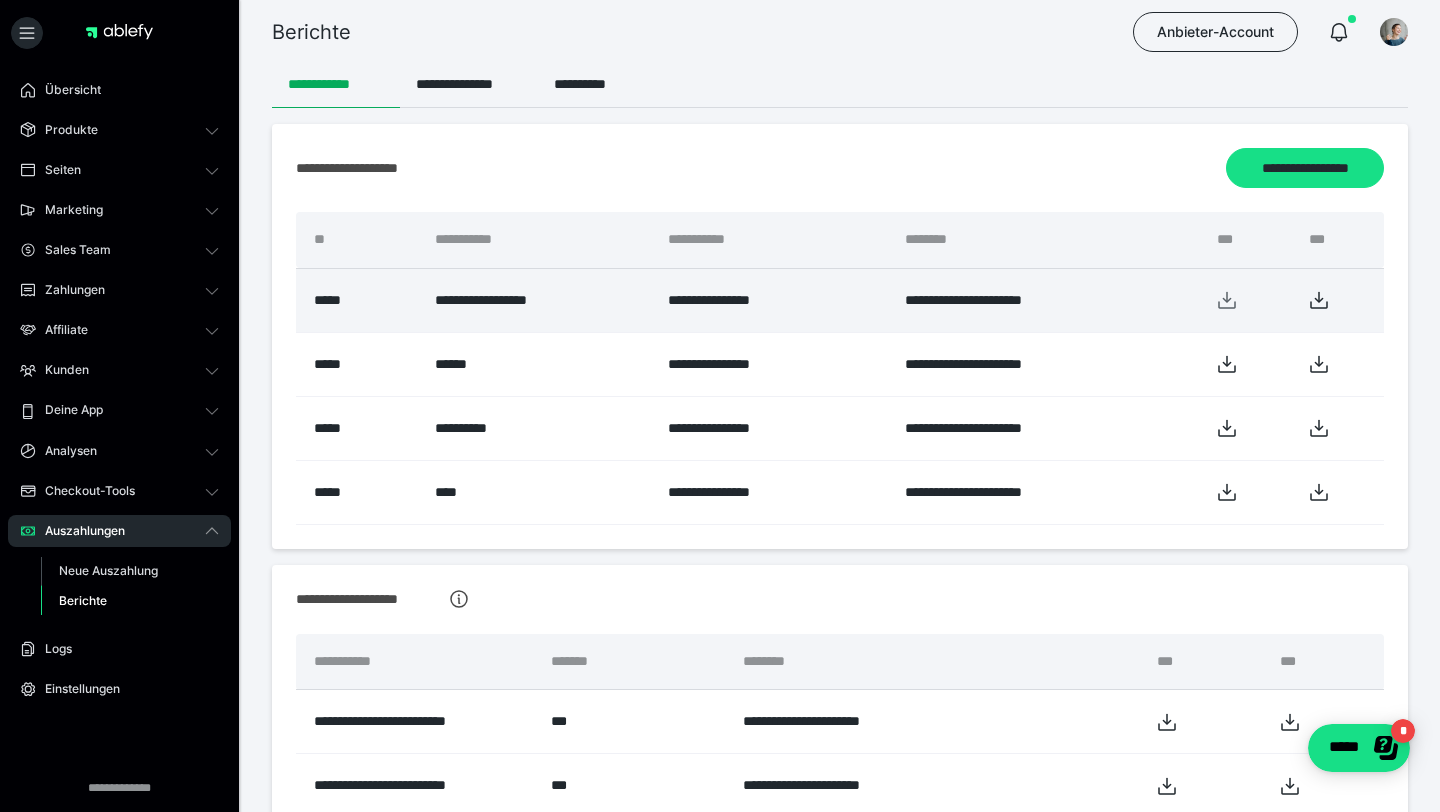 click 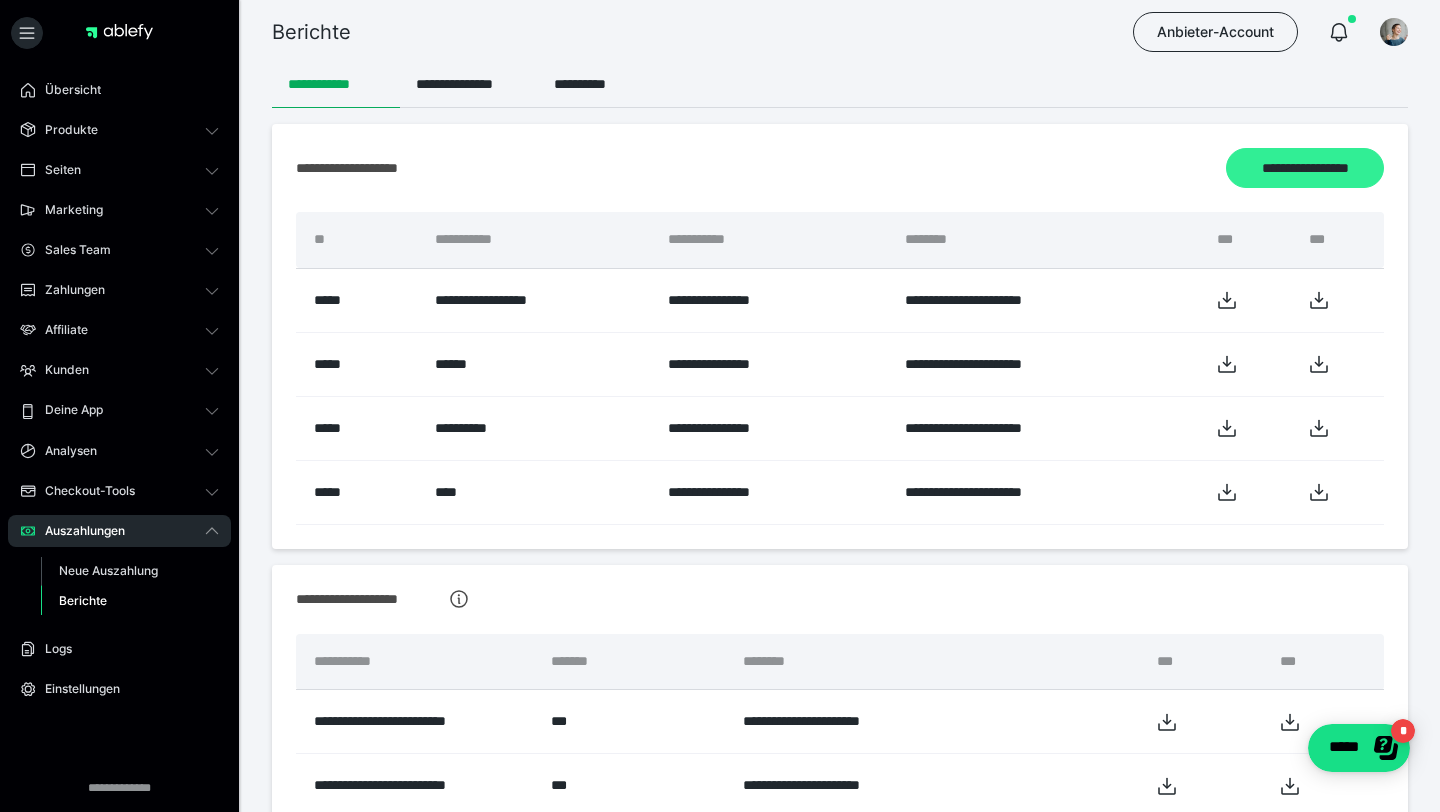 click on "**********" at bounding box center (1305, 168) 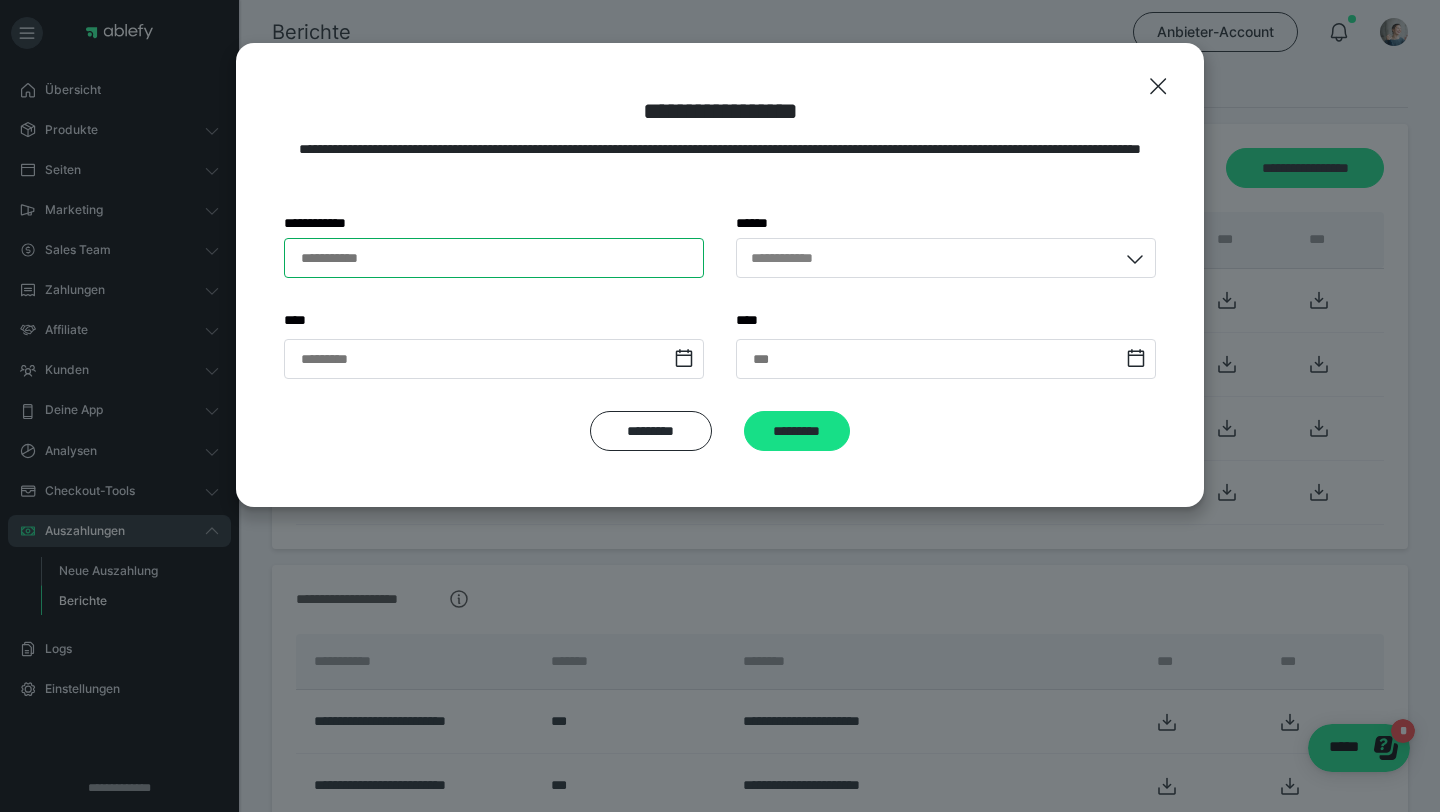 click on "**********" at bounding box center [494, 258] 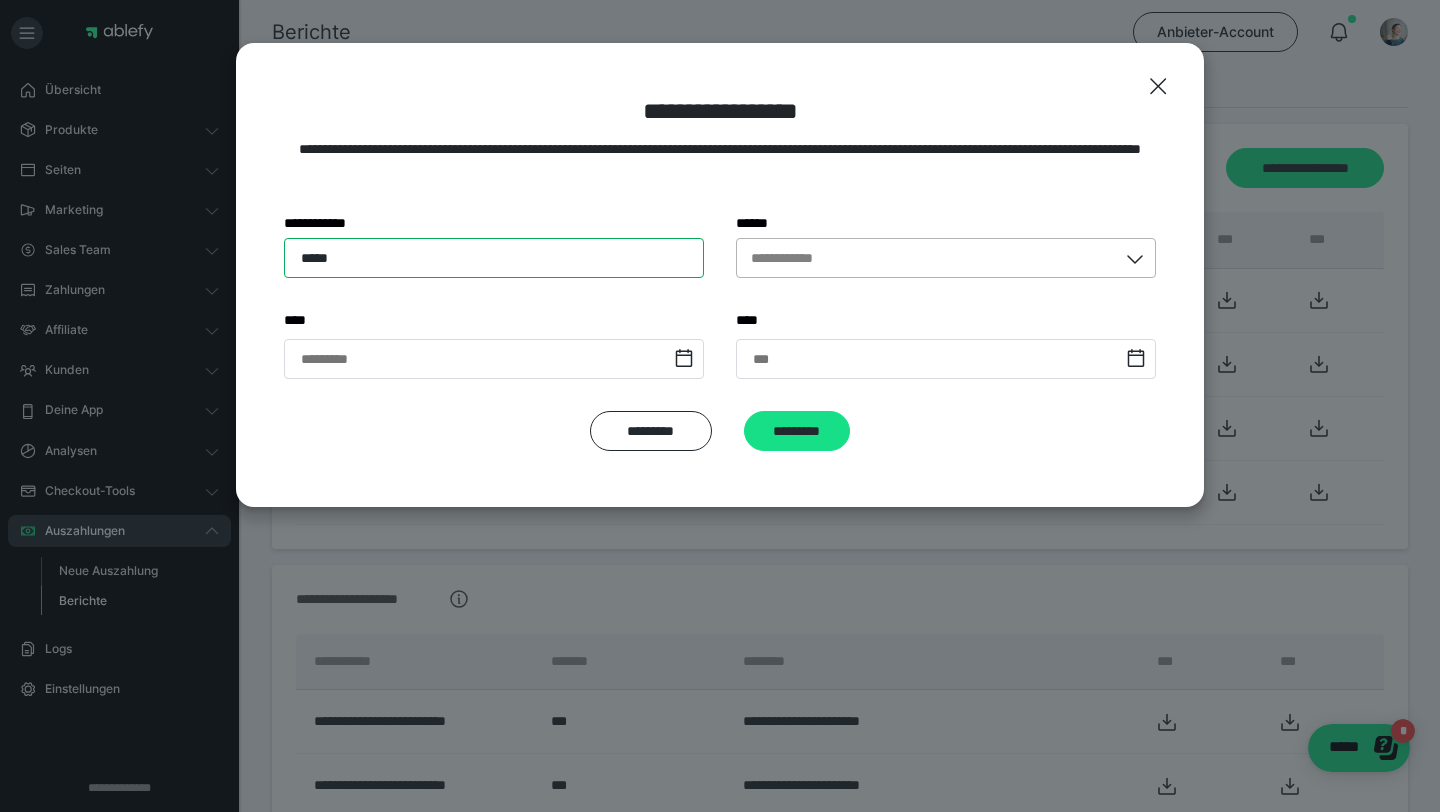 type on "*****" 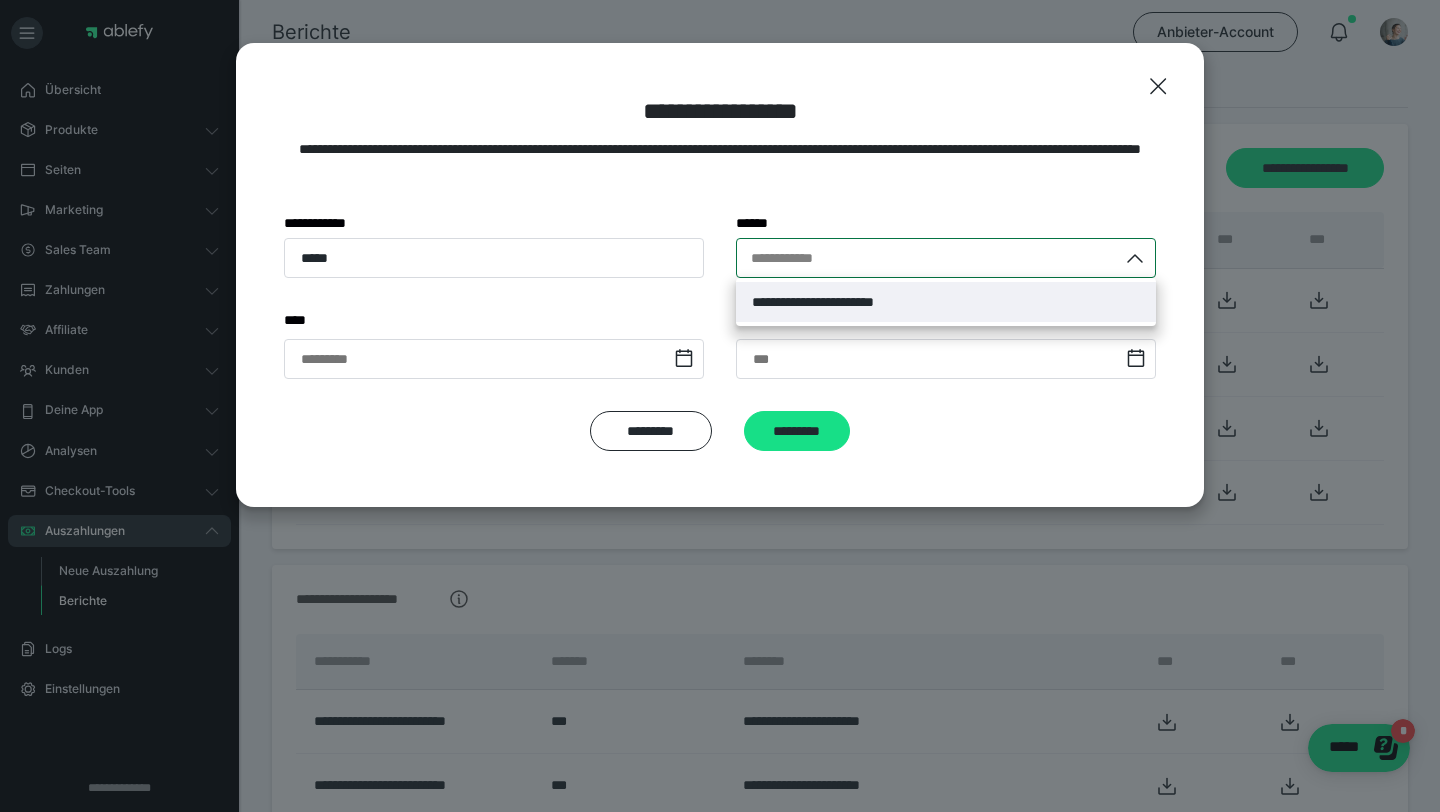 click on "**********" at bounding box center (927, 258) 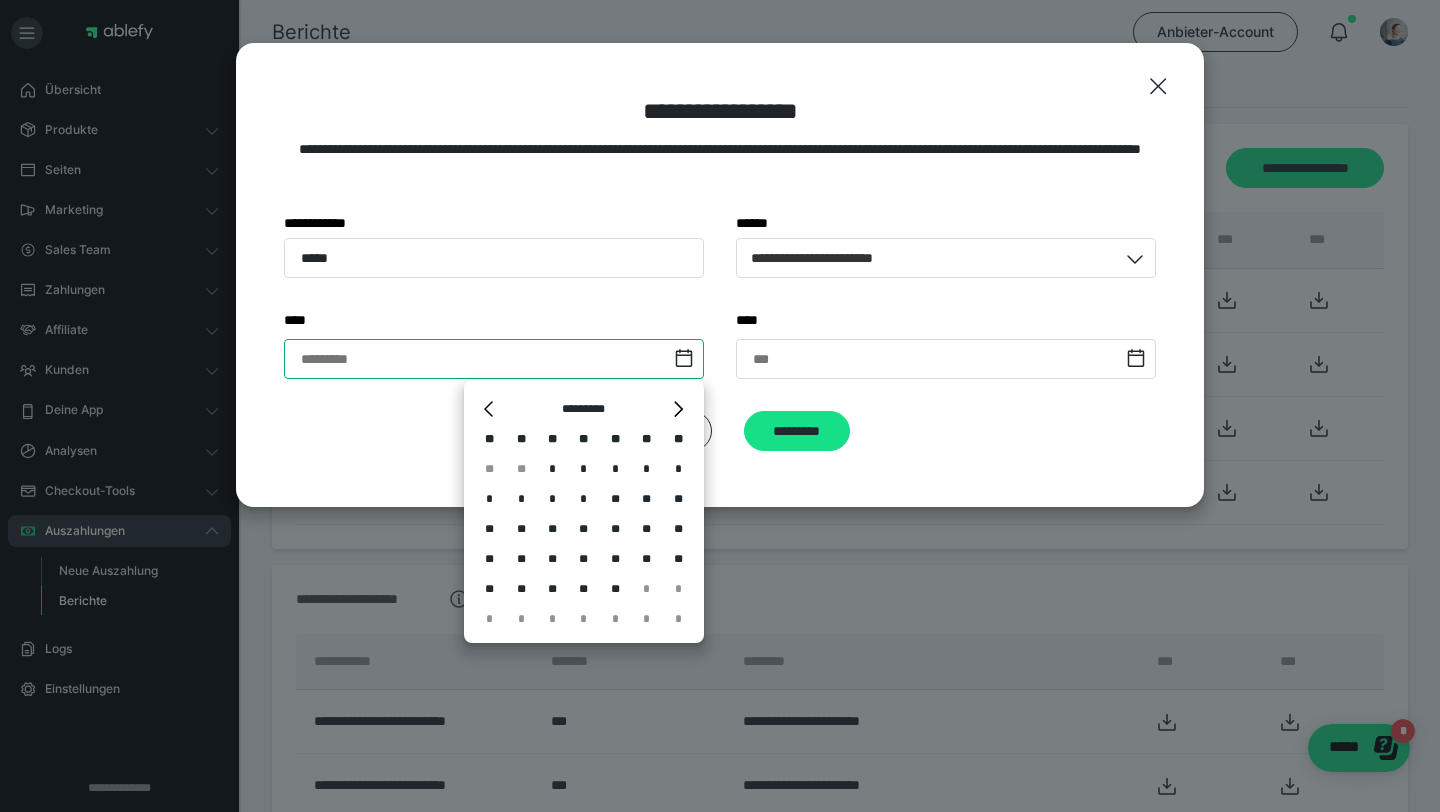click at bounding box center (494, 359) 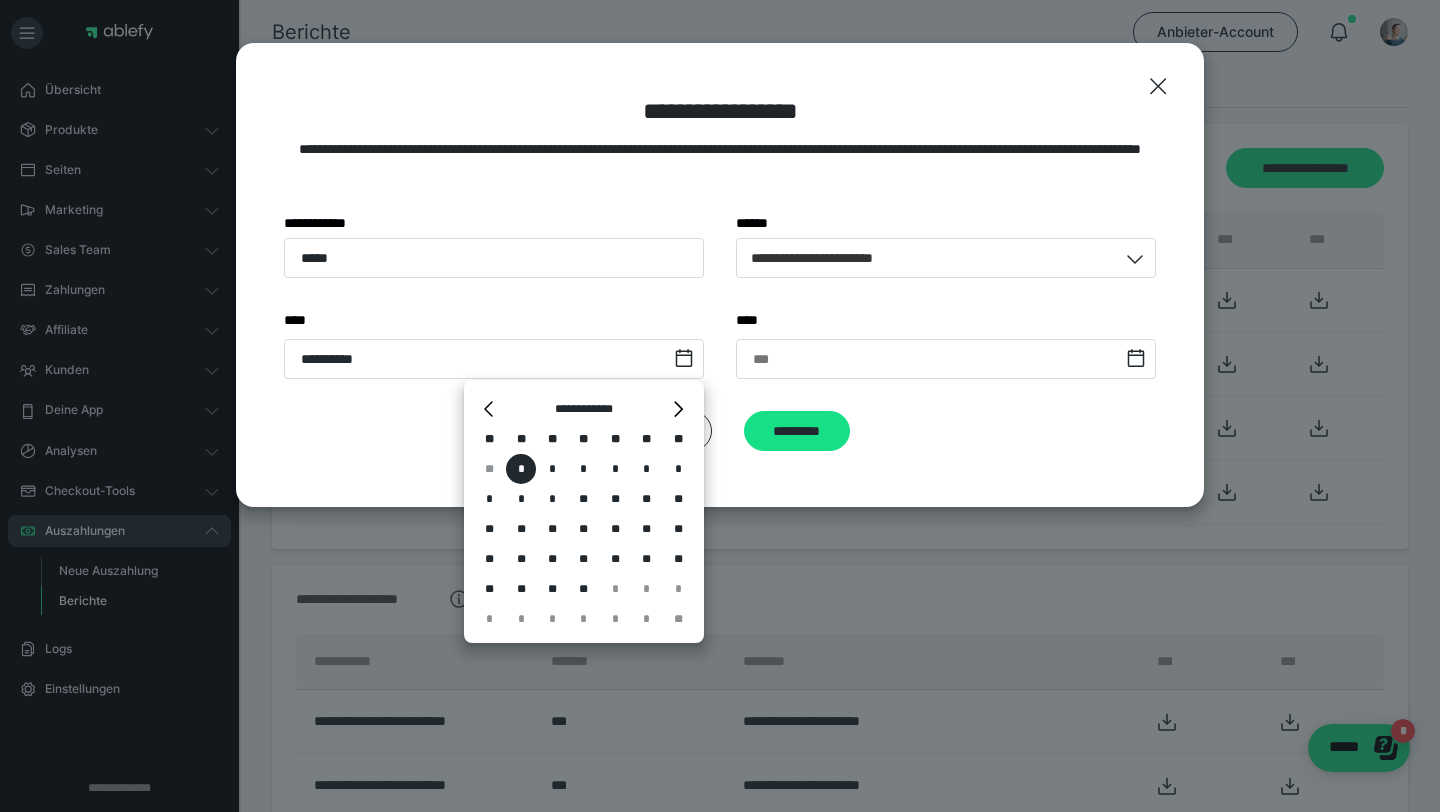 click on "**********" at bounding box center (584, 409) 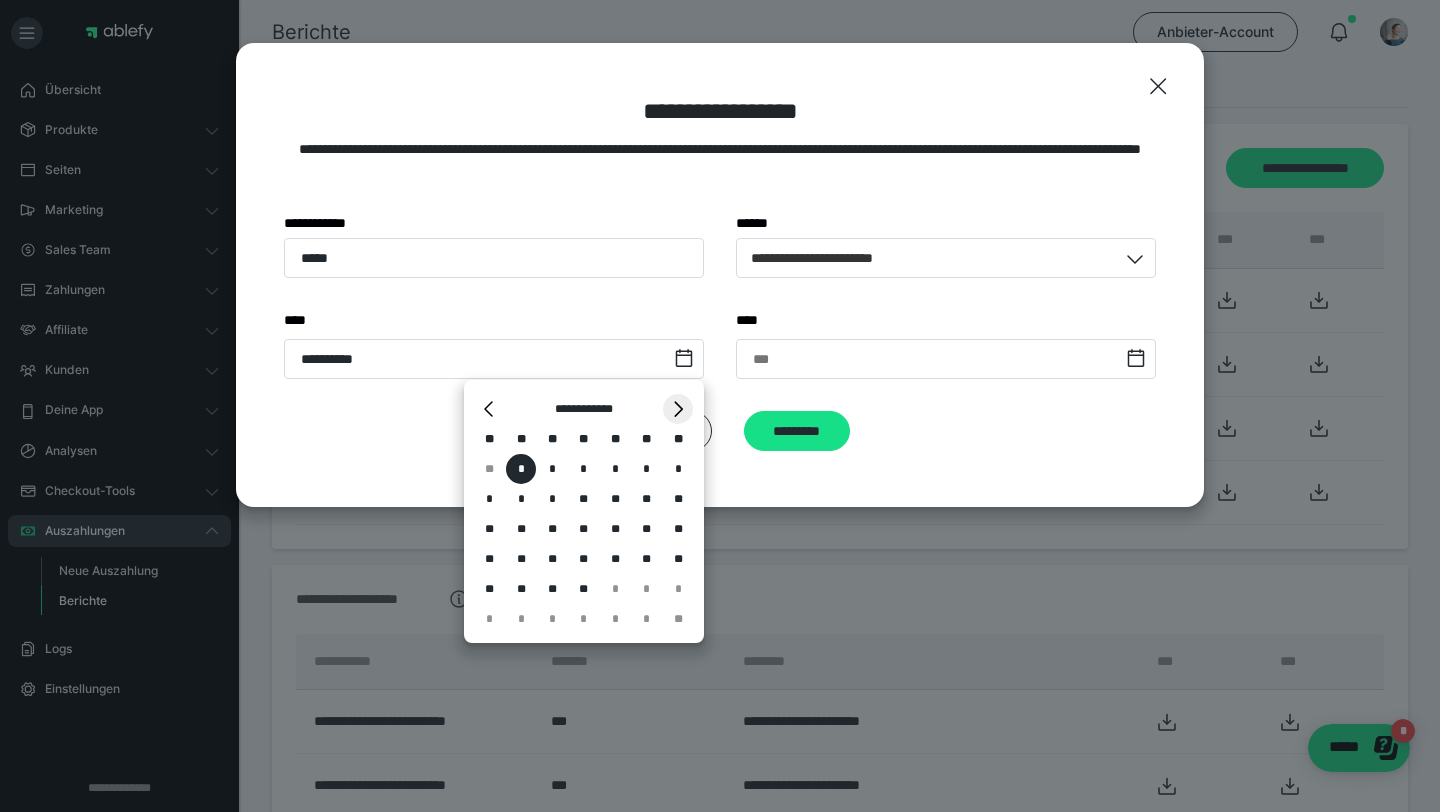 click on "*" at bounding box center (678, 409) 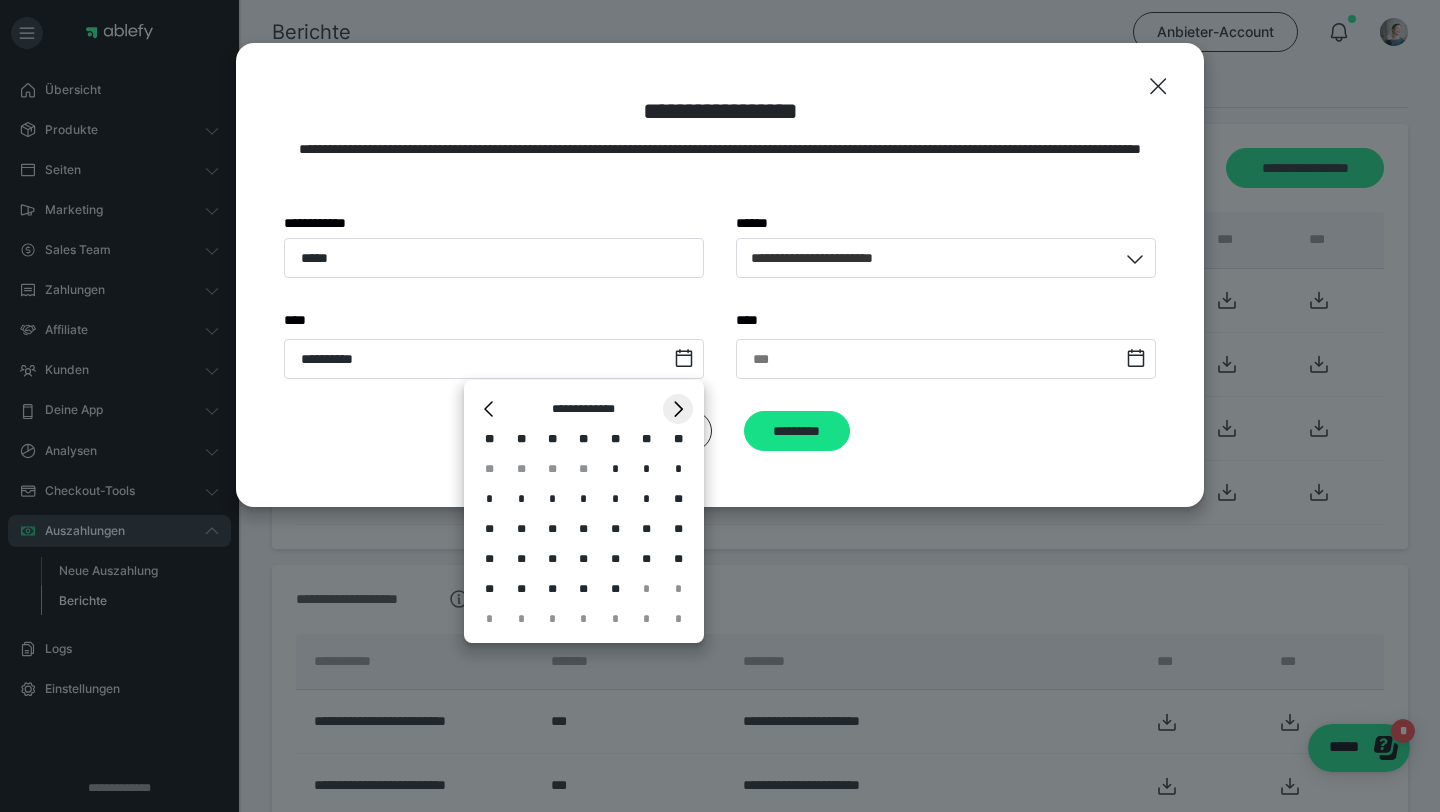 click on "*" at bounding box center (678, 409) 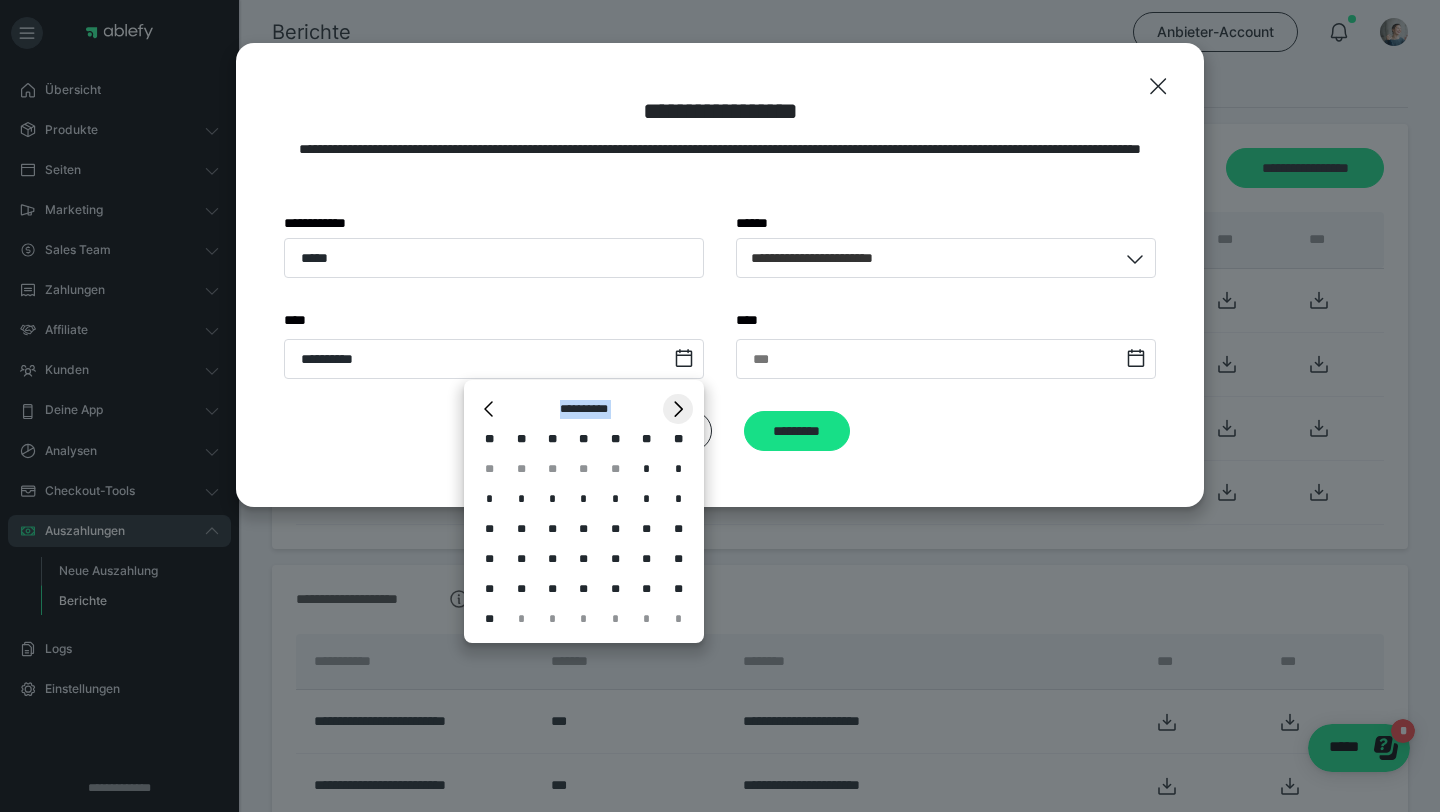click on "*" at bounding box center (678, 409) 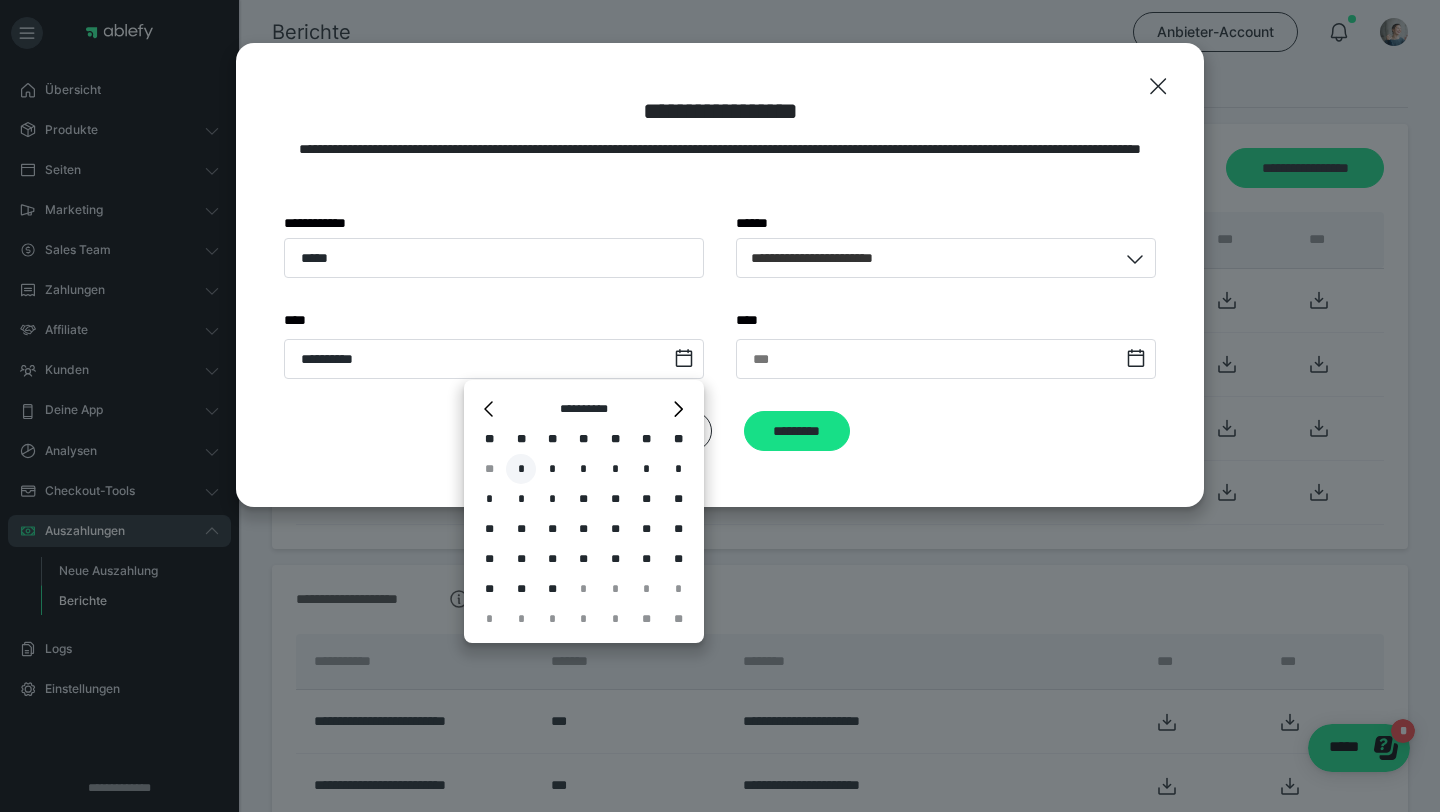 click on "*" at bounding box center (521, 469) 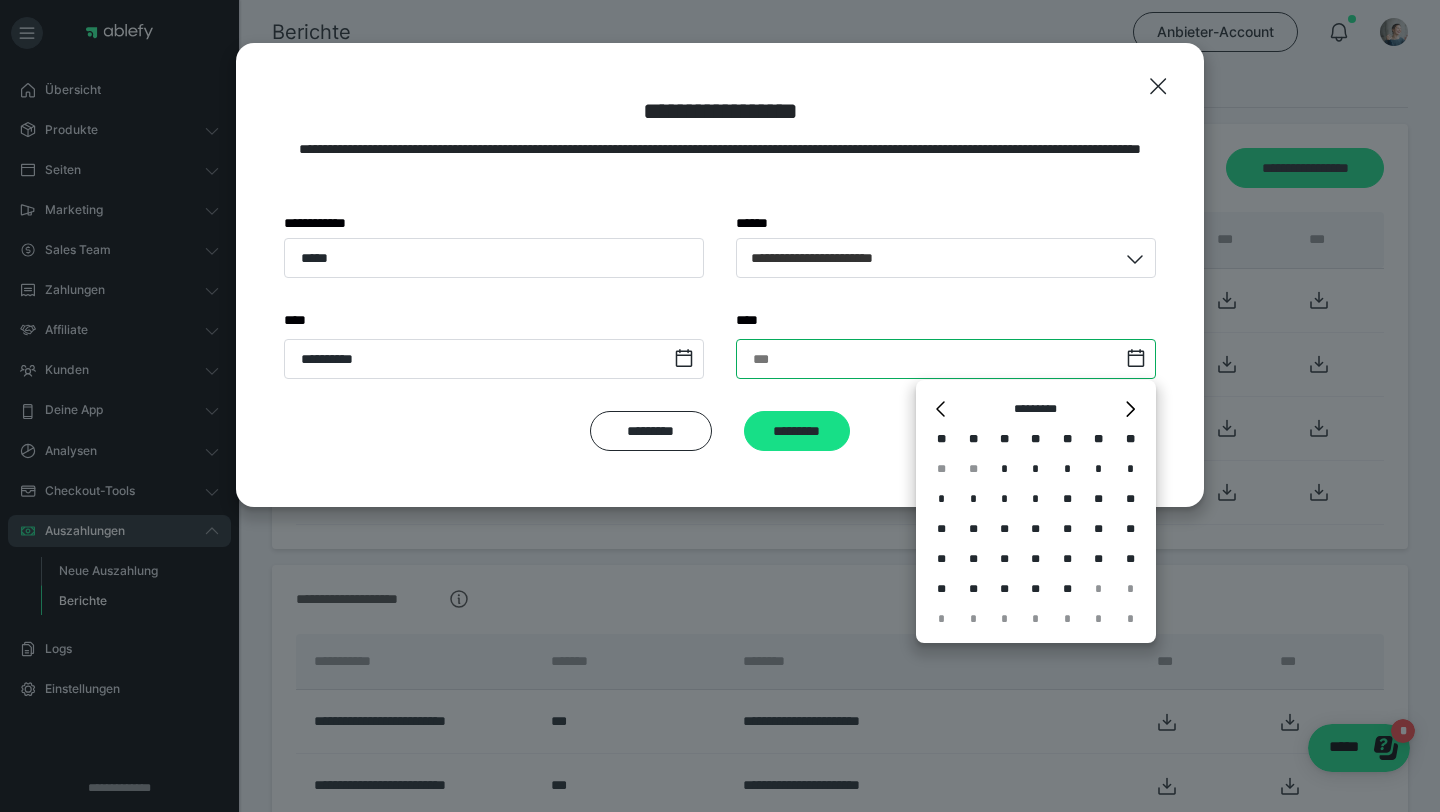 click at bounding box center [946, 359] 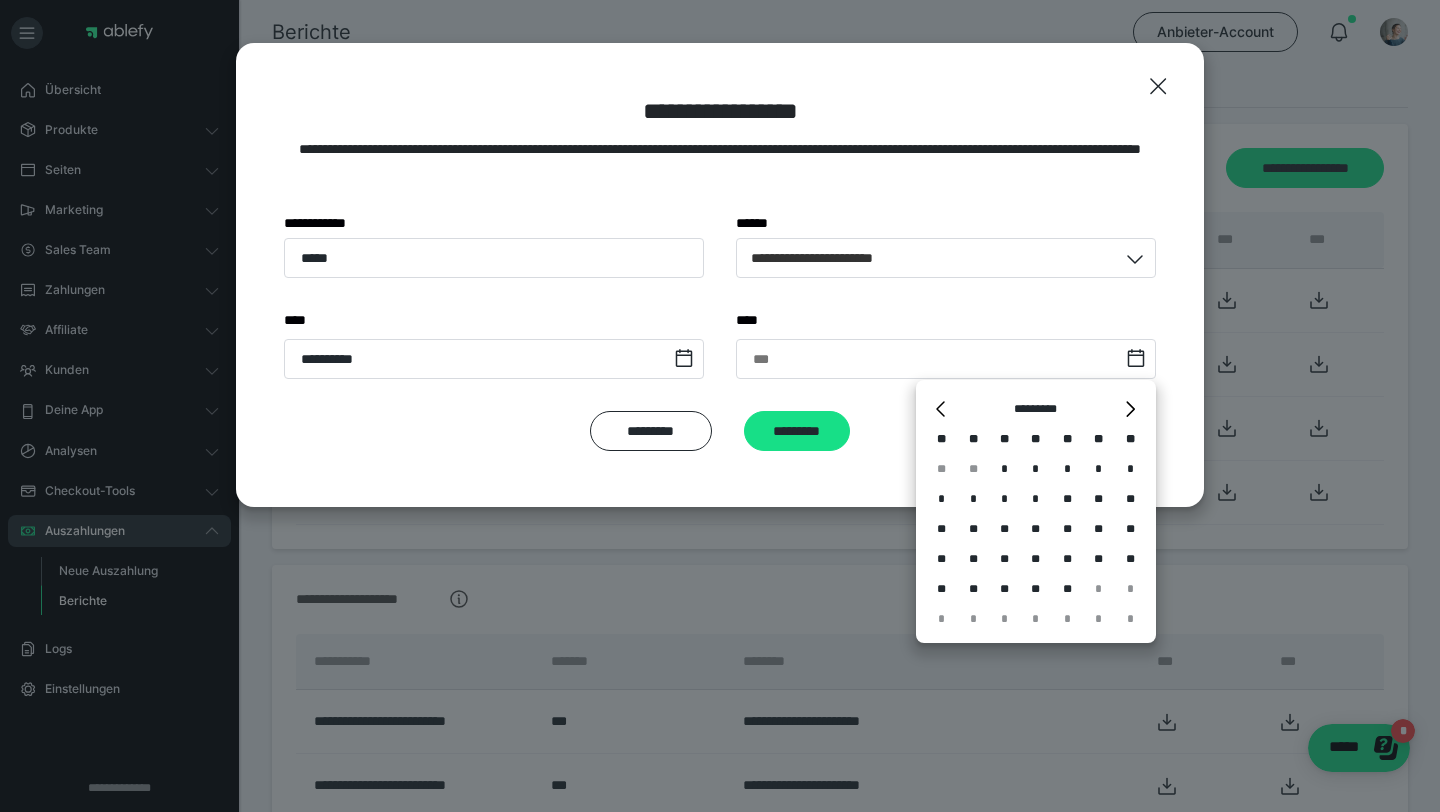 click on "*** *" at bounding box center (946, 320) 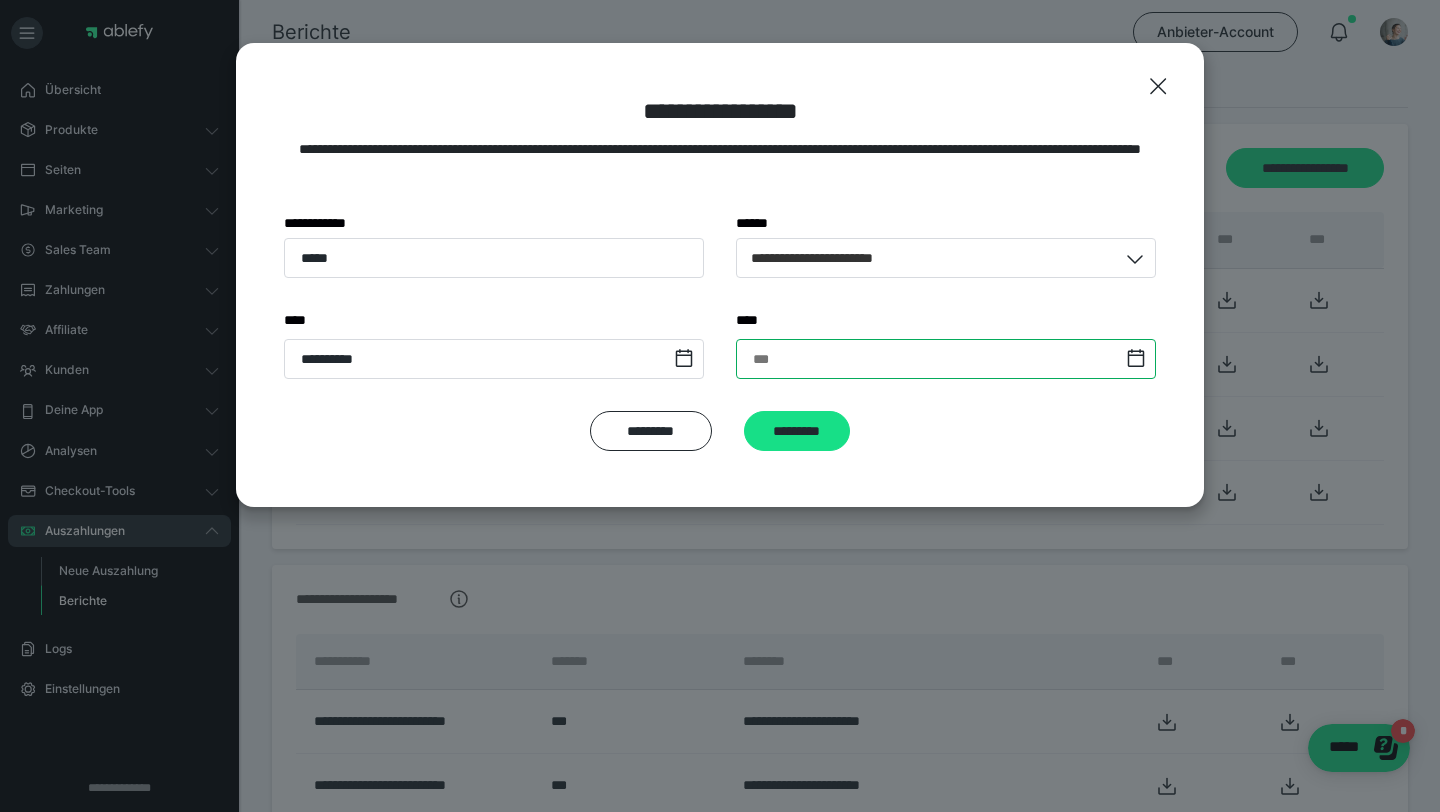click at bounding box center (946, 359) 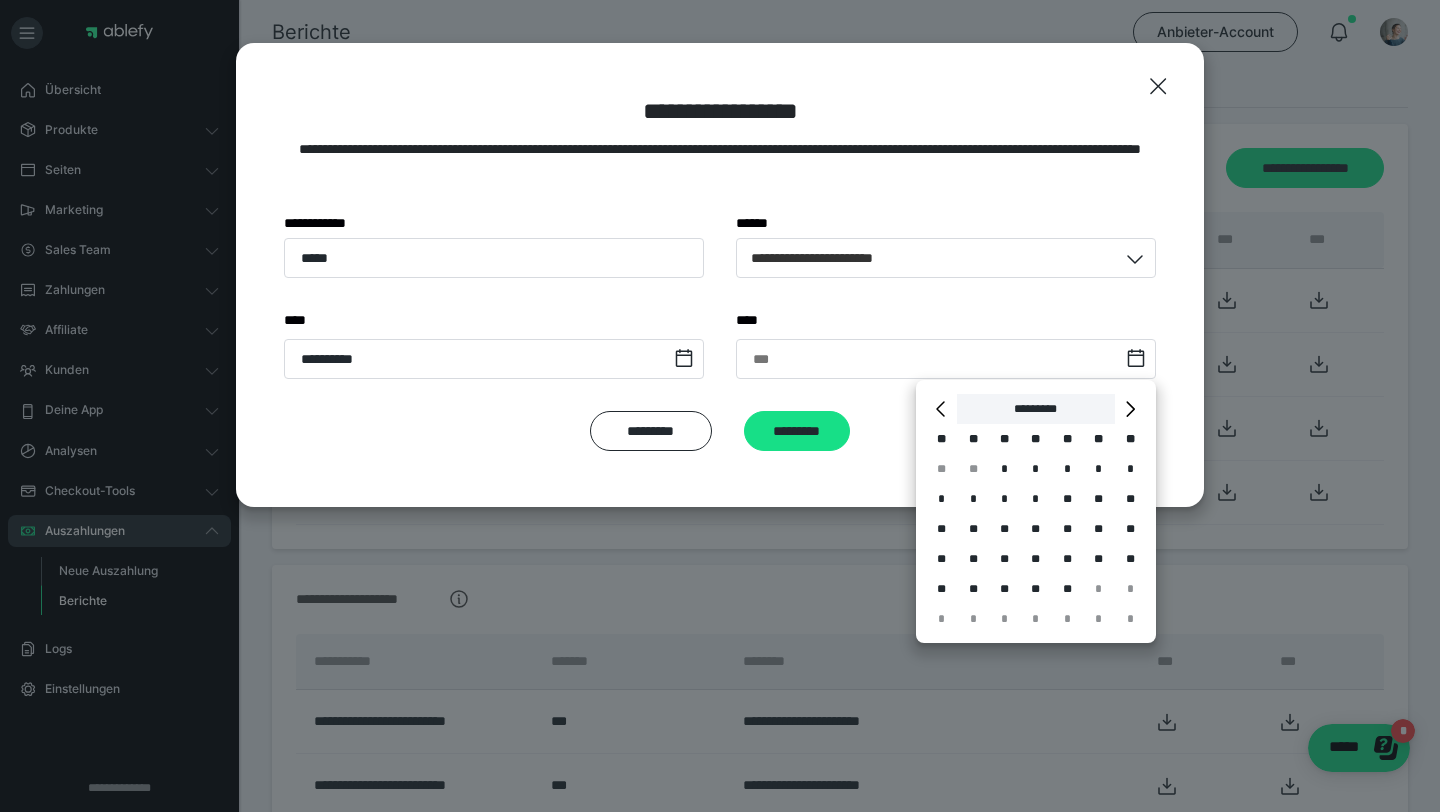 click on "*********" at bounding box center [1035, 409] 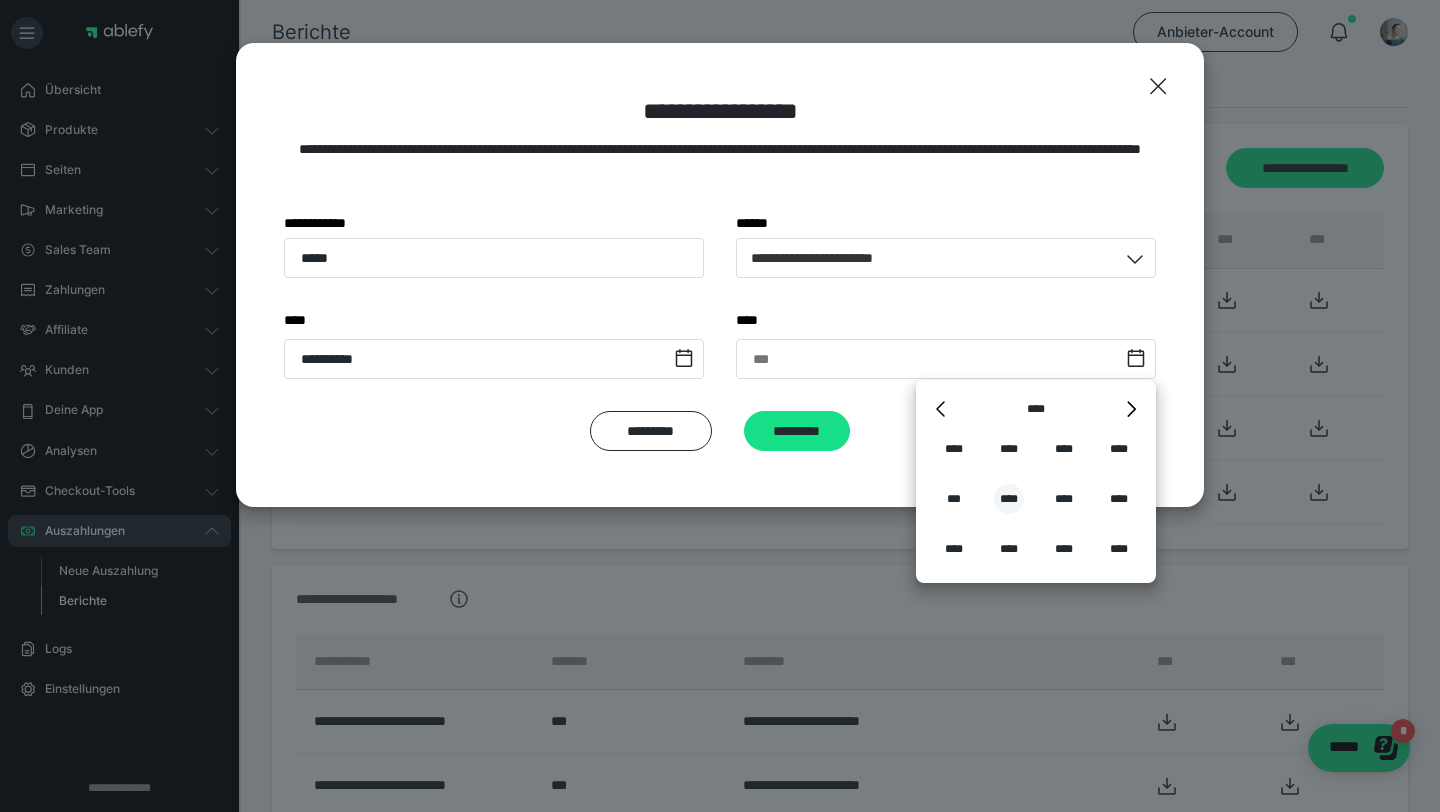 click on "****" at bounding box center (1009, 499) 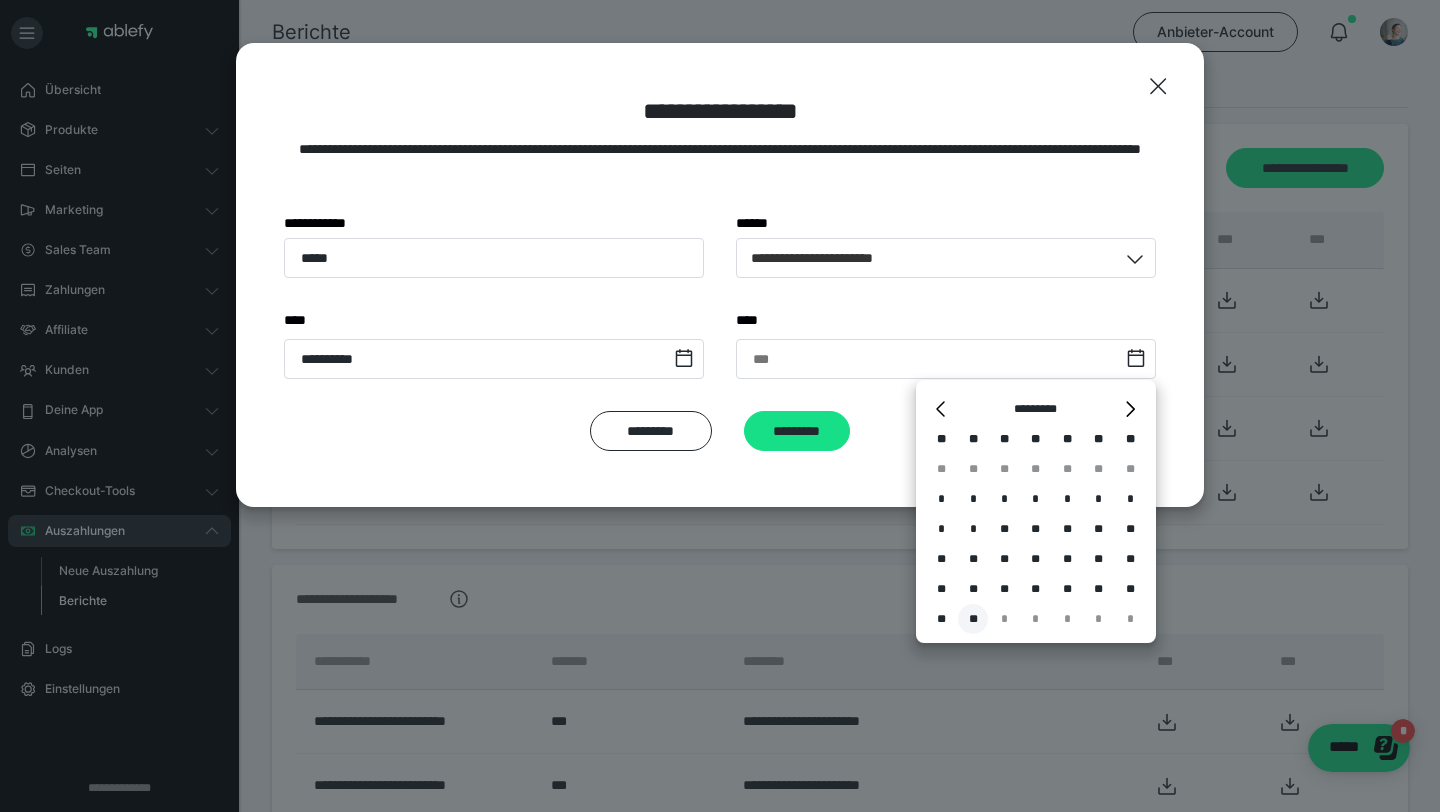 click on "**" at bounding box center [973, 619] 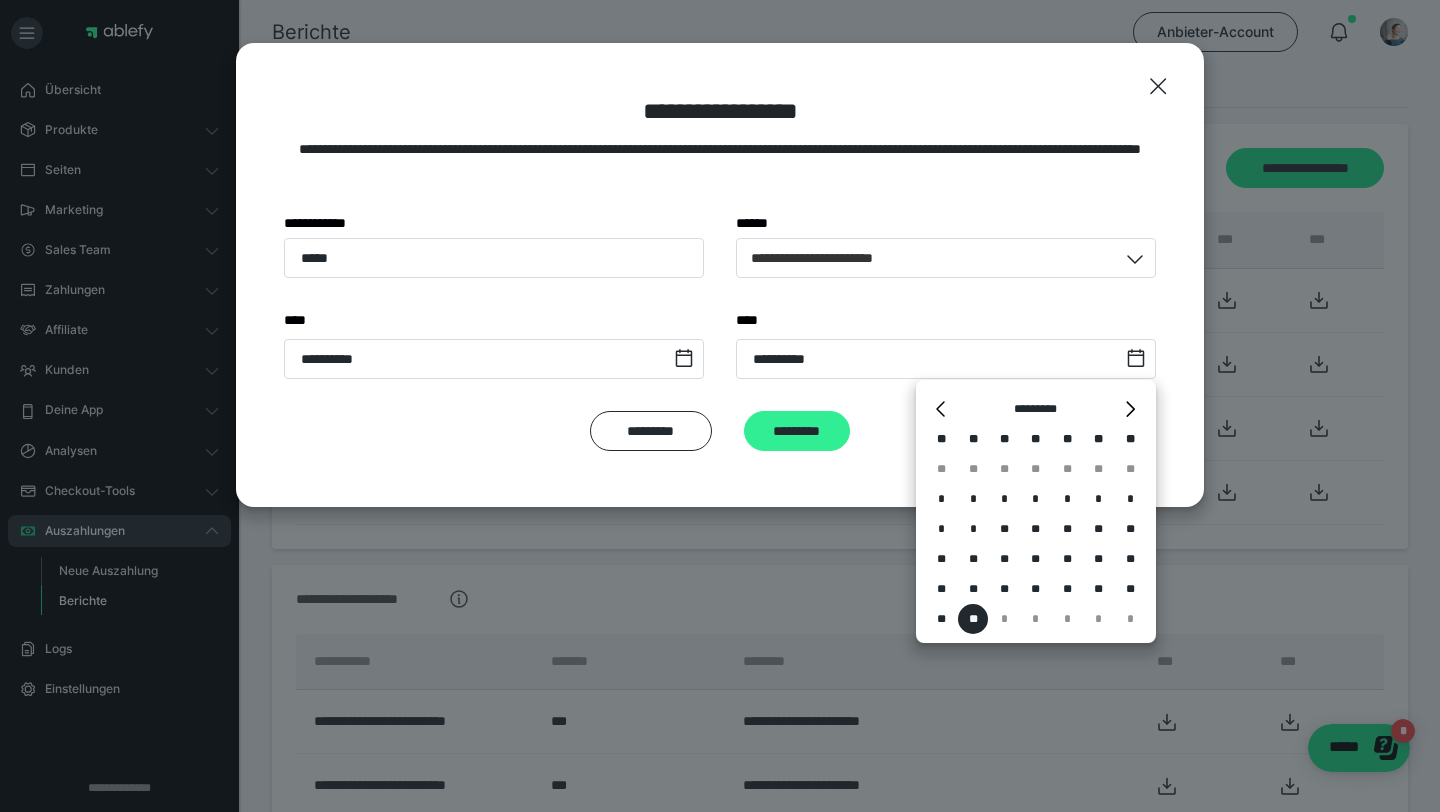 click on "*********" at bounding box center (797, 431) 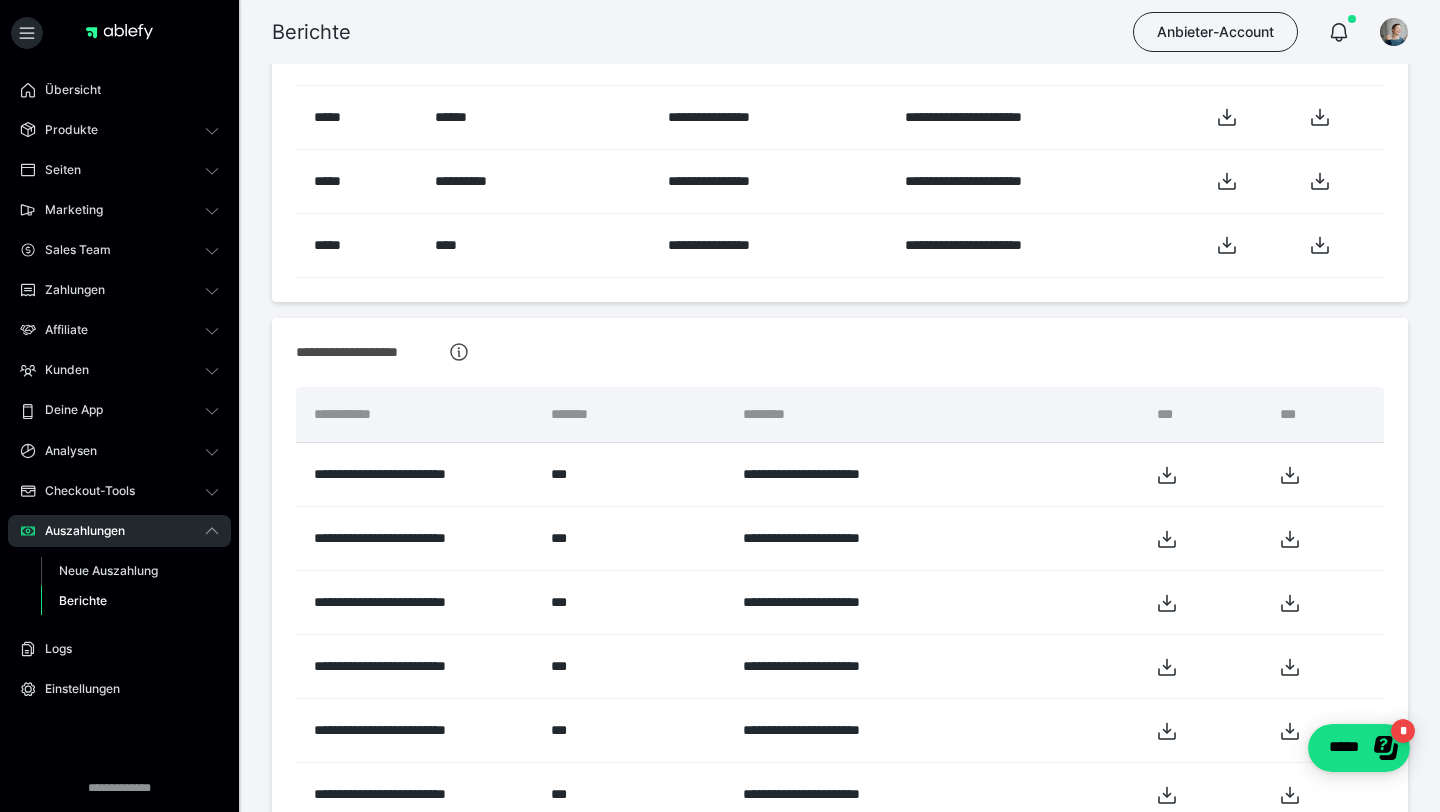 scroll, scrollTop: 312, scrollLeft: 0, axis: vertical 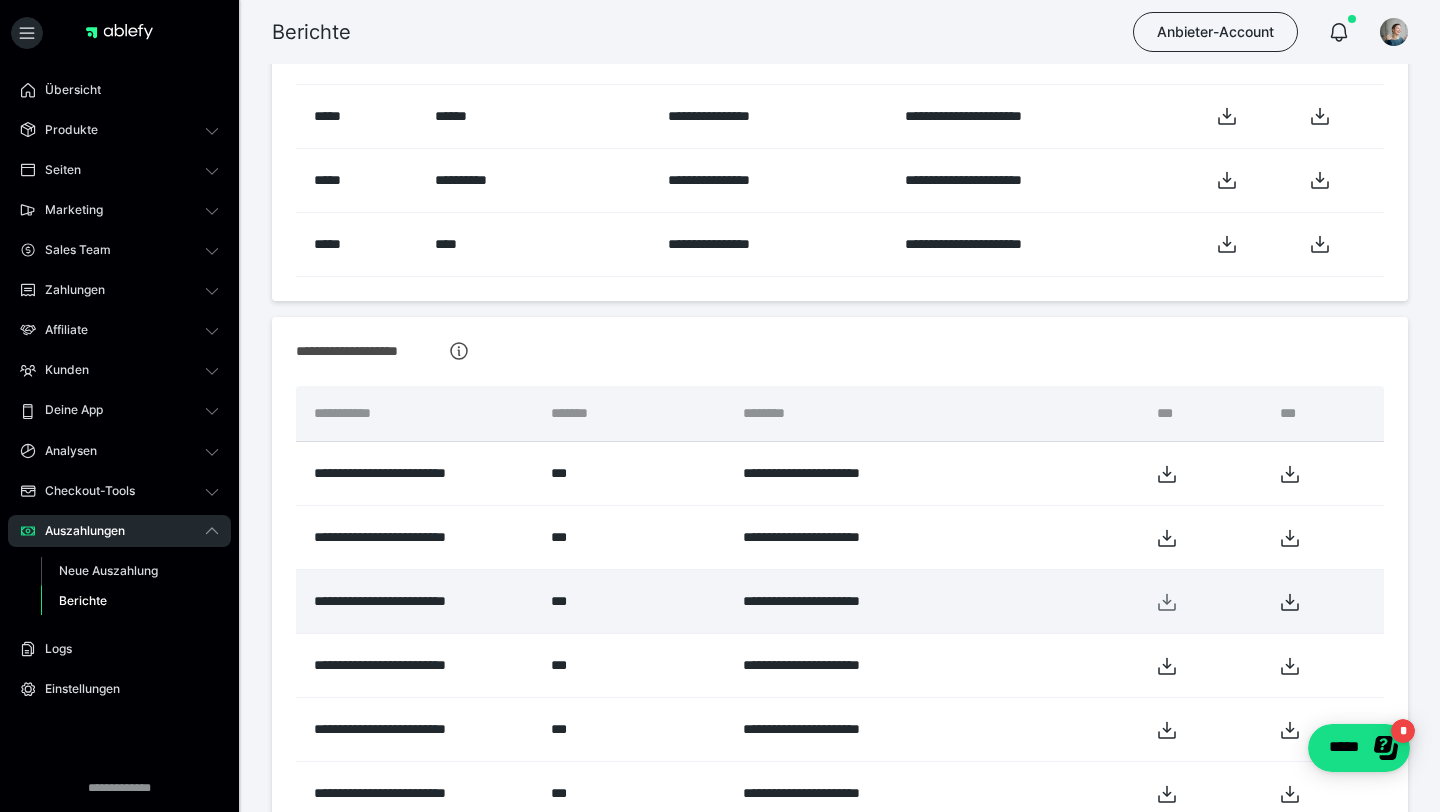 click 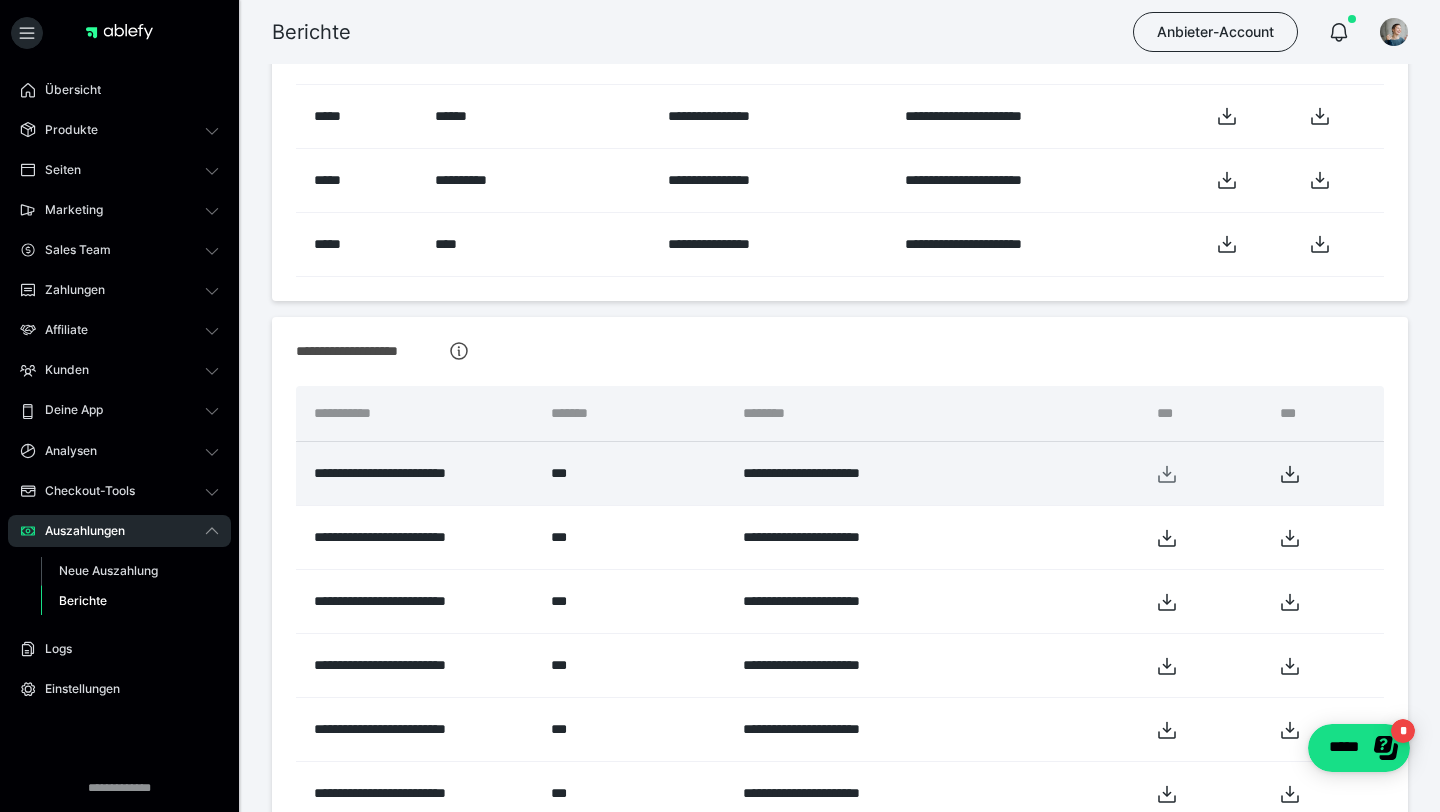 click 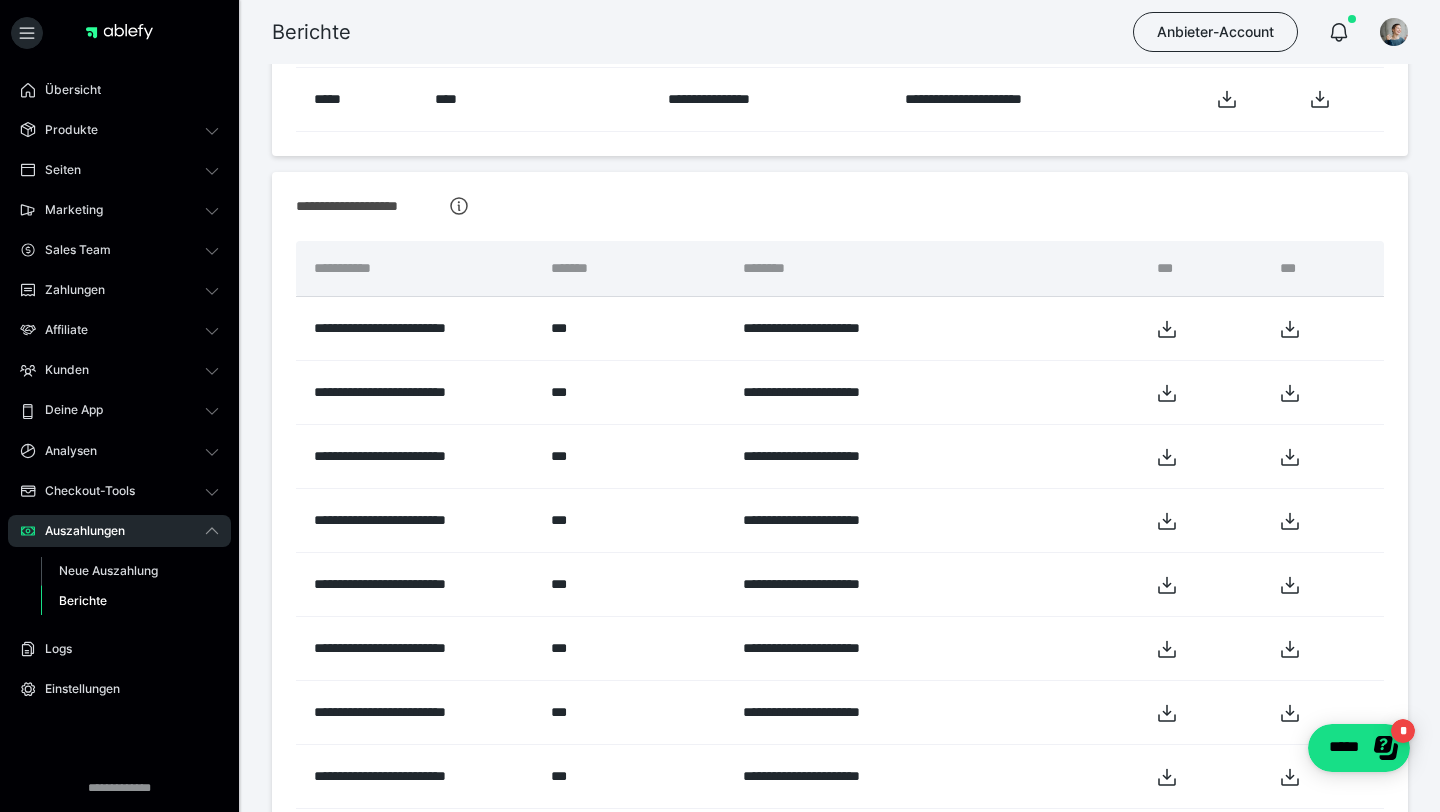 scroll, scrollTop: 0, scrollLeft: 0, axis: both 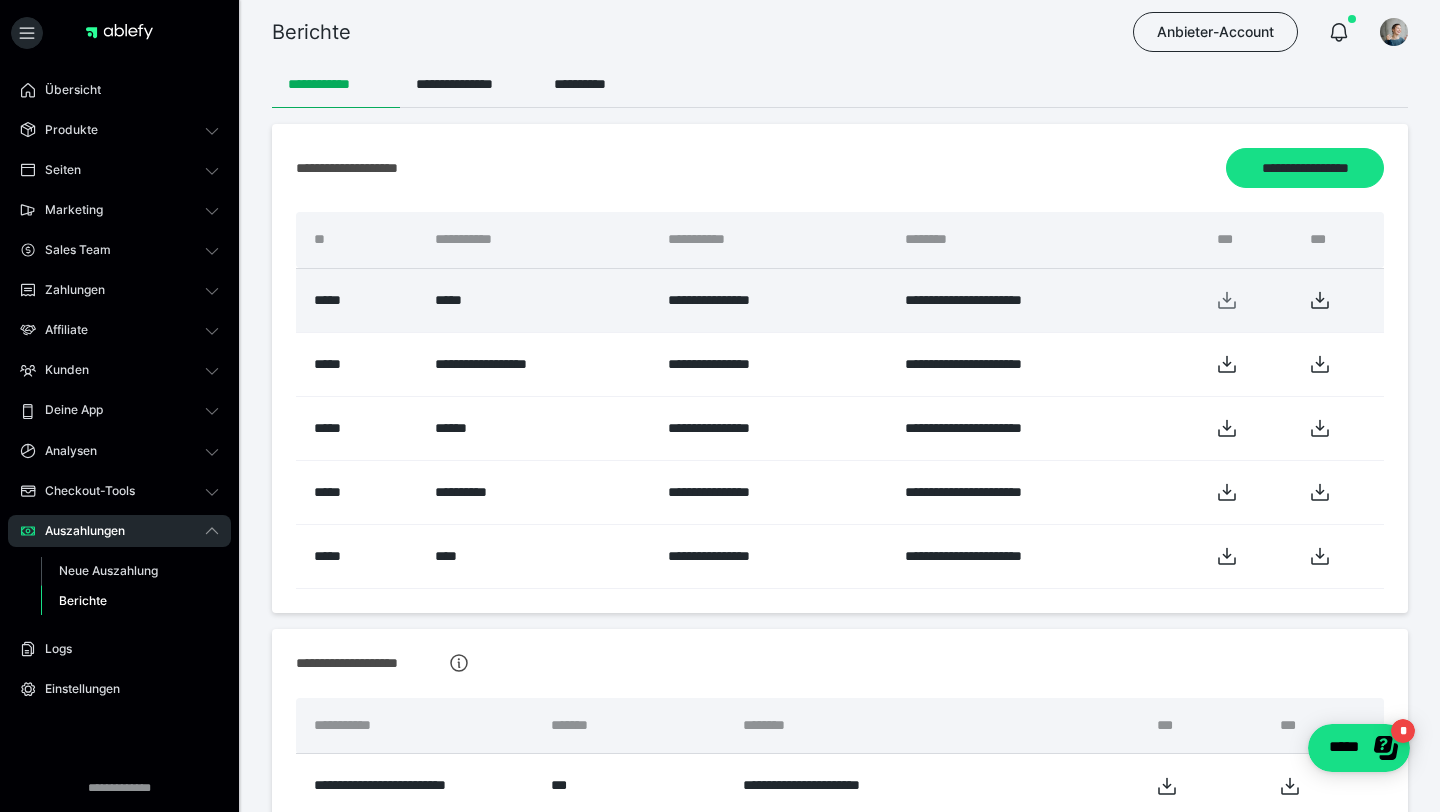 click 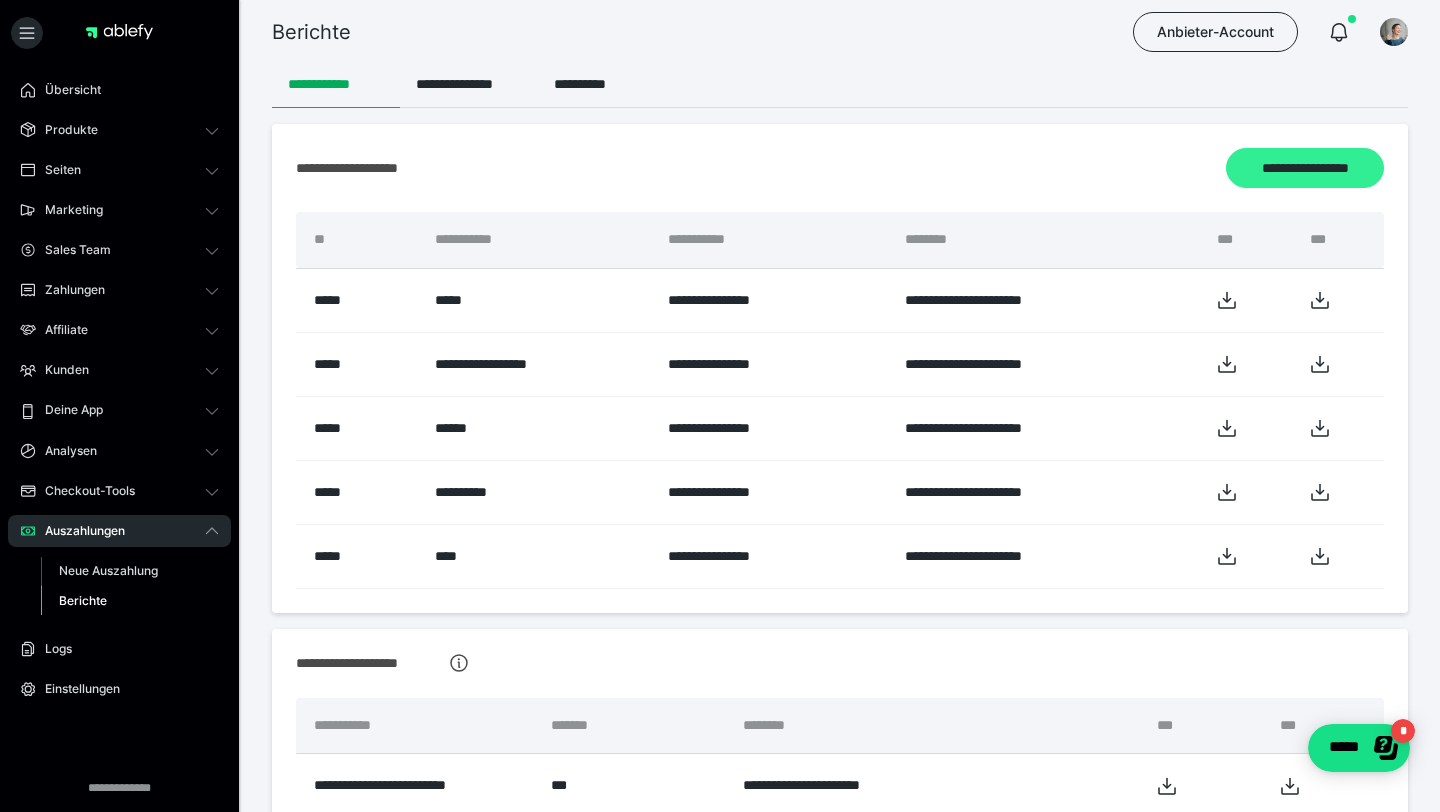 click on "**********" at bounding box center [1305, 168] 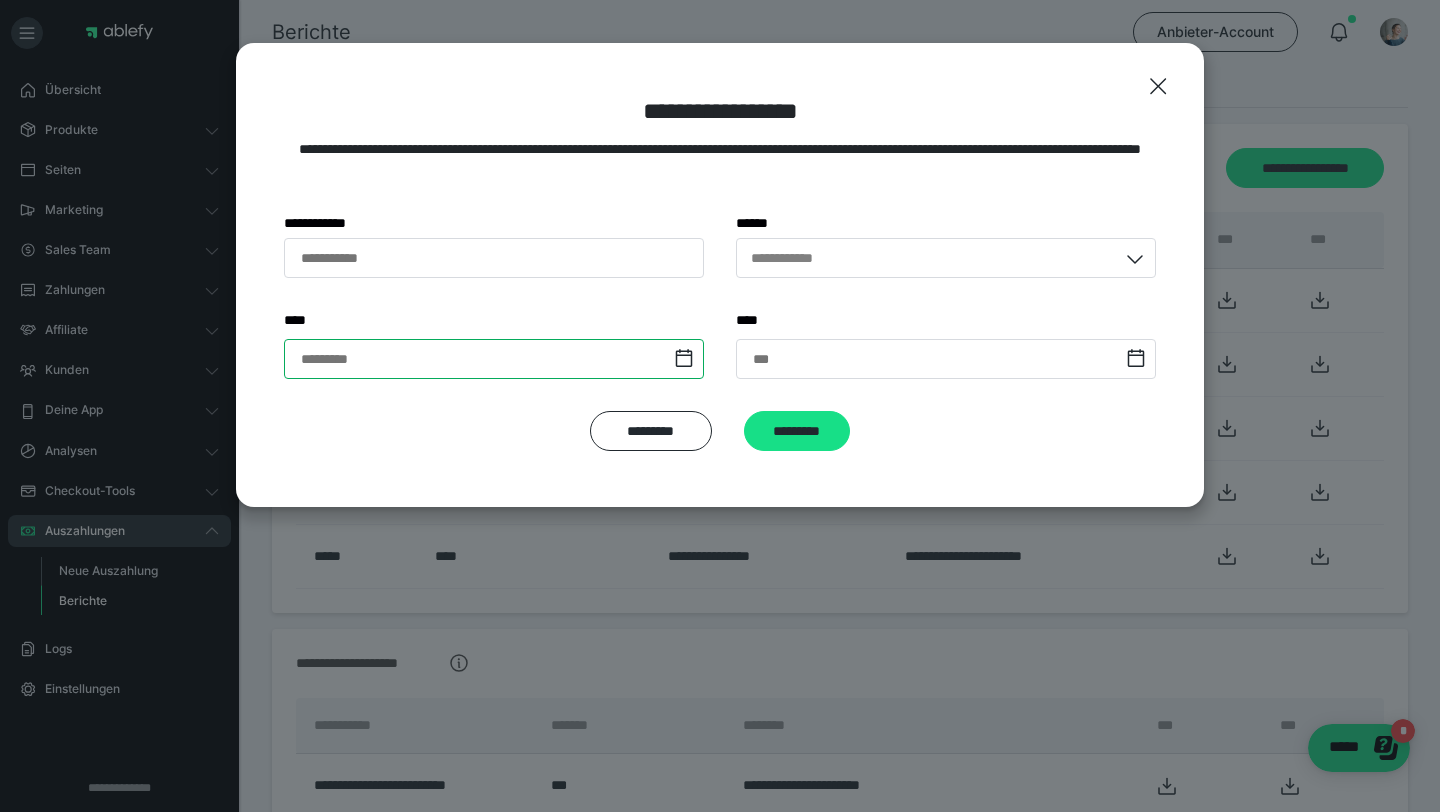 click at bounding box center [494, 359] 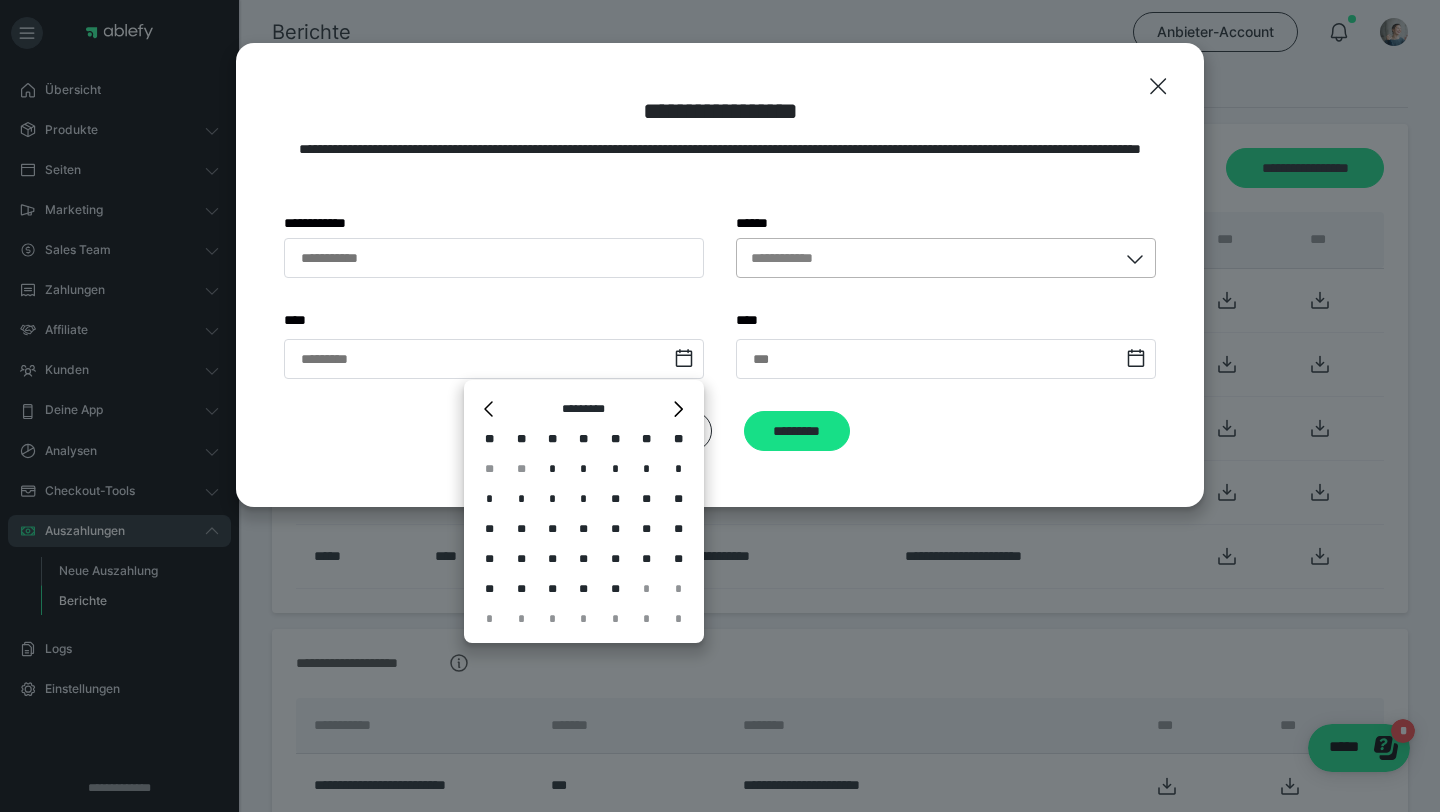 click on "**********" at bounding box center [796, 258] 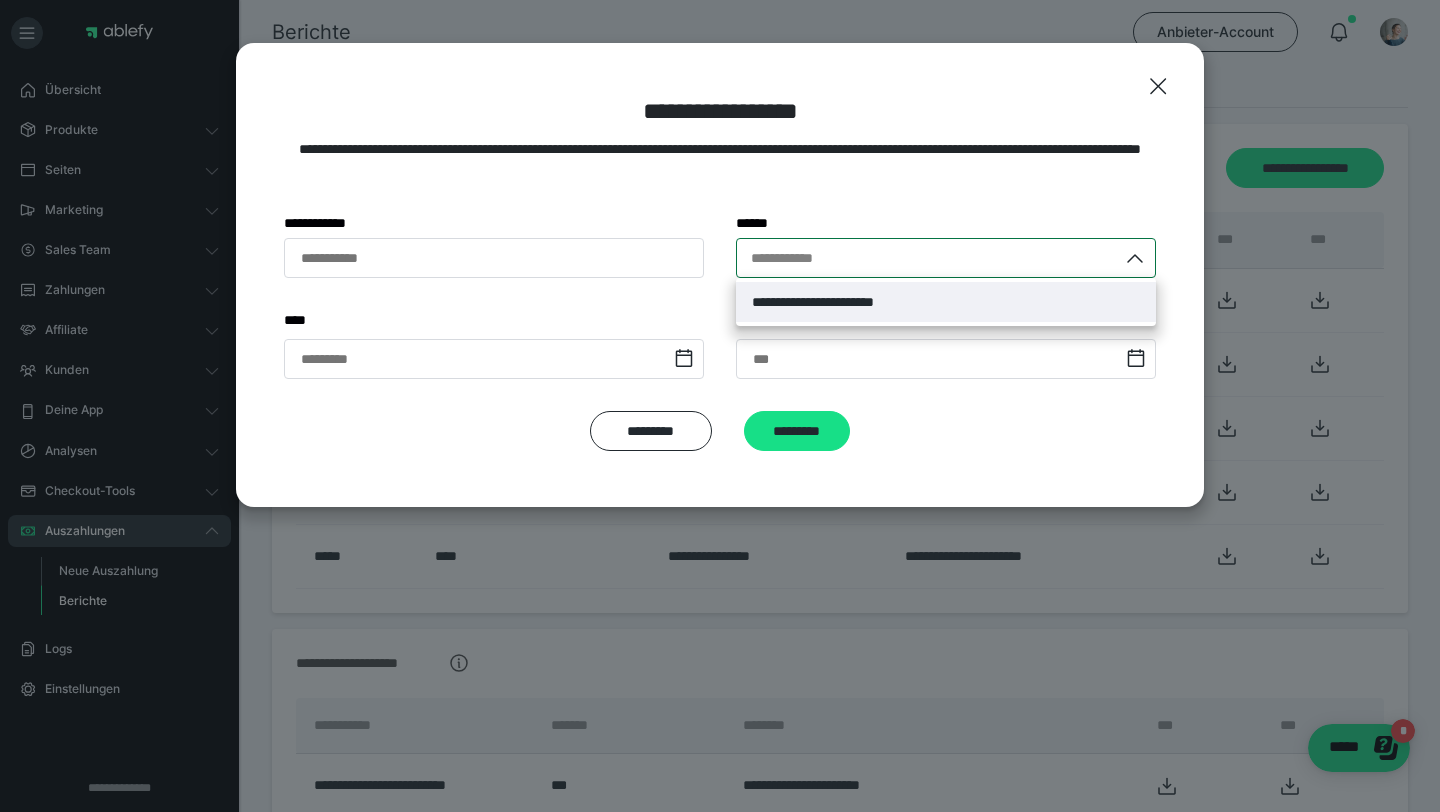 click on "**********" at bounding box center (846, 302) 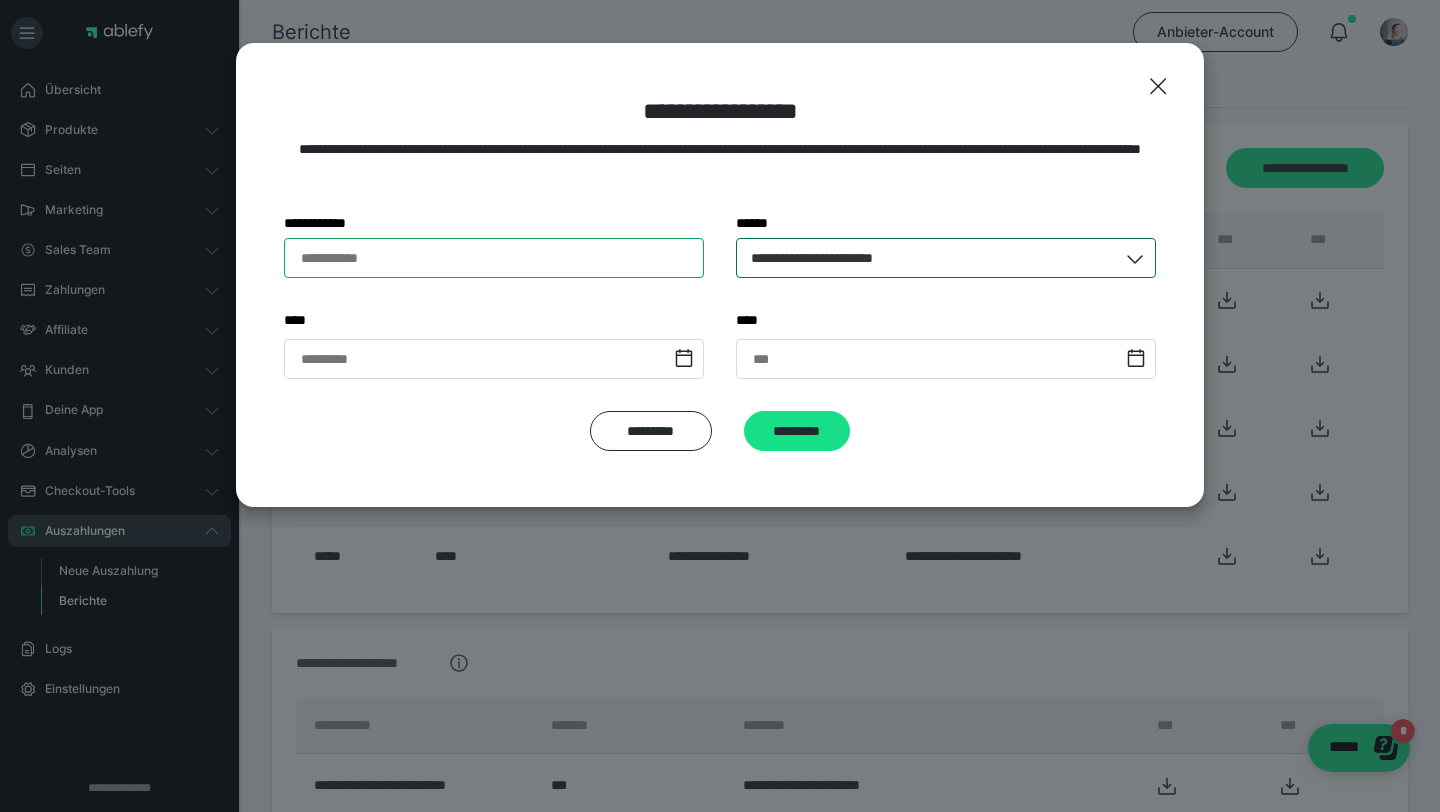 click on "**********" at bounding box center [494, 258] 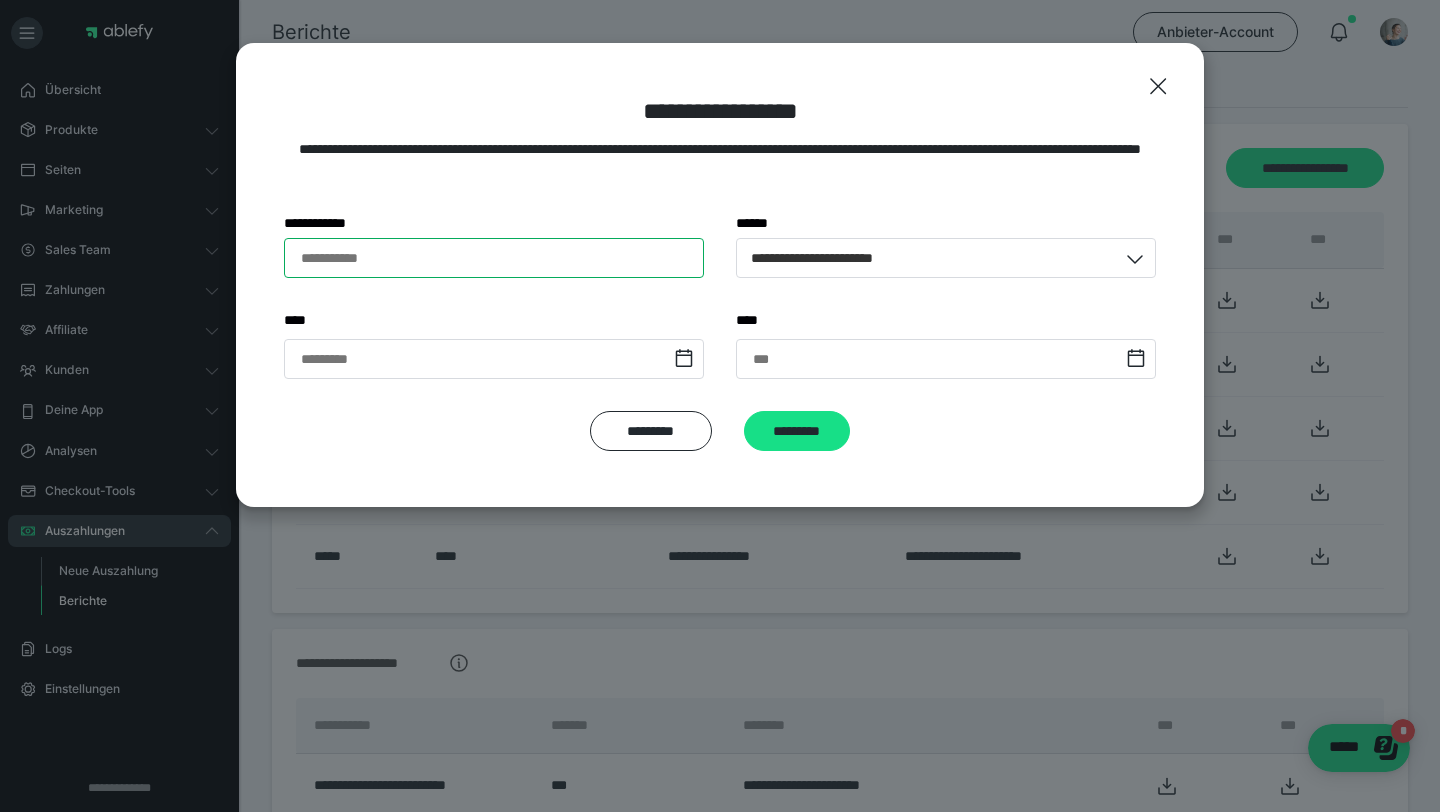 type on "*" 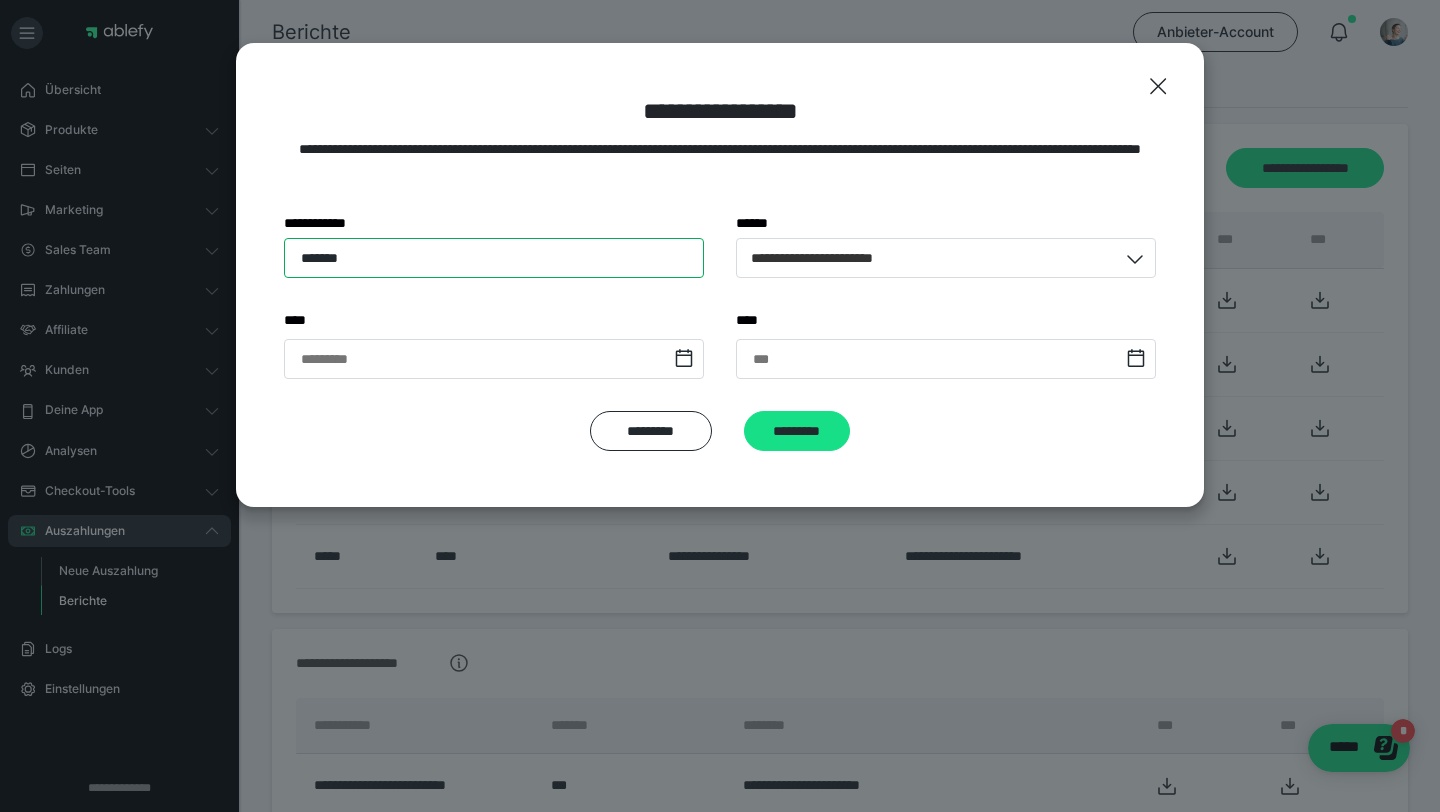 type on "*******" 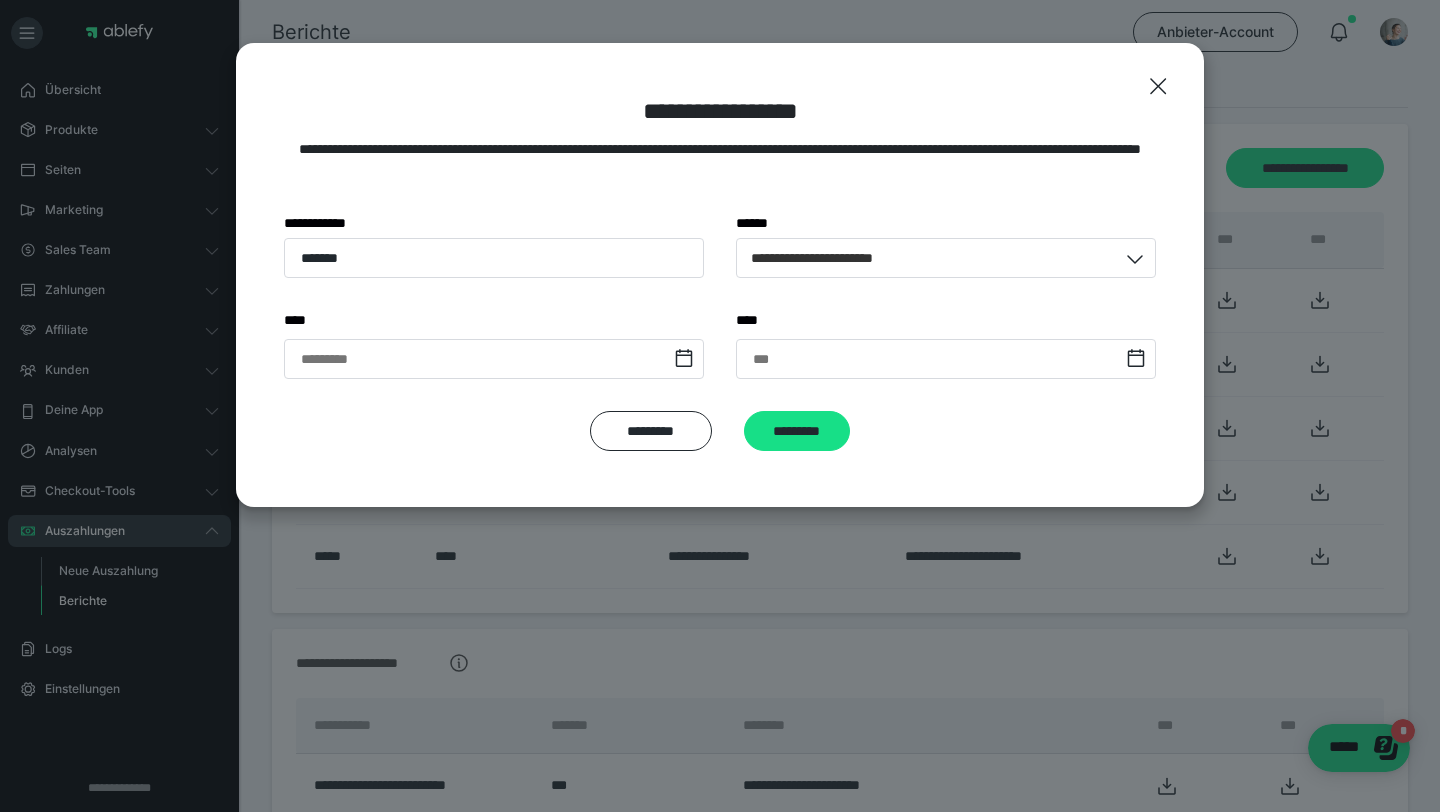 click on "**********" at bounding box center [720, 312] 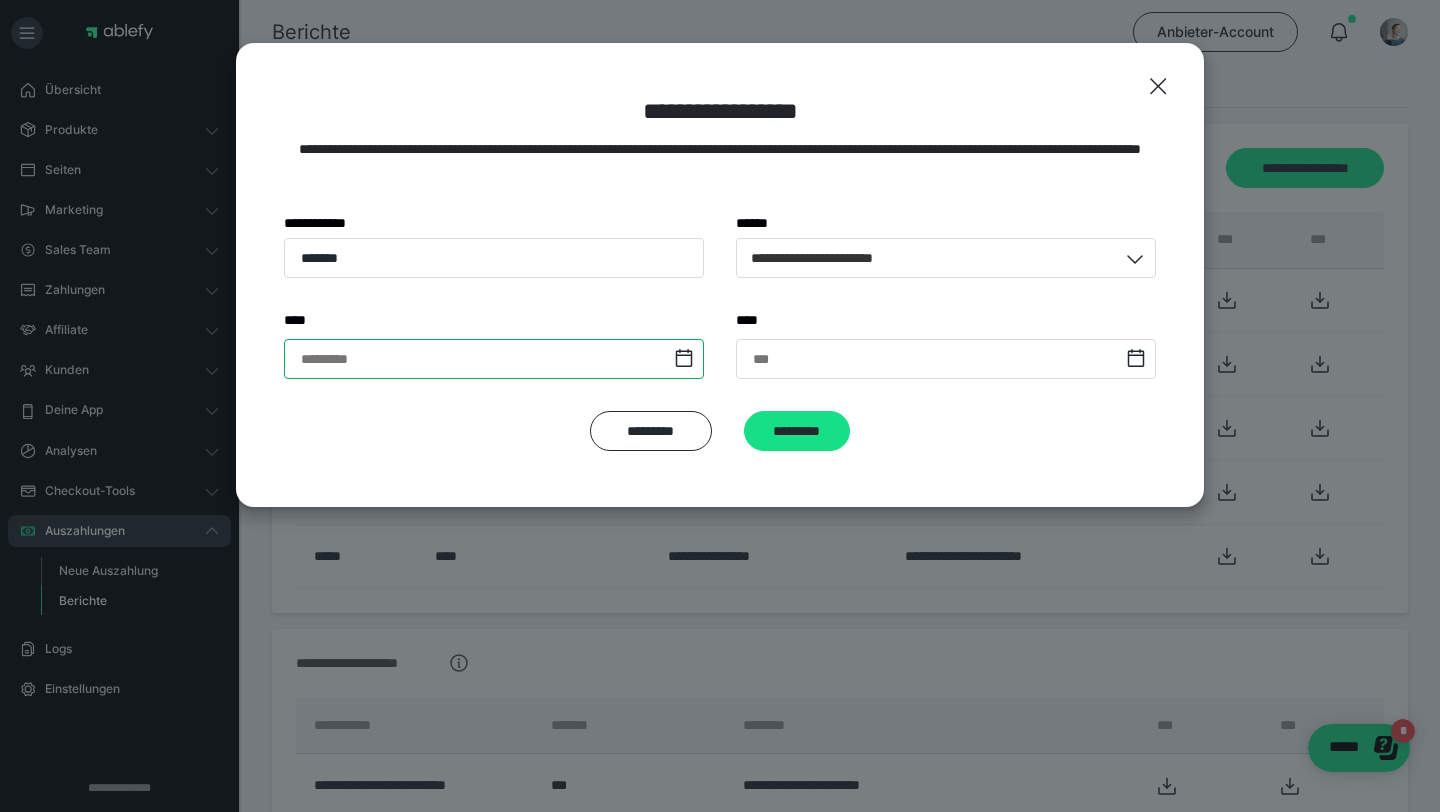 click at bounding box center (494, 359) 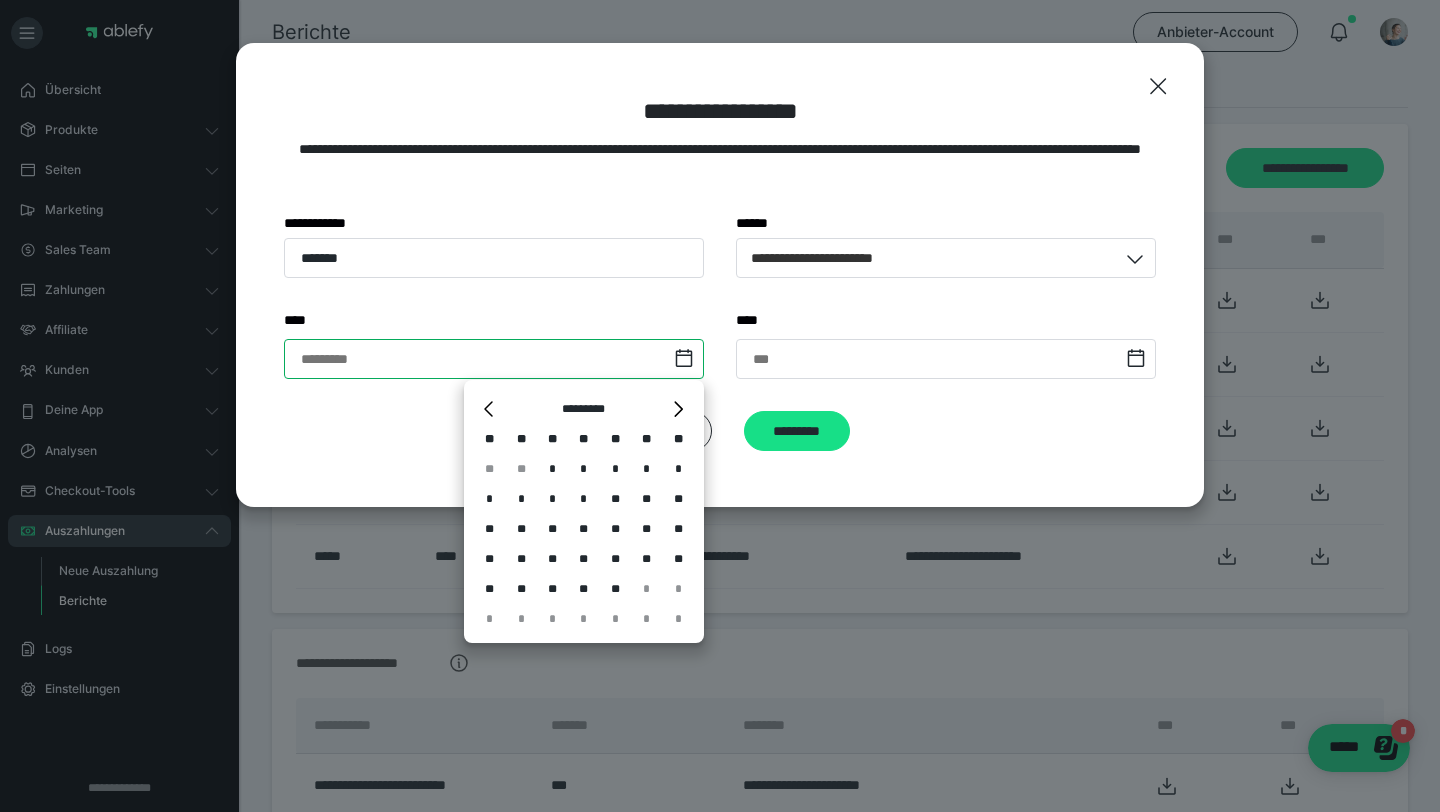 type on "**********" 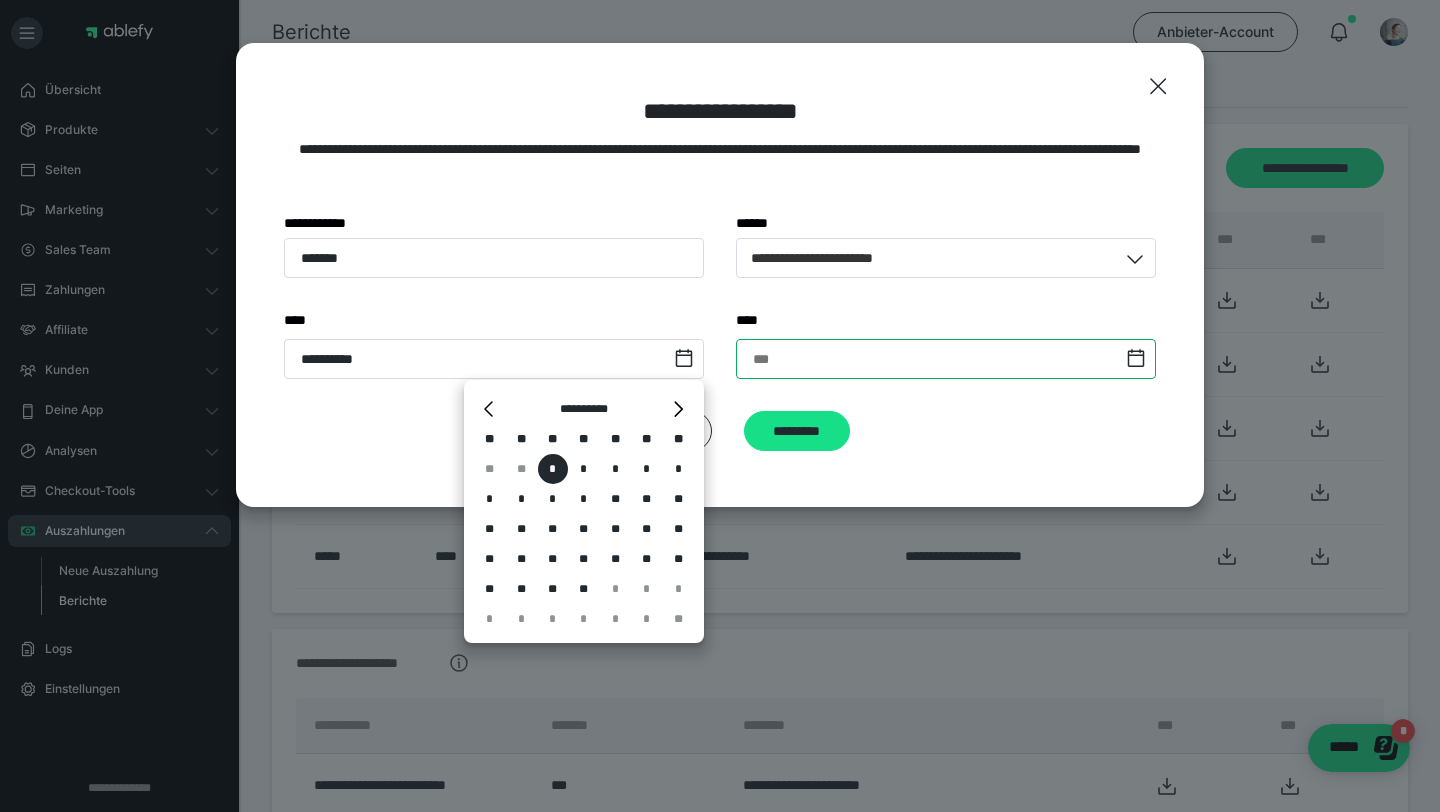 click at bounding box center (946, 359) 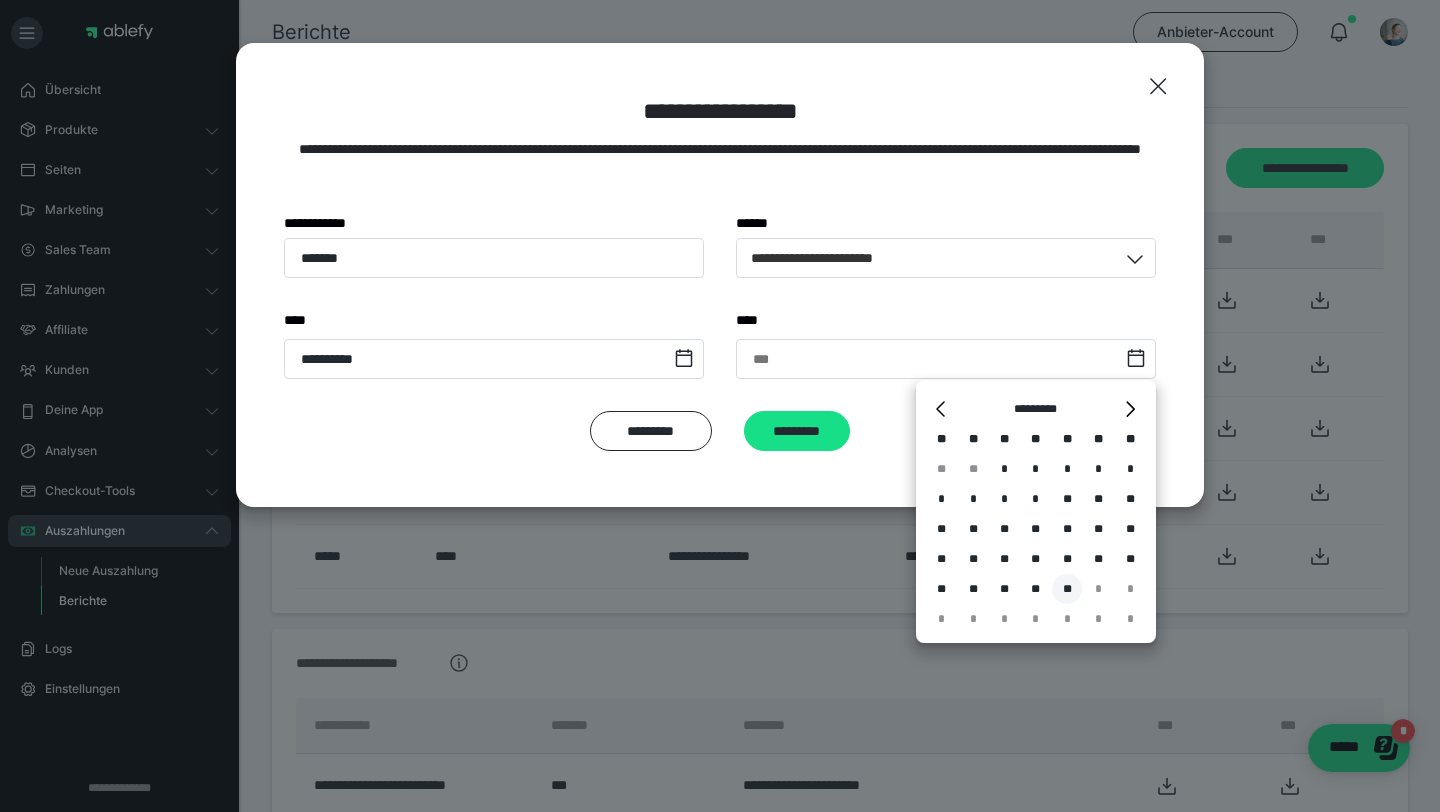 click on "**" at bounding box center (1067, 589) 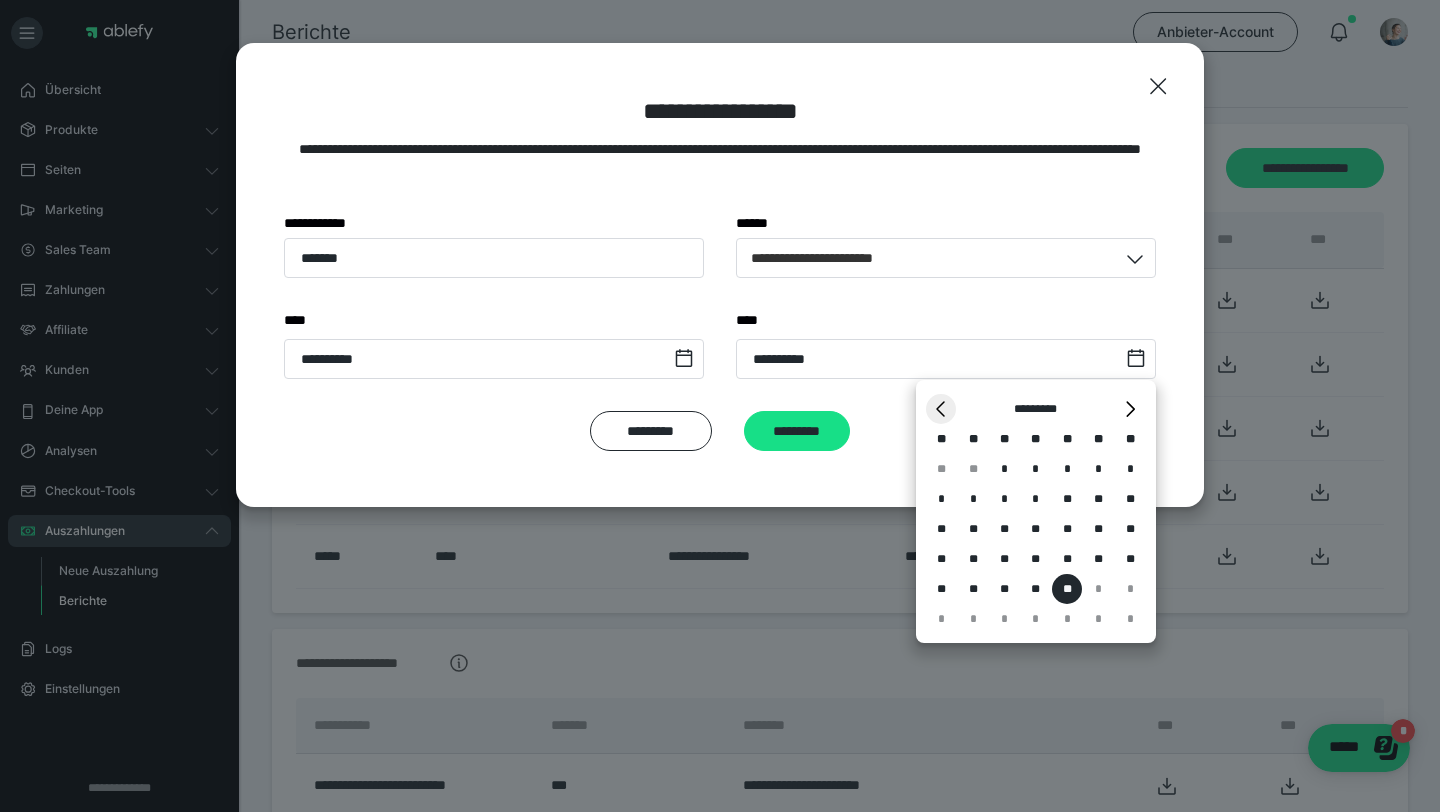 click on "*" at bounding box center (941, 409) 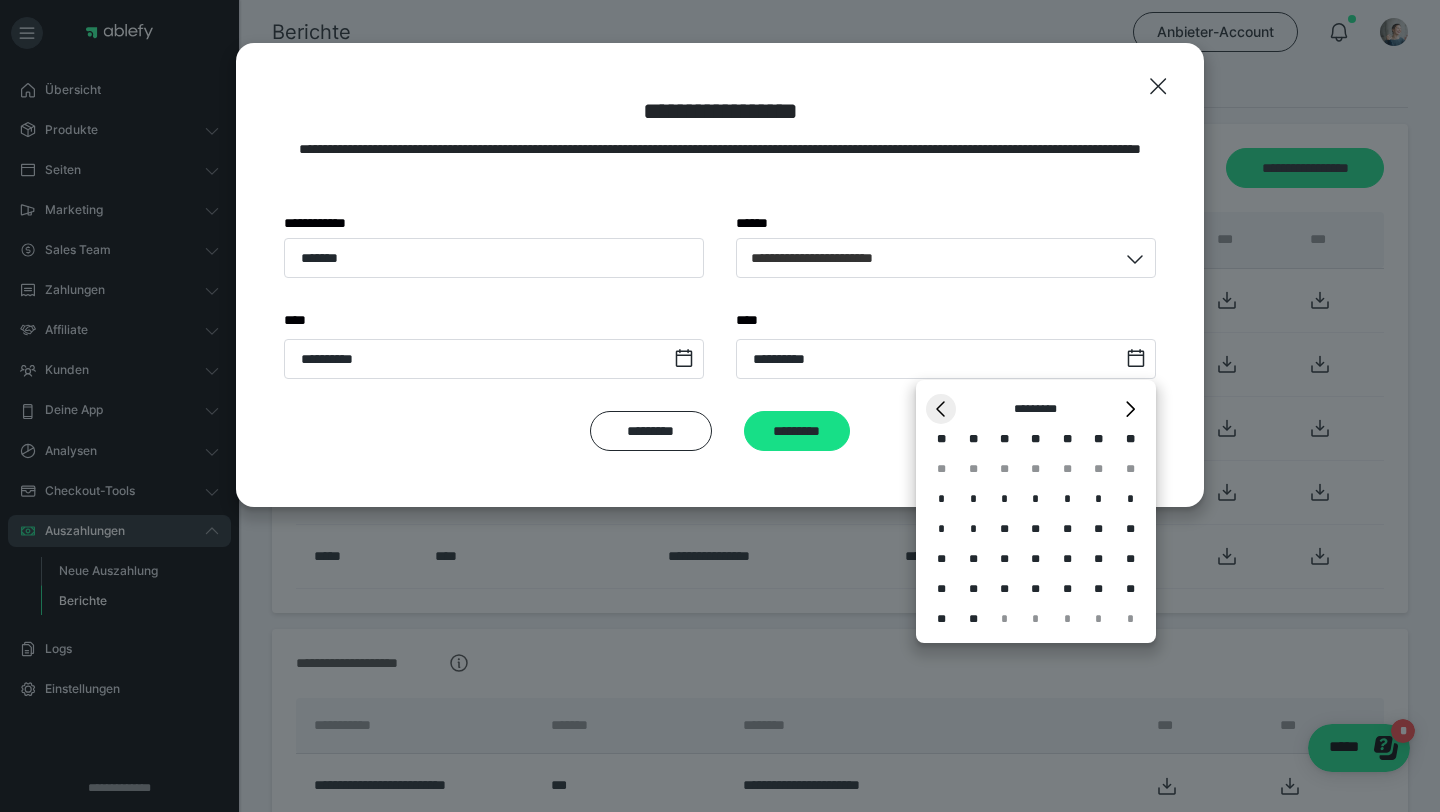 click on "*" at bounding box center [941, 409] 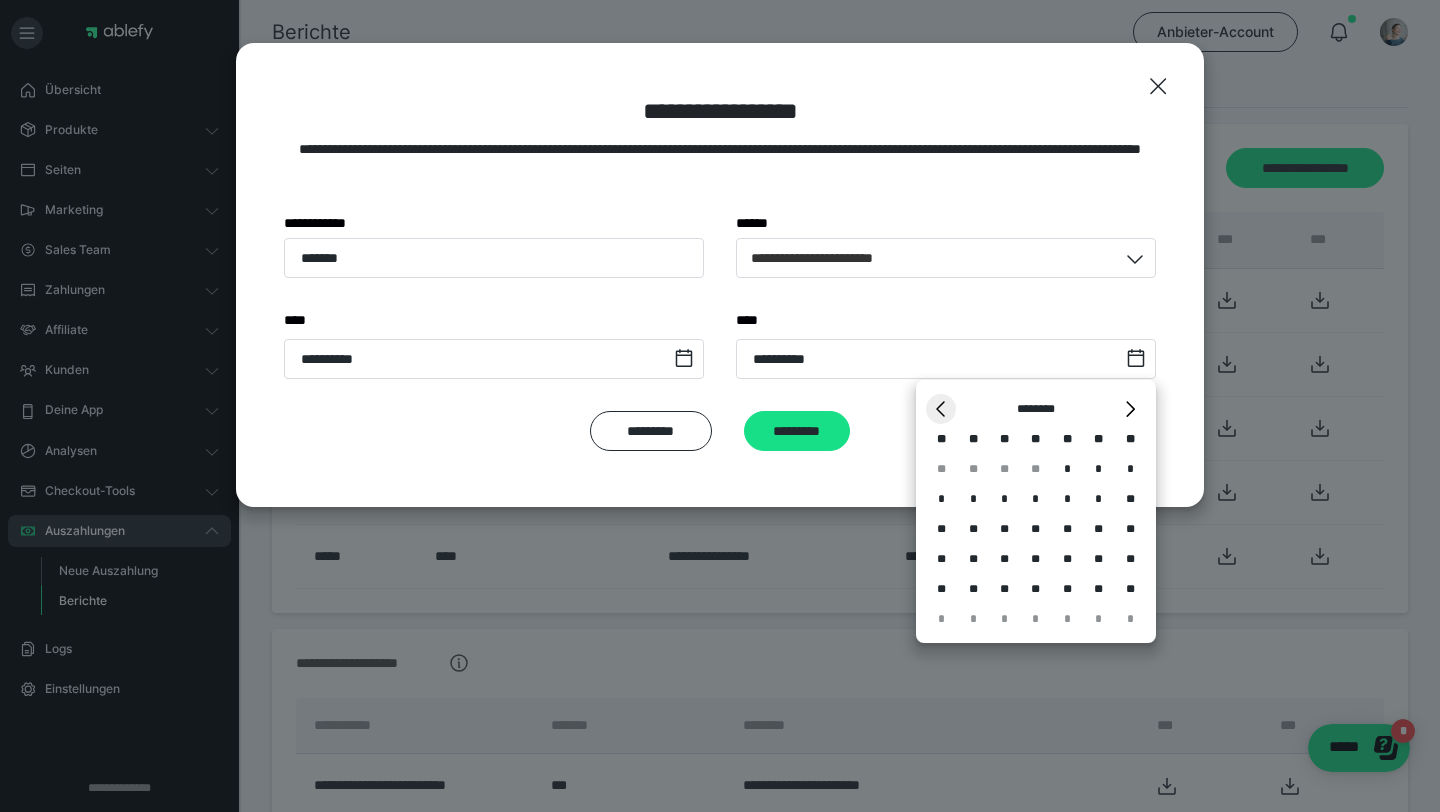 click on "*" at bounding box center [941, 409] 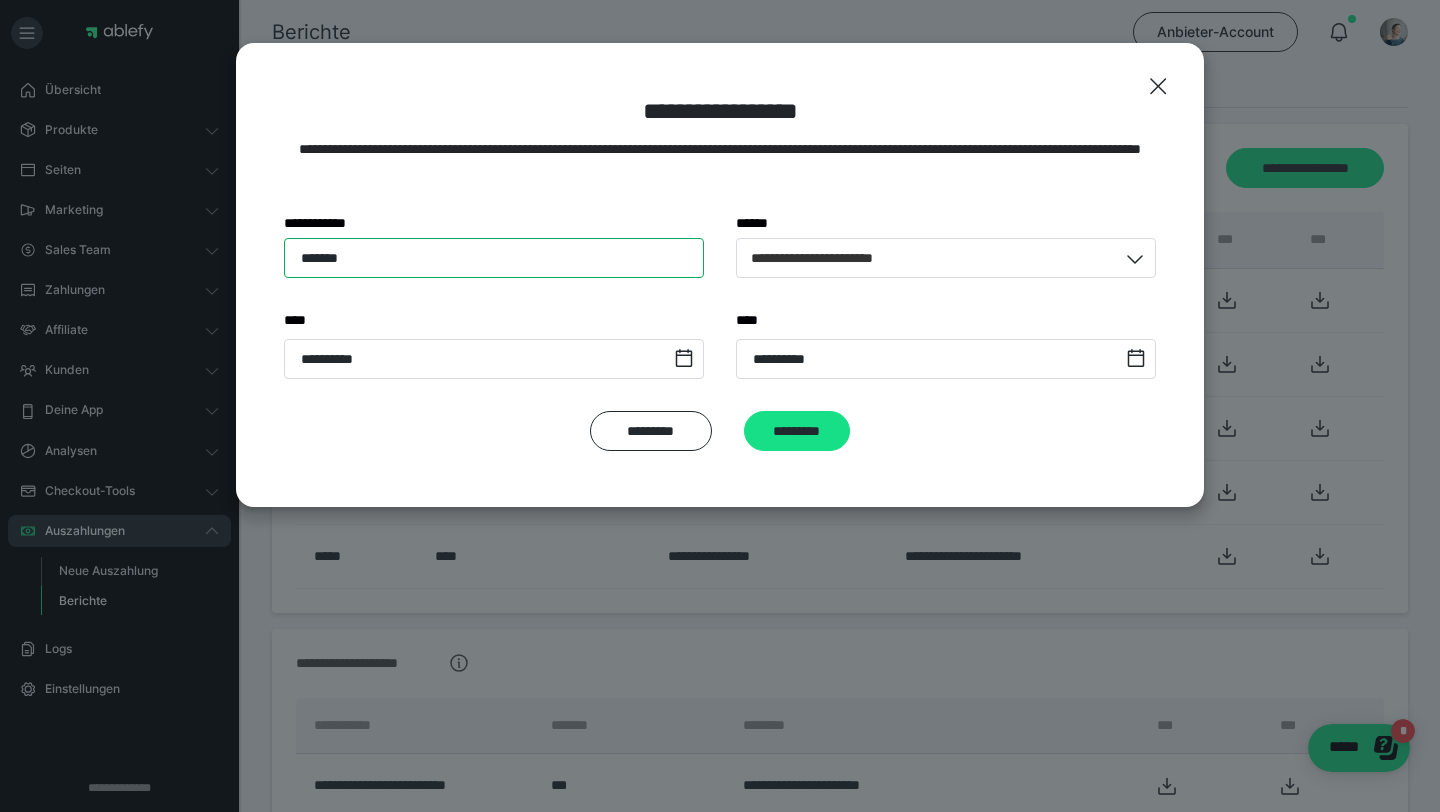click on "*******" at bounding box center [494, 258] 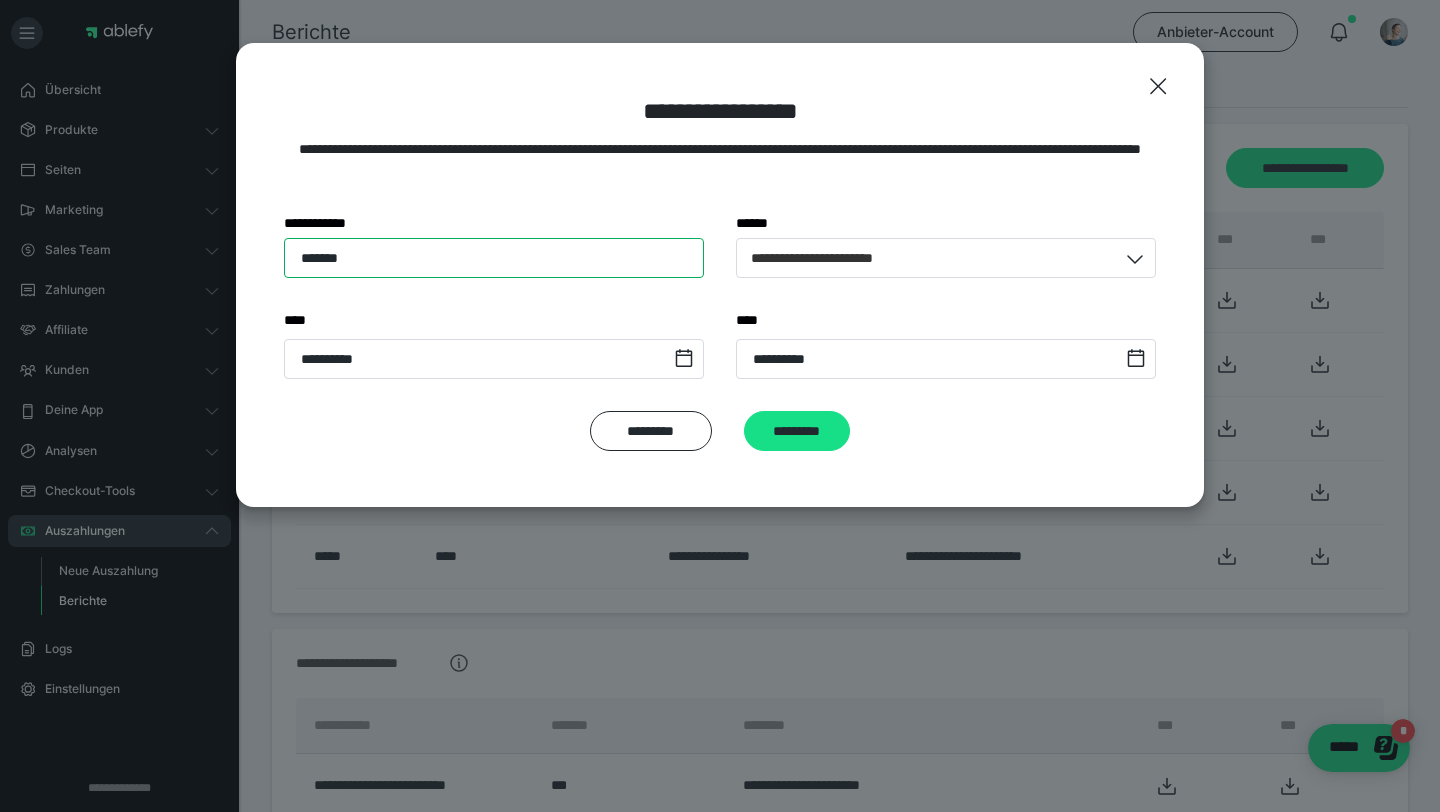 click on "*******" at bounding box center [494, 258] 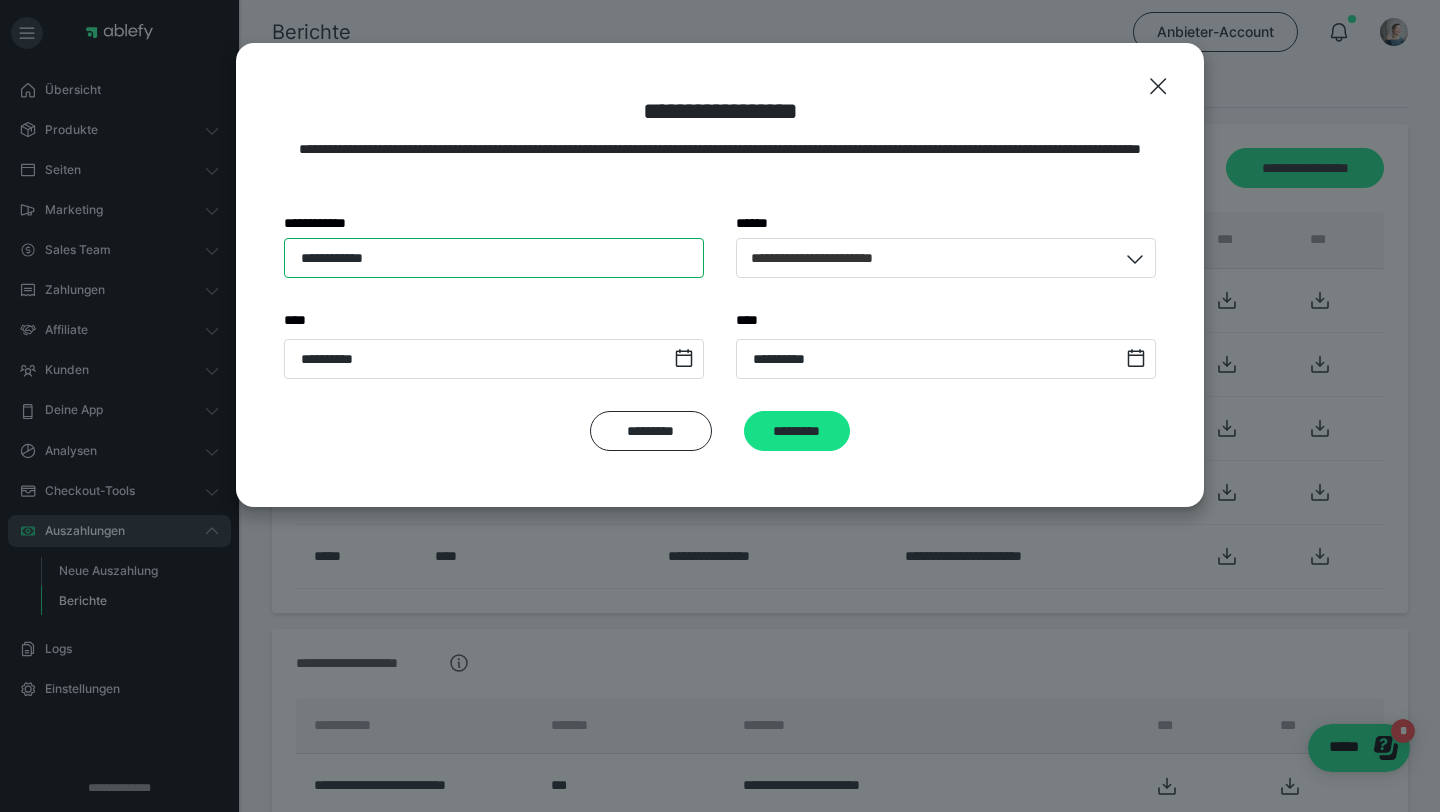 type on "**********" 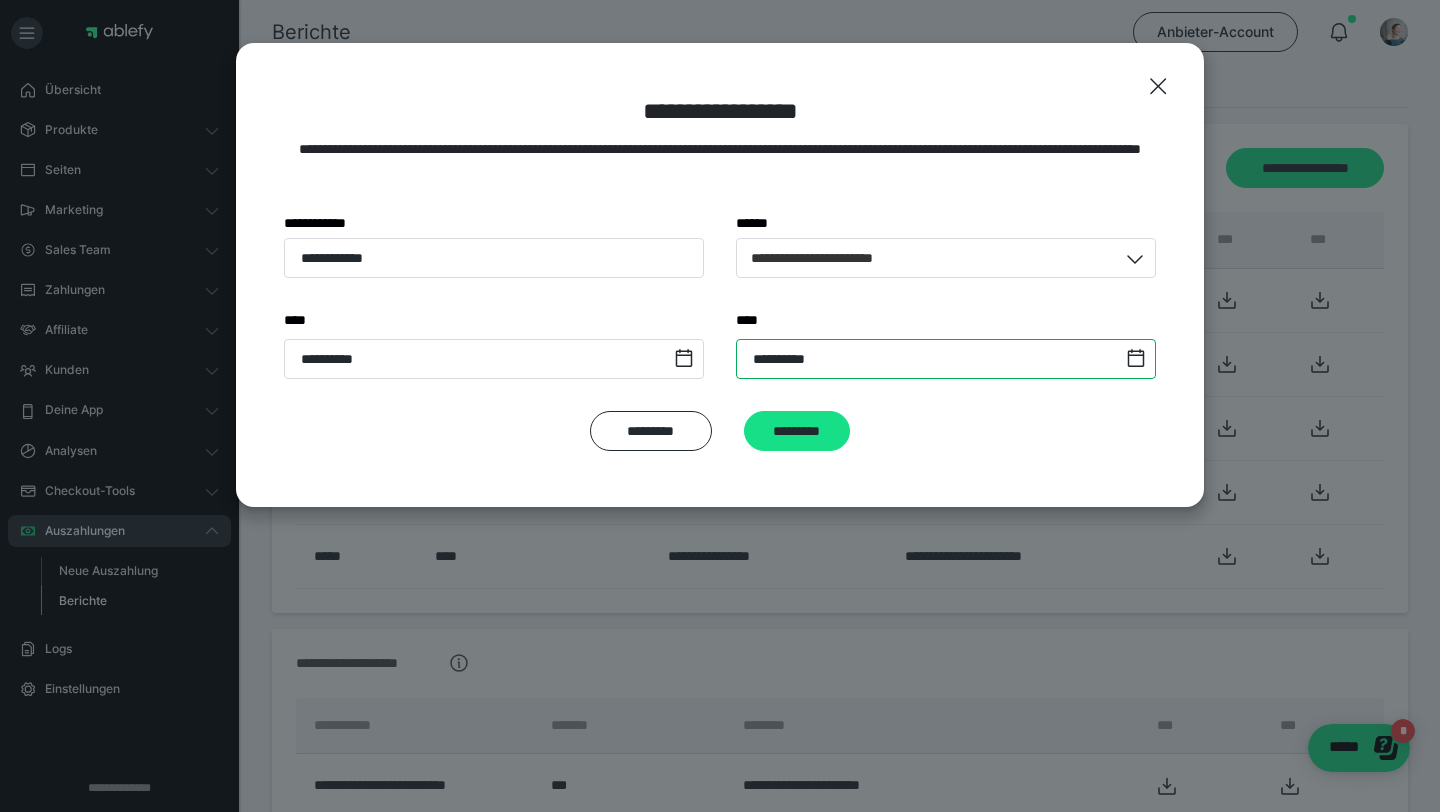click on "**********" at bounding box center (946, 359) 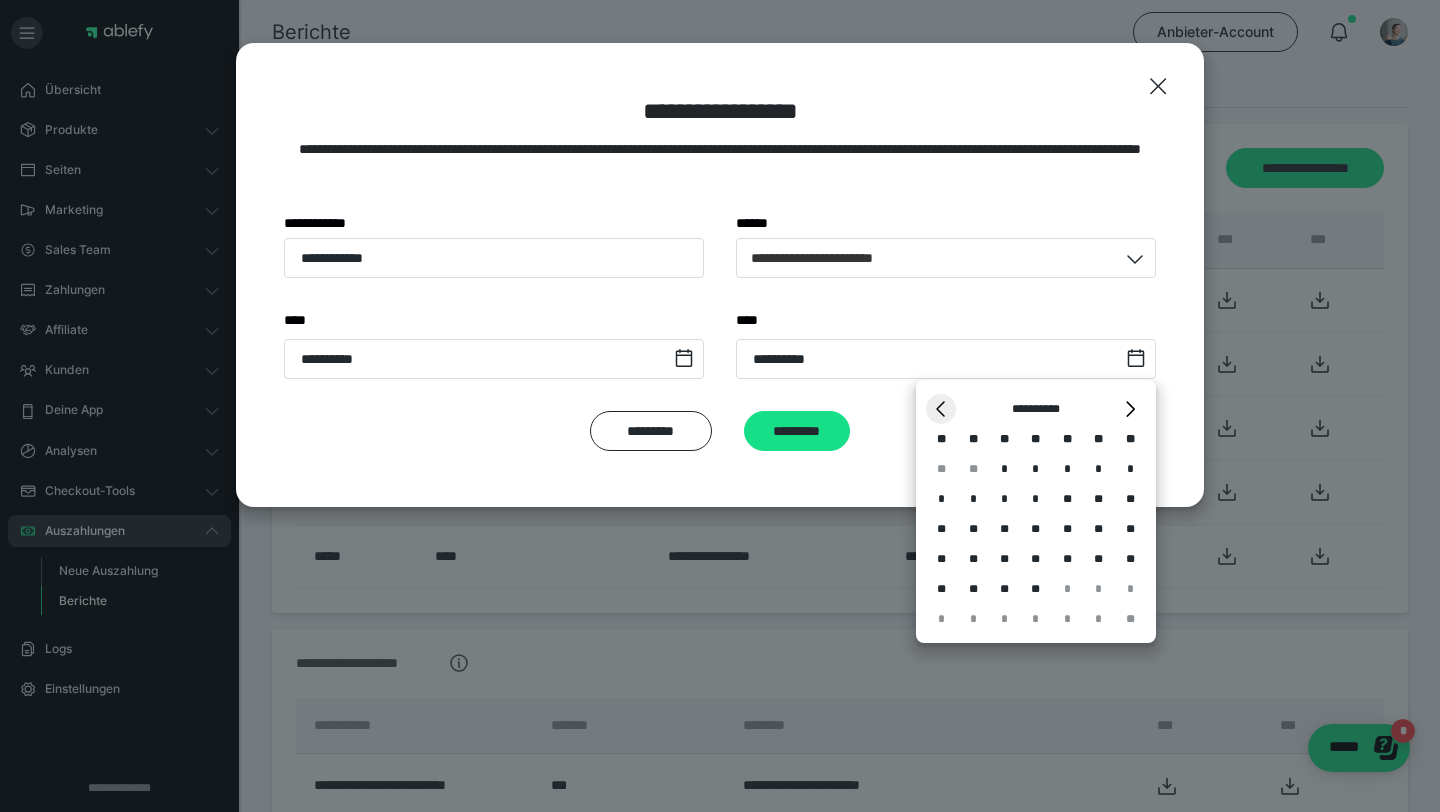 click on "*" at bounding box center [941, 409] 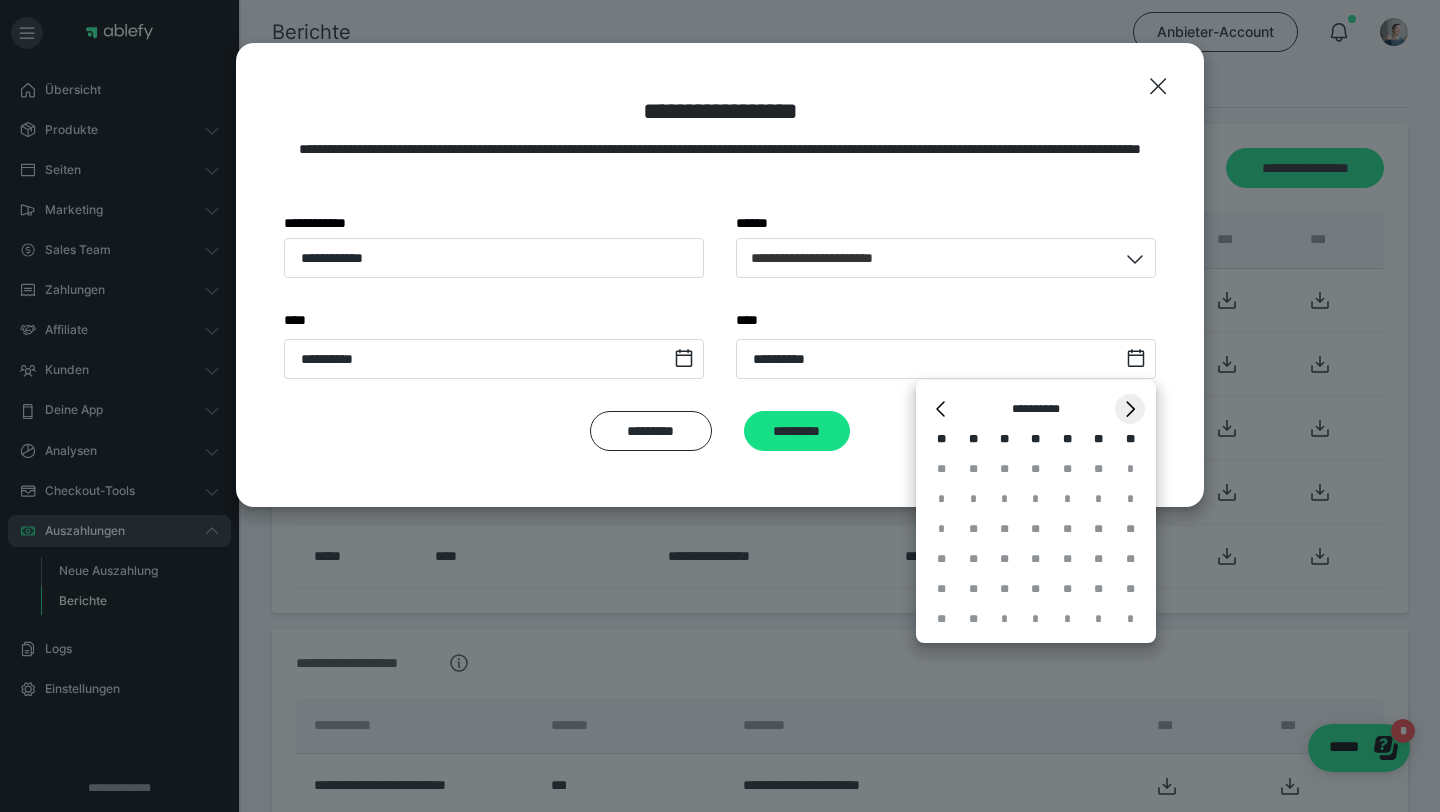 click on "*" at bounding box center (1130, 409) 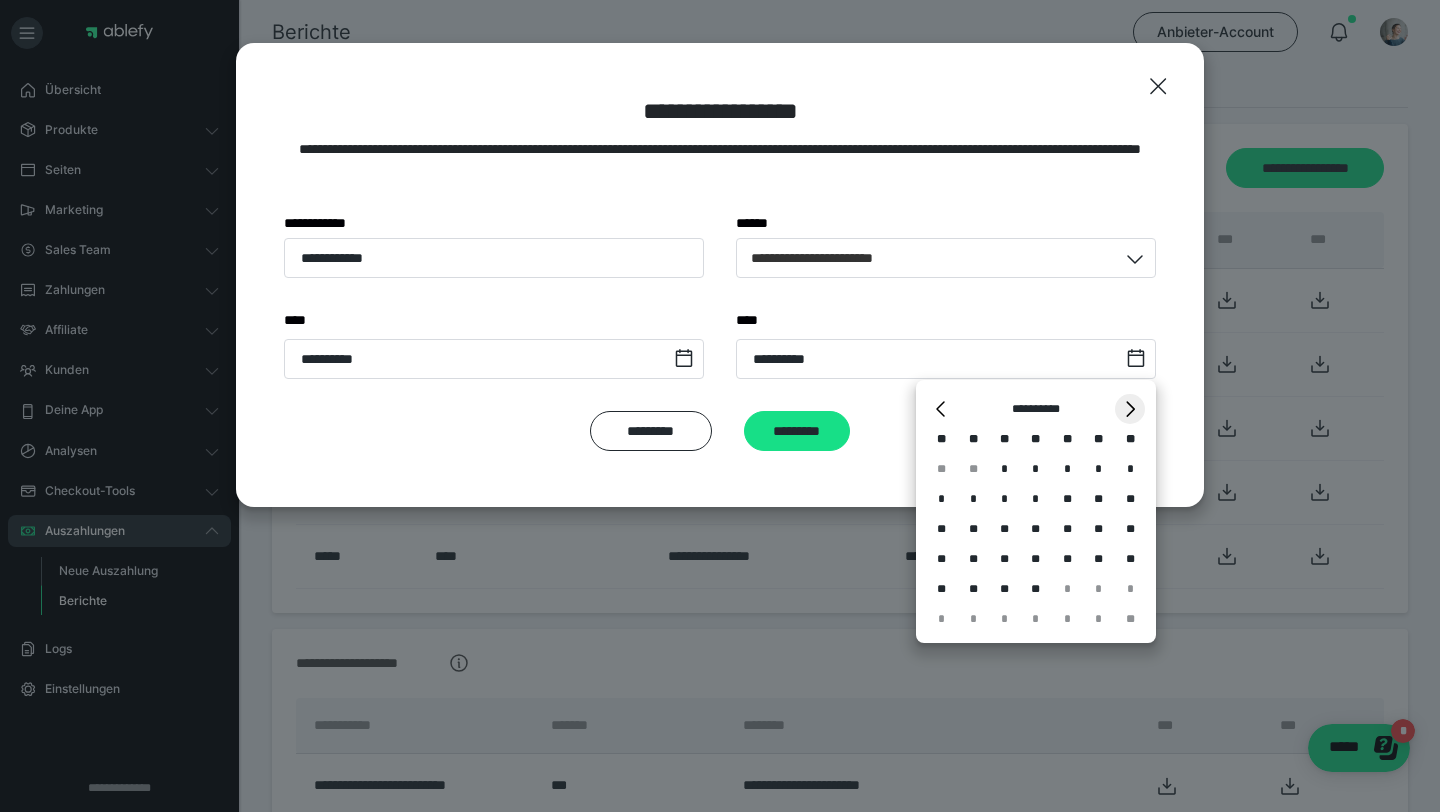 click on "*" at bounding box center [1130, 409] 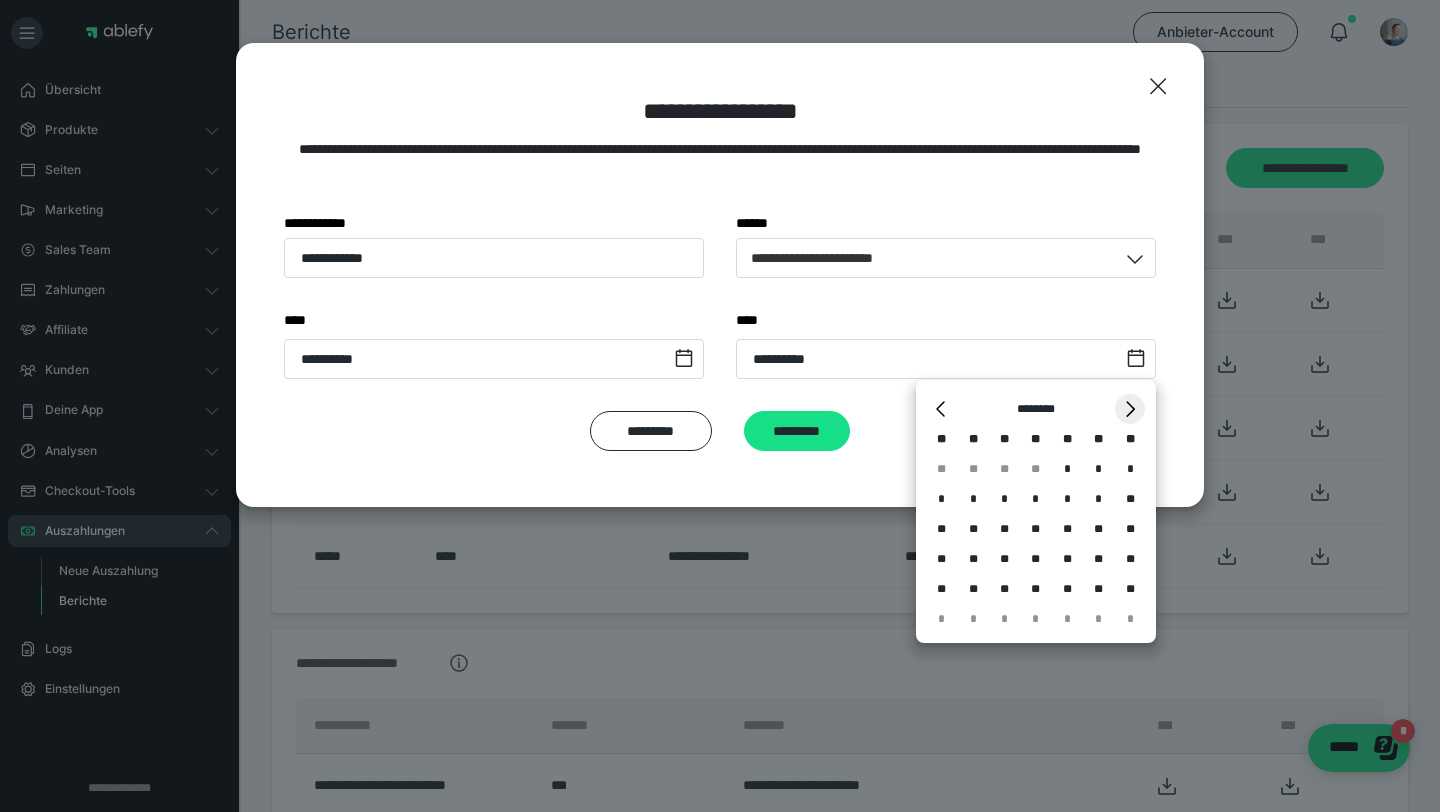 click on "*" at bounding box center [1130, 409] 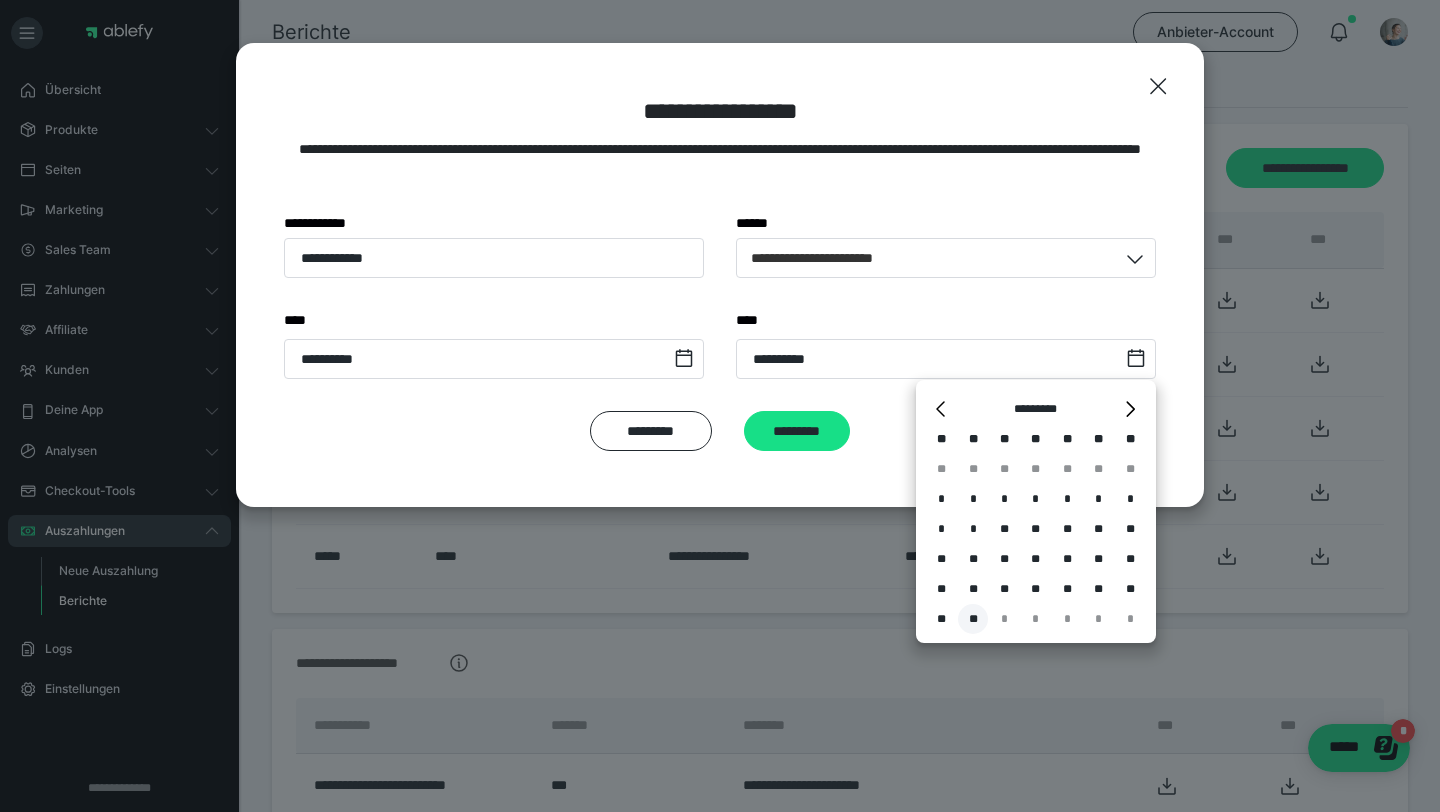 click on "**" at bounding box center (973, 619) 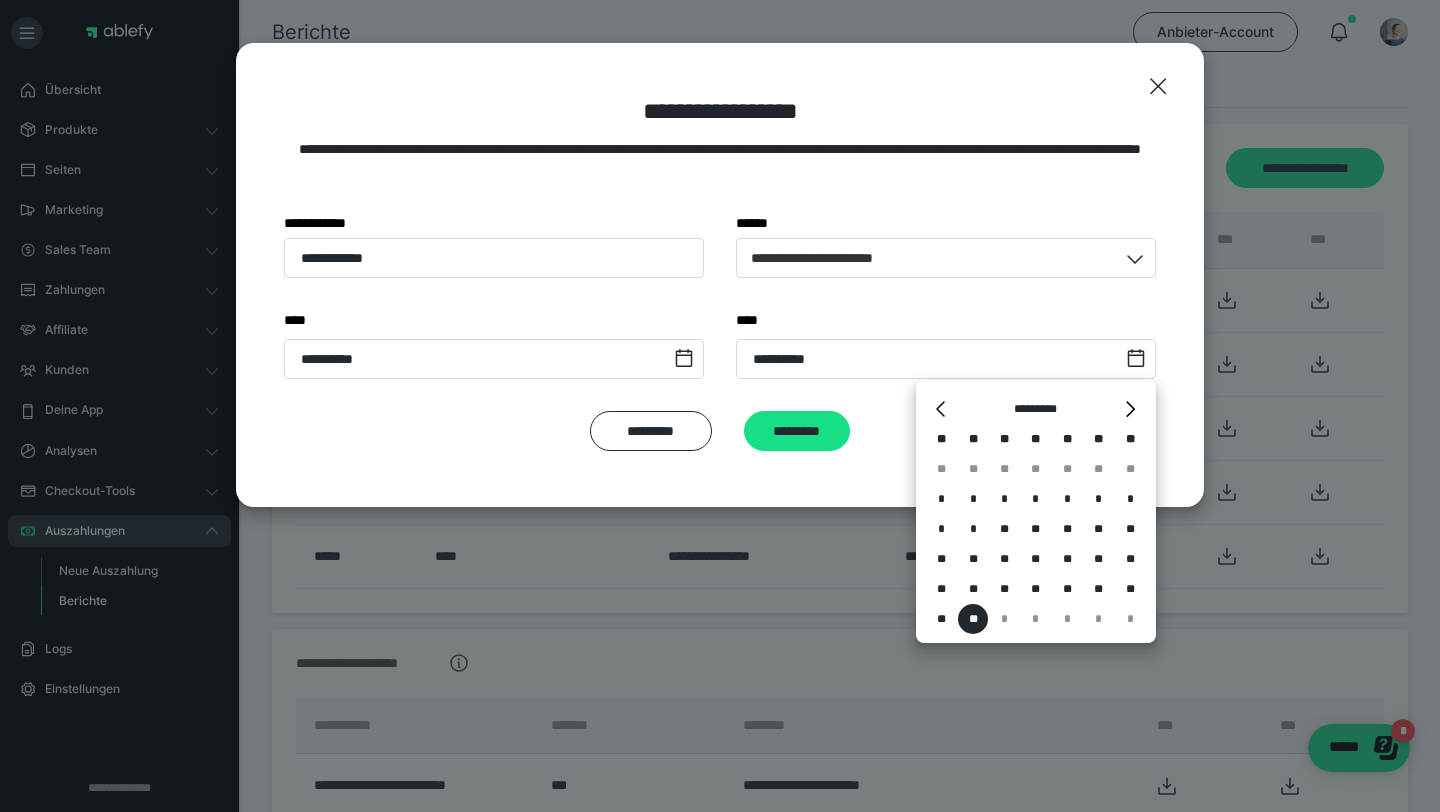 click on "**********" at bounding box center (720, 312) 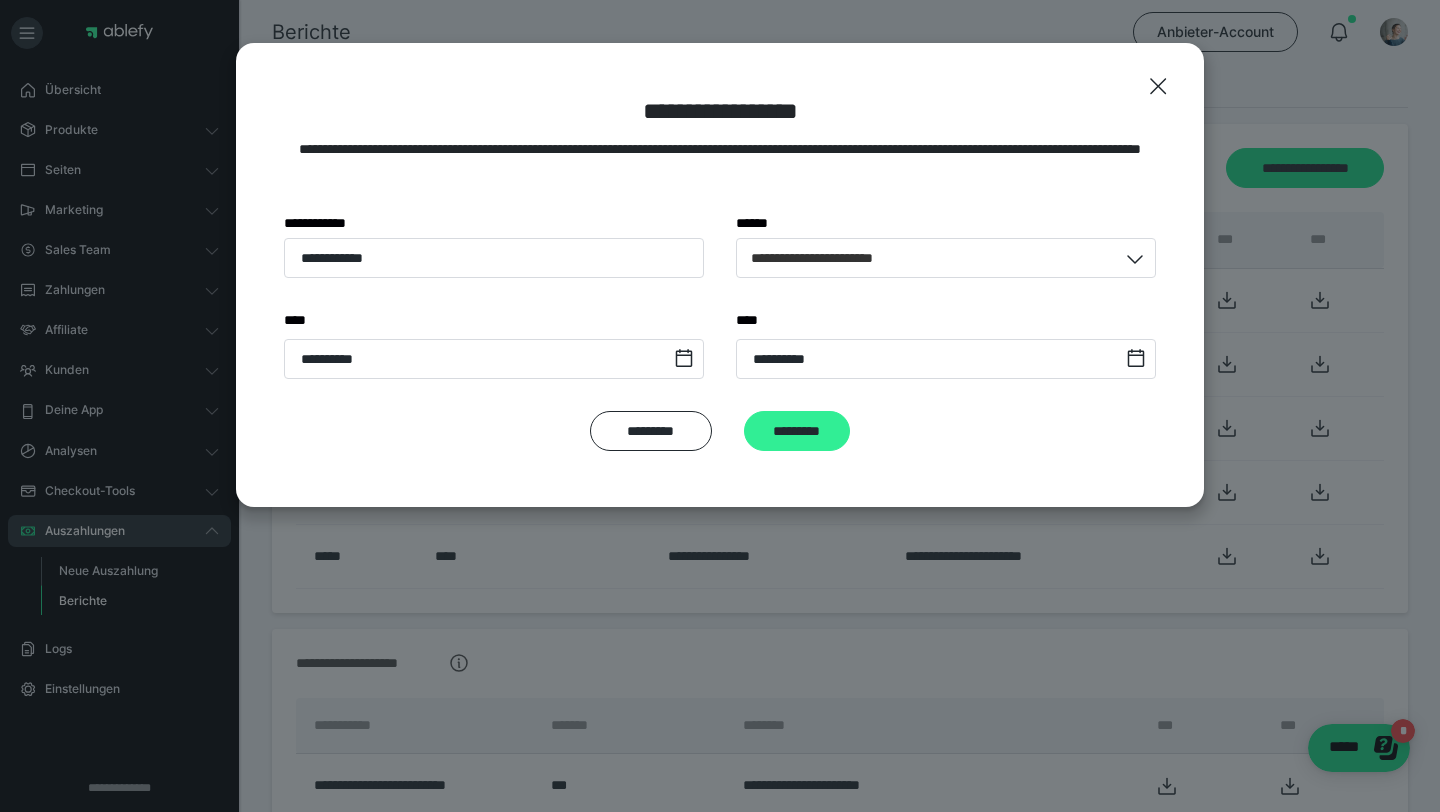click on "*********" at bounding box center (797, 431) 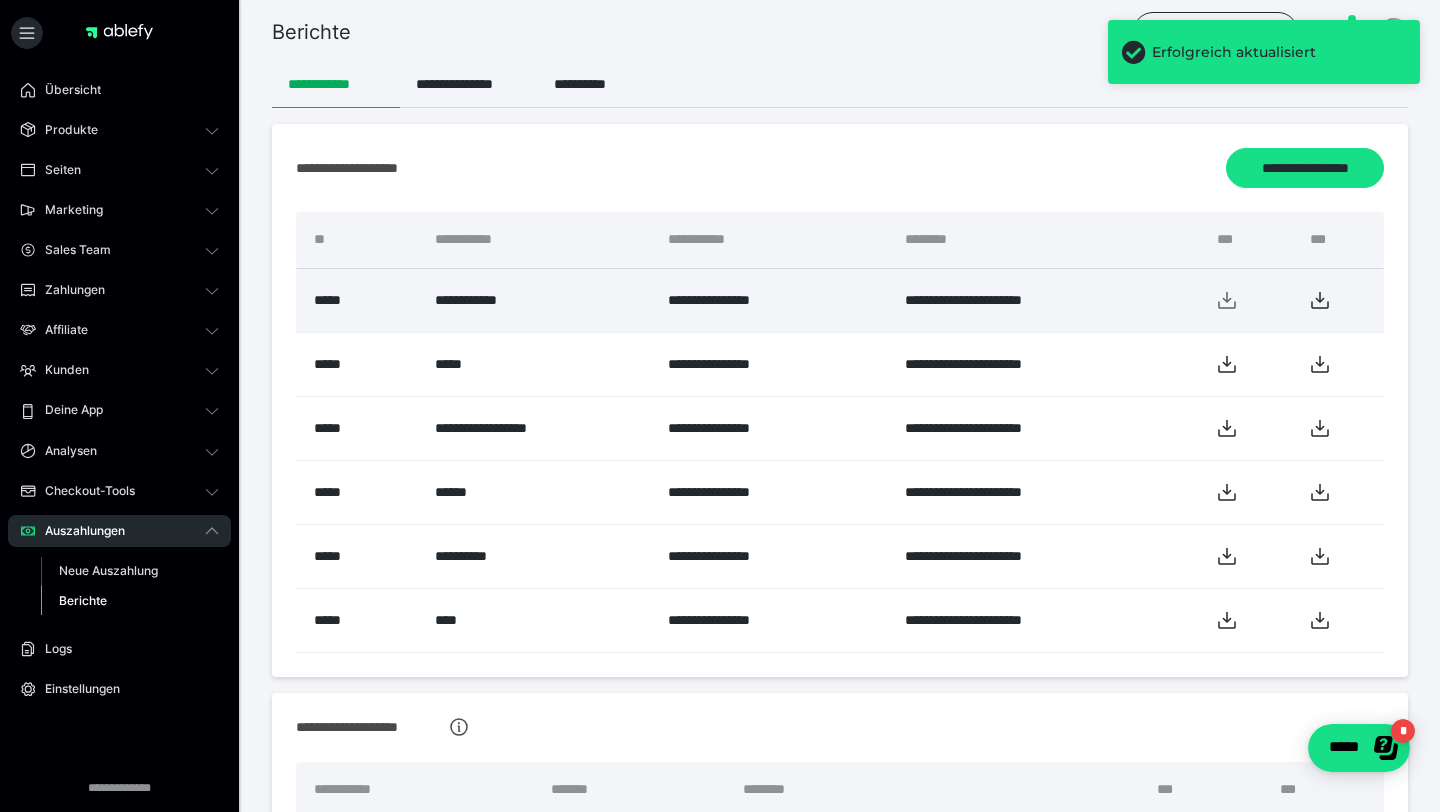 click 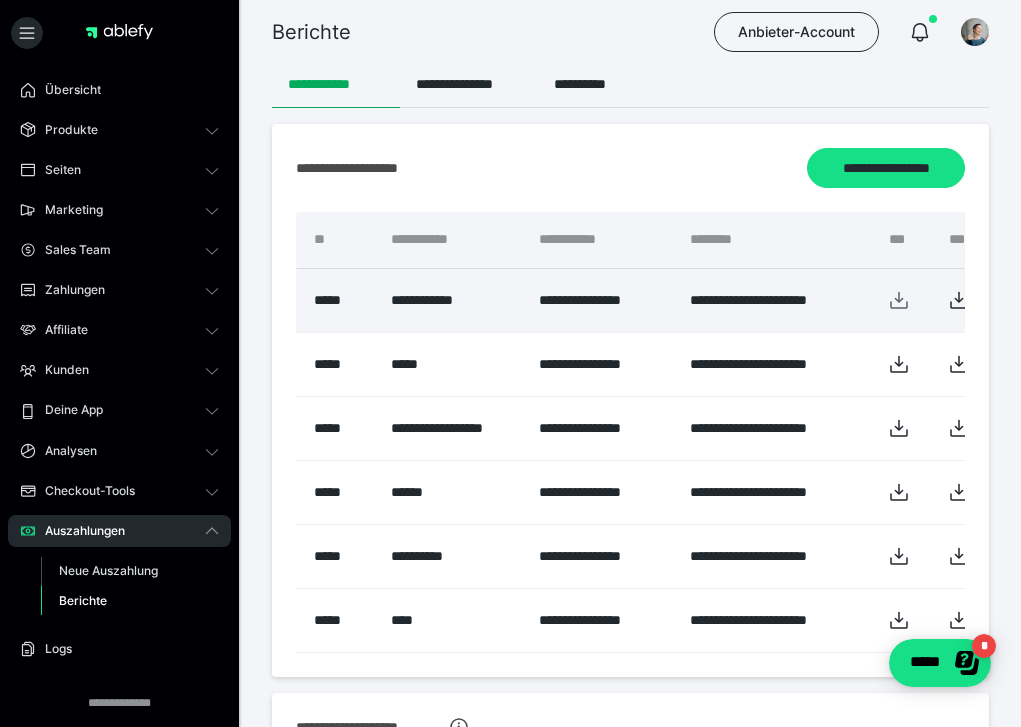 click 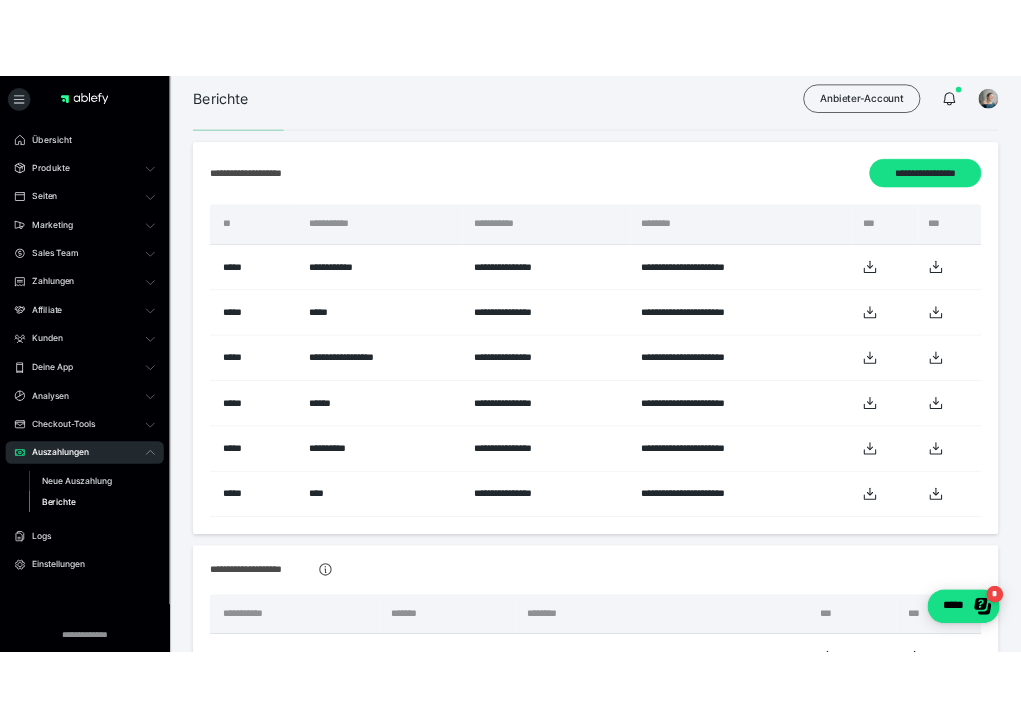 scroll, scrollTop: 0, scrollLeft: 0, axis: both 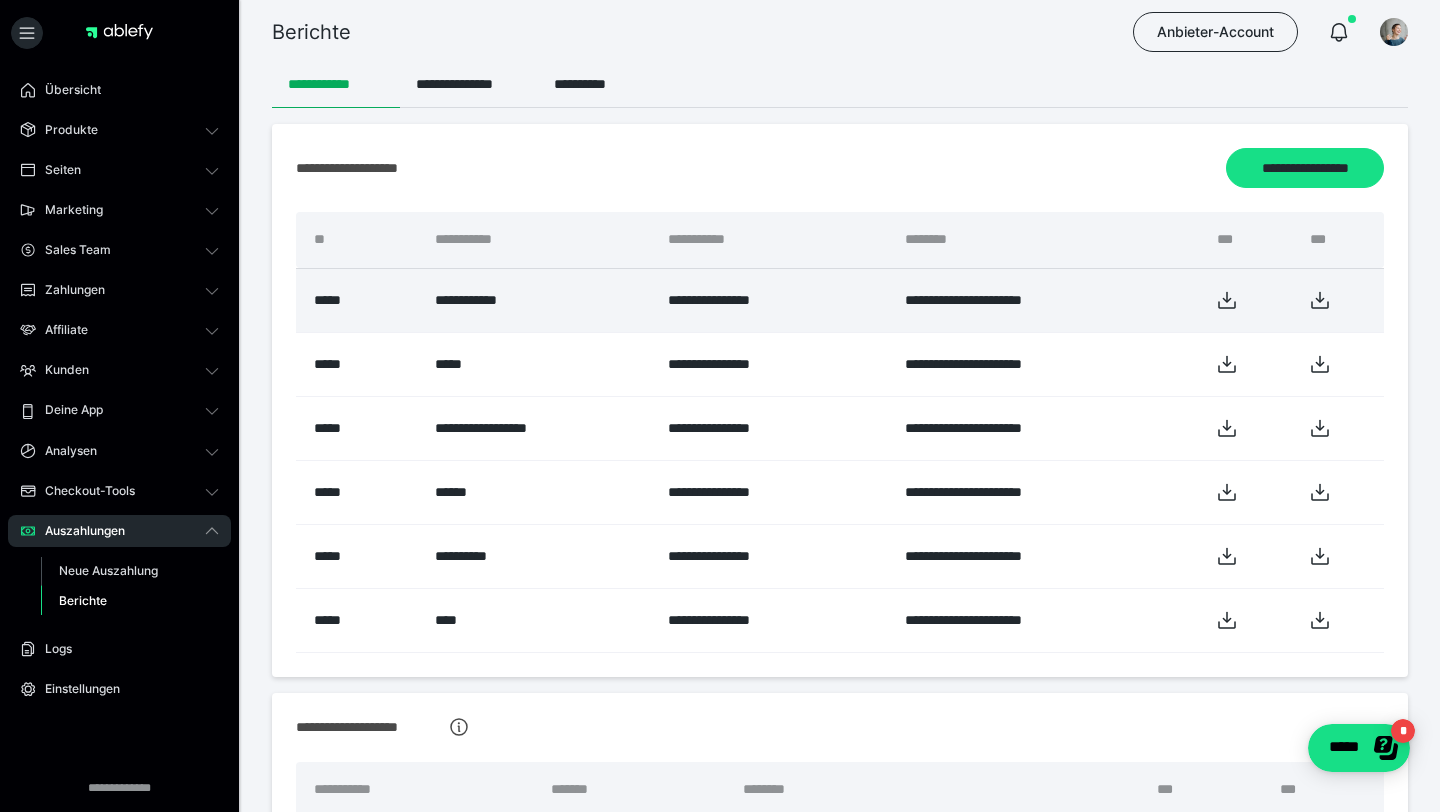 click on "**********" at bounding box center [770, 300] 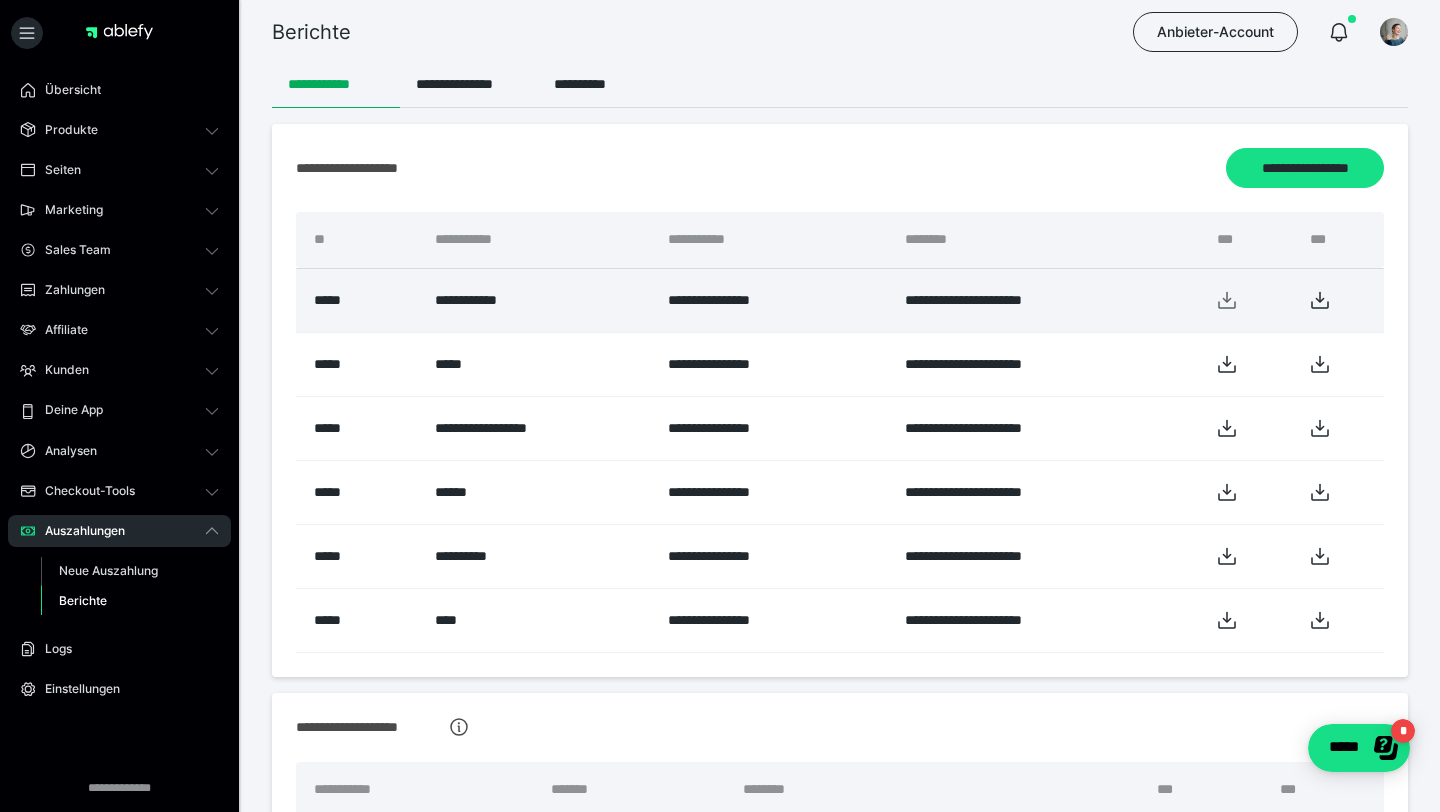 click at bounding box center (1247, 300) 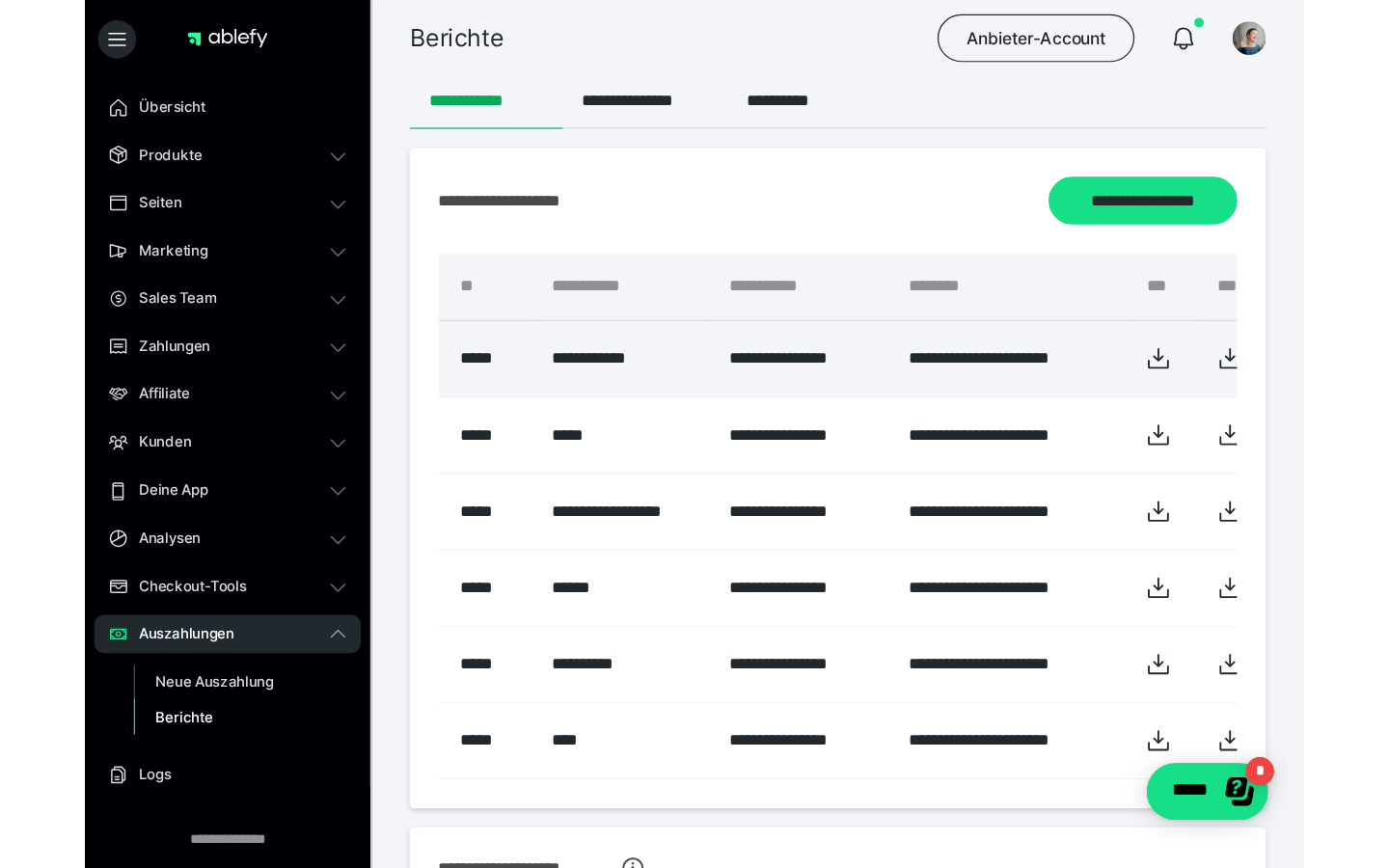 scroll, scrollTop: 0, scrollLeft: 24, axis: horizontal 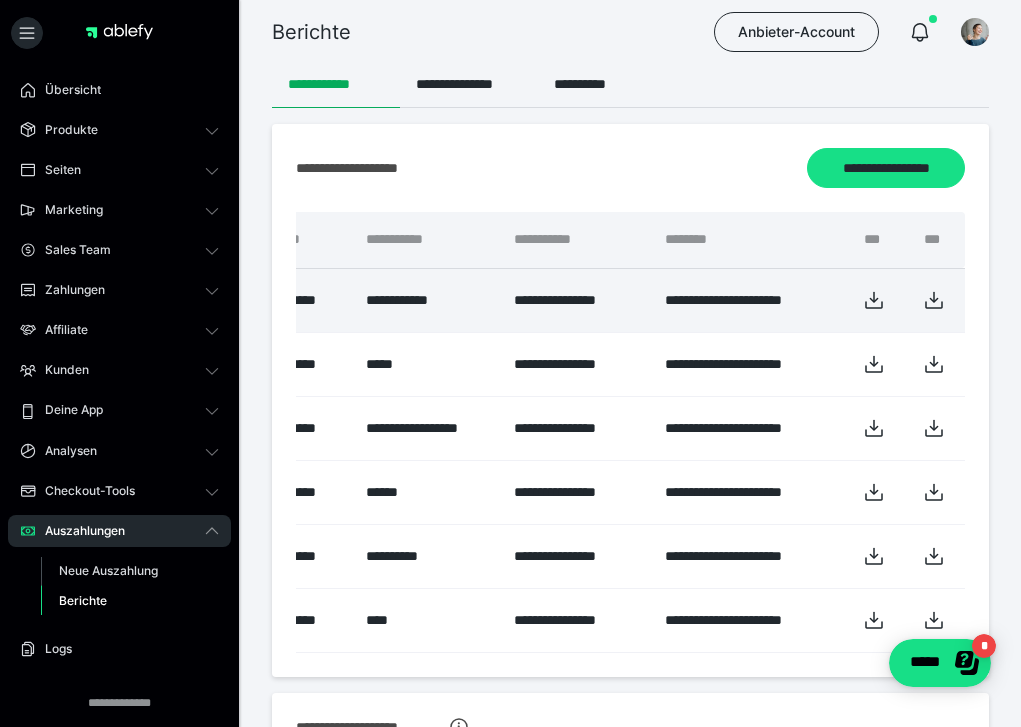 click 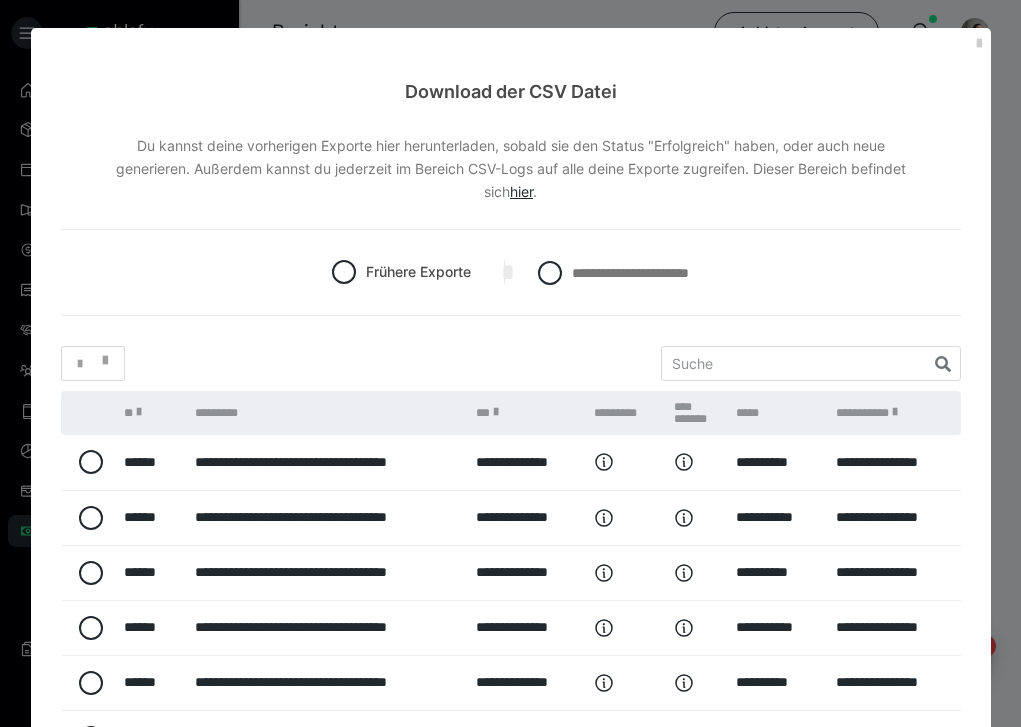 click on "**********" at bounding box center (510, 363) 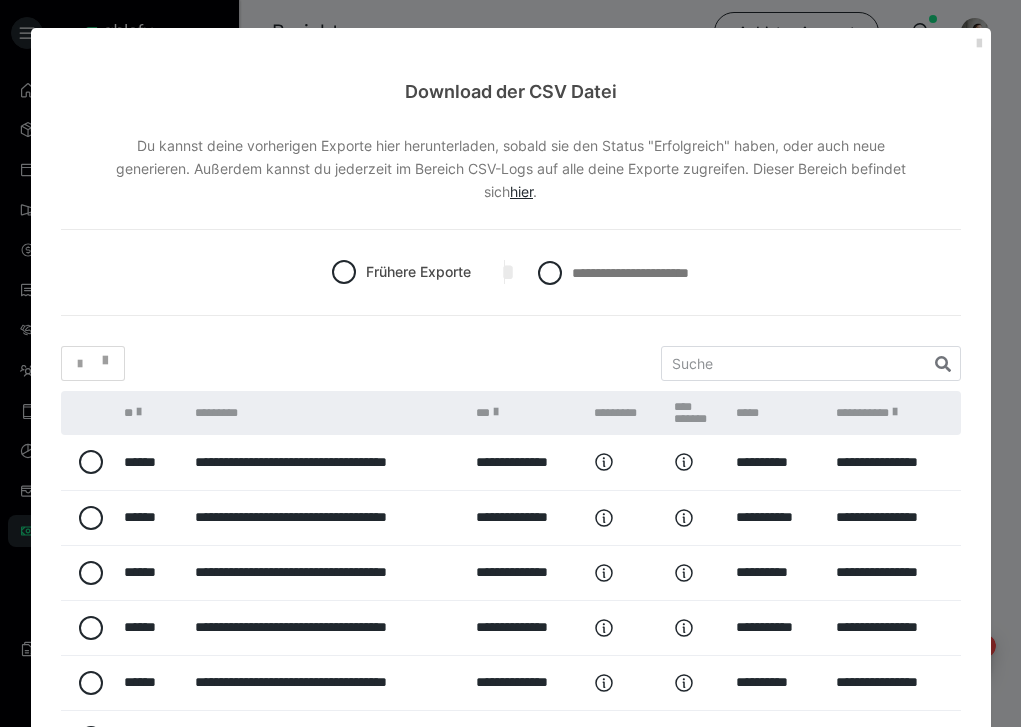 click at bounding box center (979, 44) 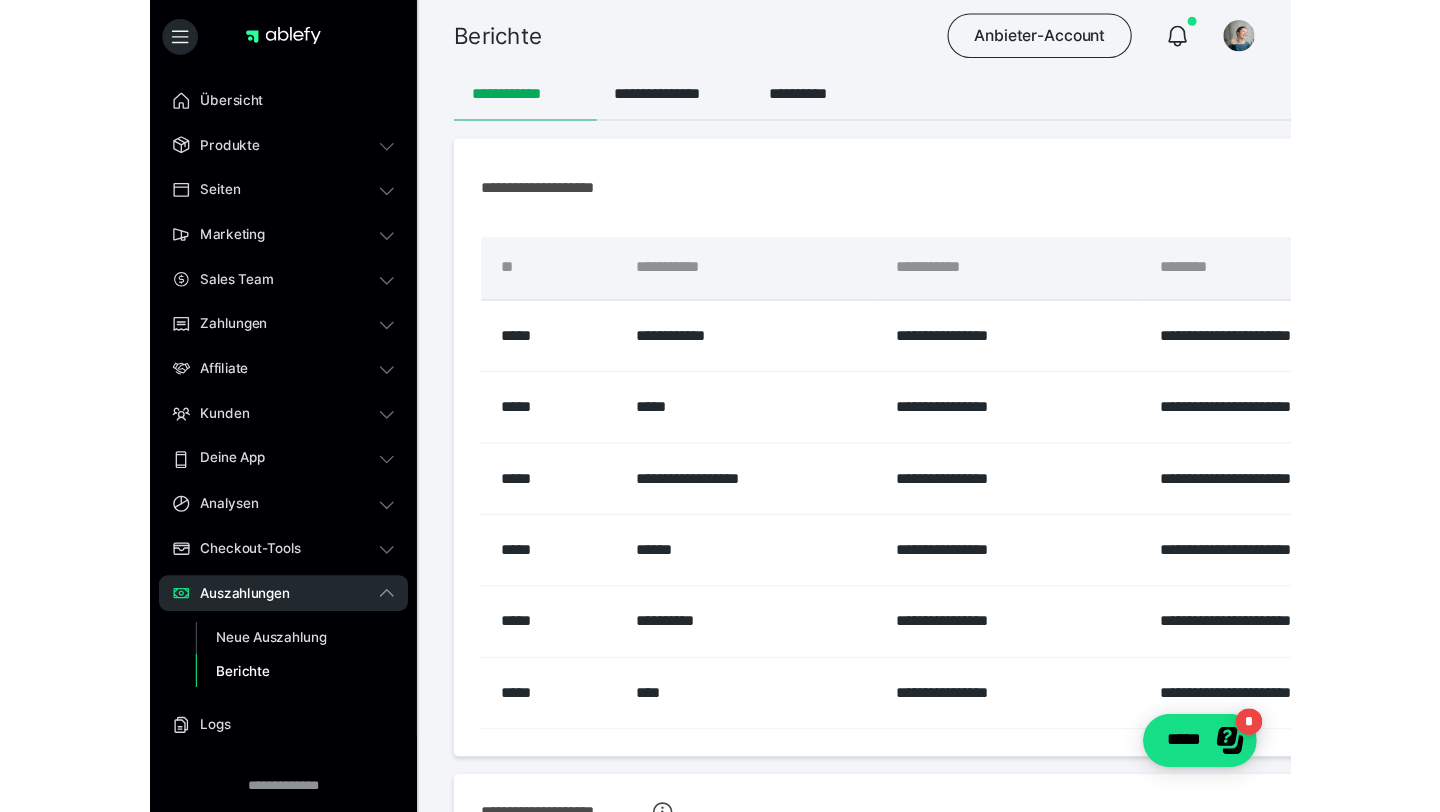 scroll, scrollTop: 0, scrollLeft: 0, axis: both 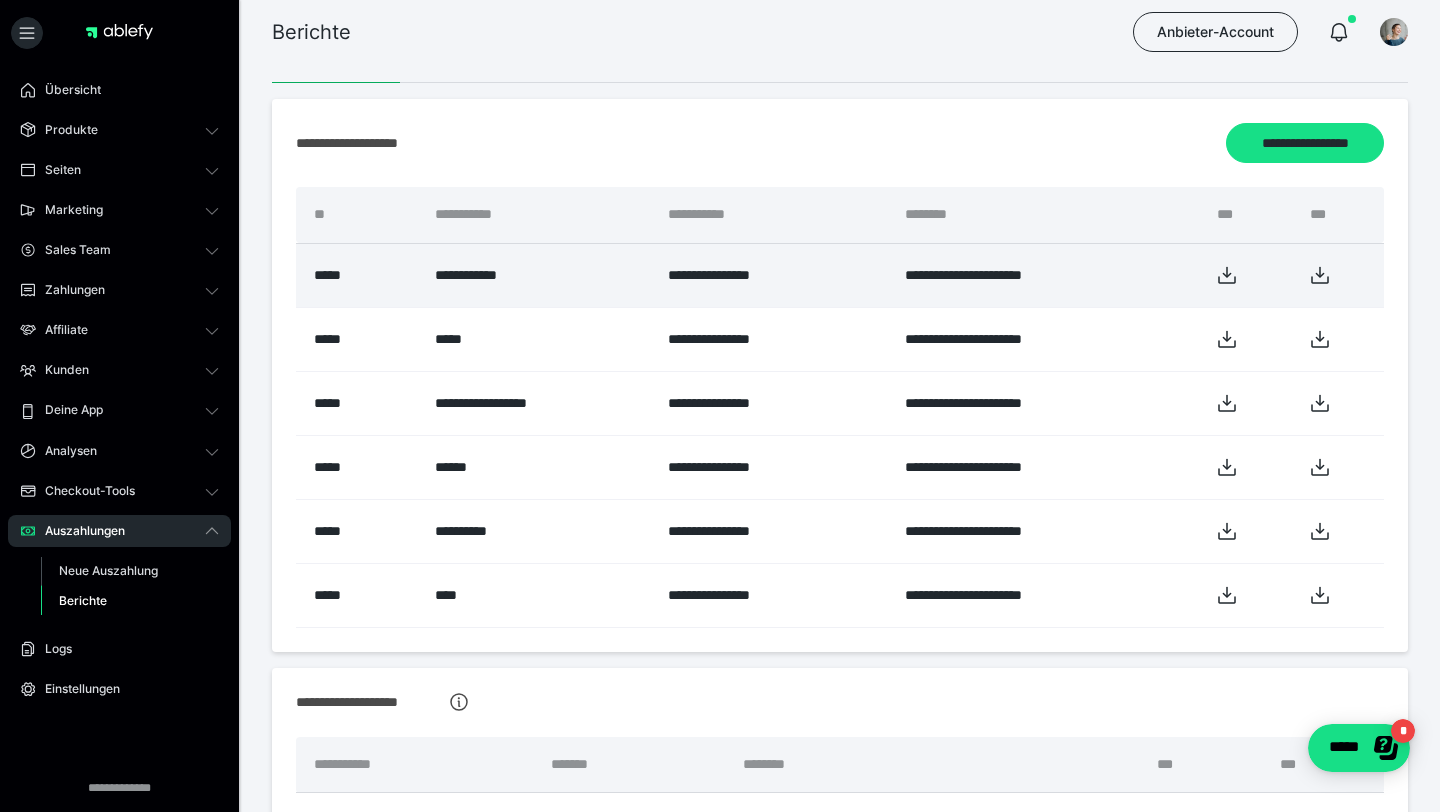 click 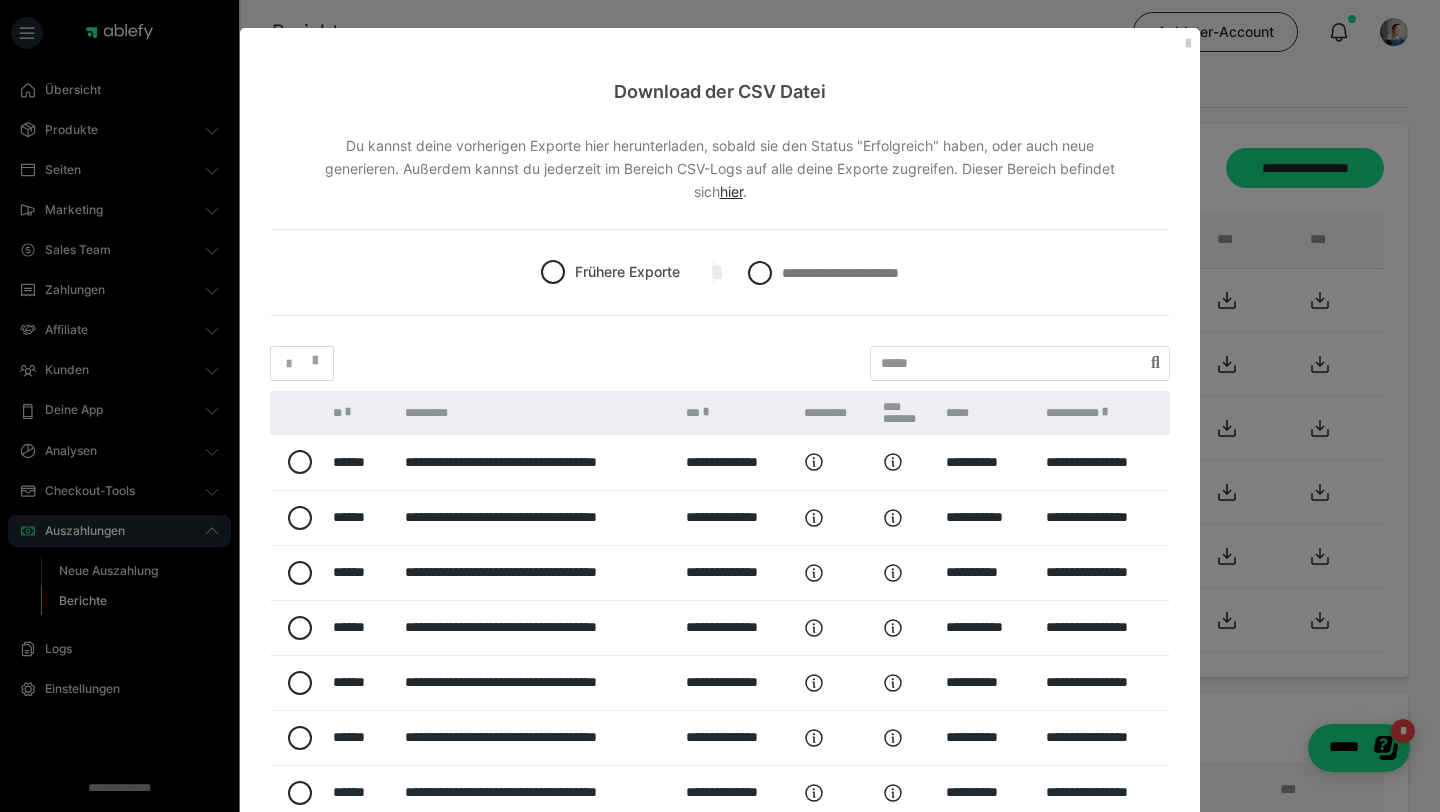 scroll, scrollTop: 180, scrollLeft: 0, axis: vertical 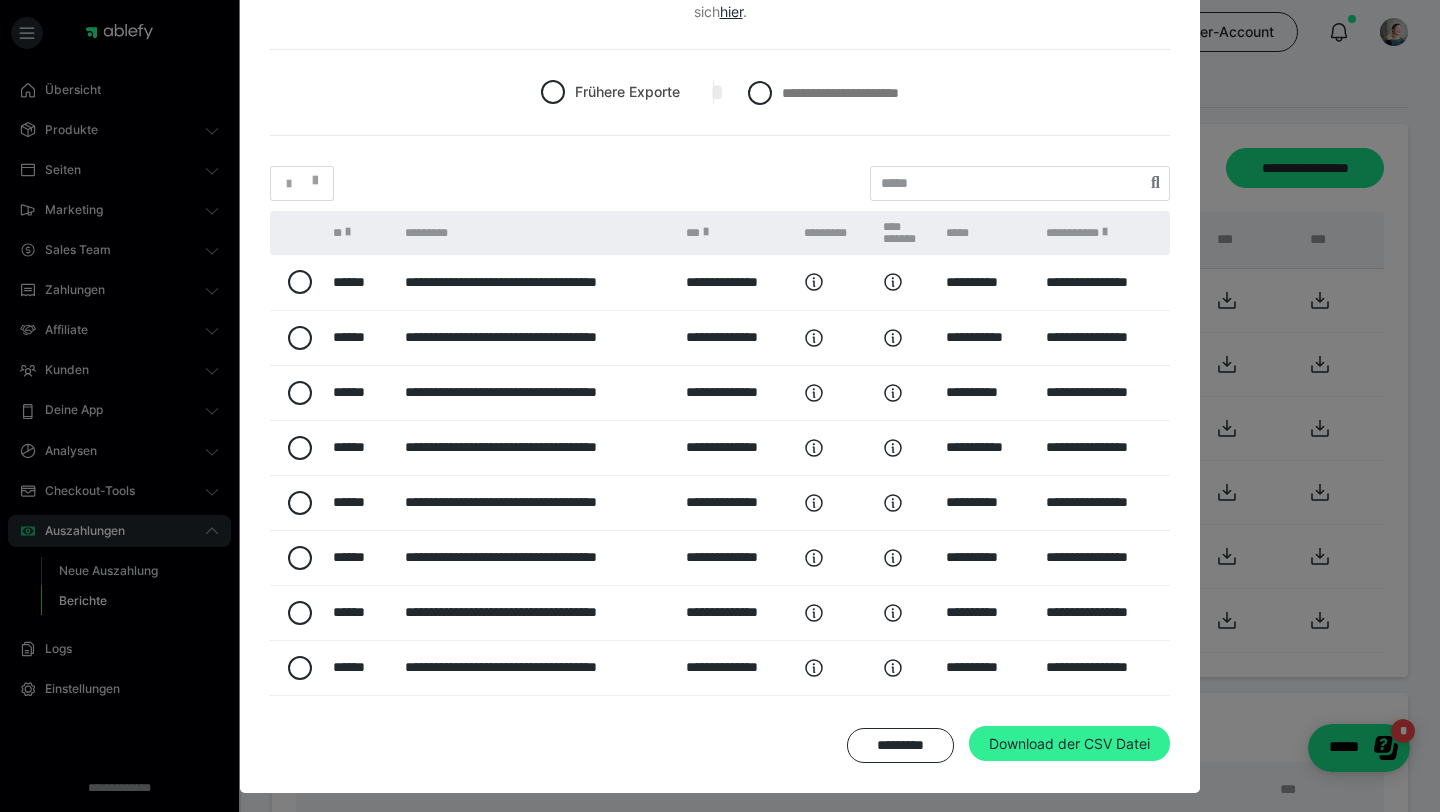 click on "Download der CSV Datei" at bounding box center (1069, 744) 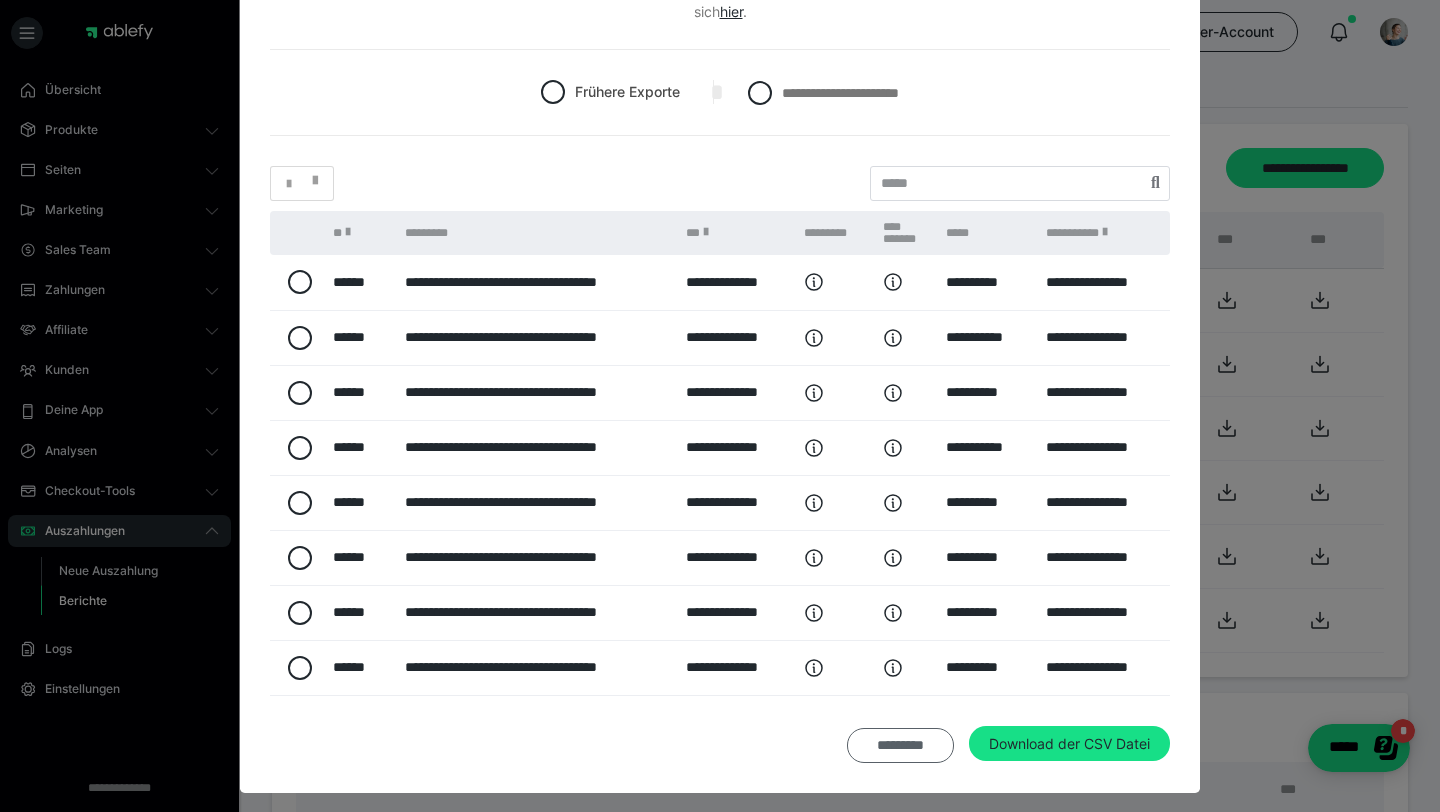 click on "*********" at bounding box center [900, 746] 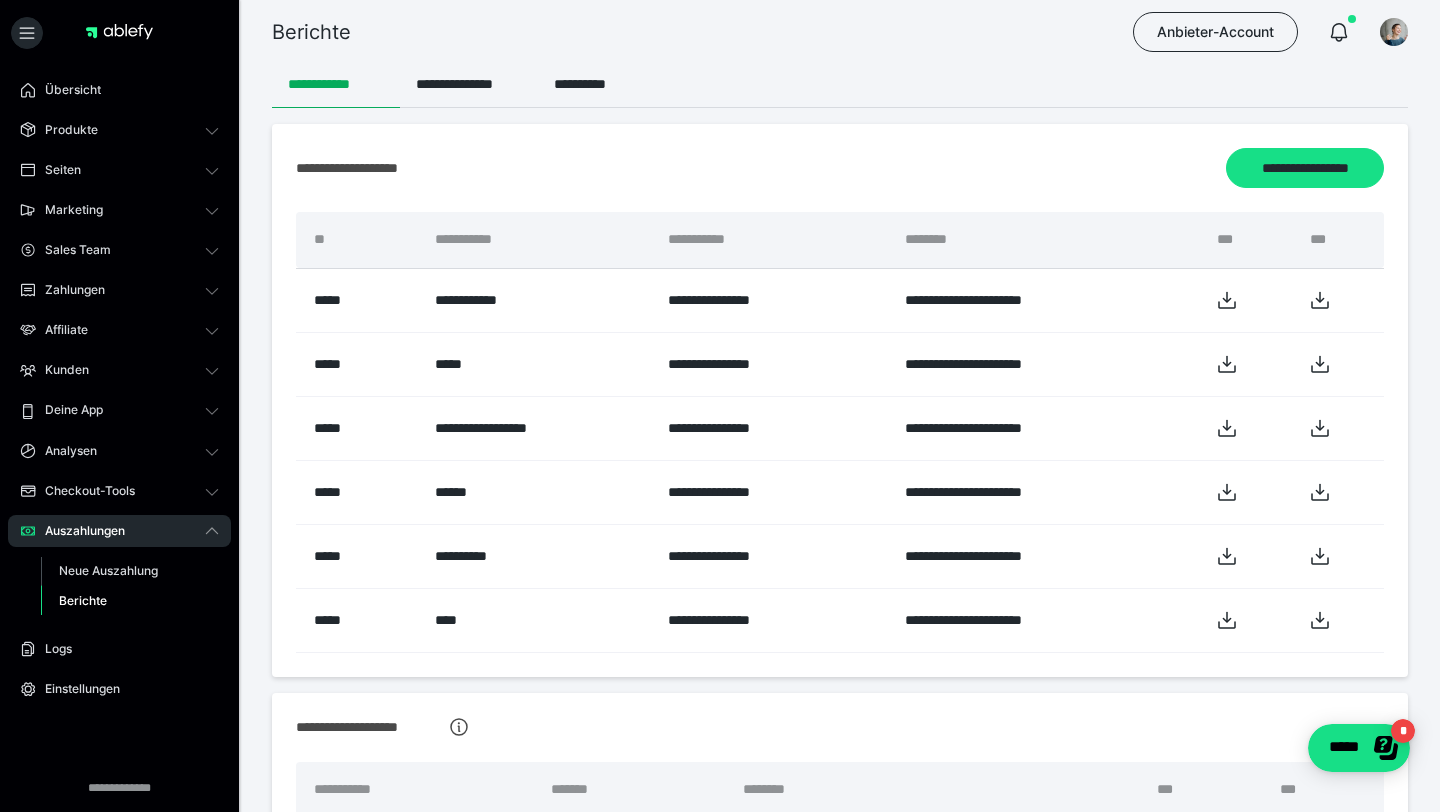 click on "Berichte" at bounding box center [130, 601] 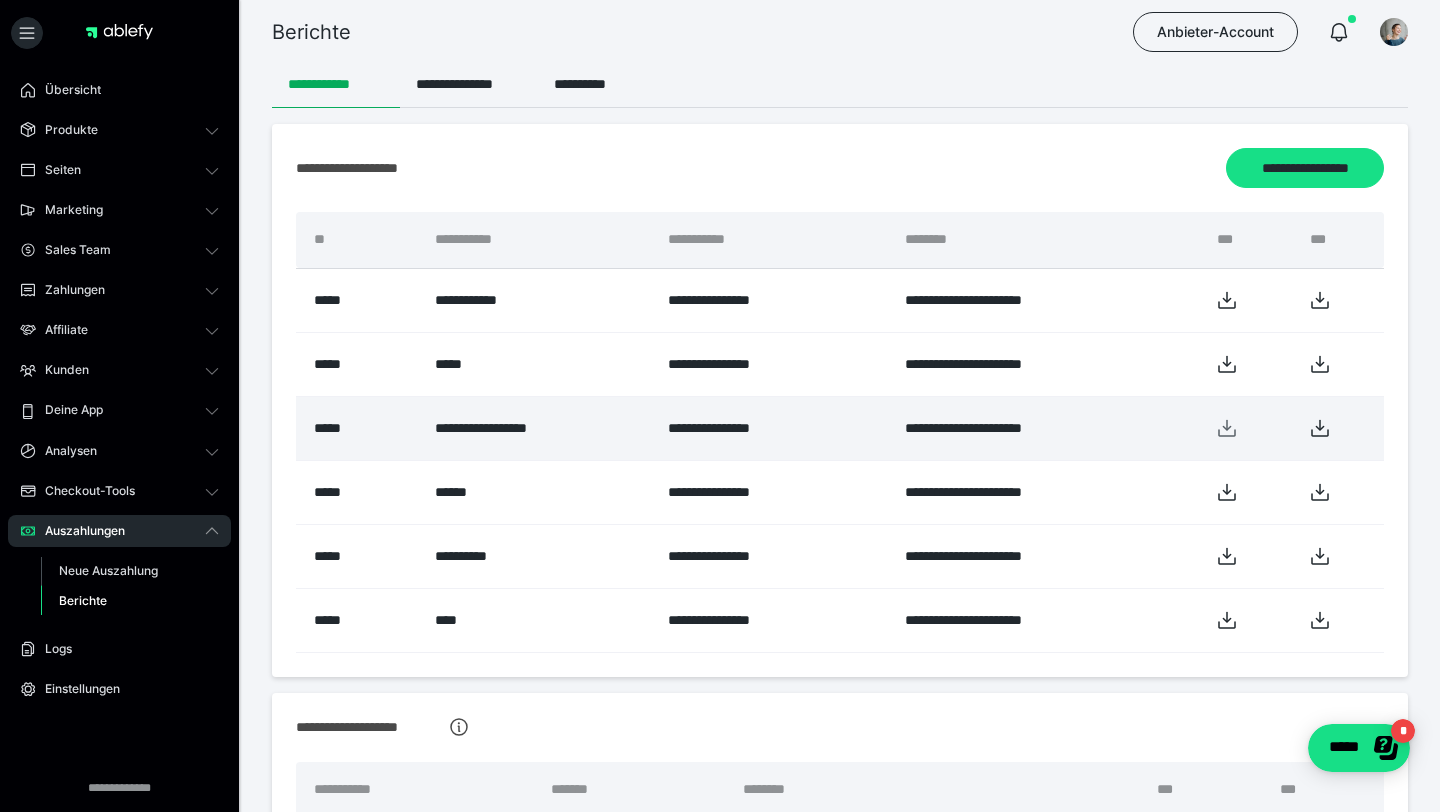 click 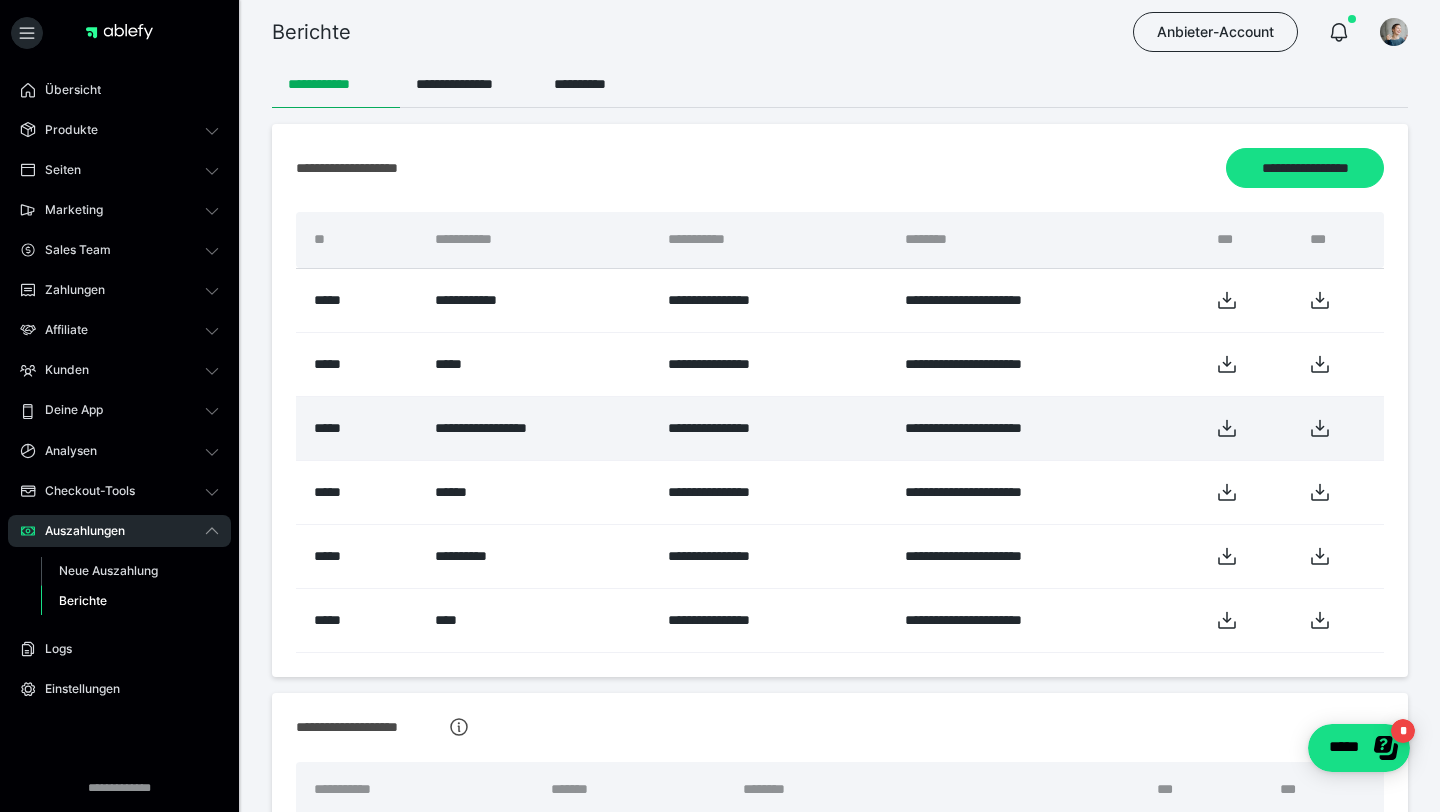 click 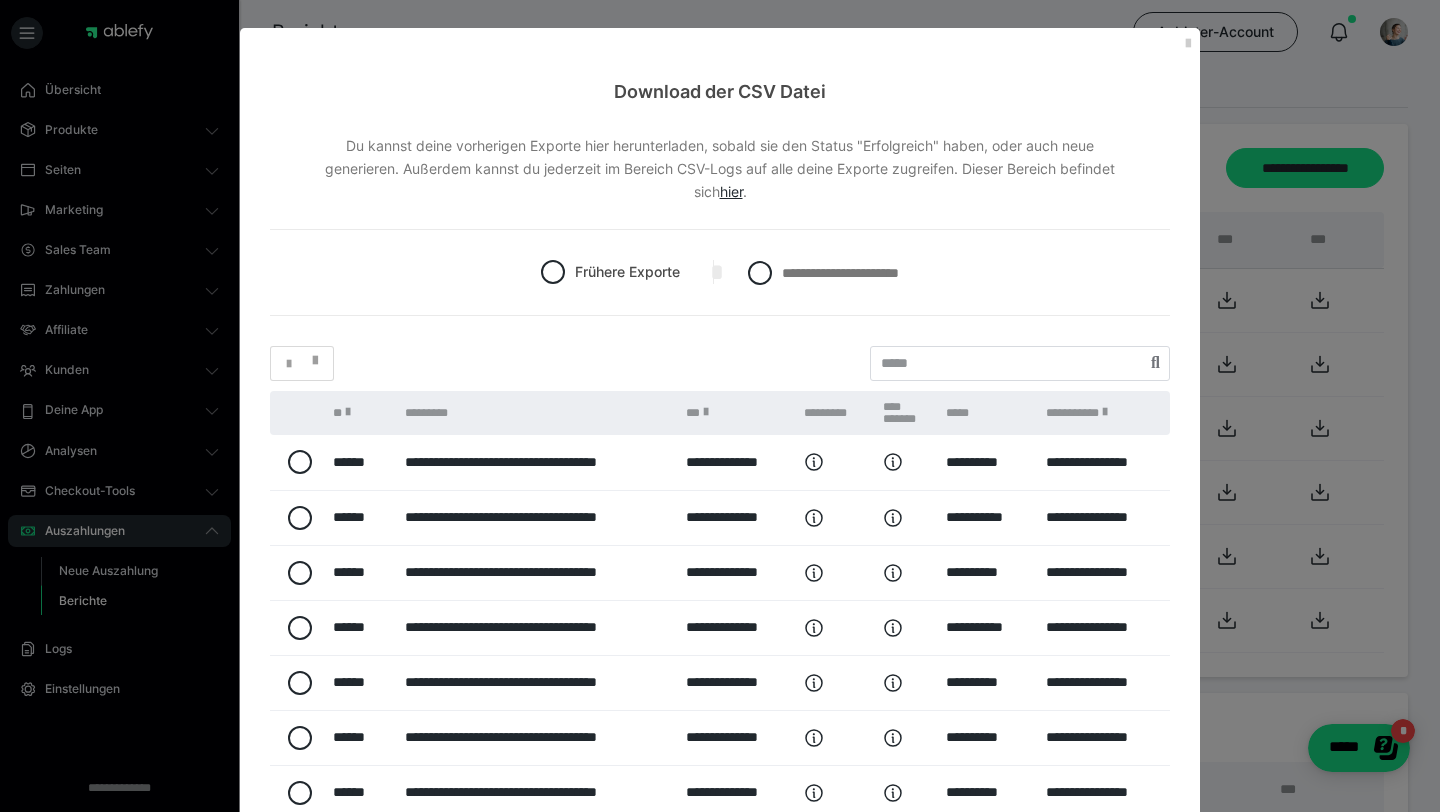 scroll, scrollTop: 180, scrollLeft: 0, axis: vertical 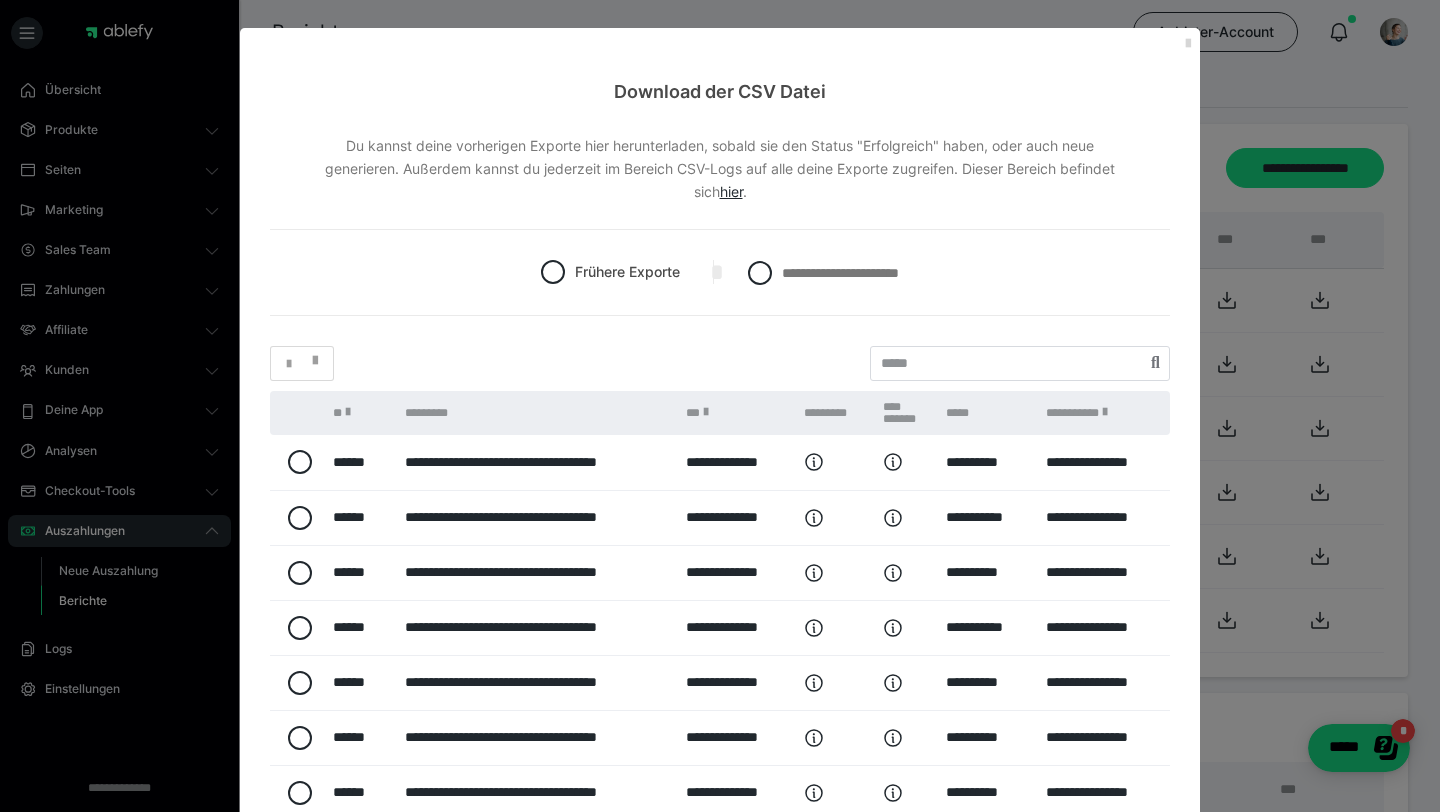 click at bounding box center [1188, 44] 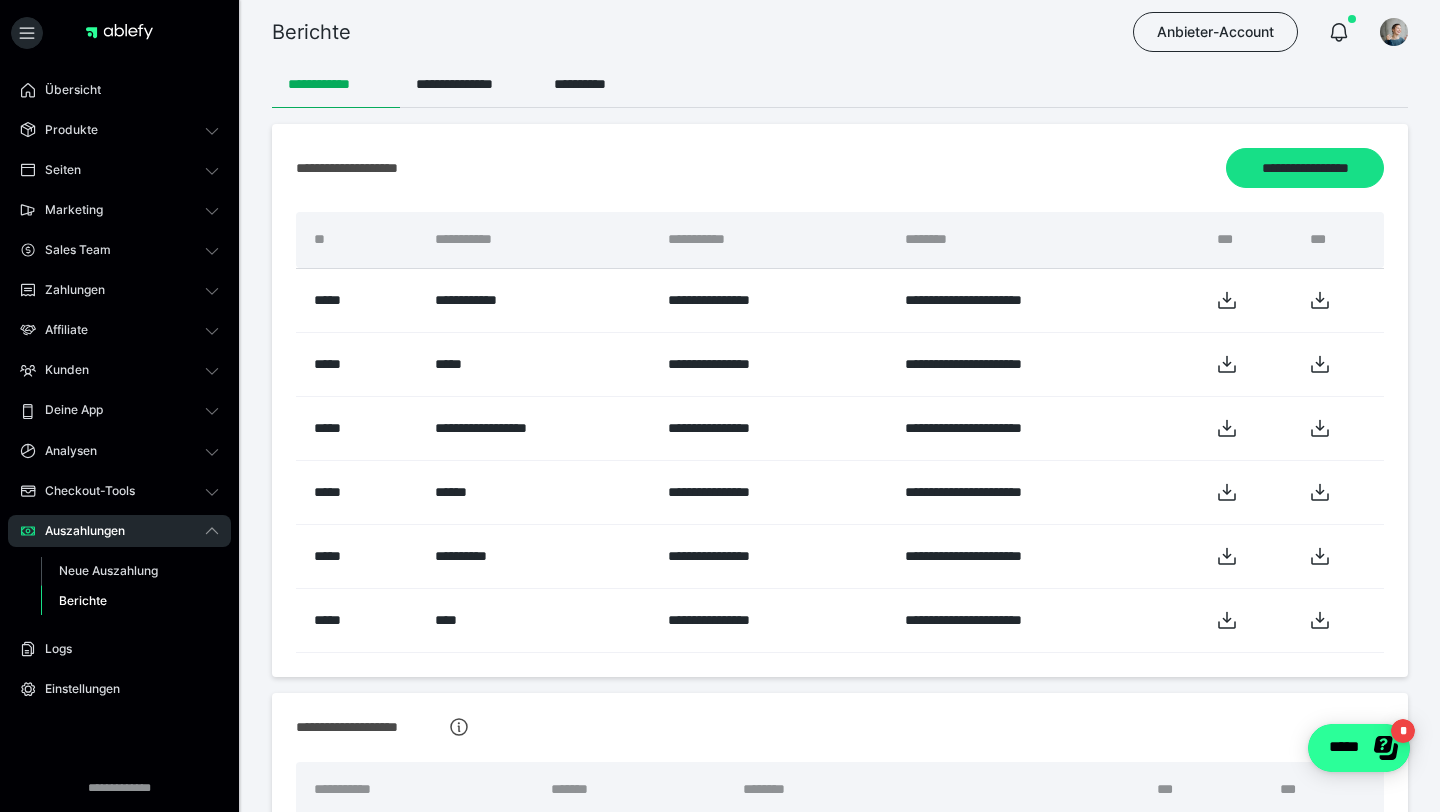 click on "*****" 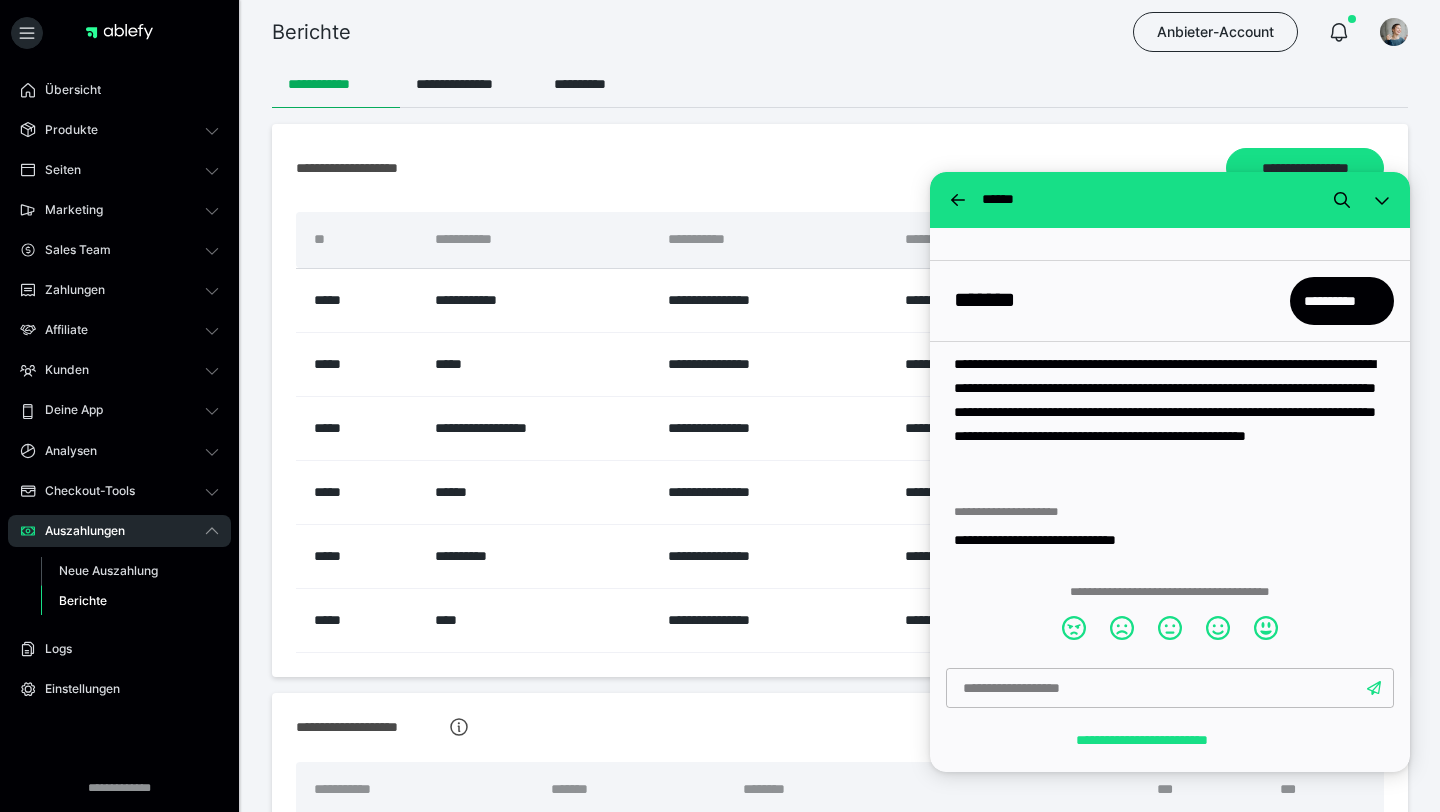 scroll, scrollTop: 971, scrollLeft: 0, axis: vertical 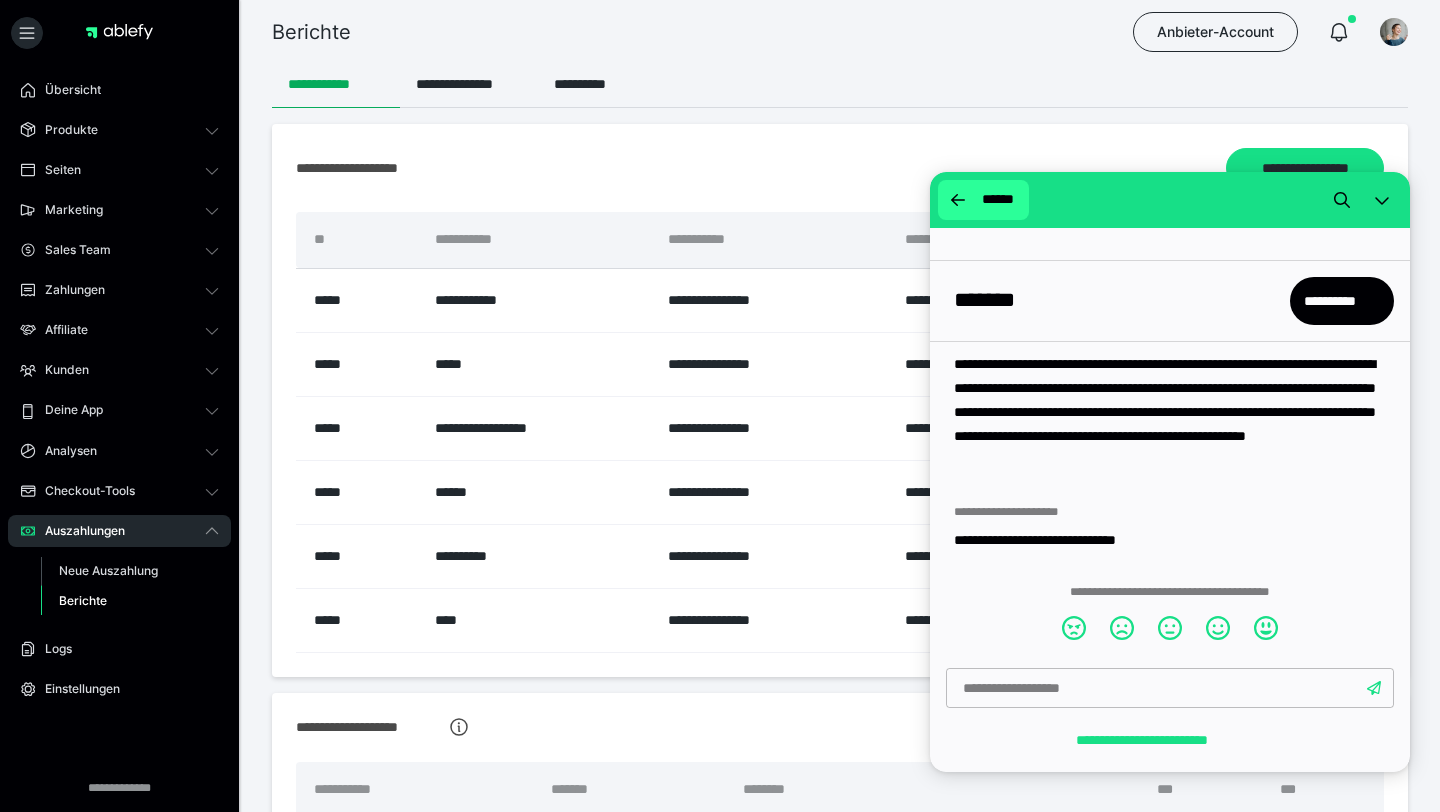click 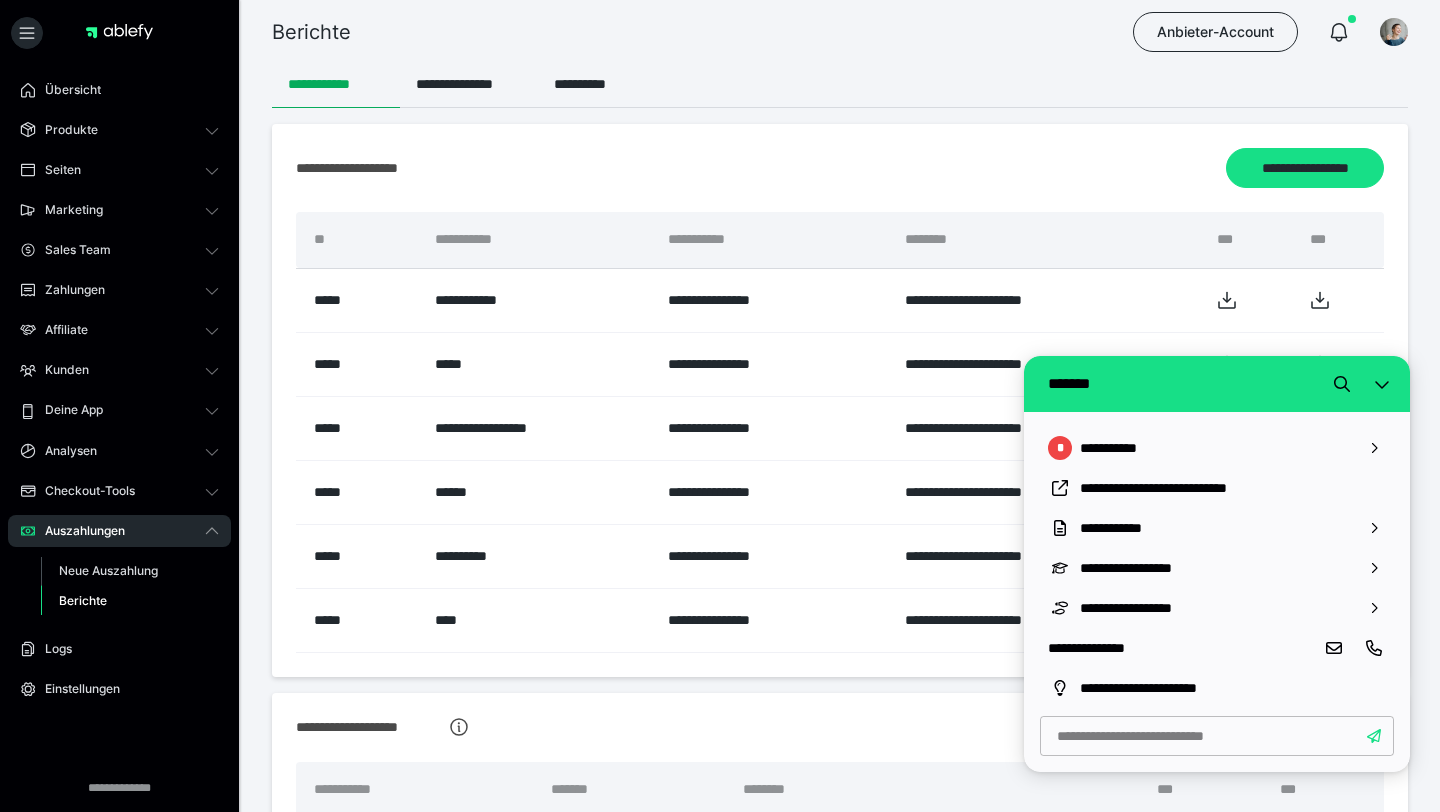 click on "**********" at bounding box center [1181, 648] 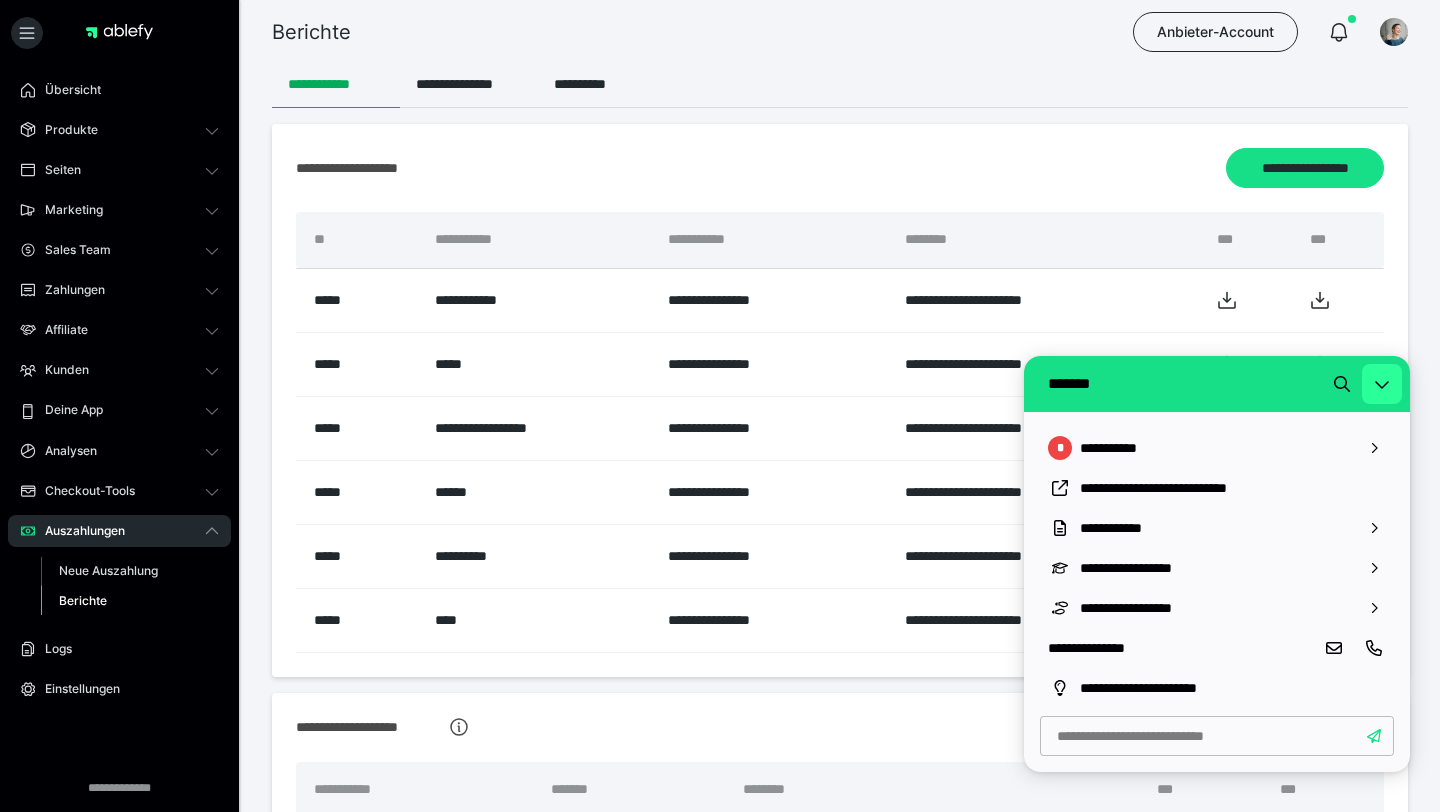 click 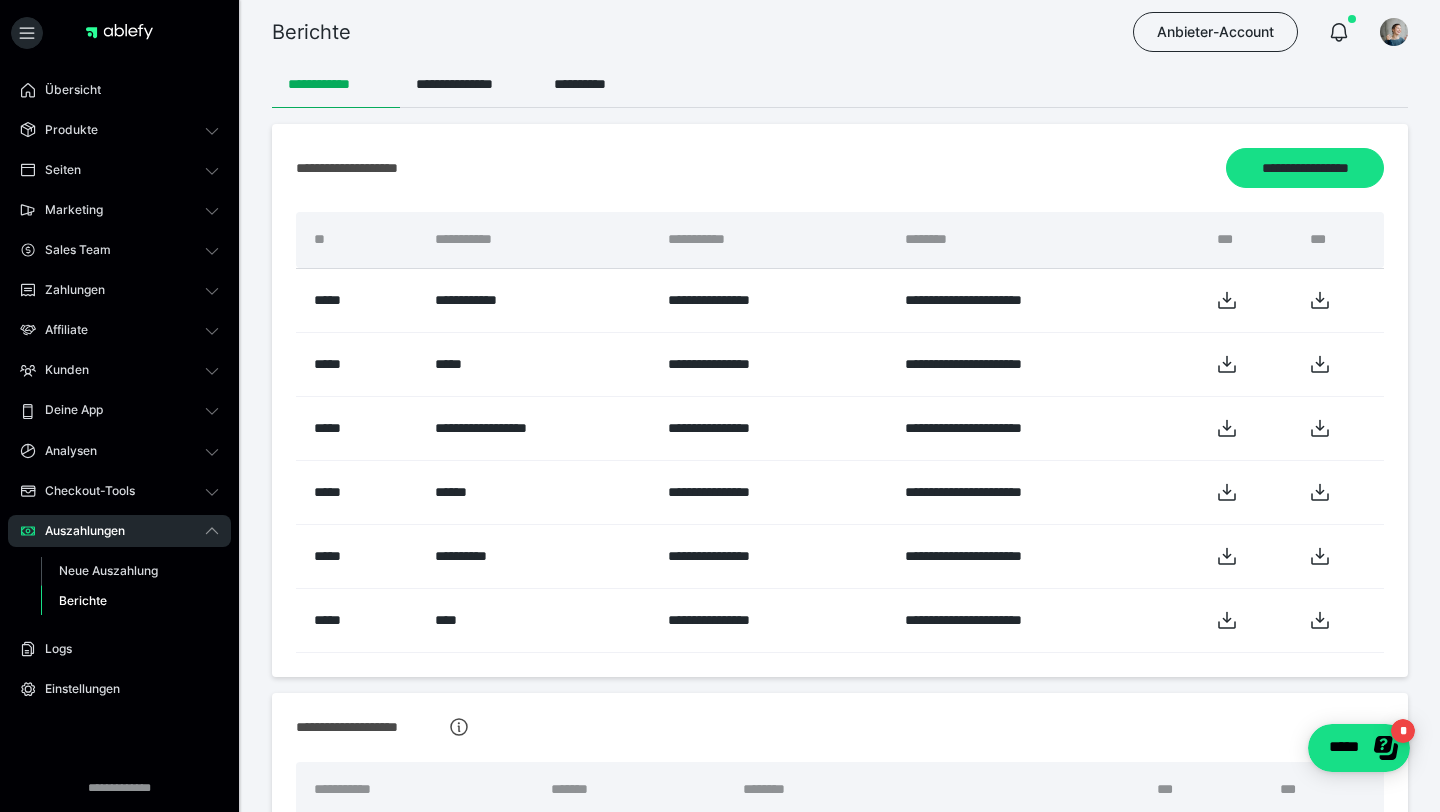 scroll, scrollTop: 0, scrollLeft: 0, axis: both 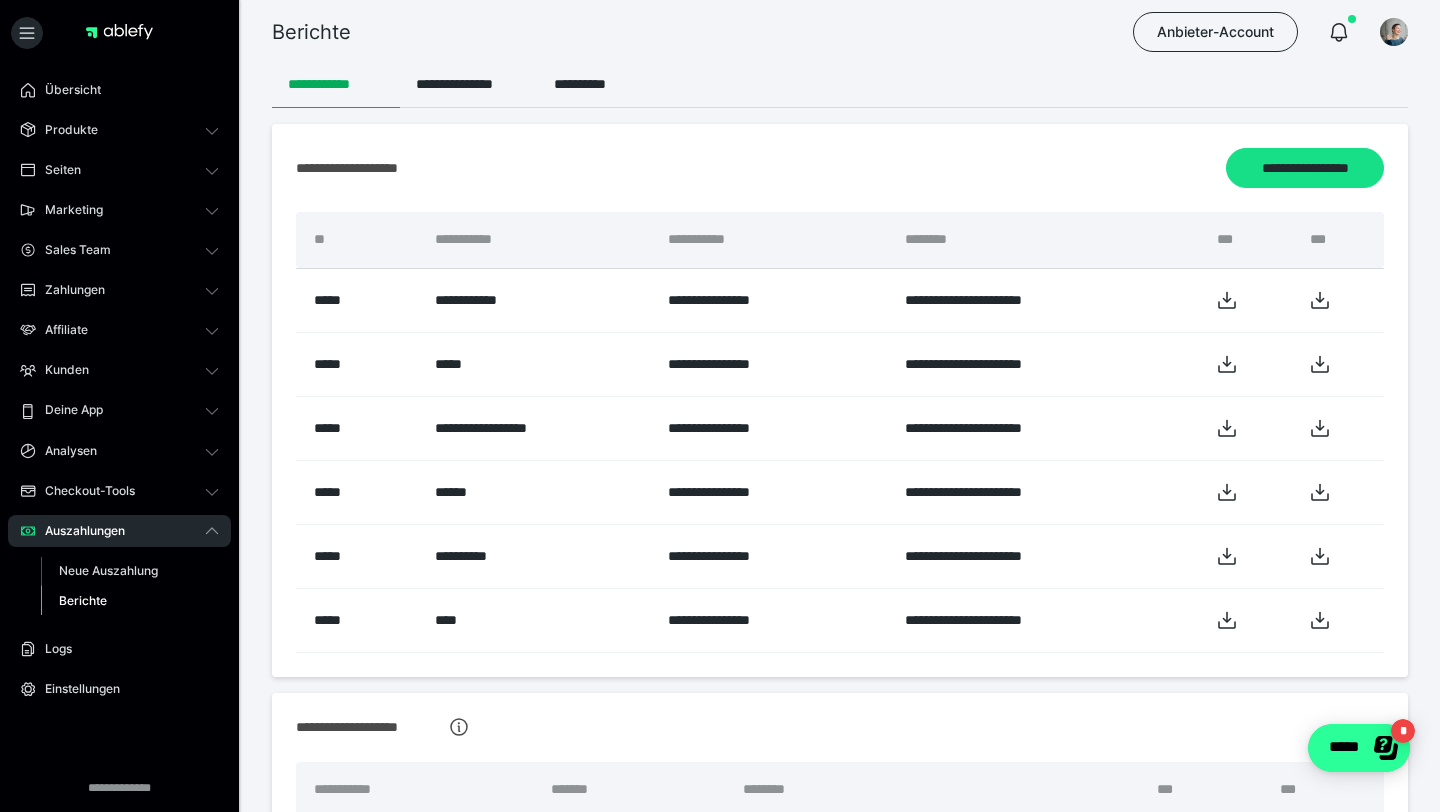 click on "*****" at bounding box center [1359, 748] 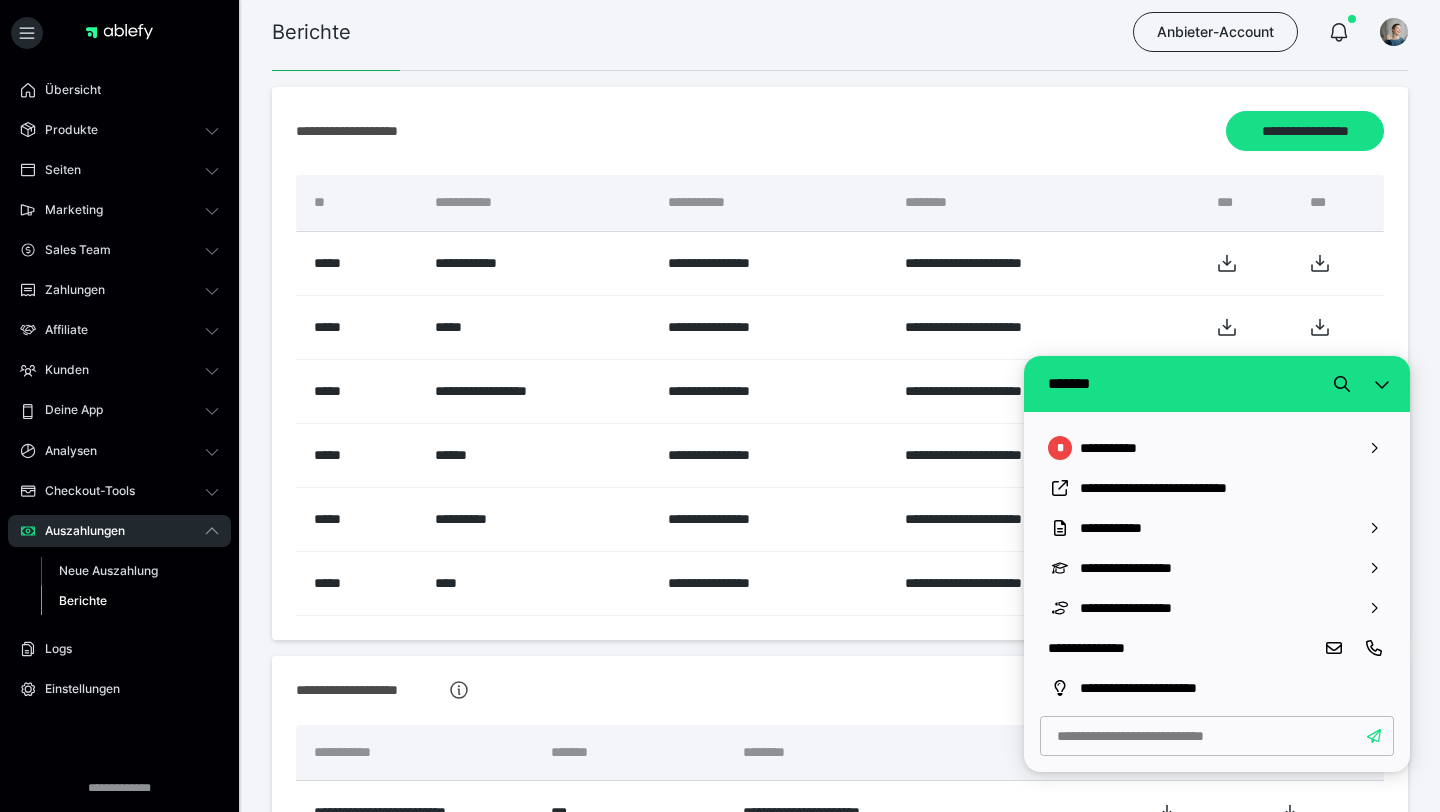 scroll, scrollTop: 40, scrollLeft: 0, axis: vertical 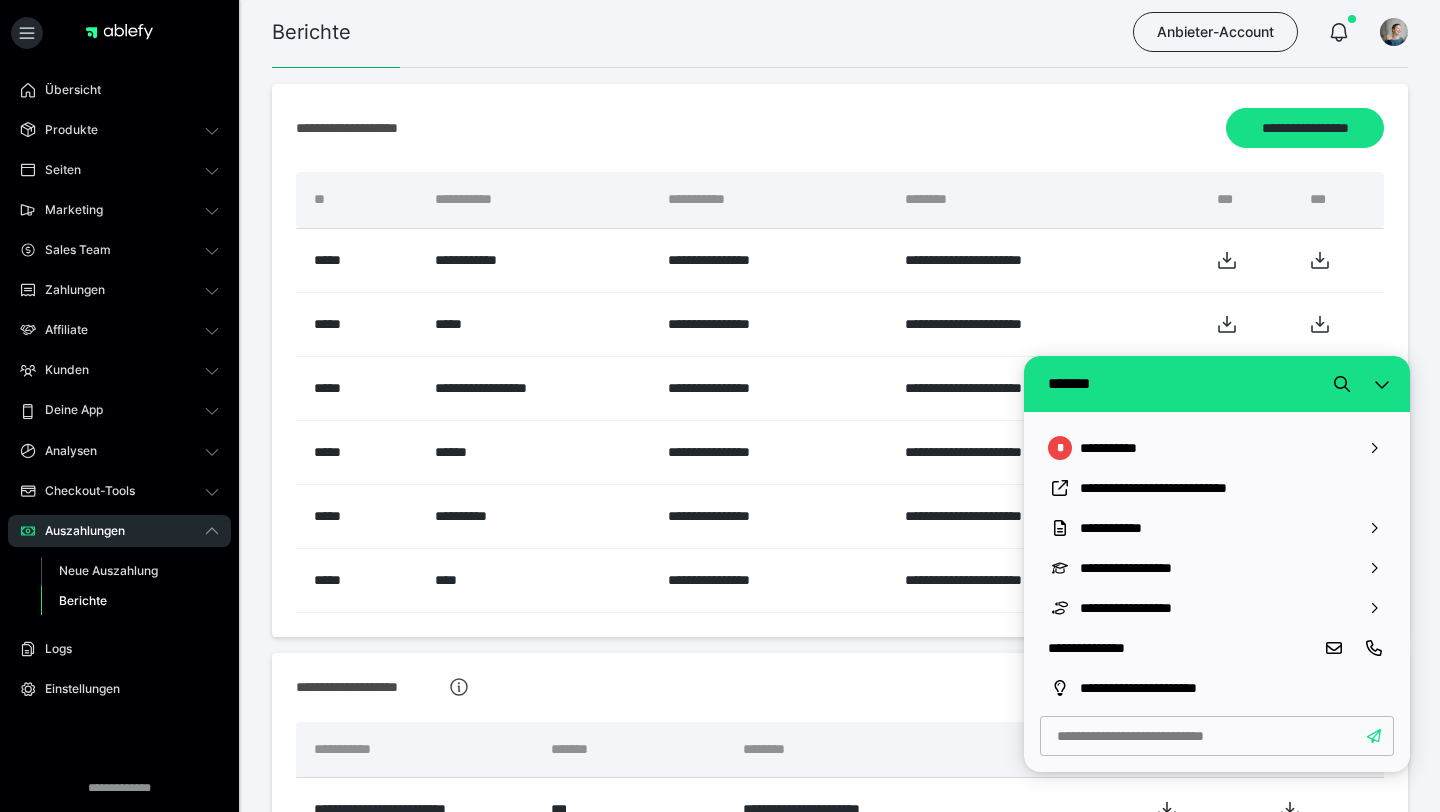 click on "**********" at bounding box center [1181, 648] 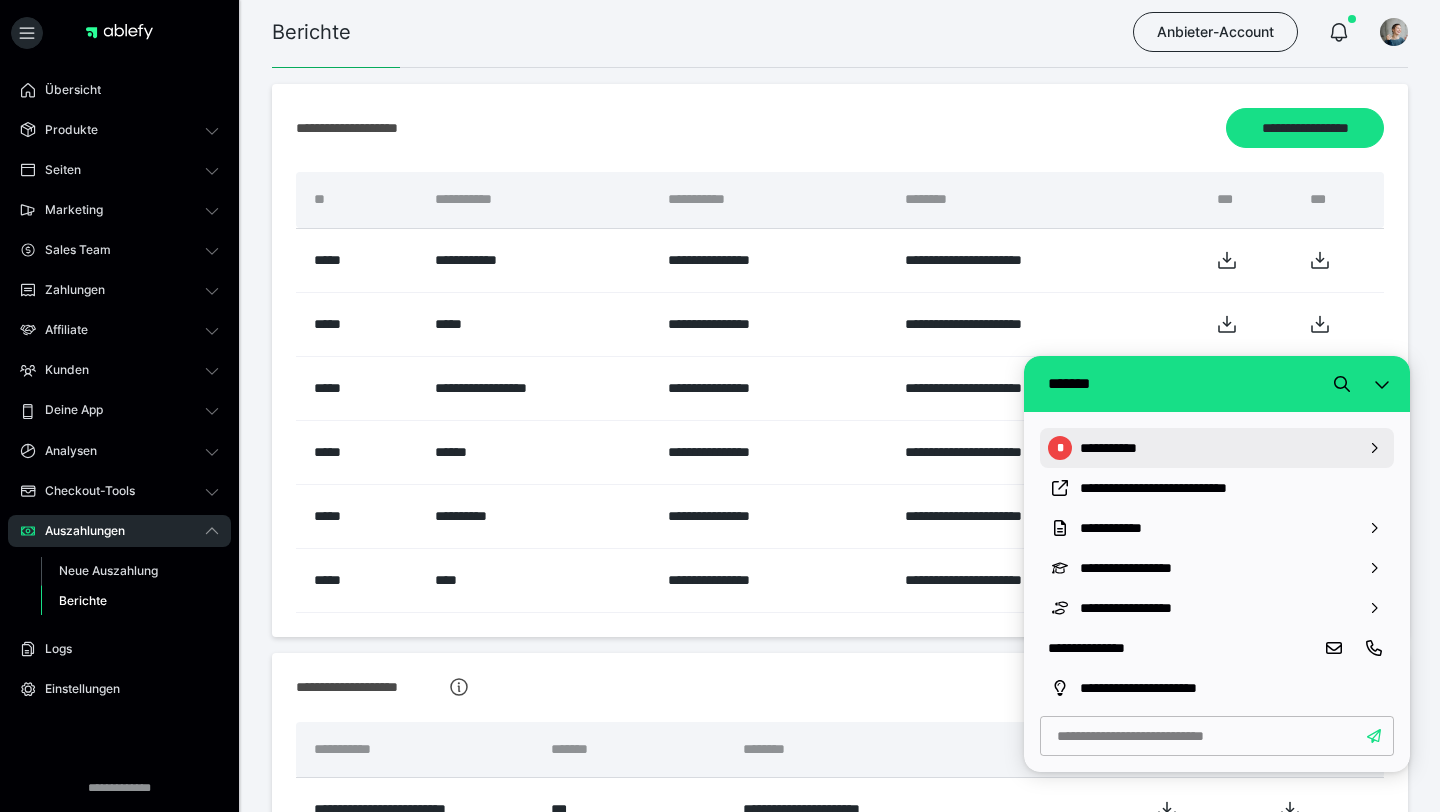 click on "**********" at bounding box center [1217, 448] 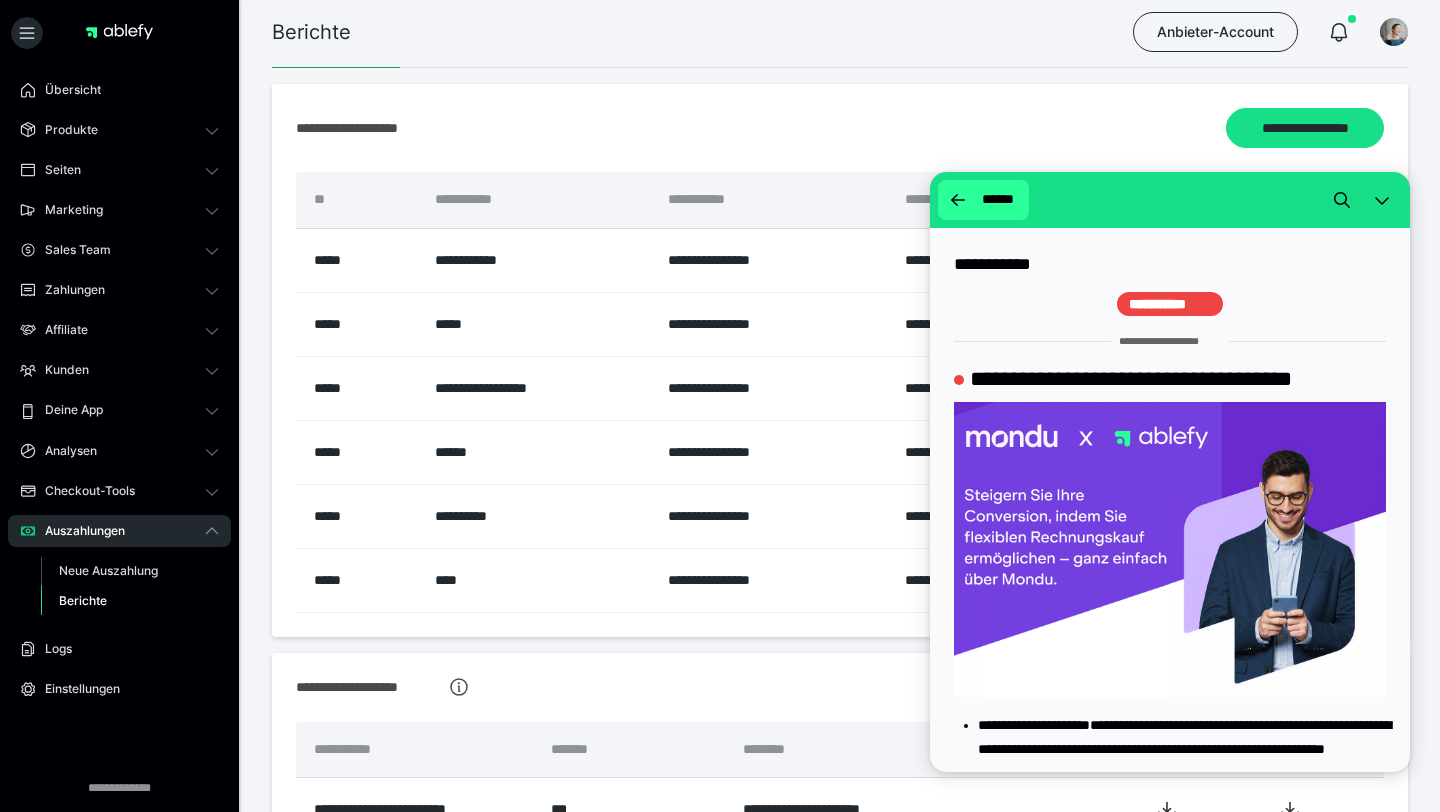 click 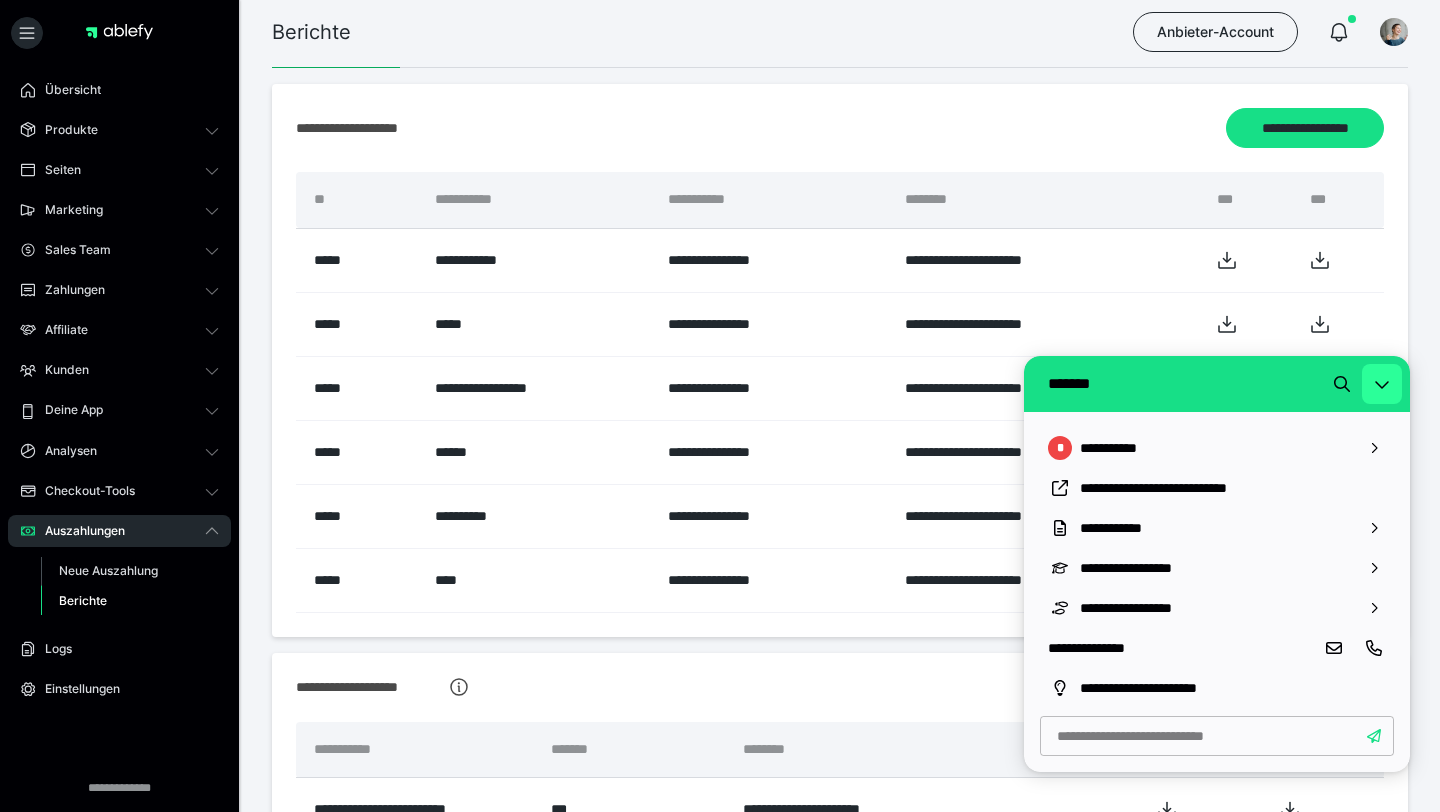 click 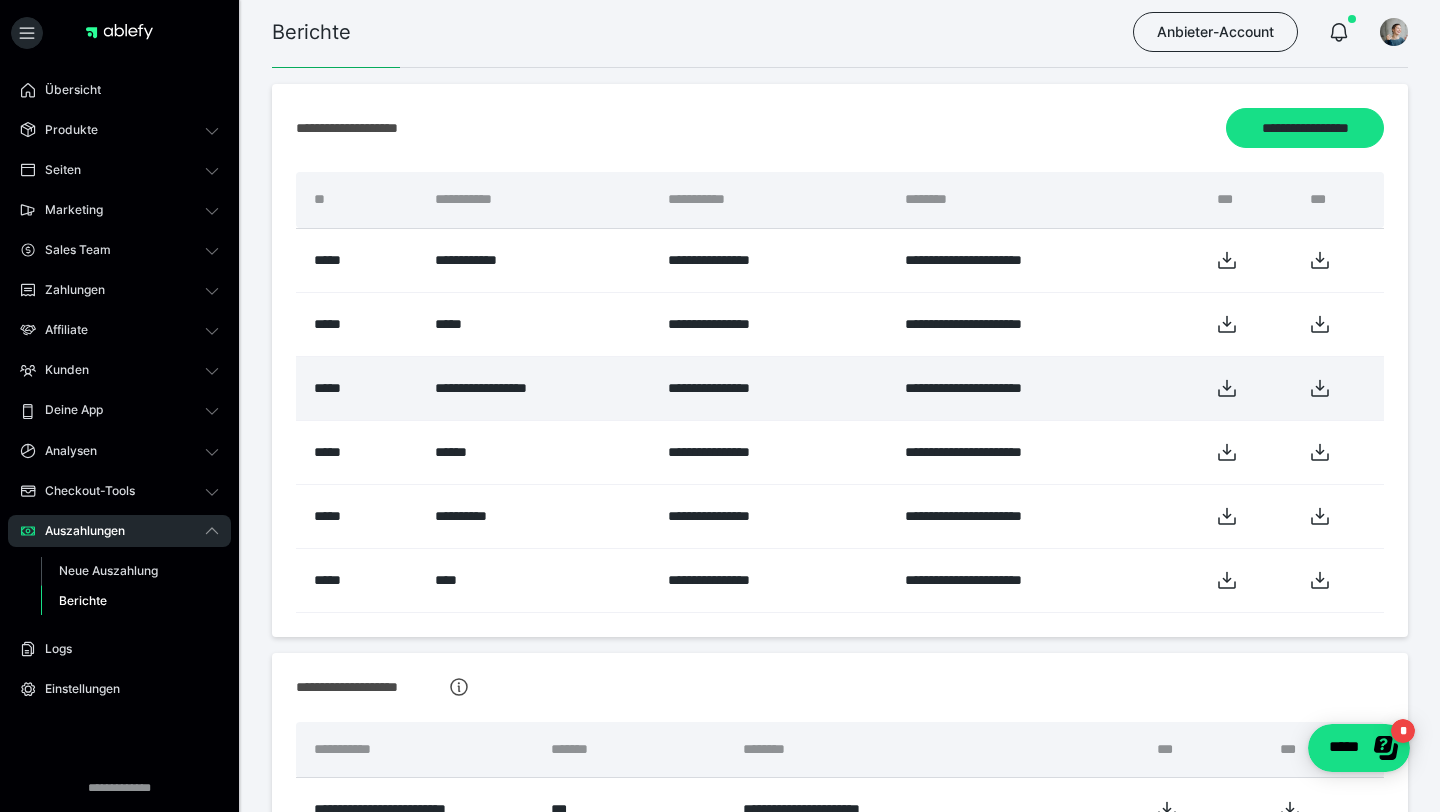 scroll, scrollTop: 0, scrollLeft: 0, axis: both 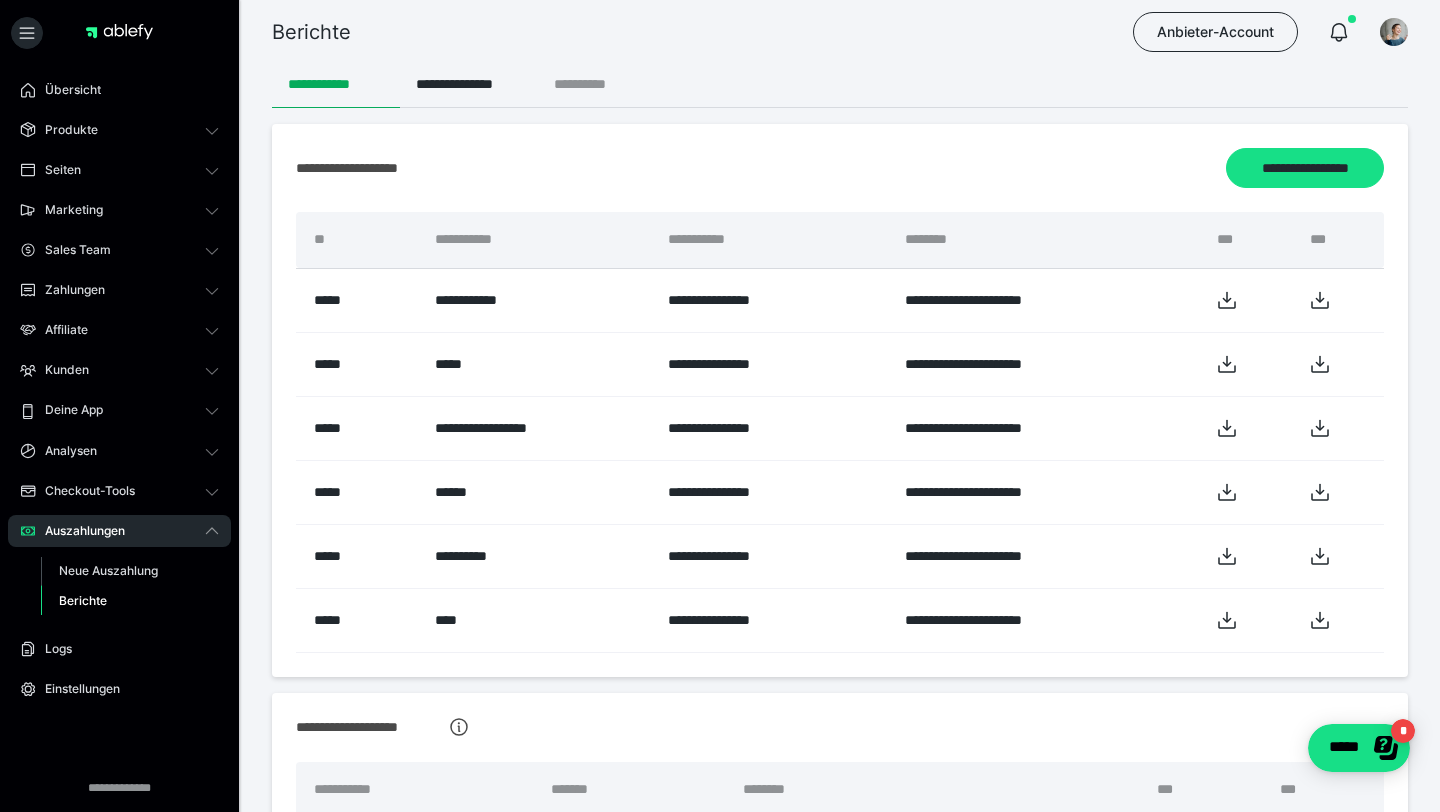 click on "**********" at bounding box center (596, 84) 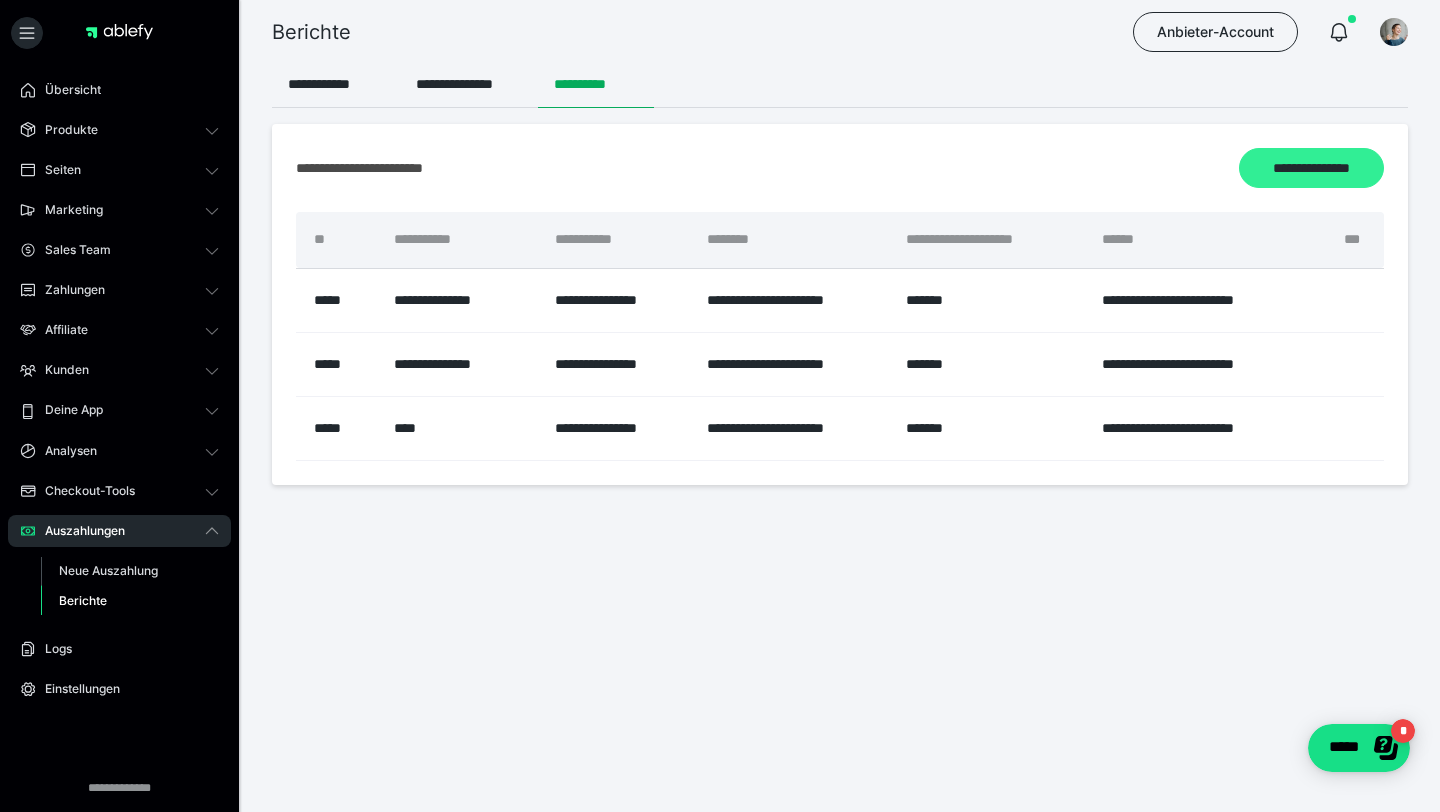 click on "**********" at bounding box center (1311, 168) 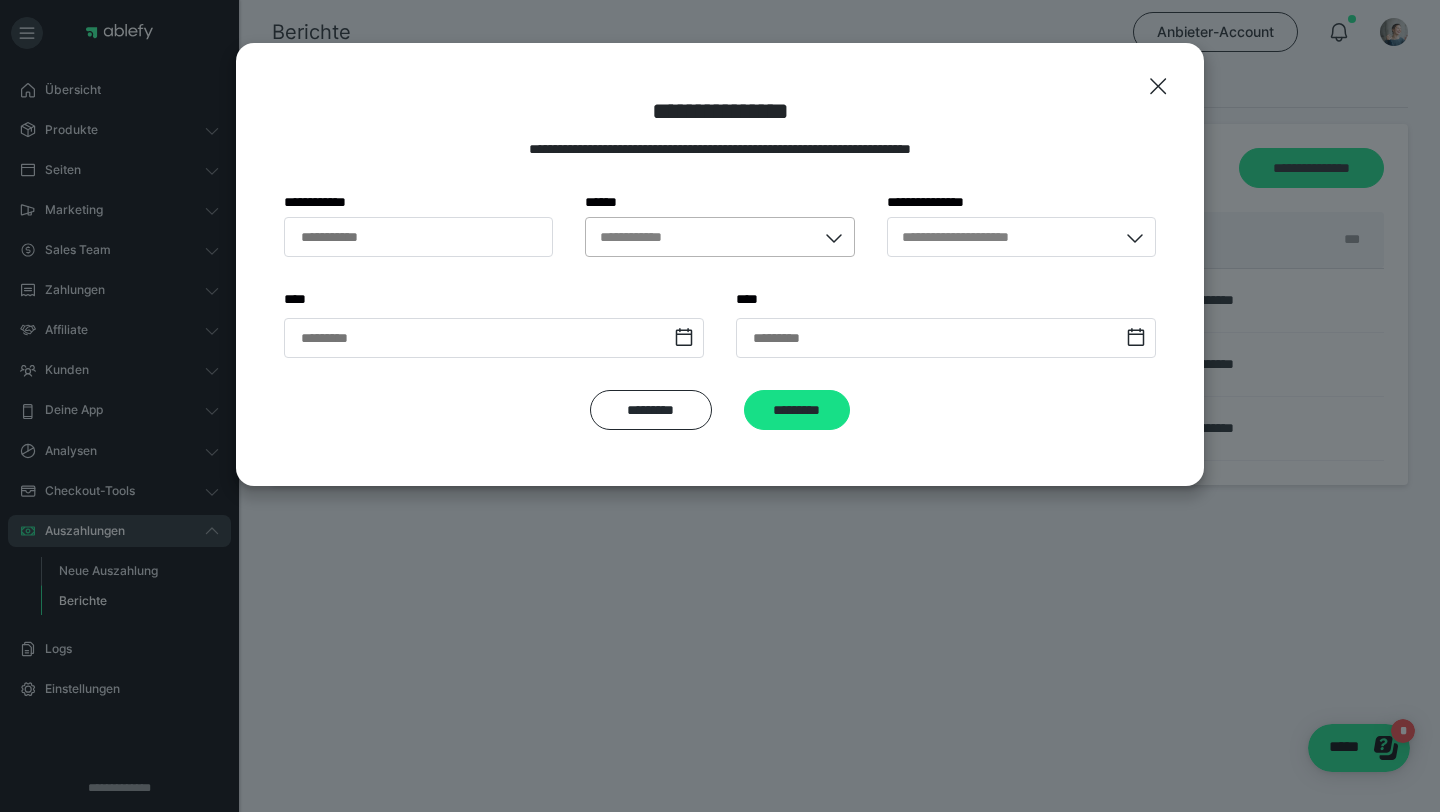click on "**********" at bounding box center [700, 237] 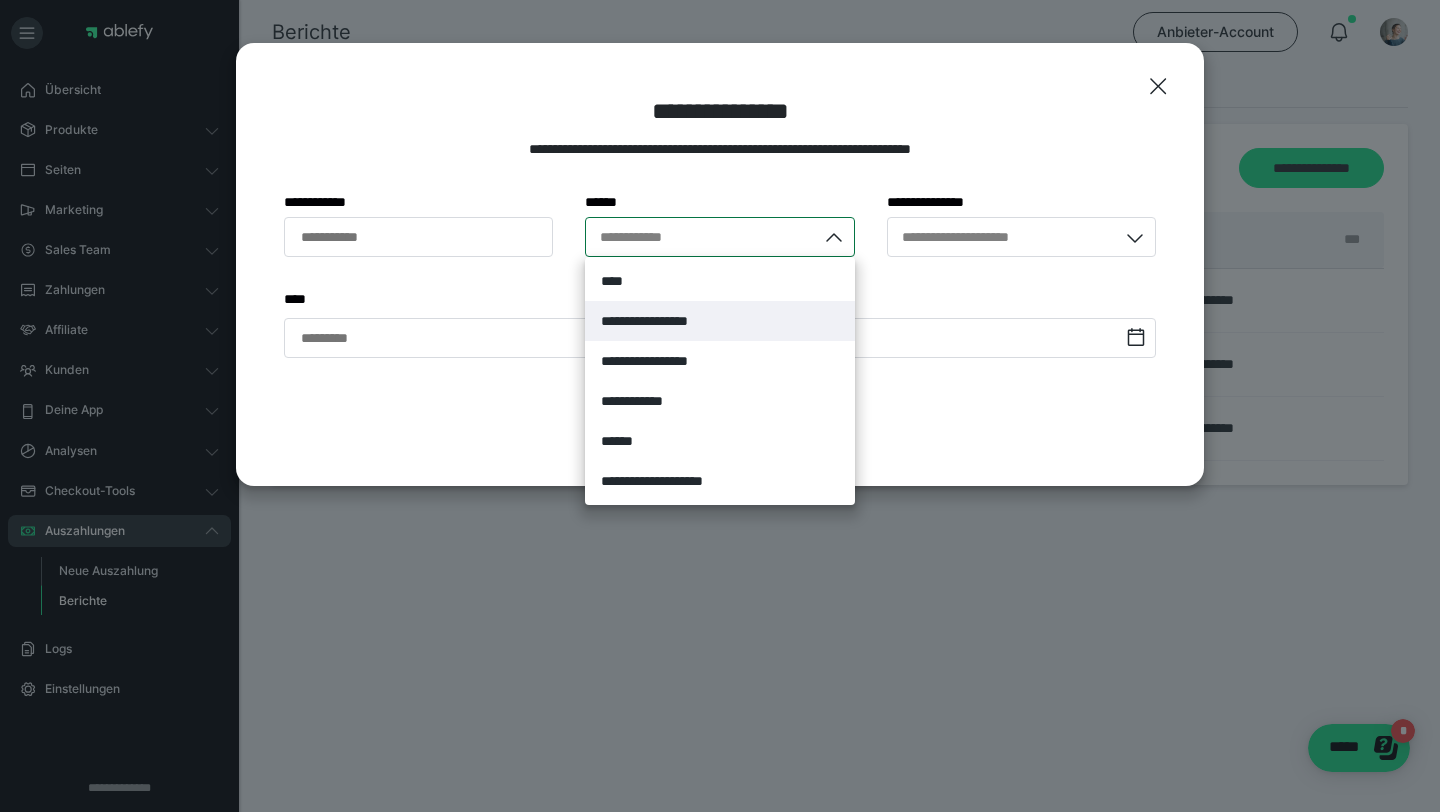 click on "**********" at bounding box center [719, 321] 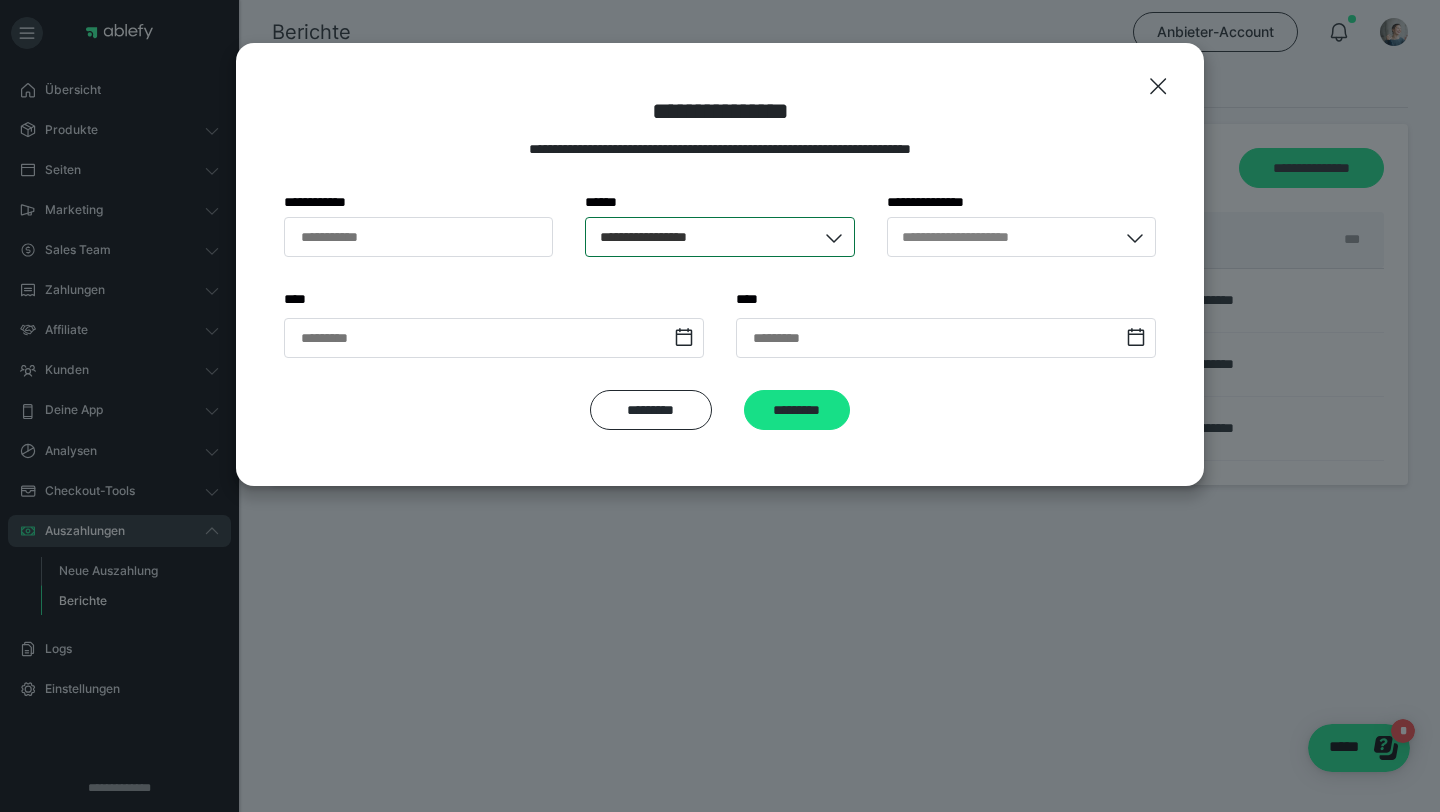 click on "**********" at bounding box center (700, 237) 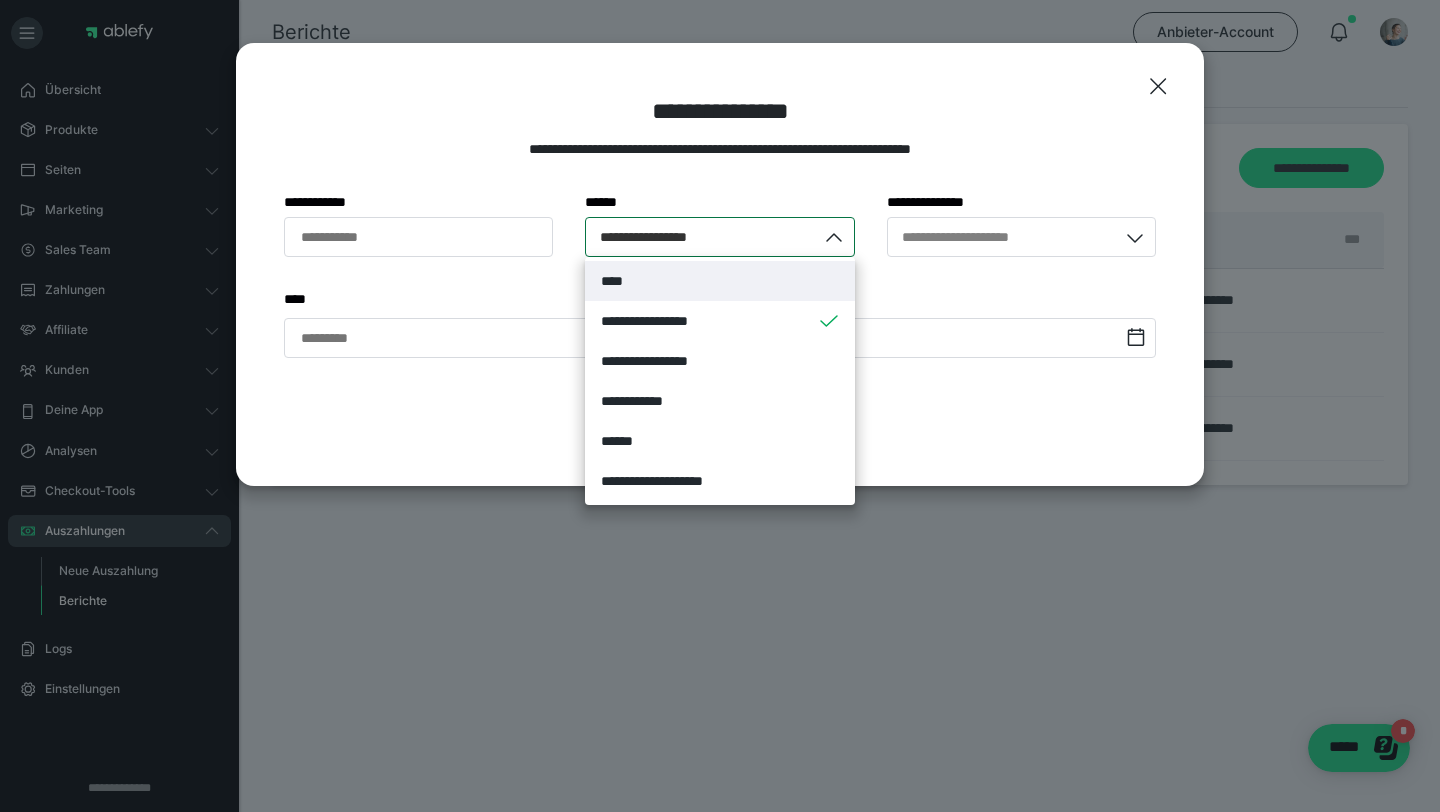 click on "****" at bounding box center [719, 281] 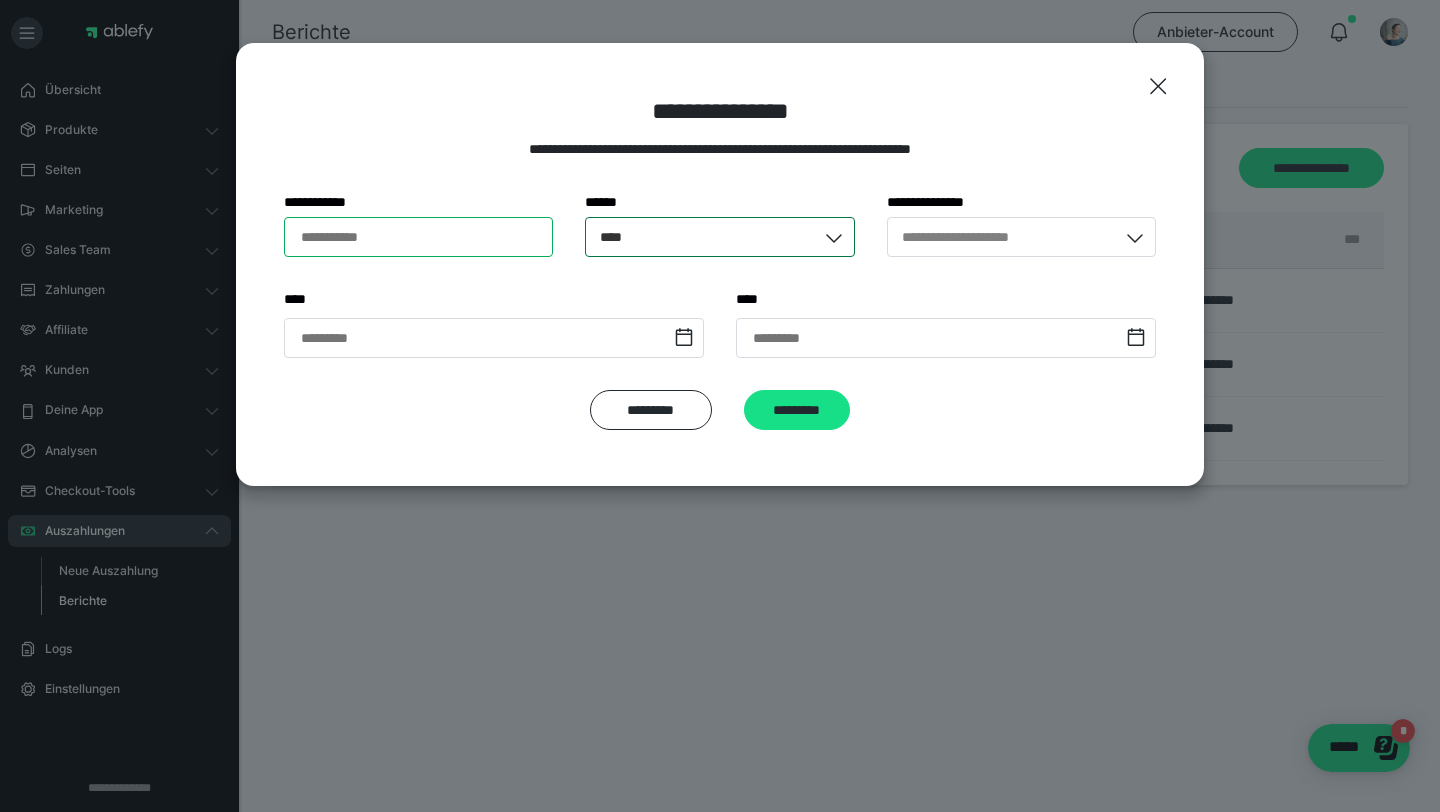 click on "**********" at bounding box center [418, 237] 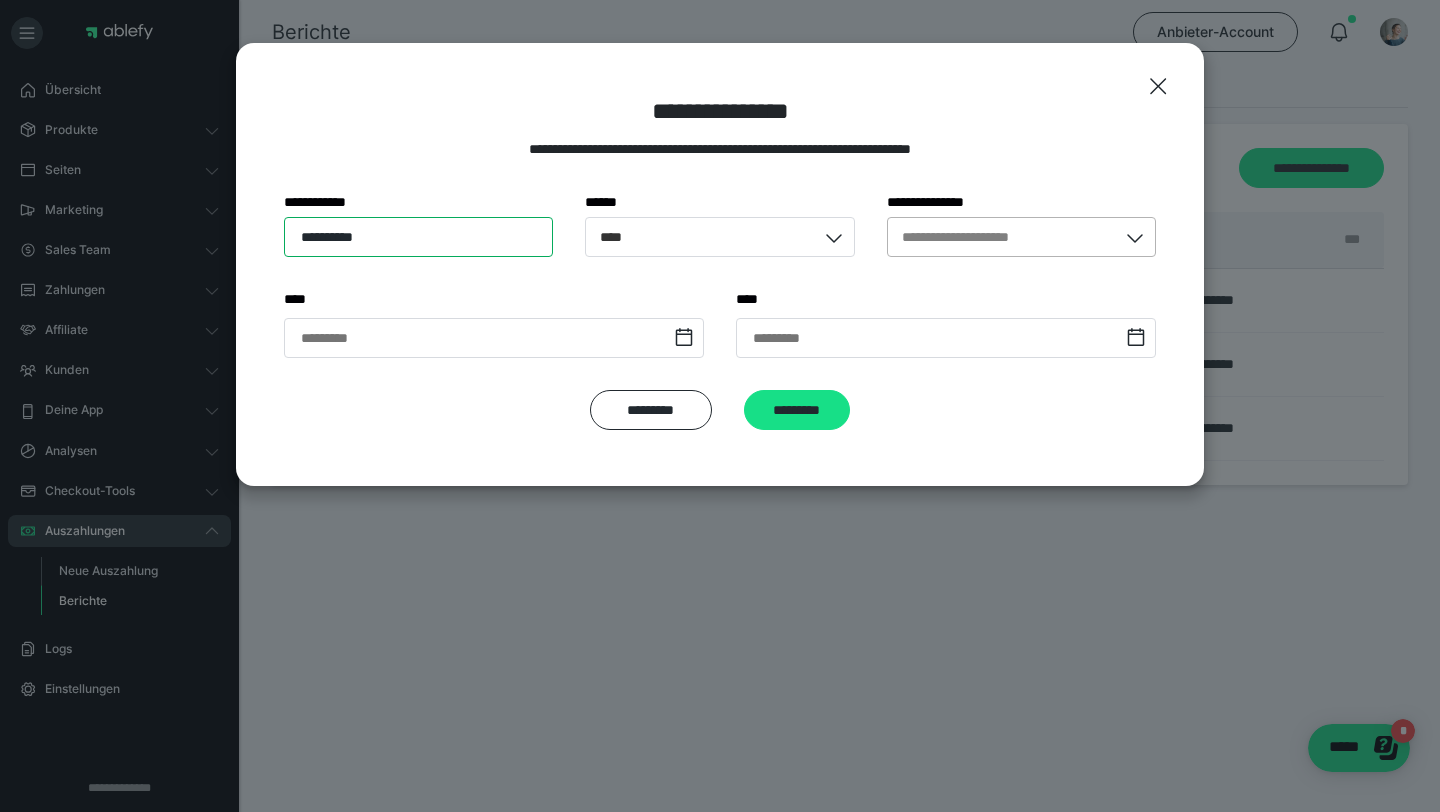 type on "**********" 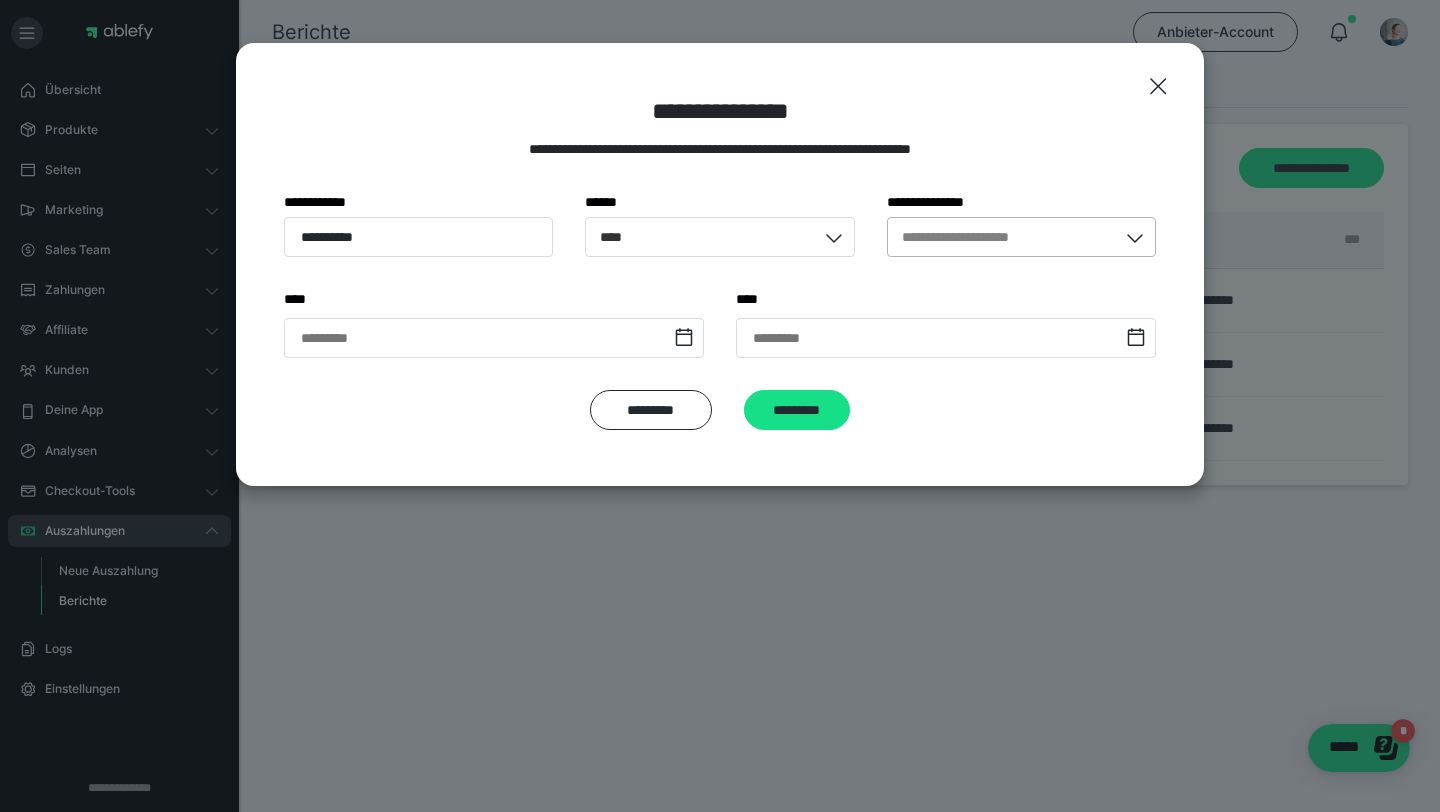 click on "**********" at bounding box center (978, 237) 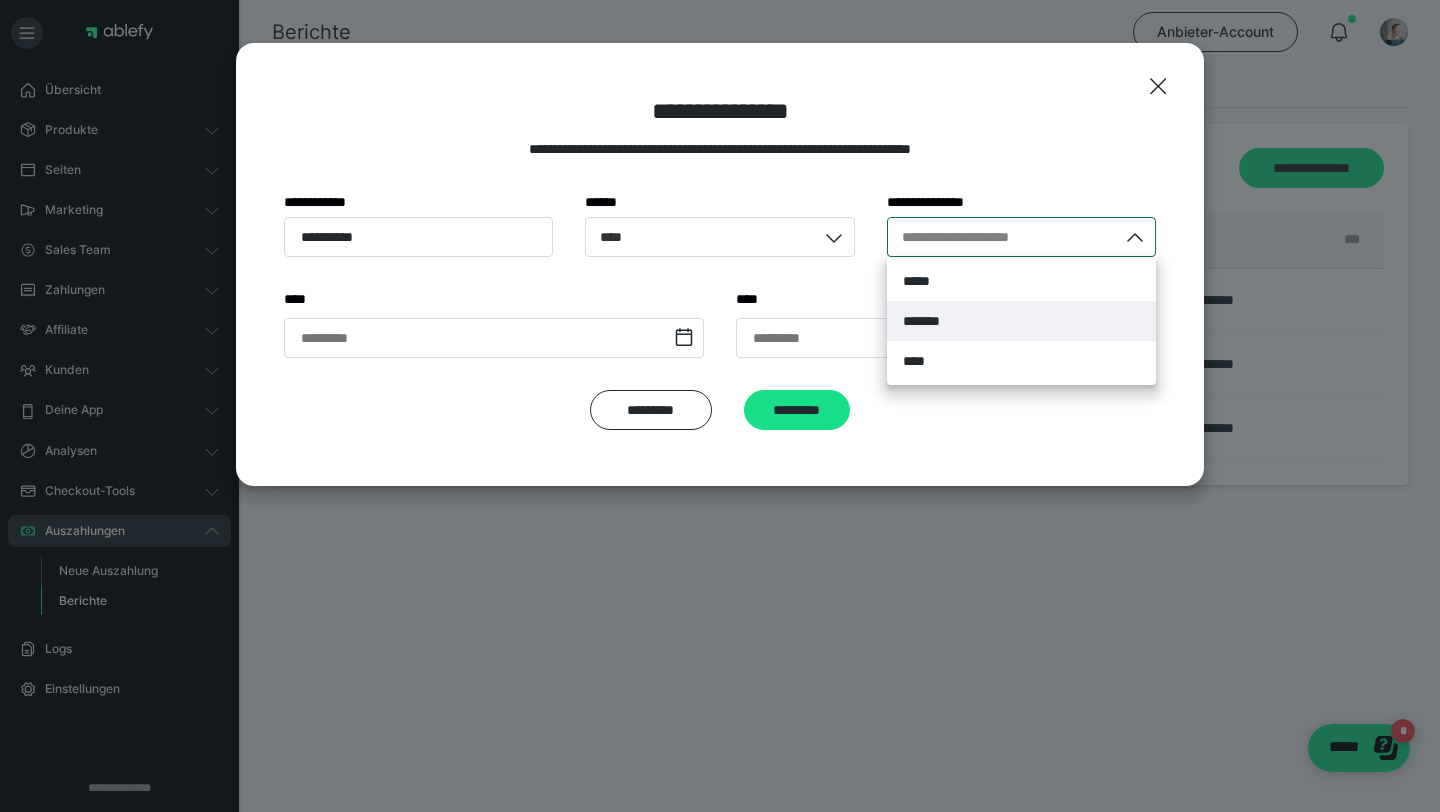 click on "*******" at bounding box center [927, 321] 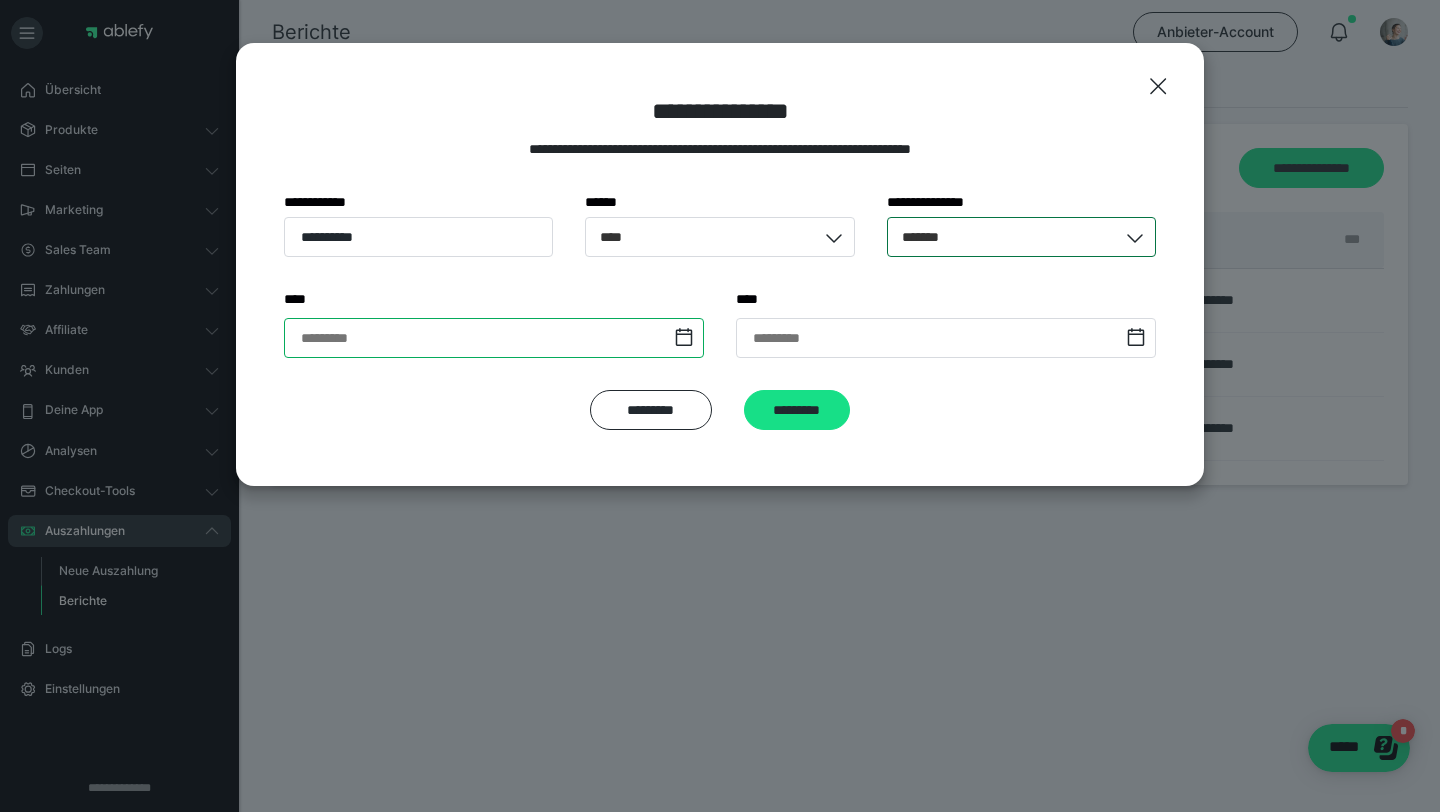click at bounding box center (494, 338) 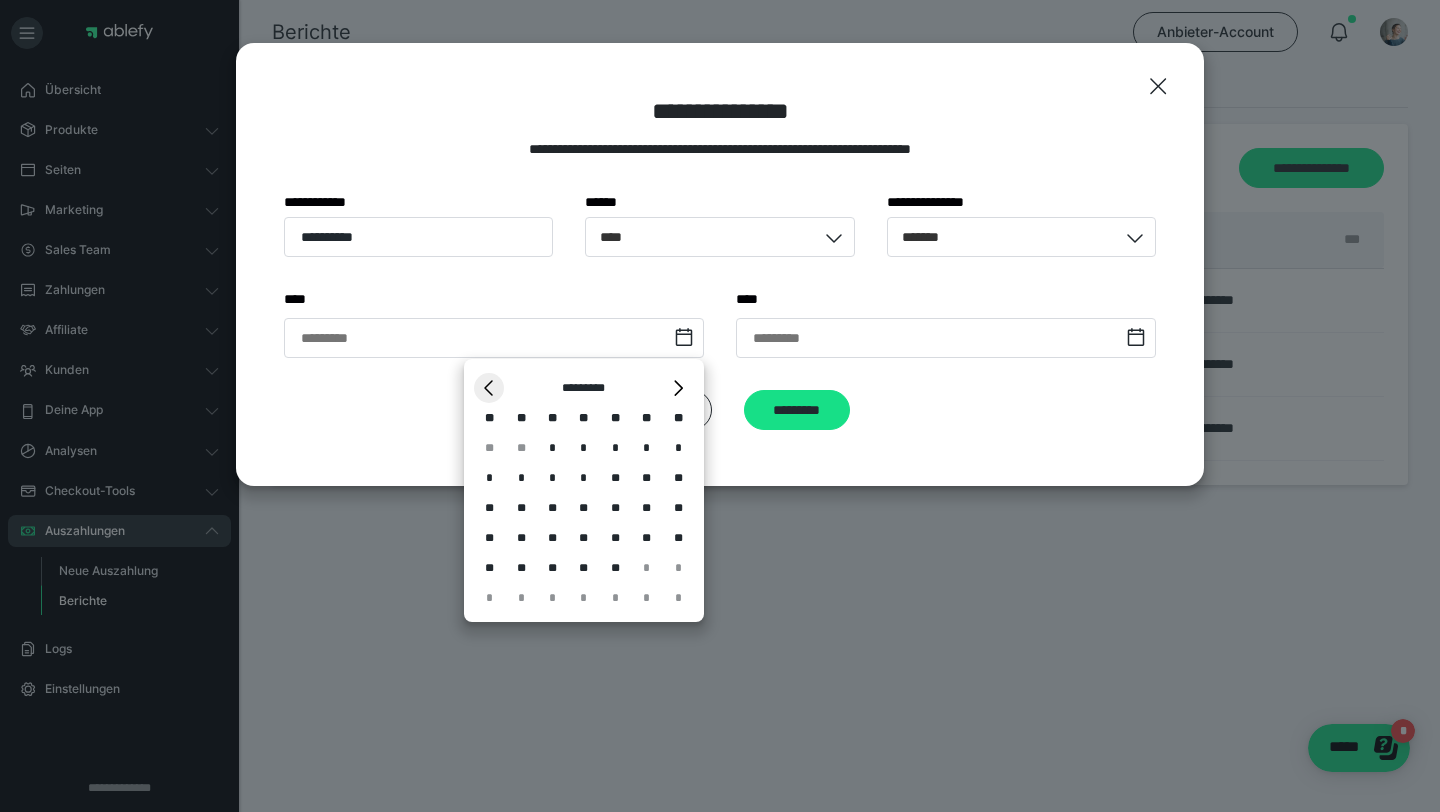 click on "*" at bounding box center [489, 388] 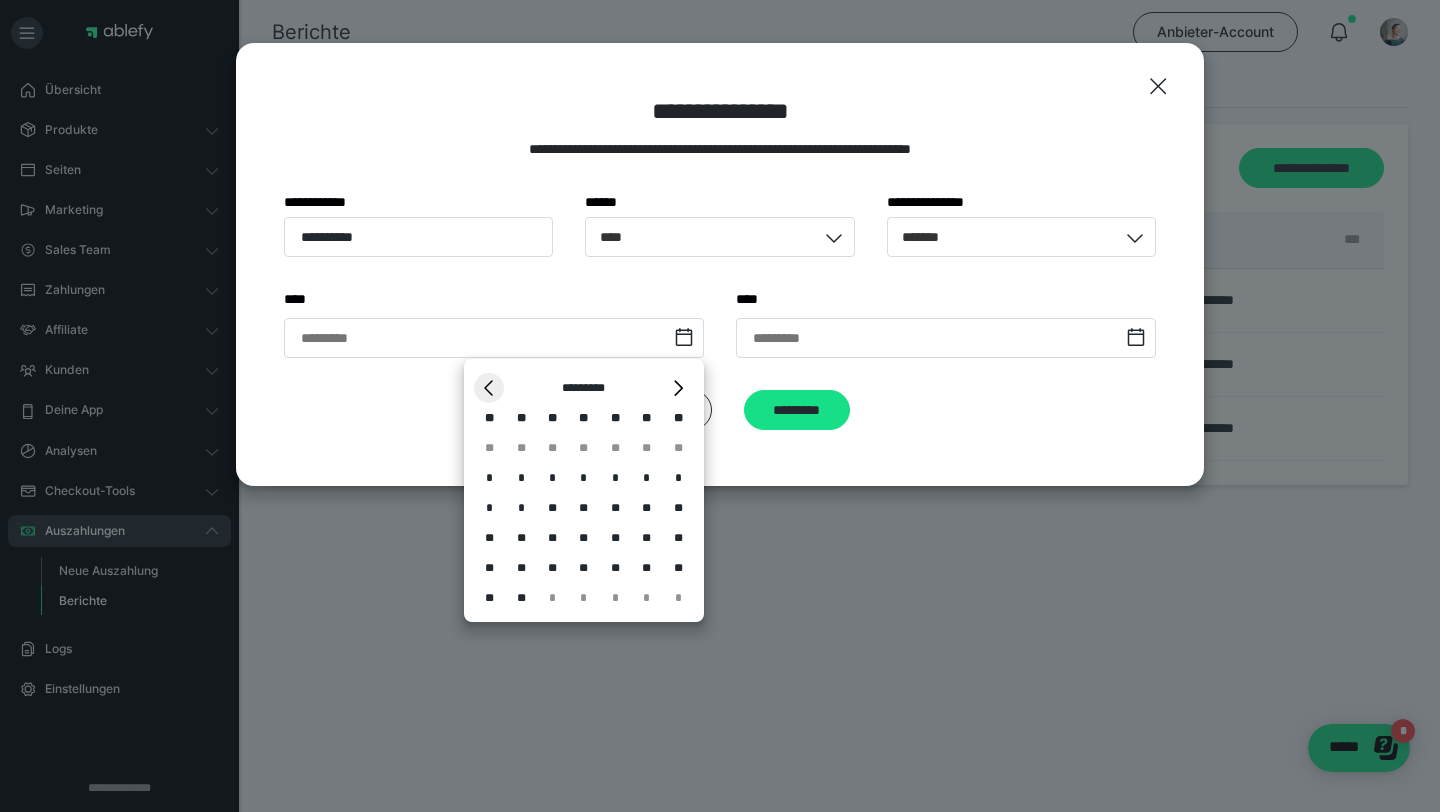 click on "*" at bounding box center [489, 388] 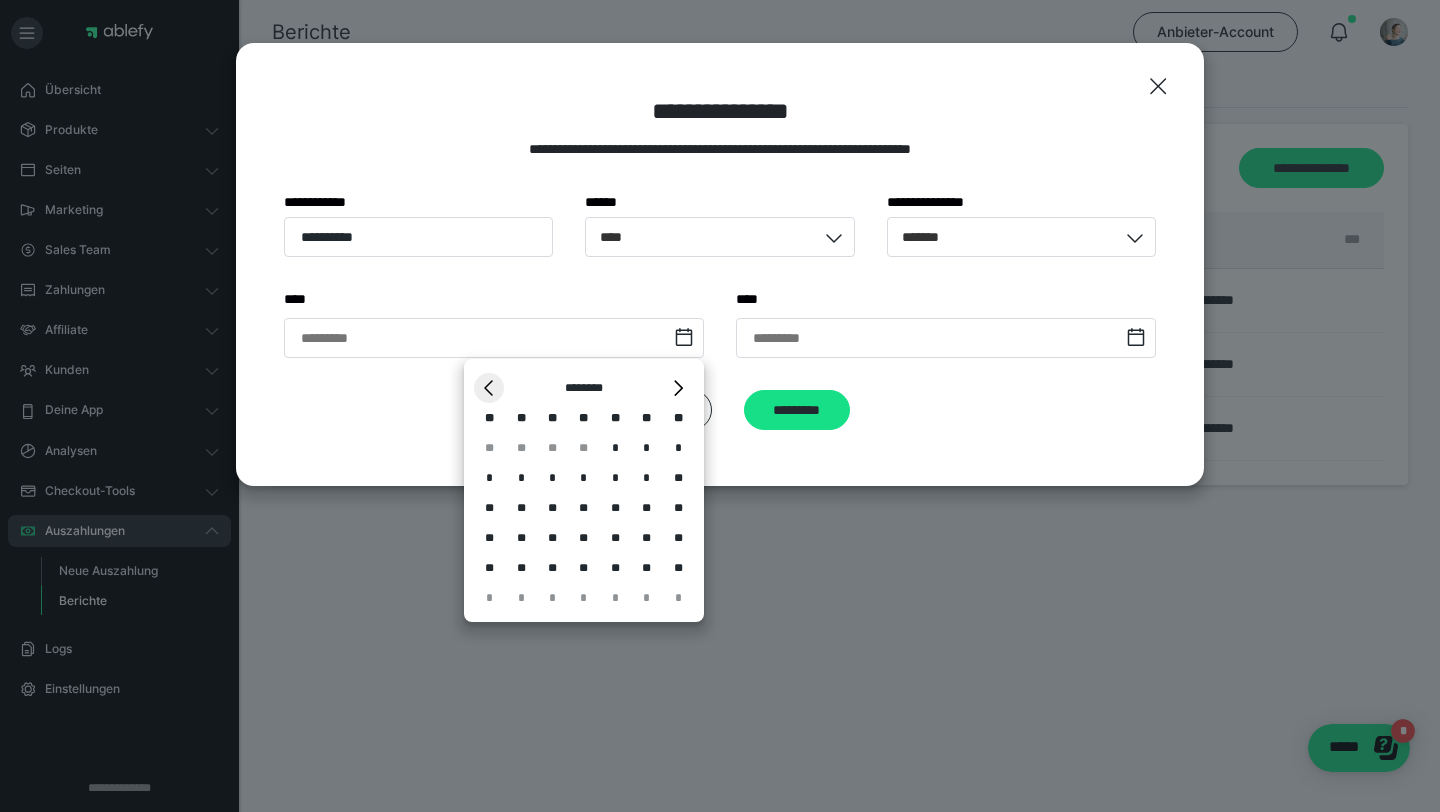 click on "*" at bounding box center [489, 388] 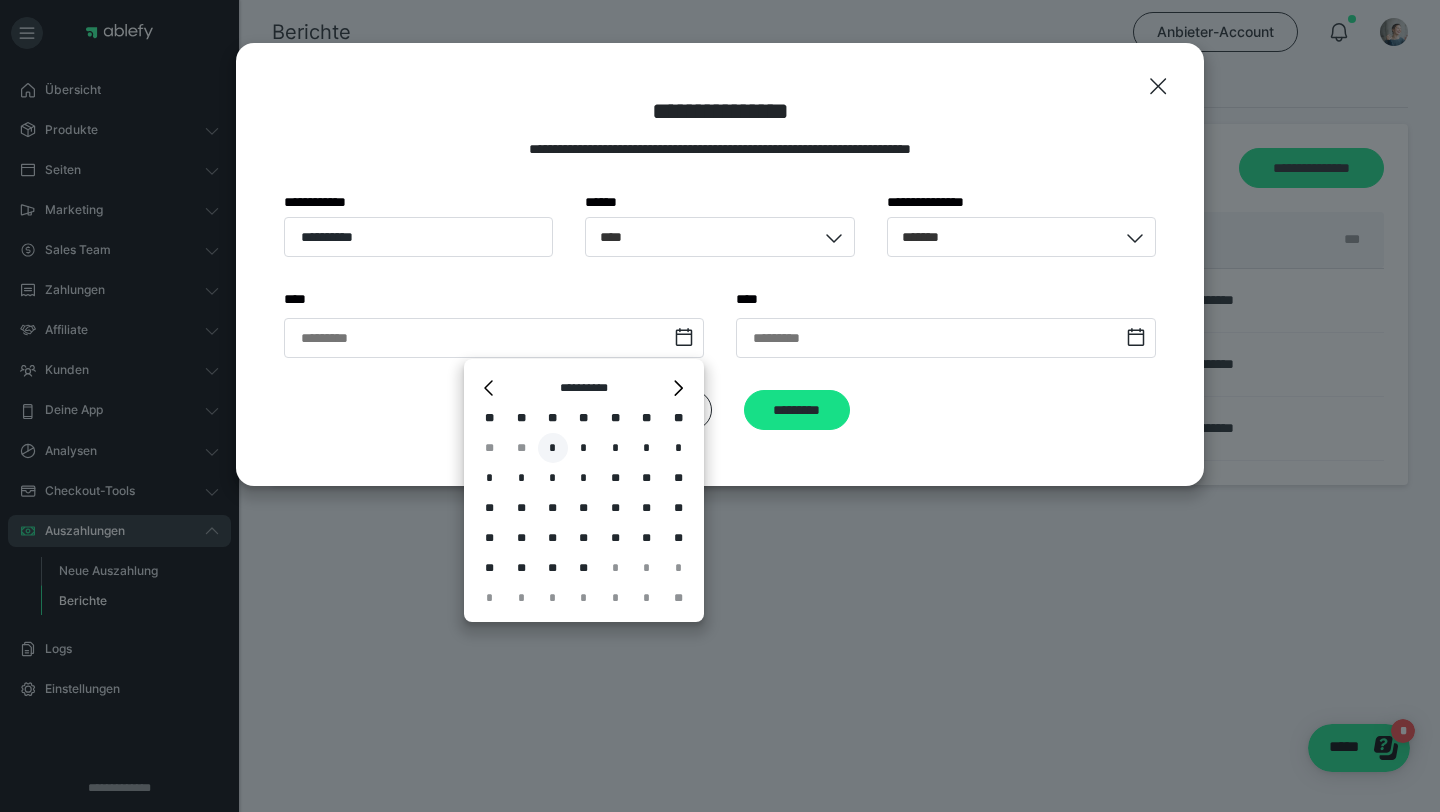 click on "*" at bounding box center [553, 448] 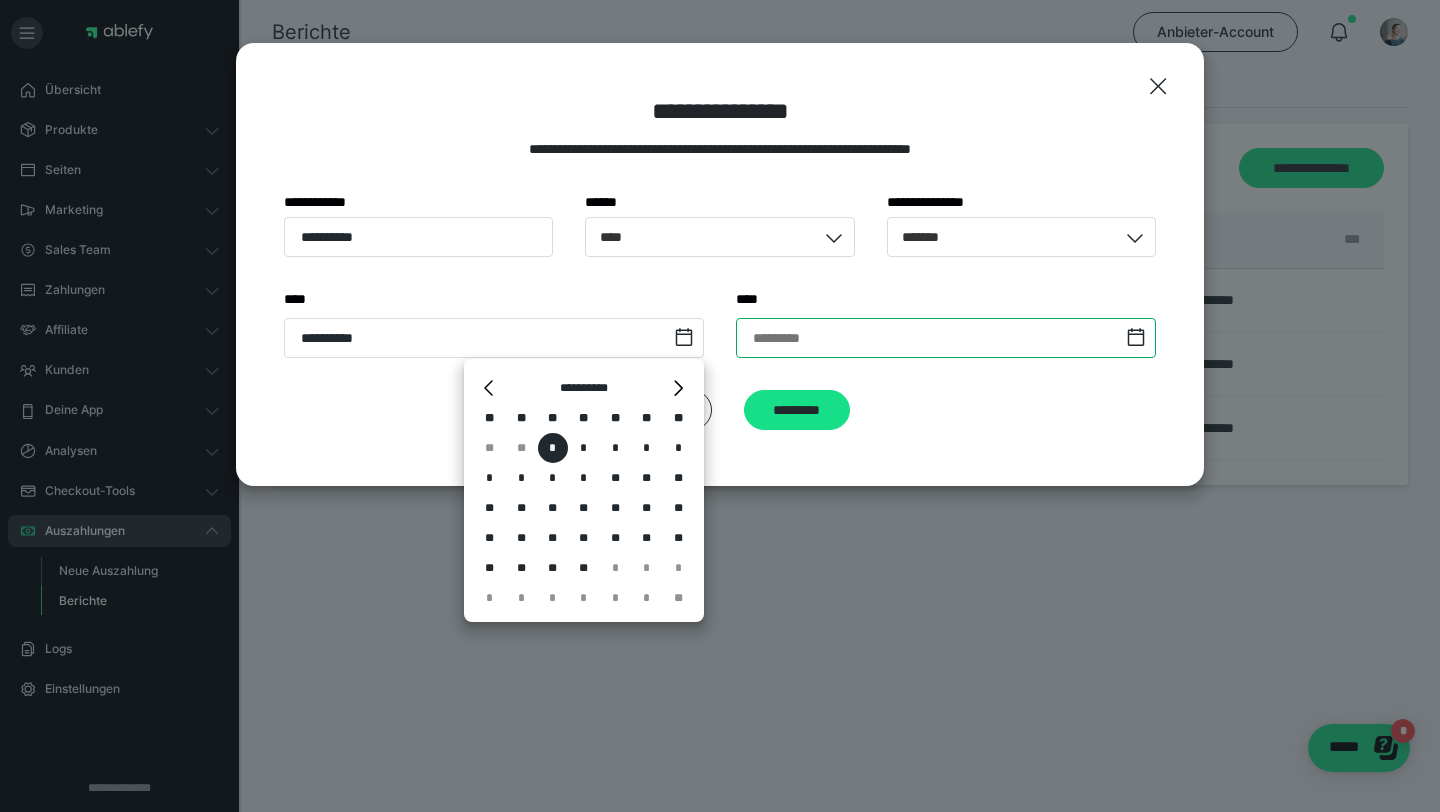 click at bounding box center [946, 338] 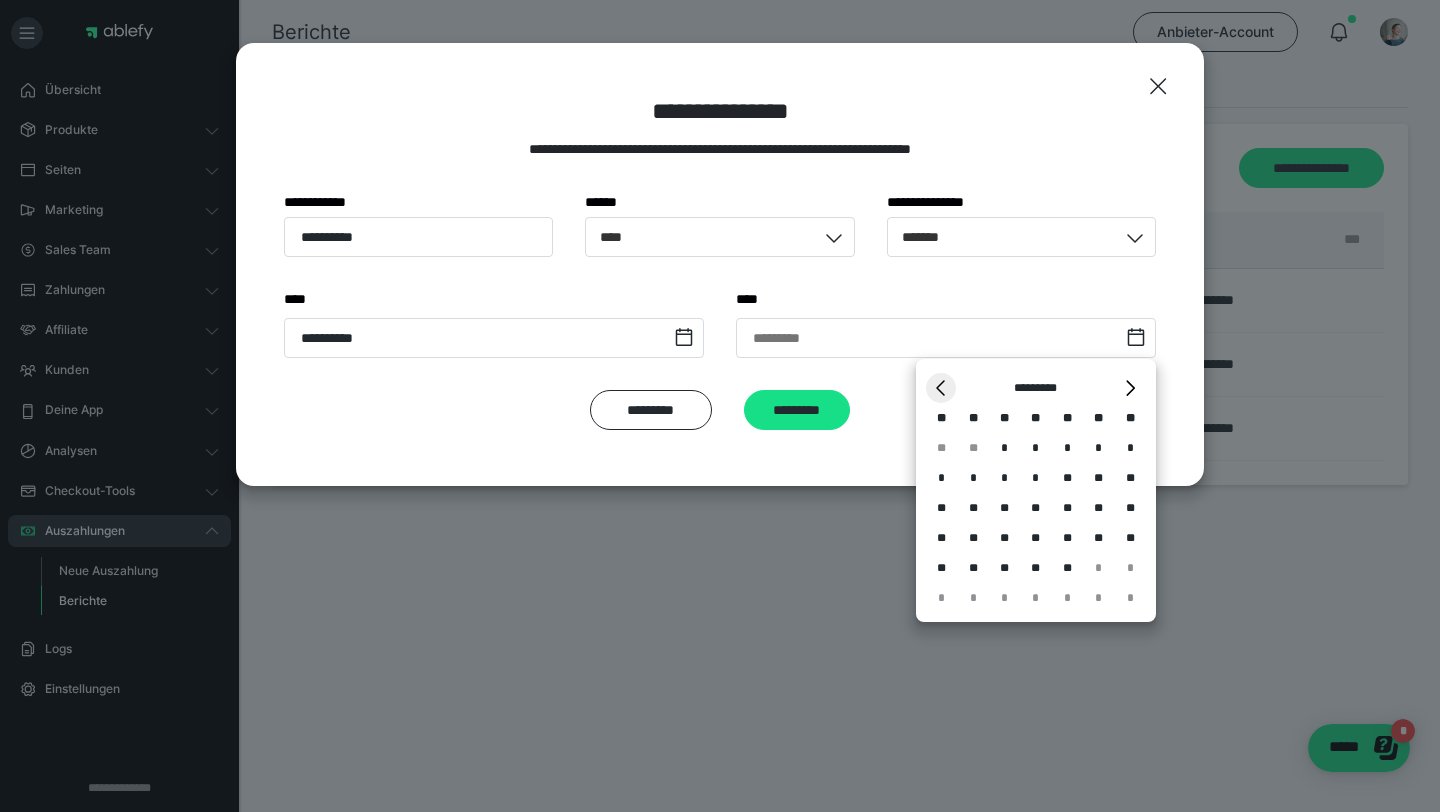 click on "*" at bounding box center (941, 388) 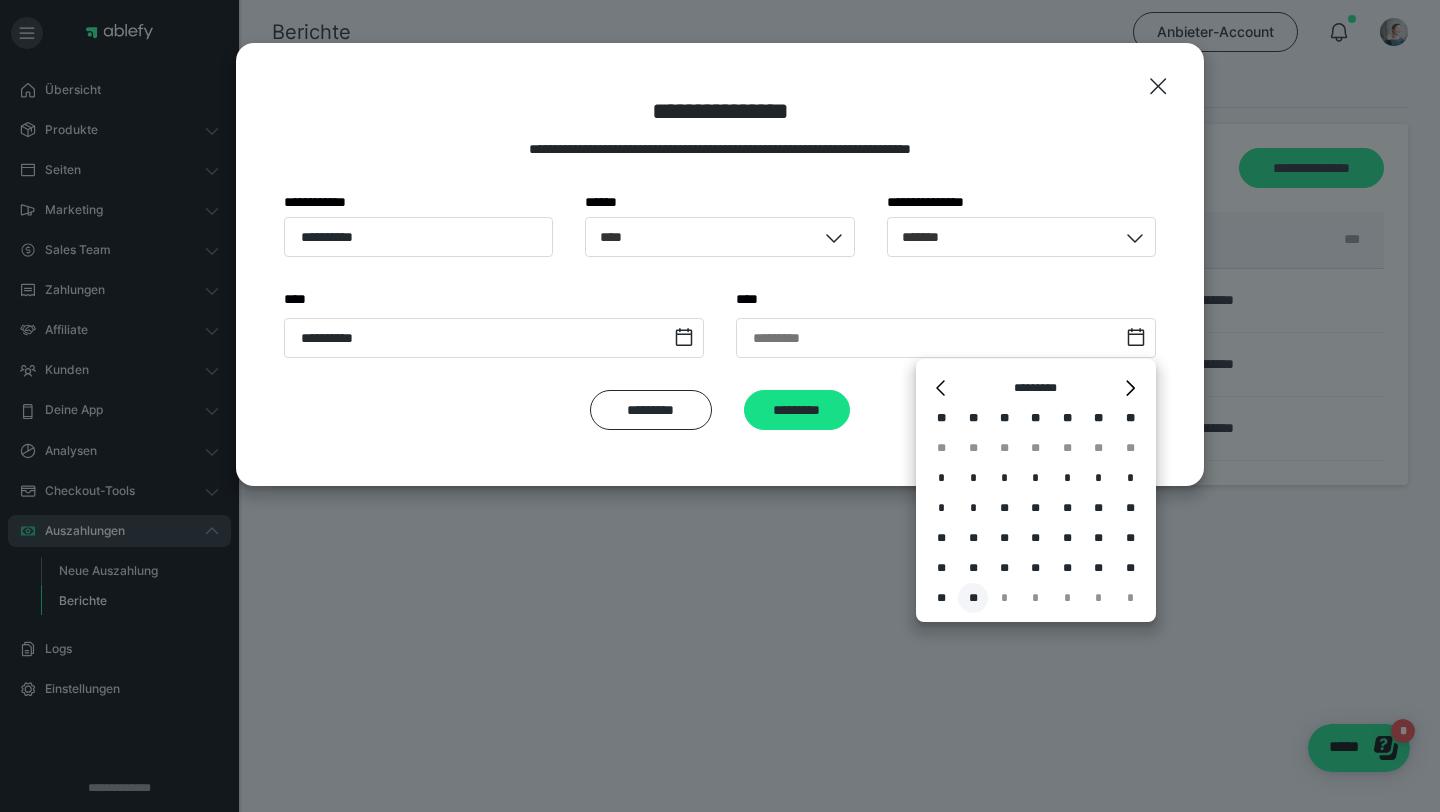 click on "**" at bounding box center (973, 598) 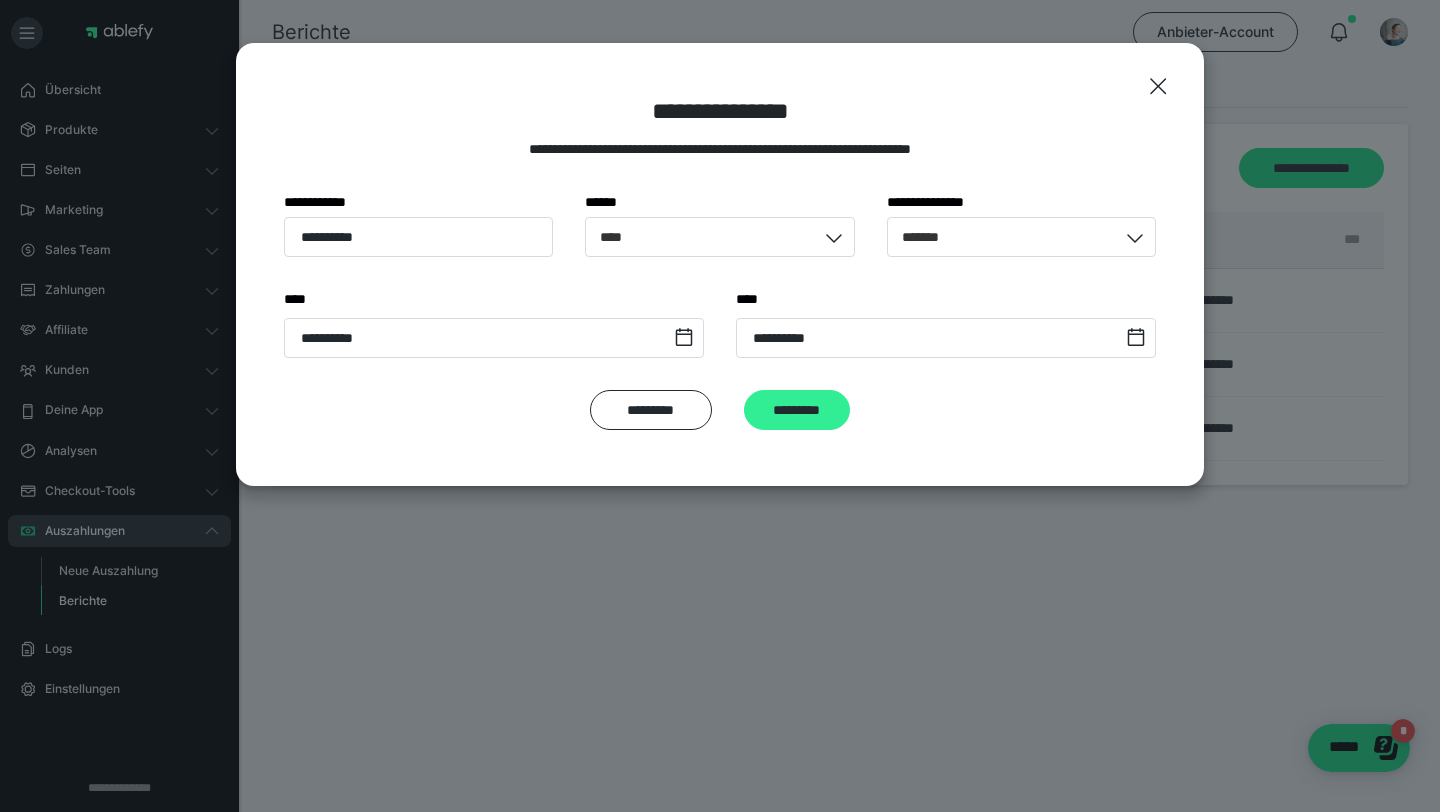 click on "*********" at bounding box center (797, 410) 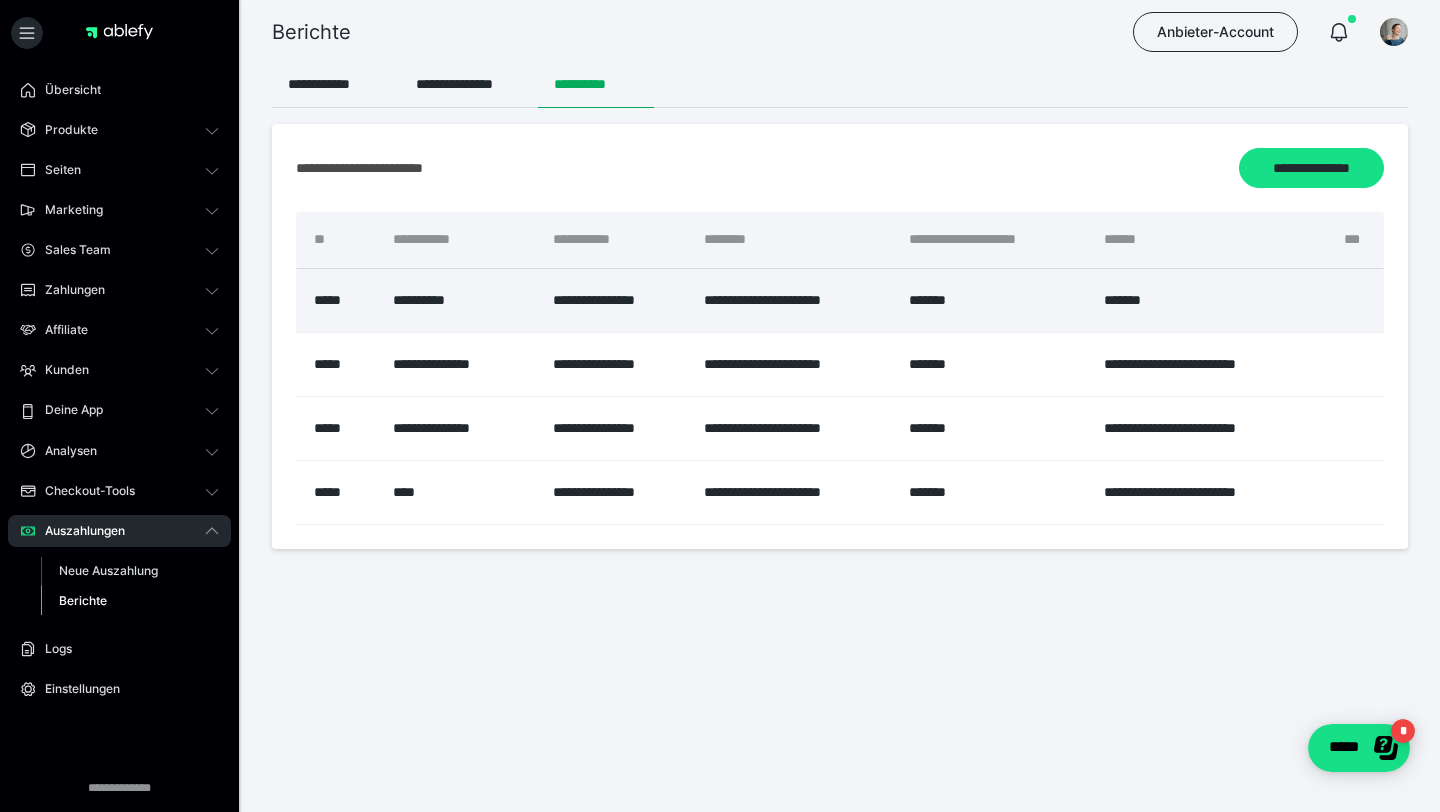 click on "*******" at bounding box center (1208, 300) 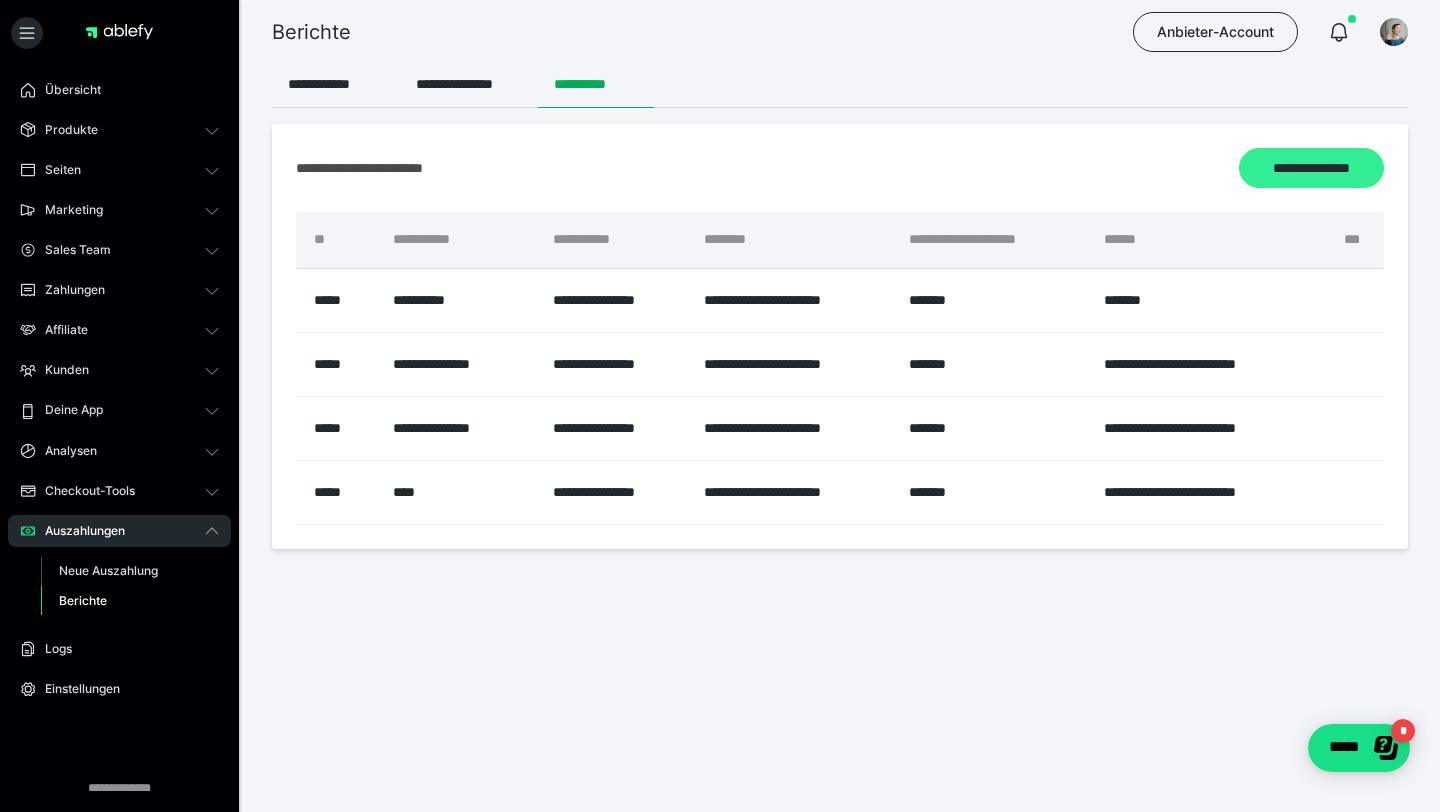 click on "**********" at bounding box center [1311, 168] 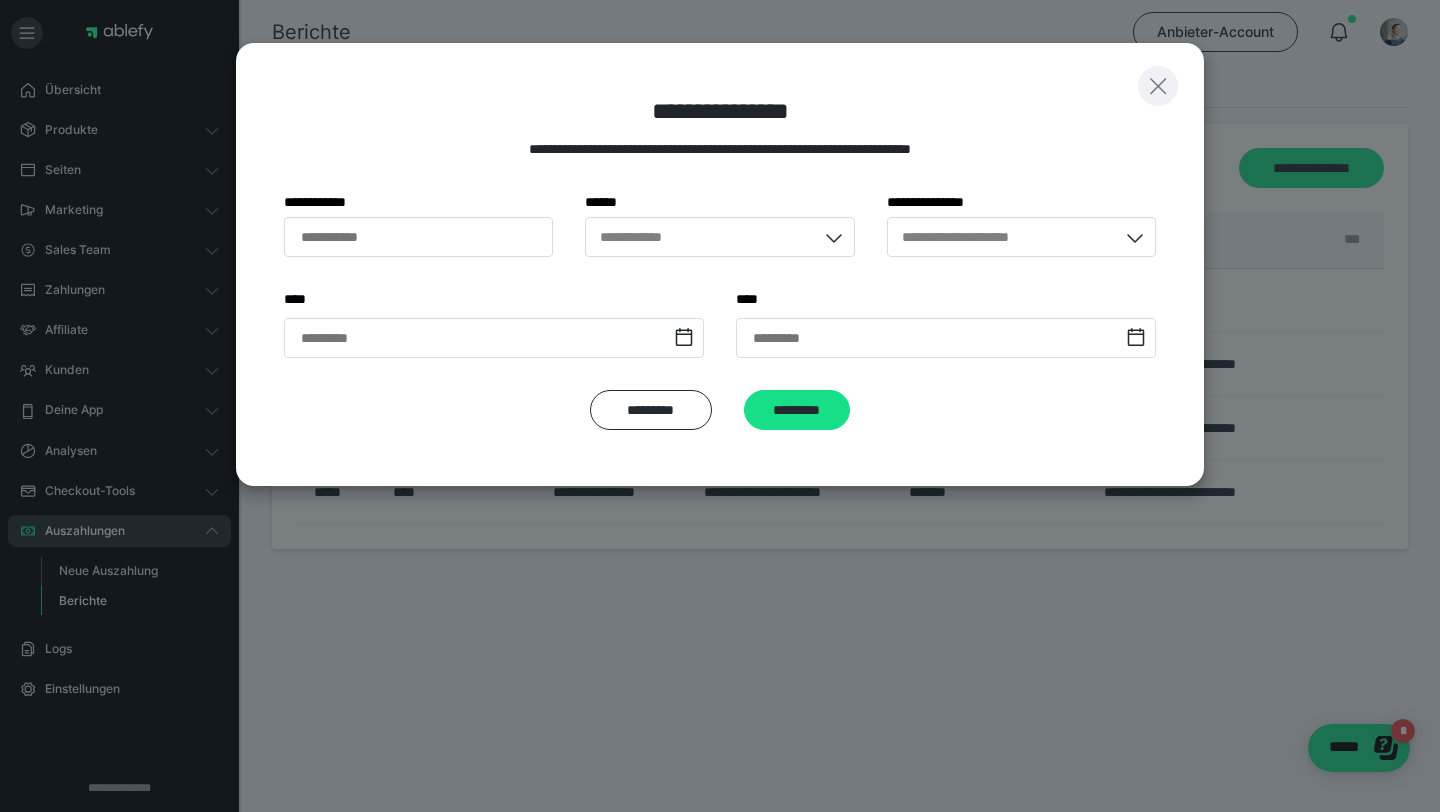 click 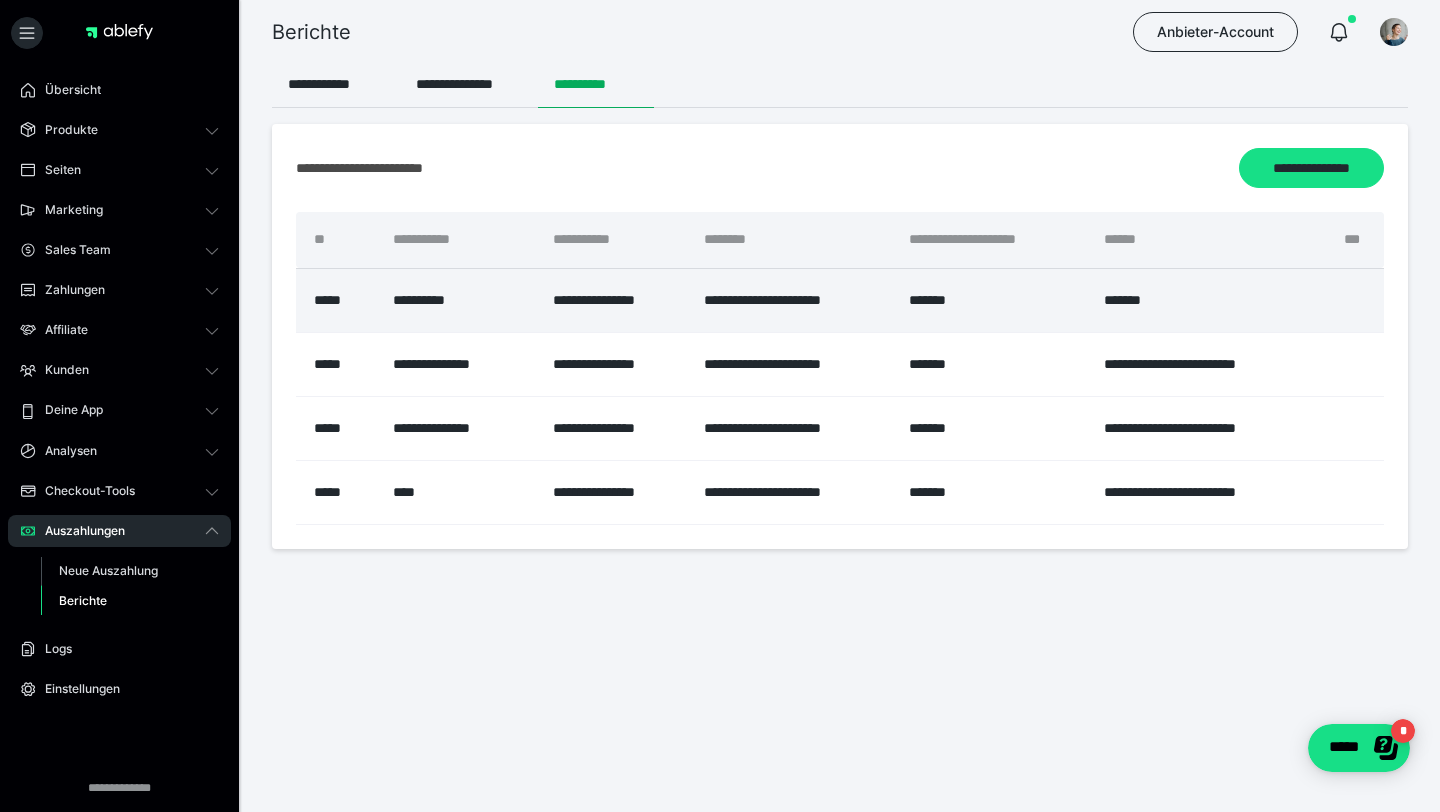 click on "**********" at bounding box center (791, 300) 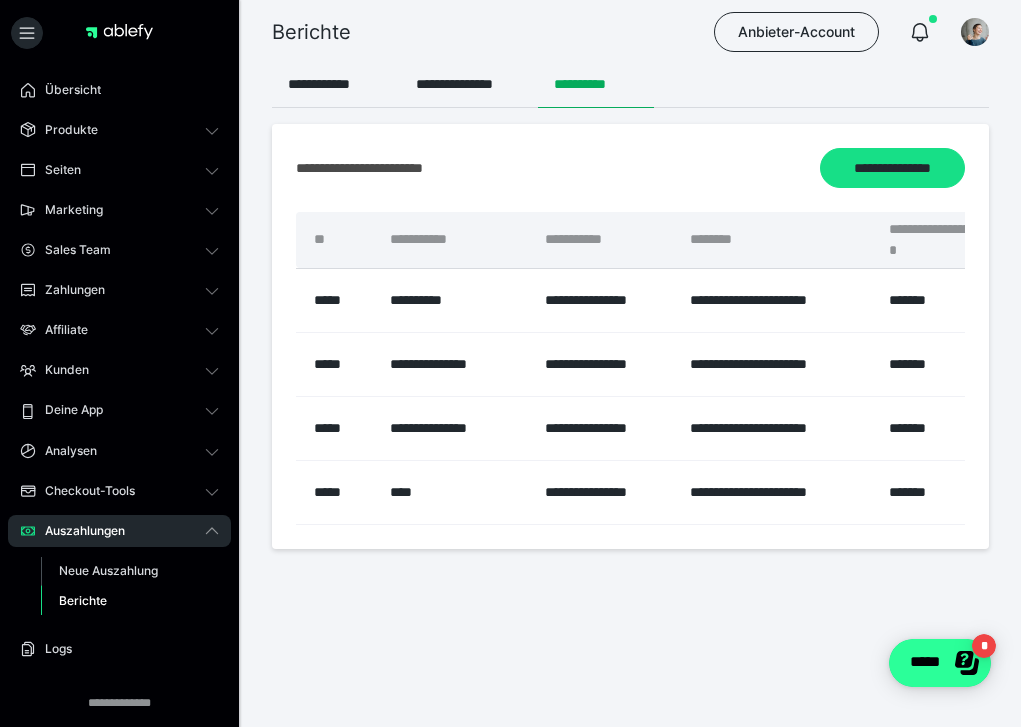 click on "*****" 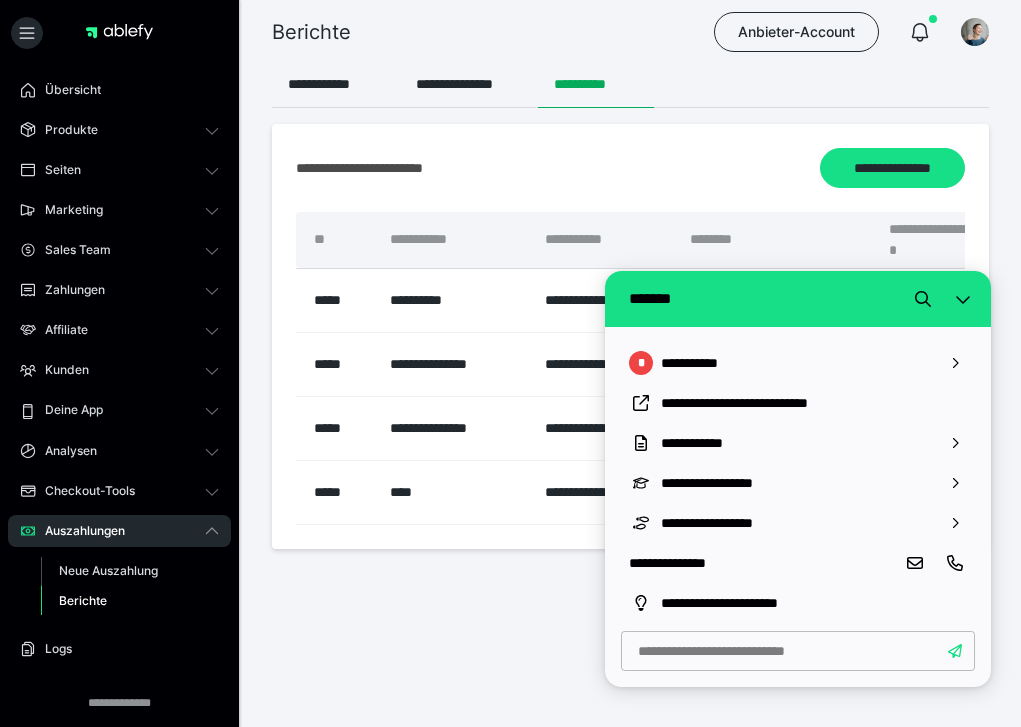 click on "**********" at bounding box center [762, 563] 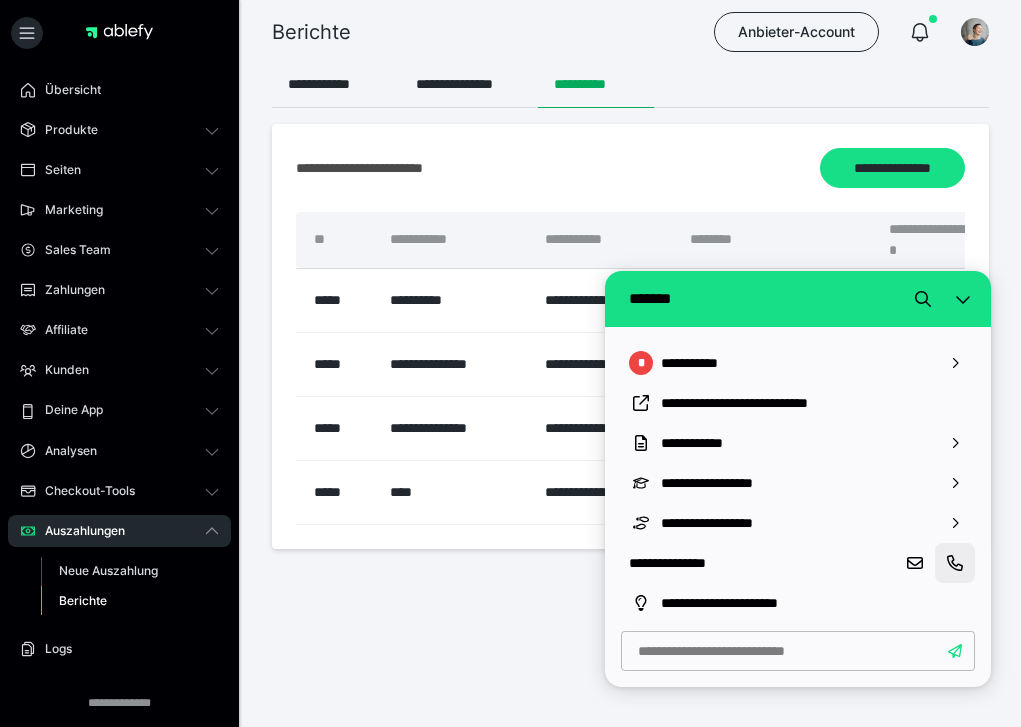 click 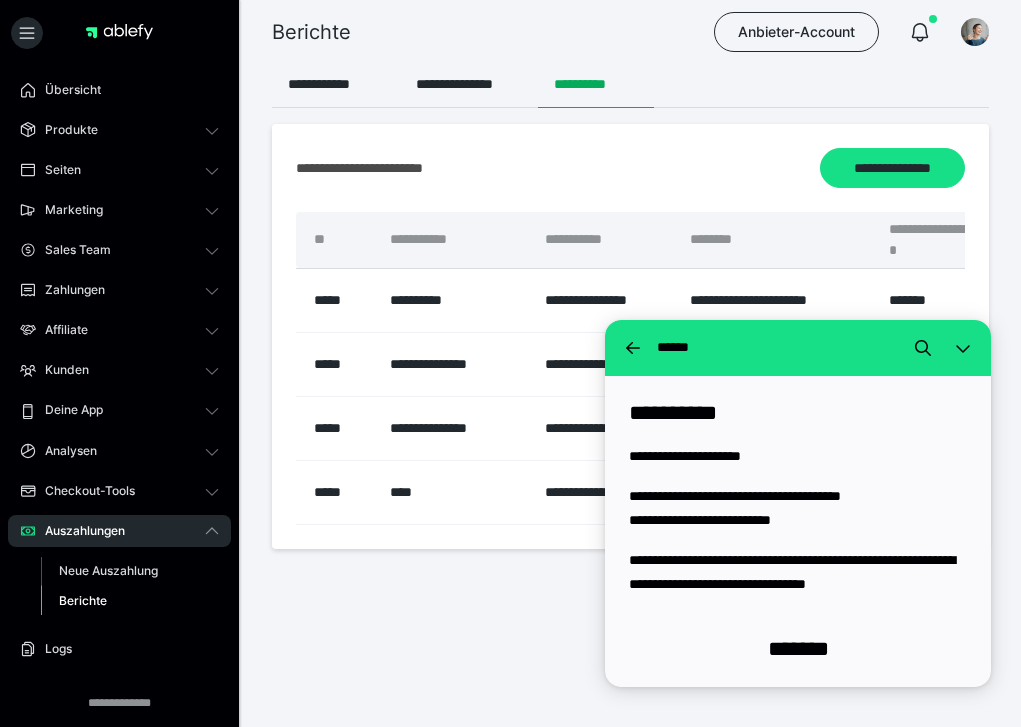 click on "**********" at bounding box center [630, 168] 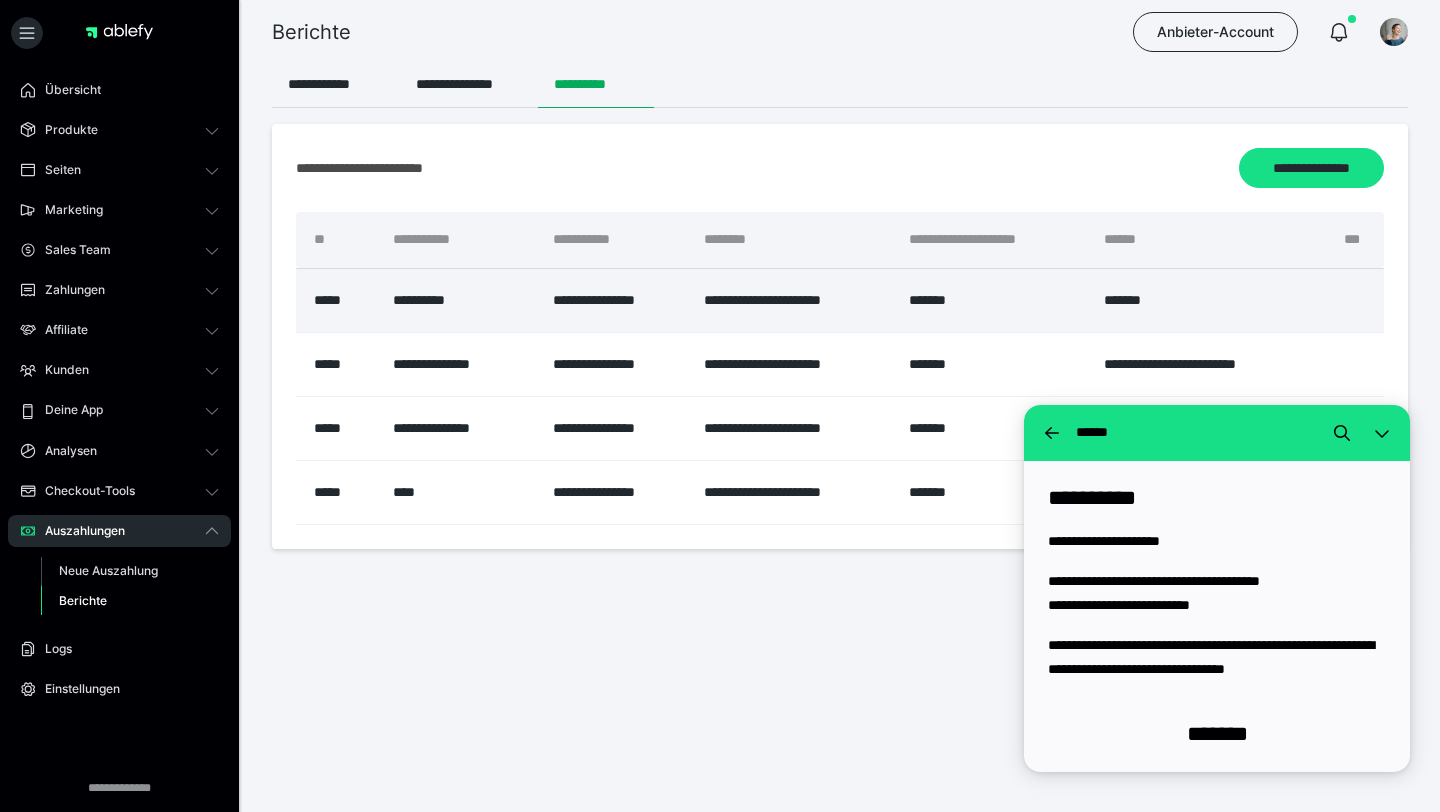 click on "*******" at bounding box center [1208, 300] 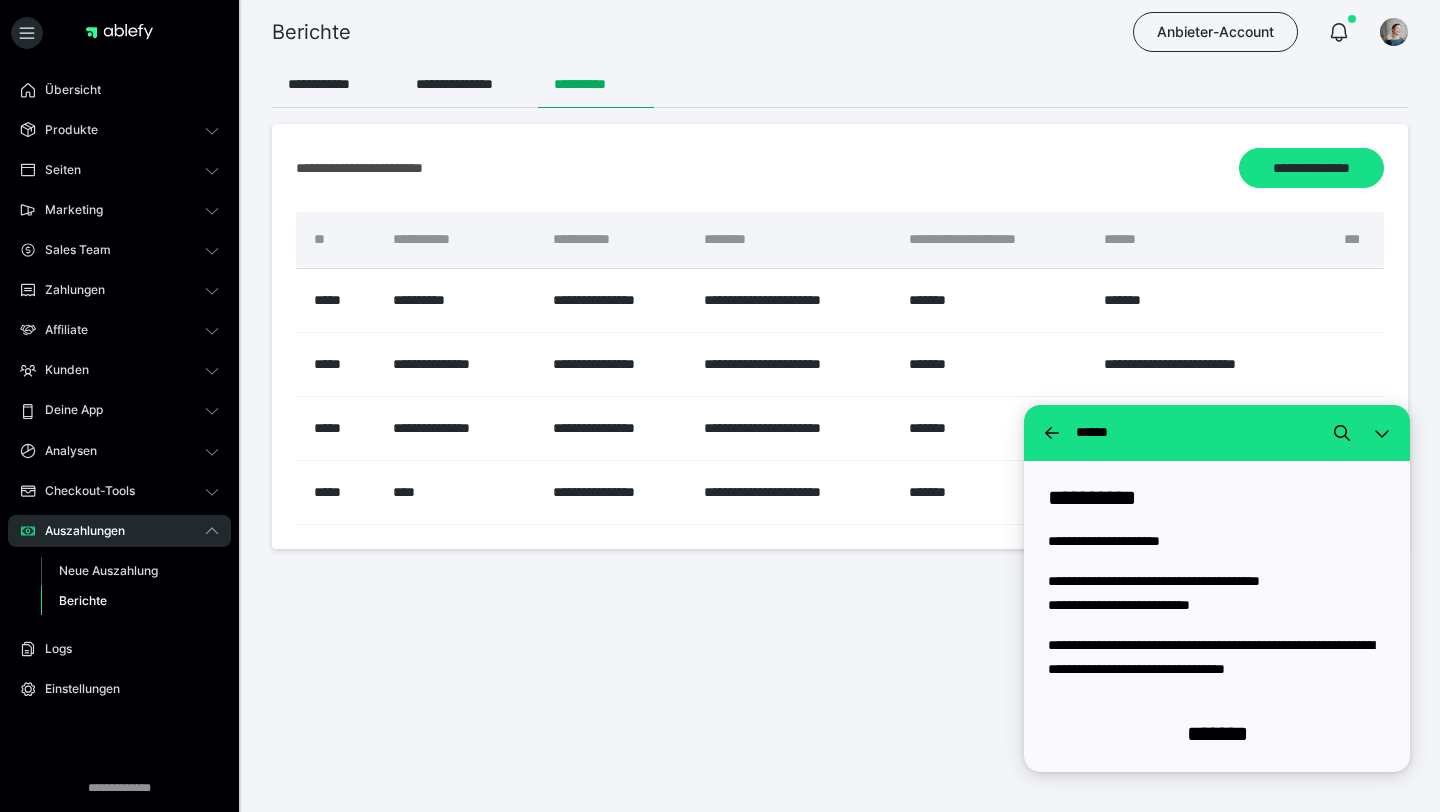click on "Auszahlungen" at bounding box center (78, 531) 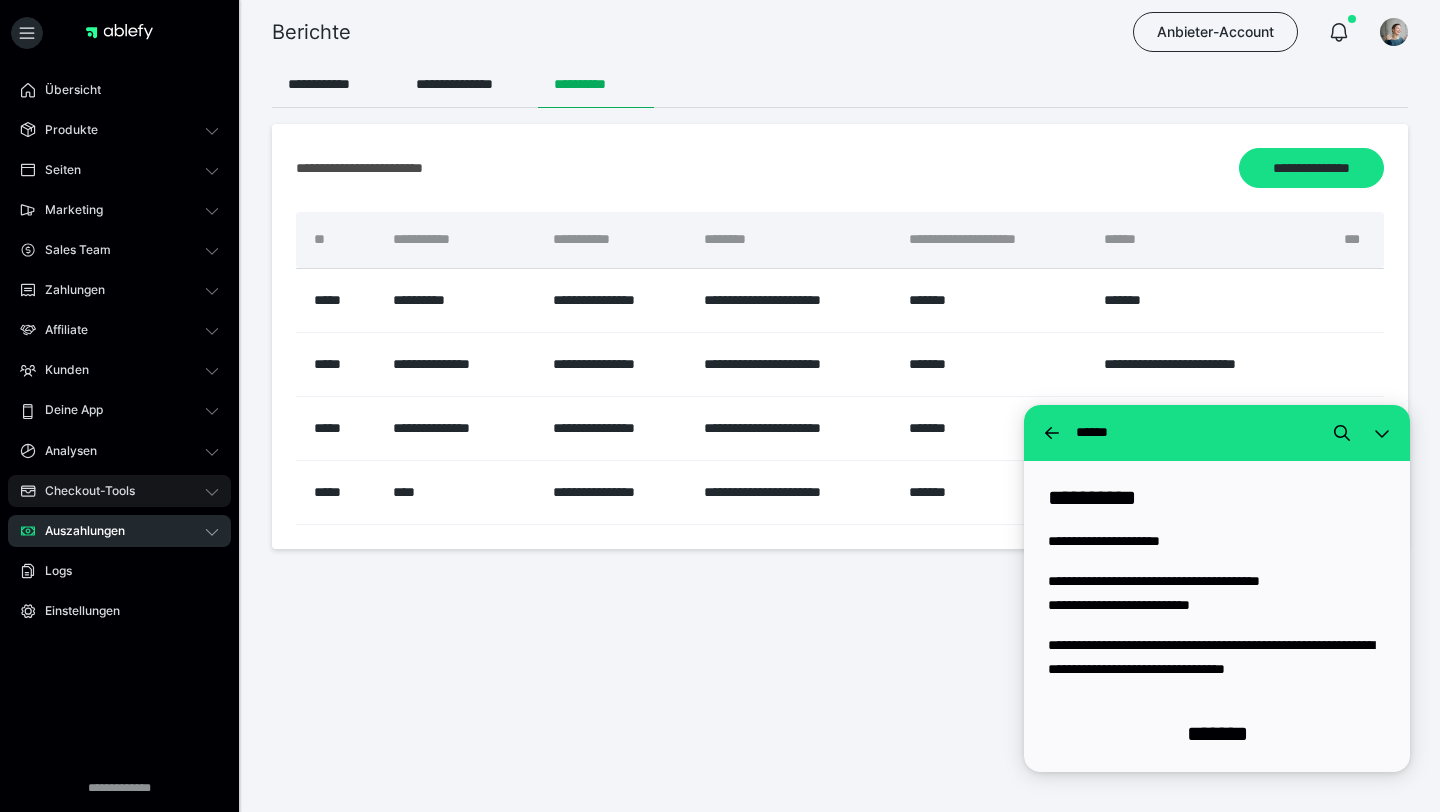 click on "Checkout-Tools" at bounding box center [83, 491] 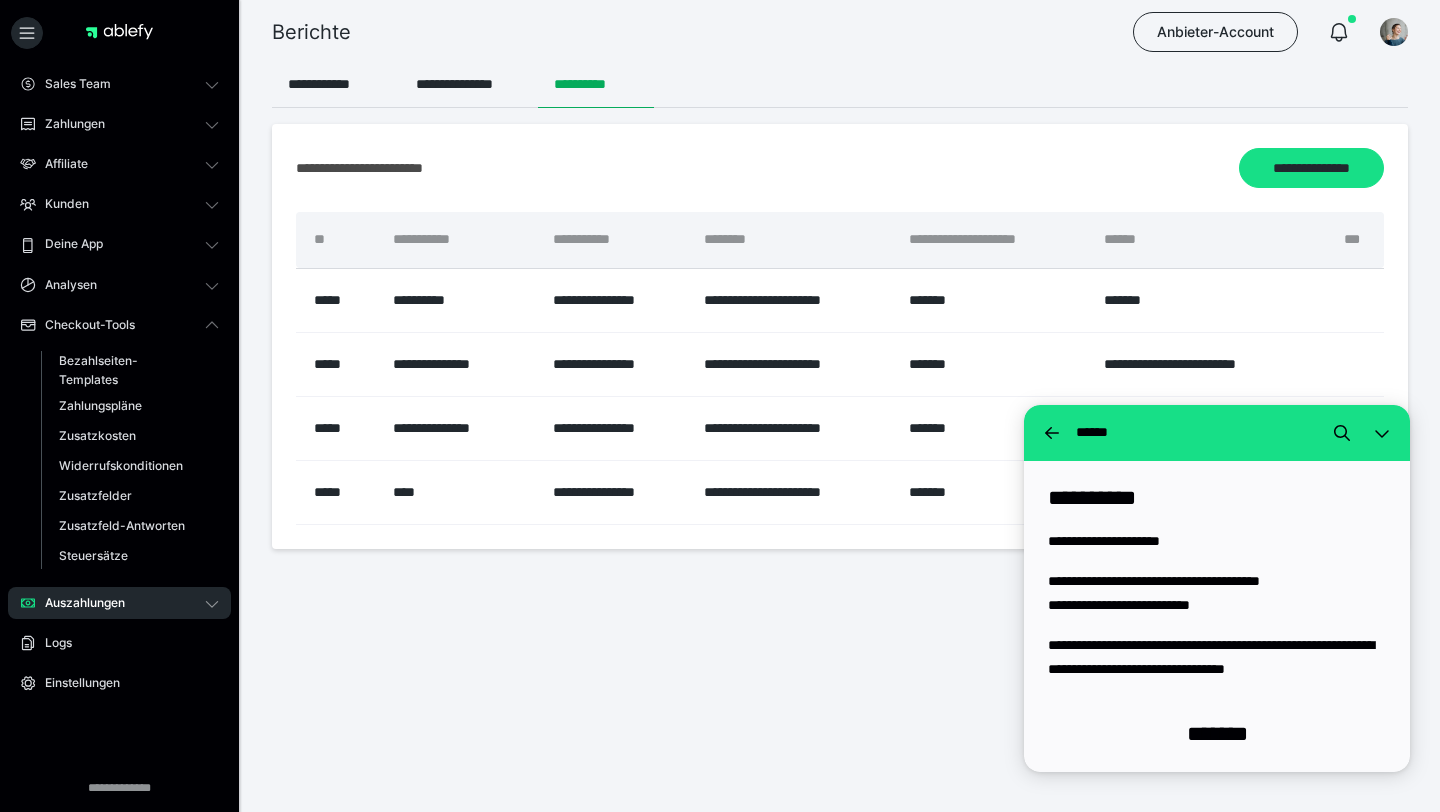 click on "Auszahlungen" at bounding box center (78, 603) 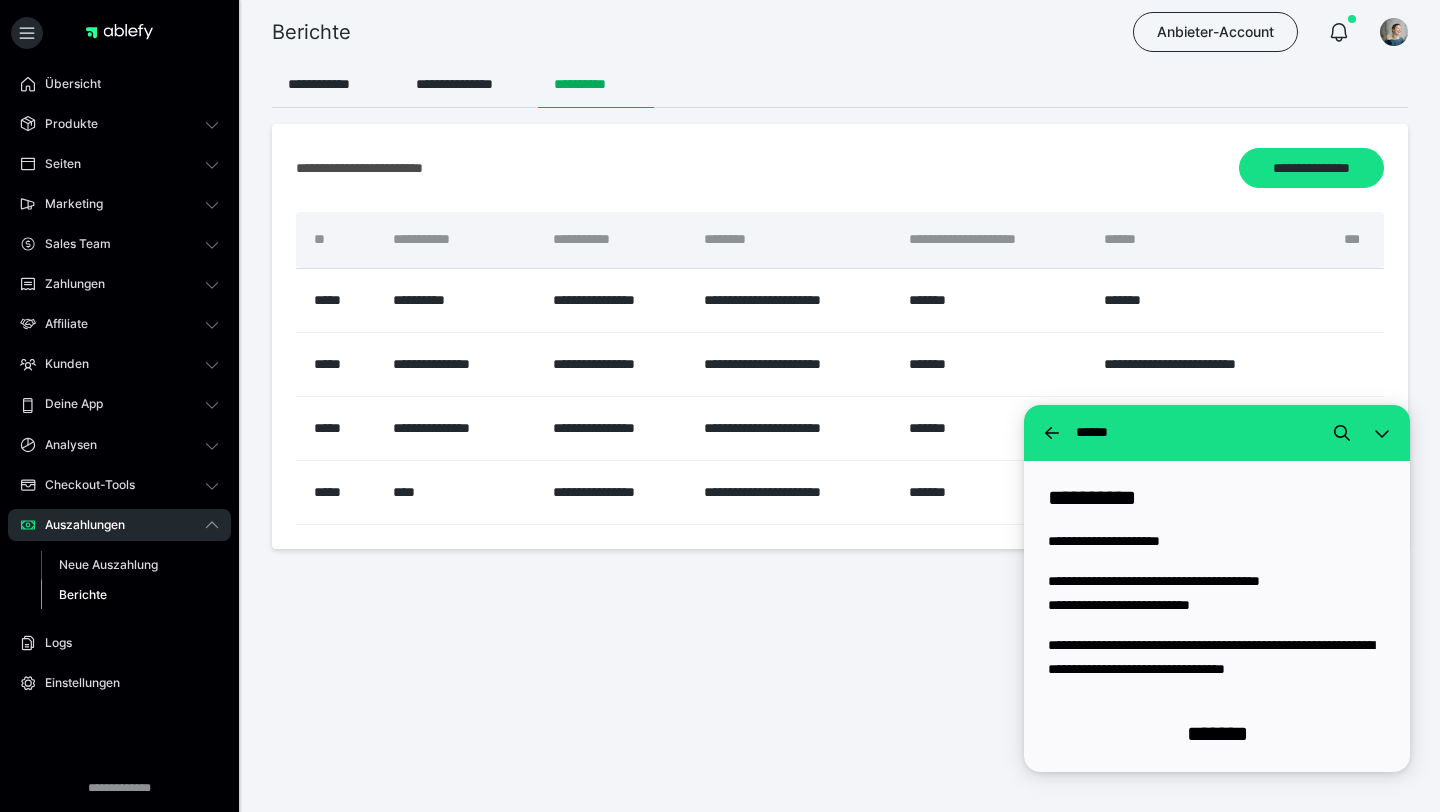 scroll, scrollTop: 5, scrollLeft: 0, axis: vertical 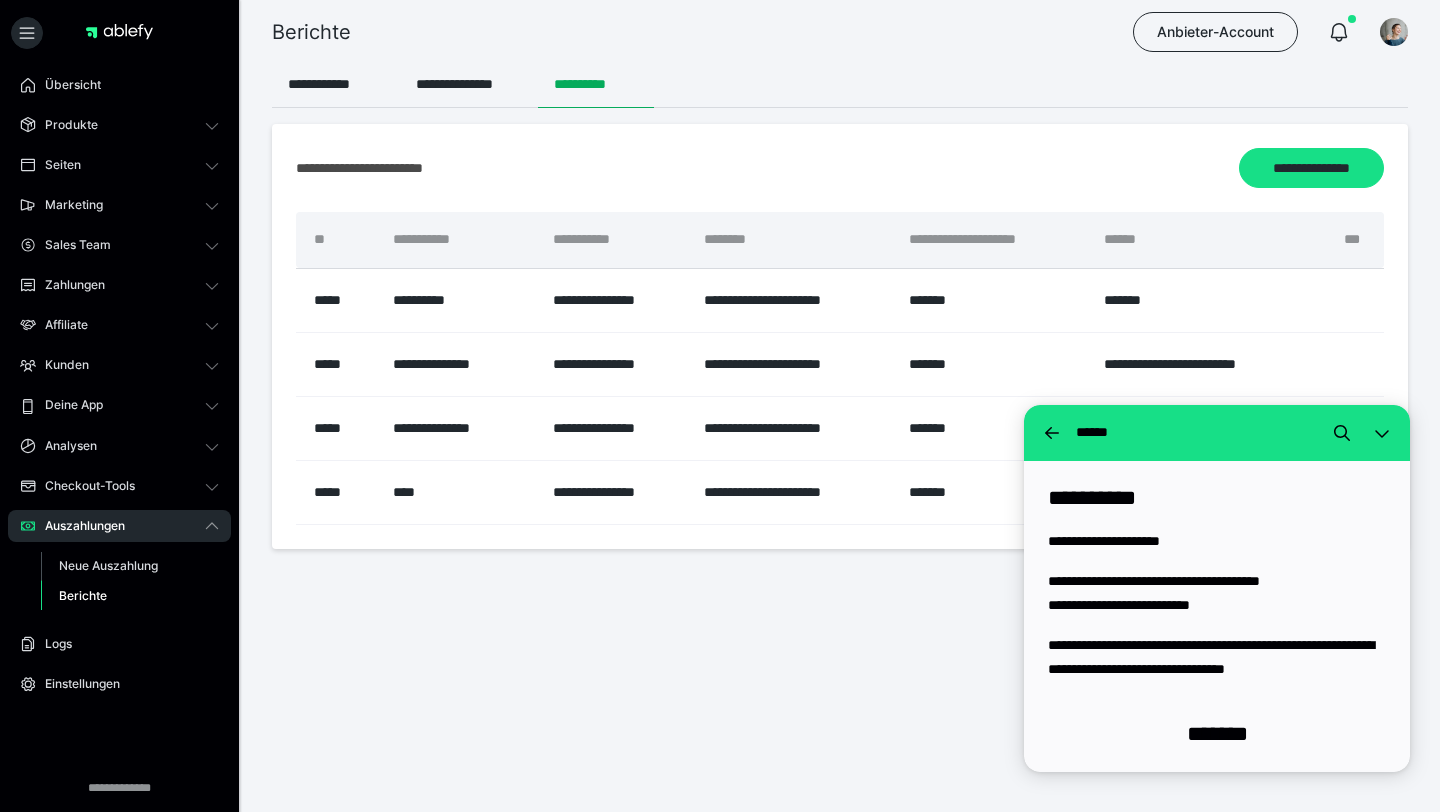 click on "Berichte" at bounding box center (130, 596) 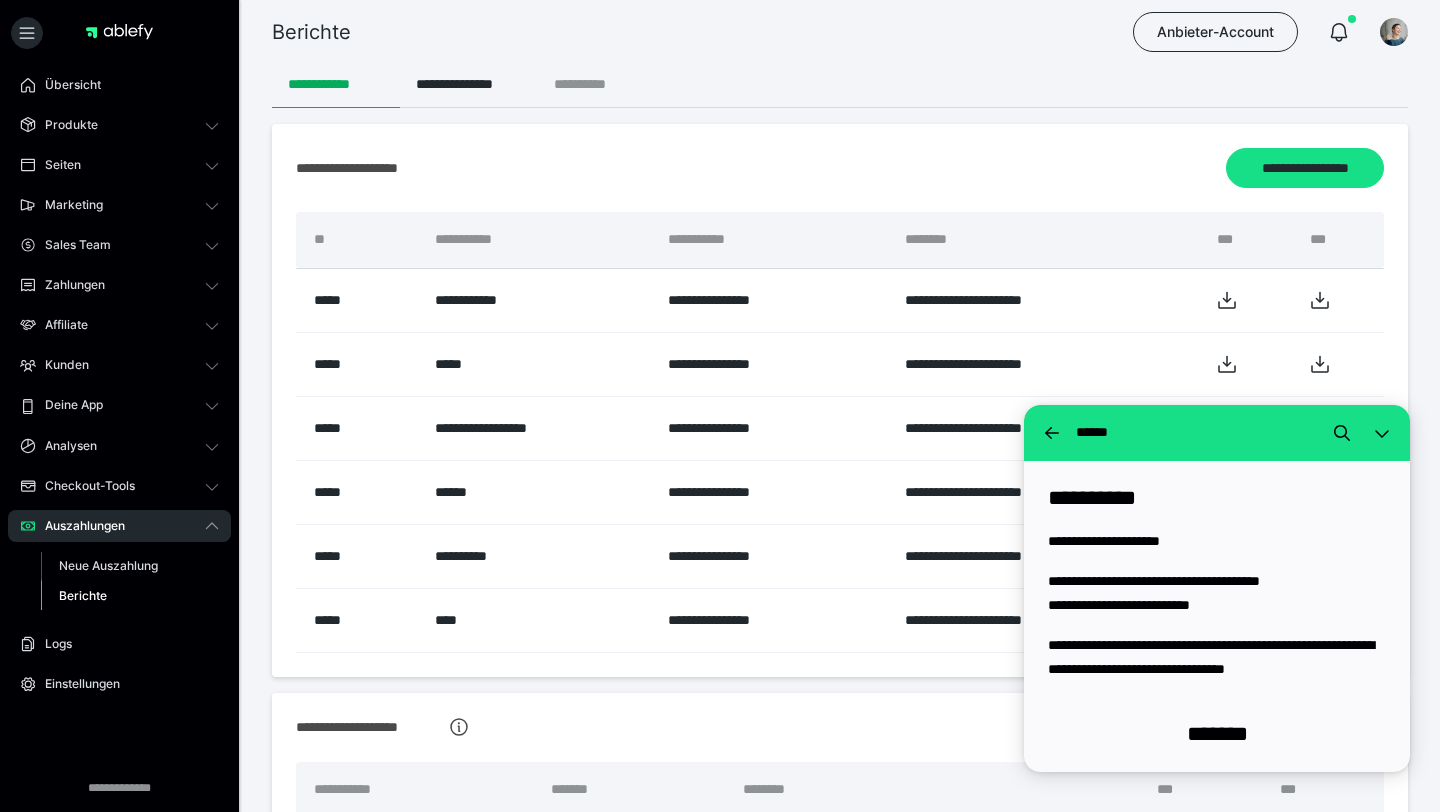 click on "**********" at bounding box center (596, 84) 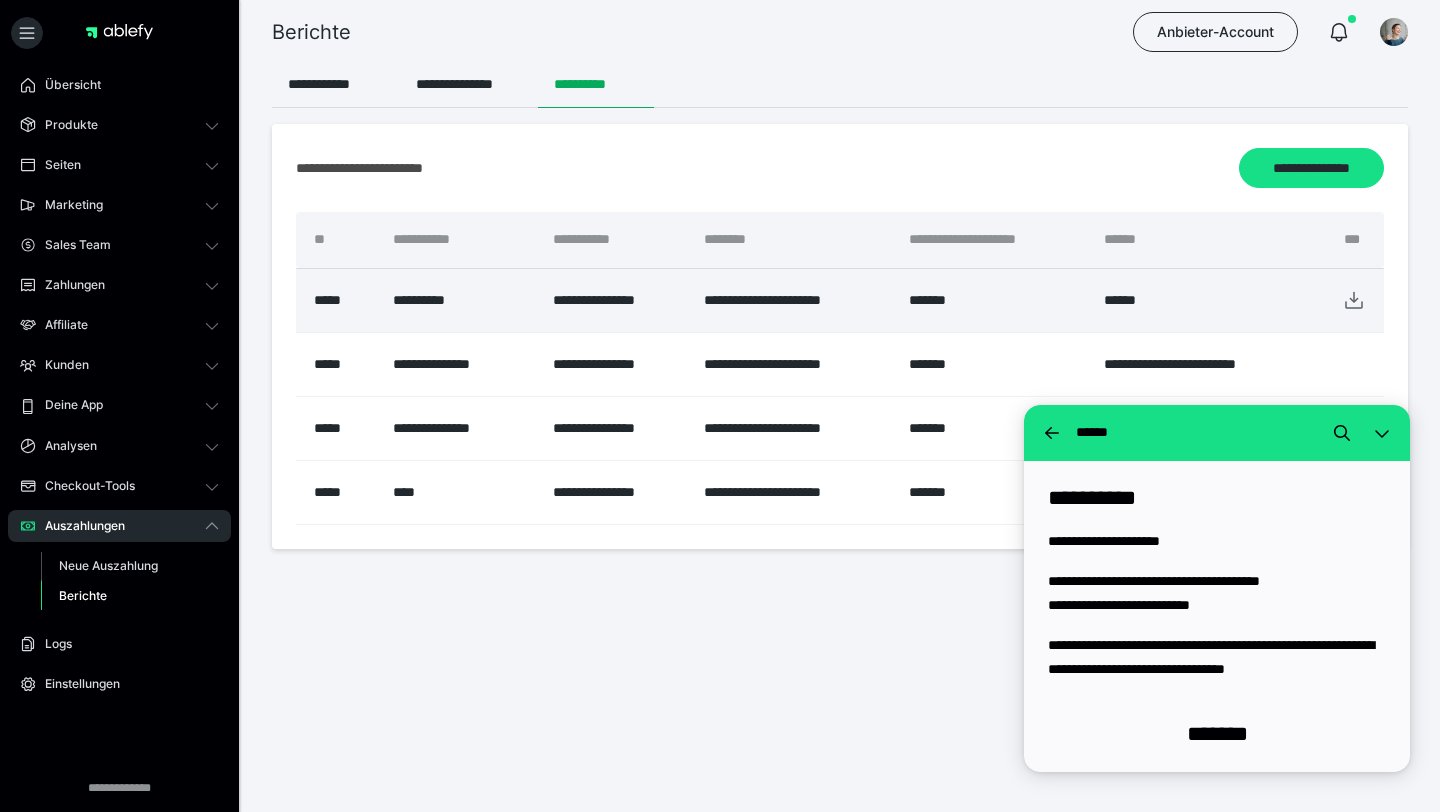 click 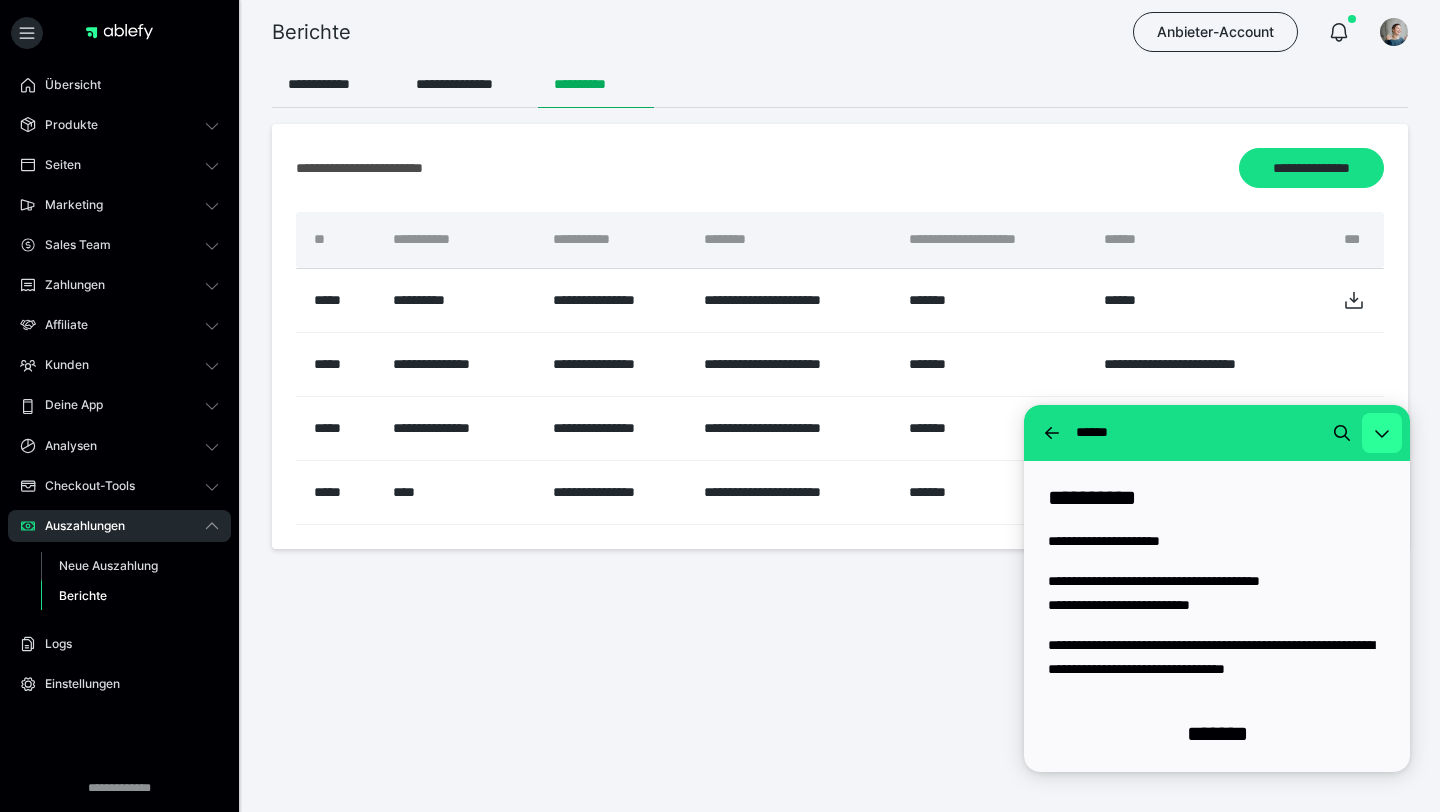 click at bounding box center [1382, 433] 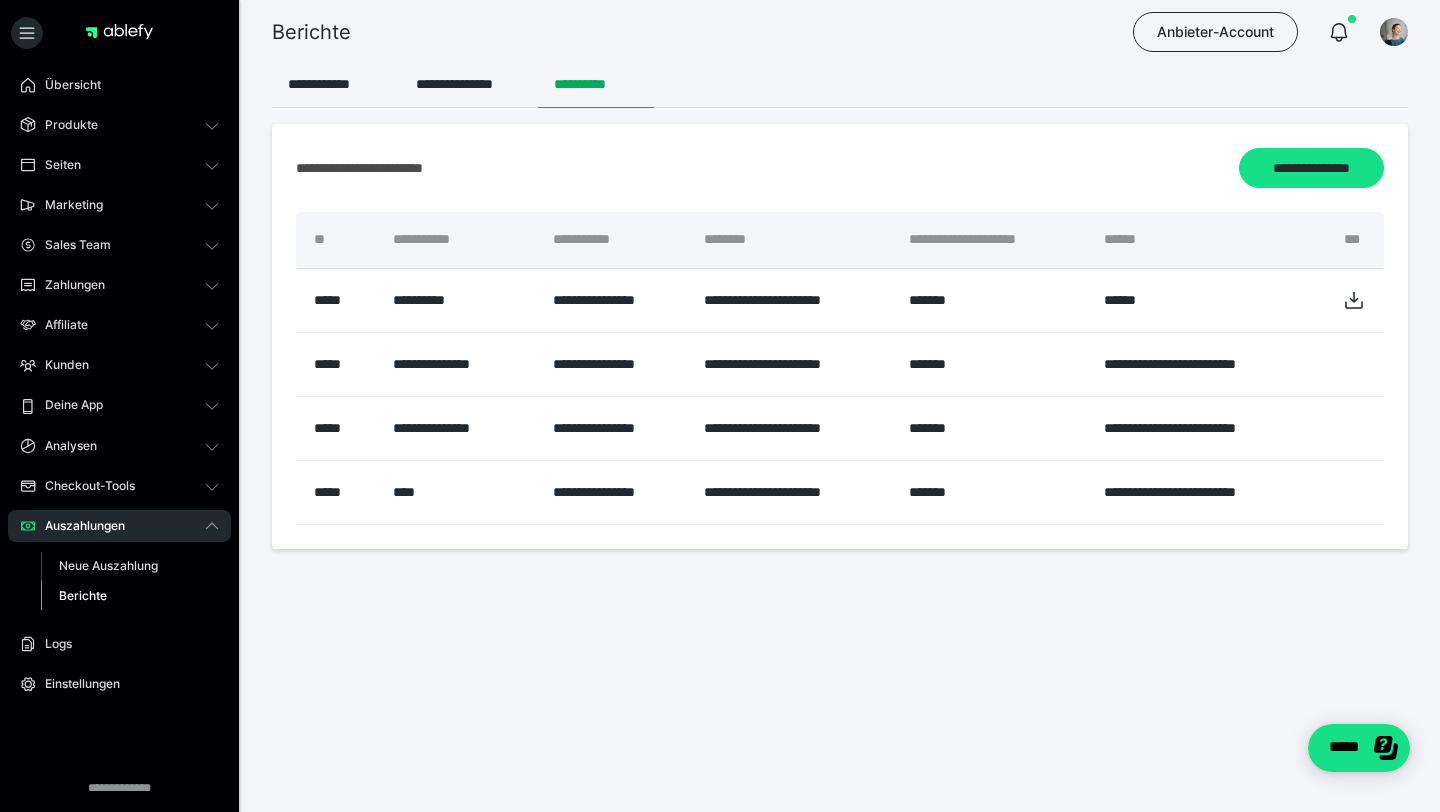 scroll, scrollTop: 0, scrollLeft: 0, axis: both 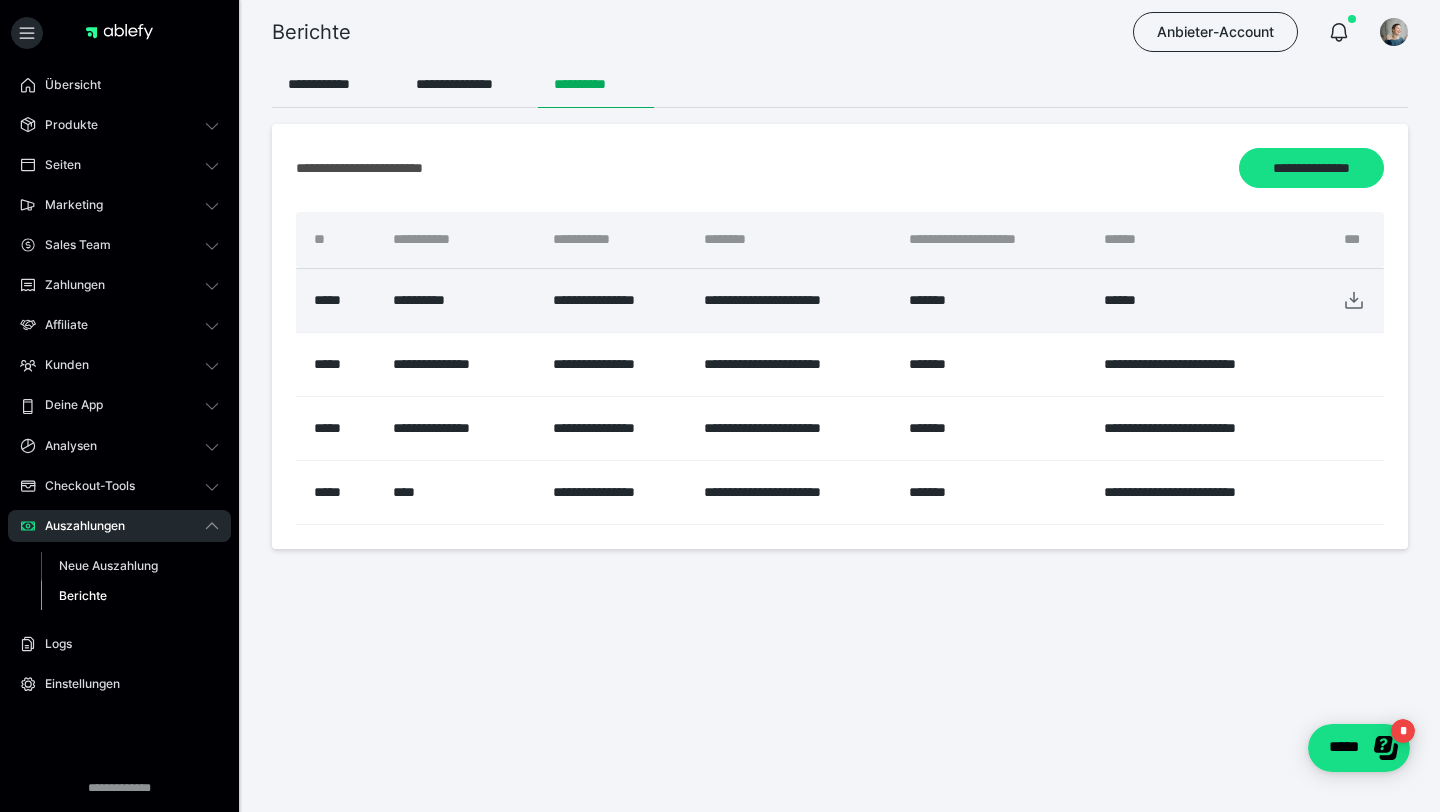 click 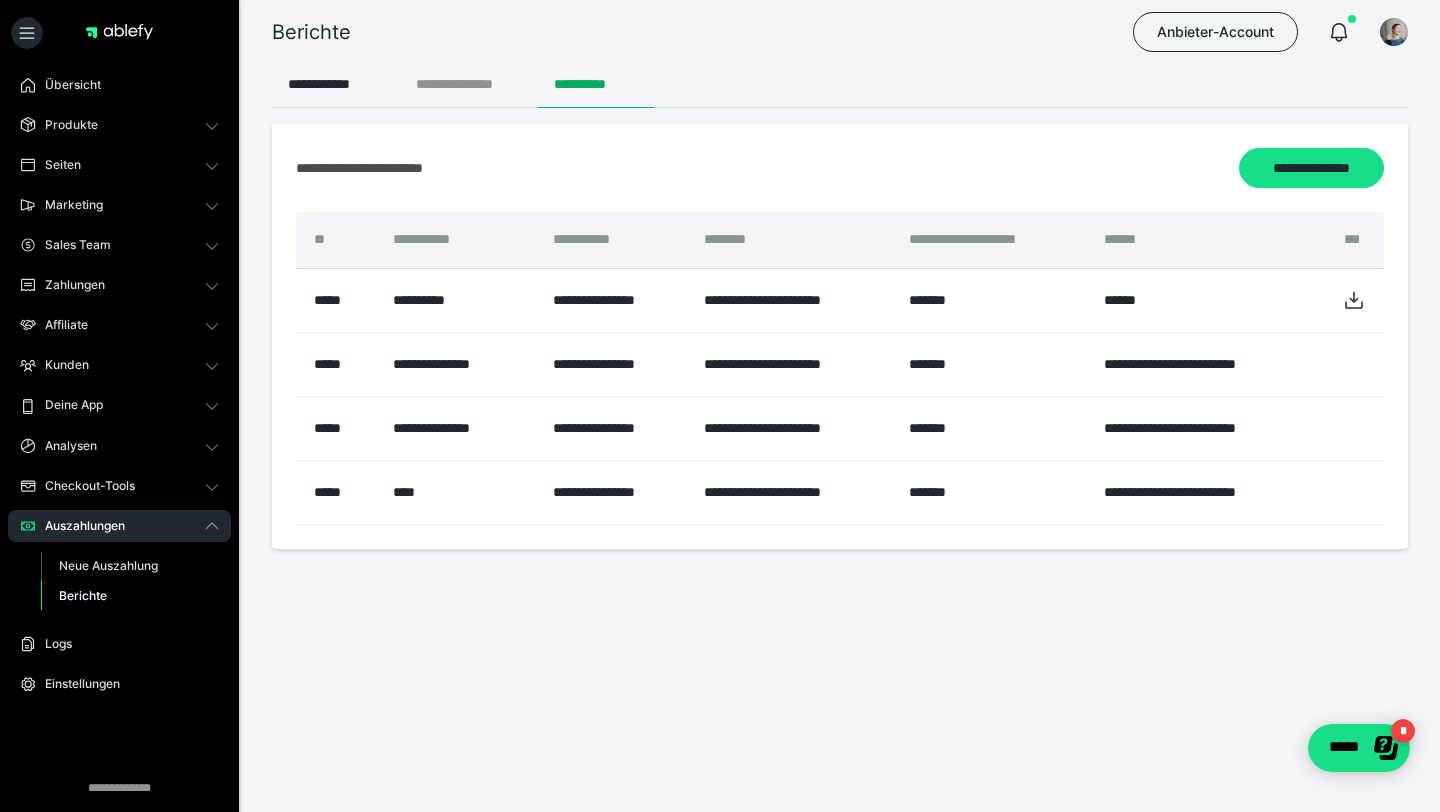 click on "**********" at bounding box center [469, 84] 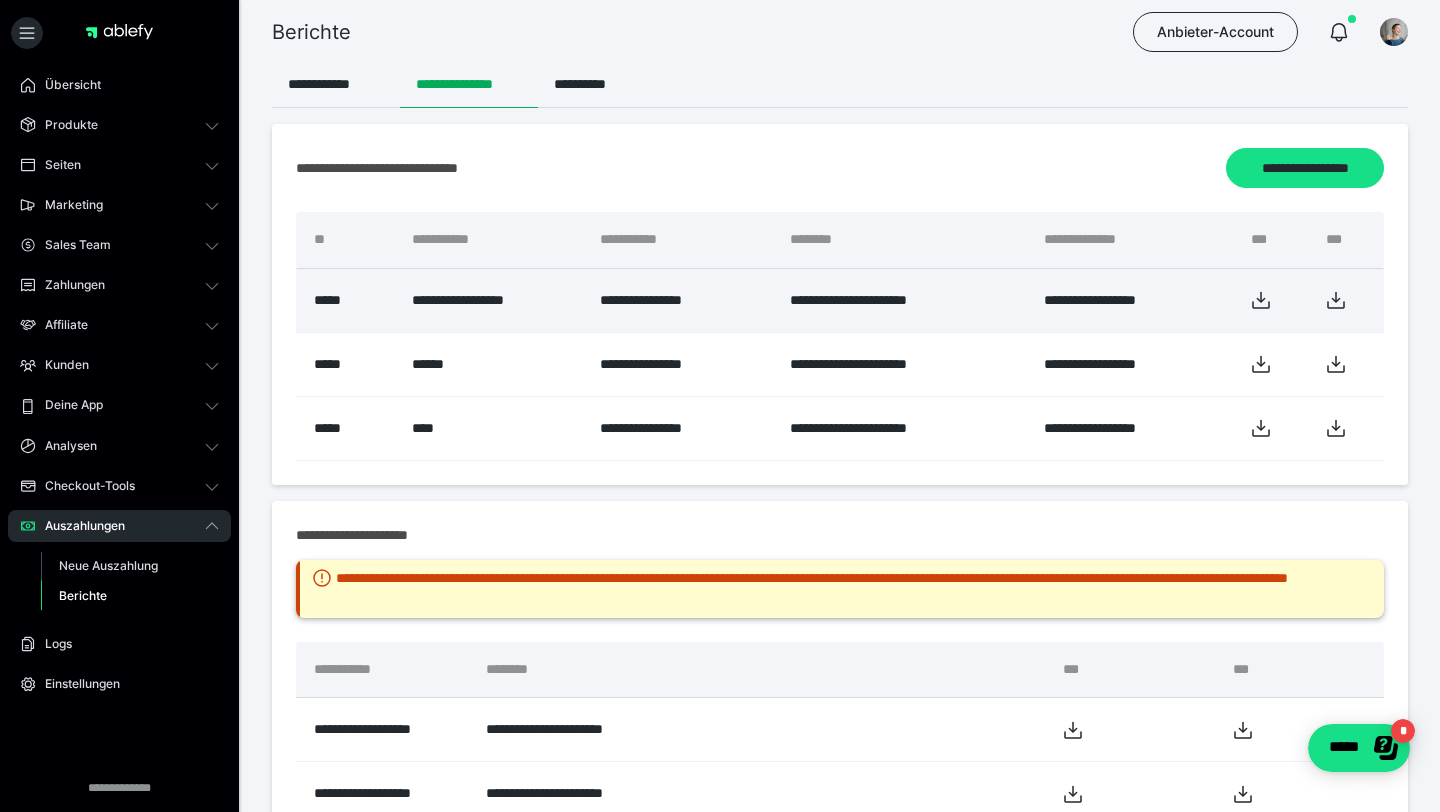 click 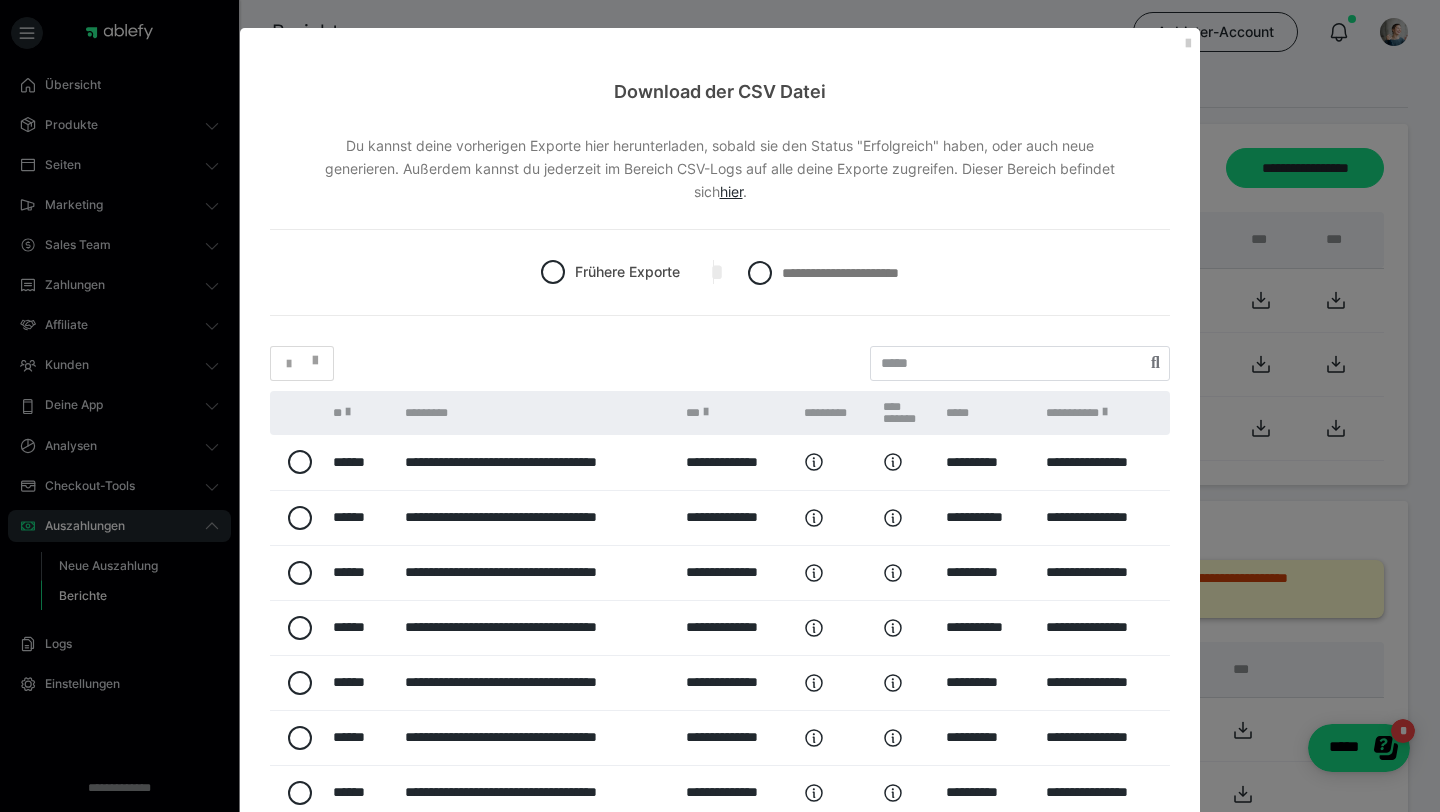 scroll, scrollTop: 180, scrollLeft: 0, axis: vertical 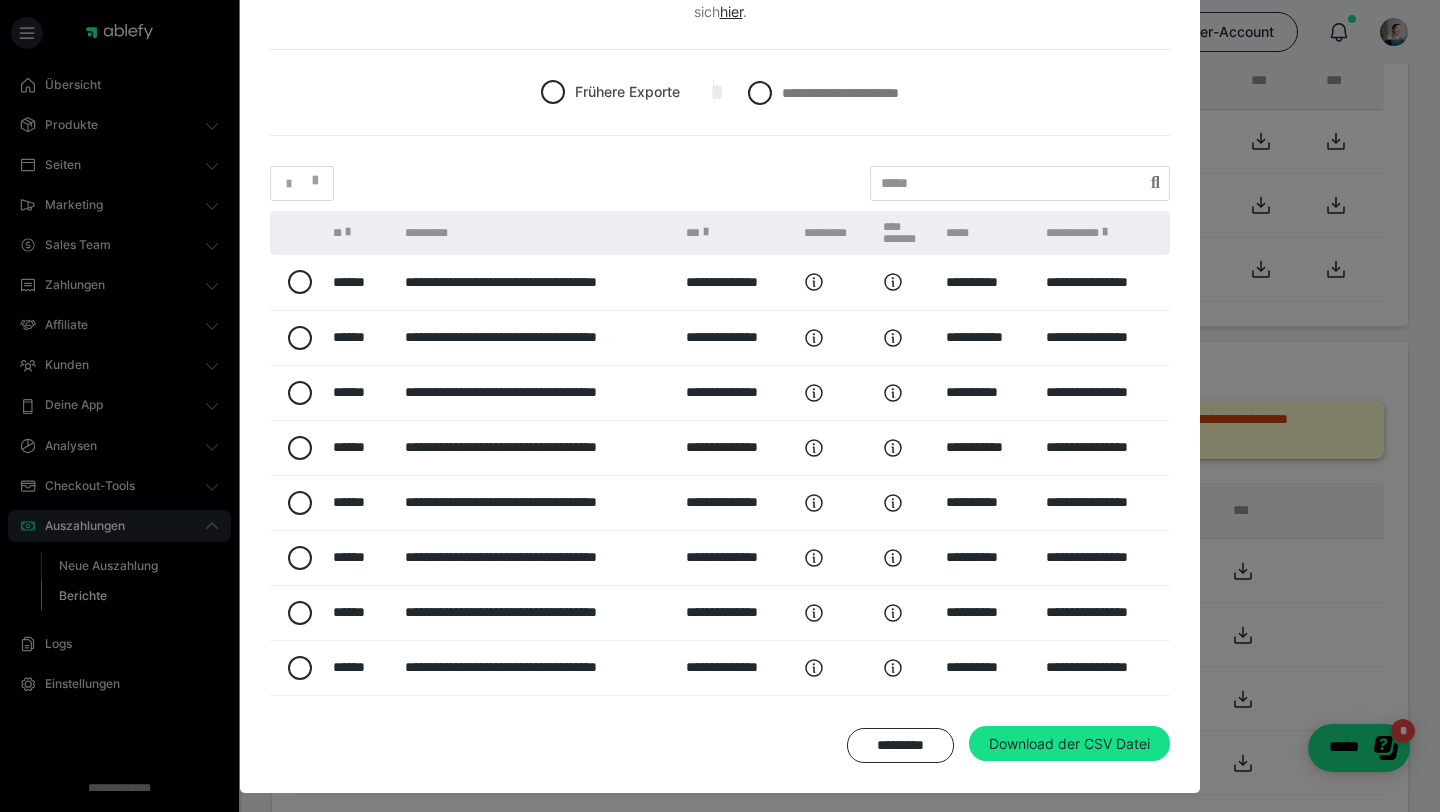 click on "**********" at bounding box center (720, 406) 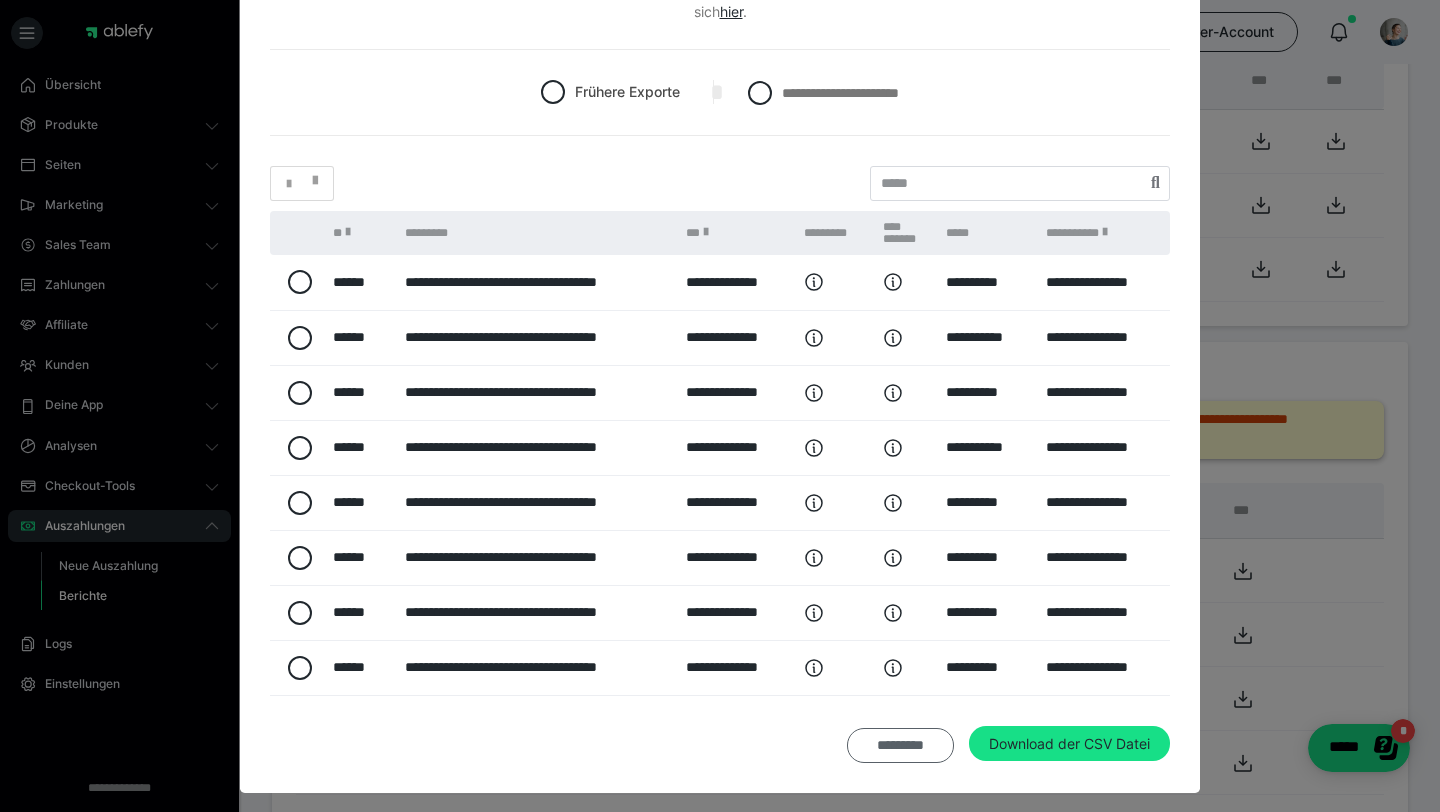 click on "*********" at bounding box center [900, 746] 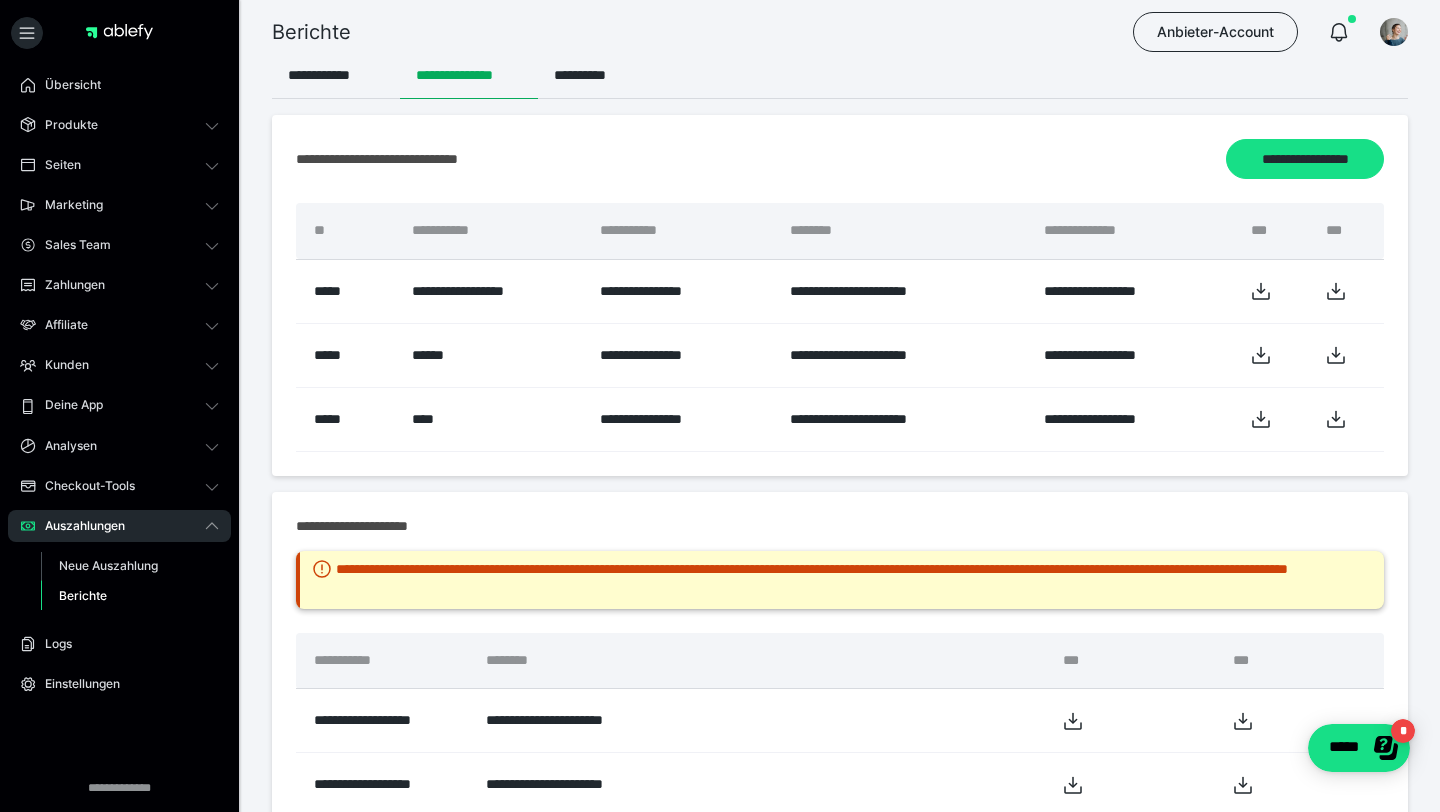 scroll, scrollTop: 0, scrollLeft: 0, axis: both 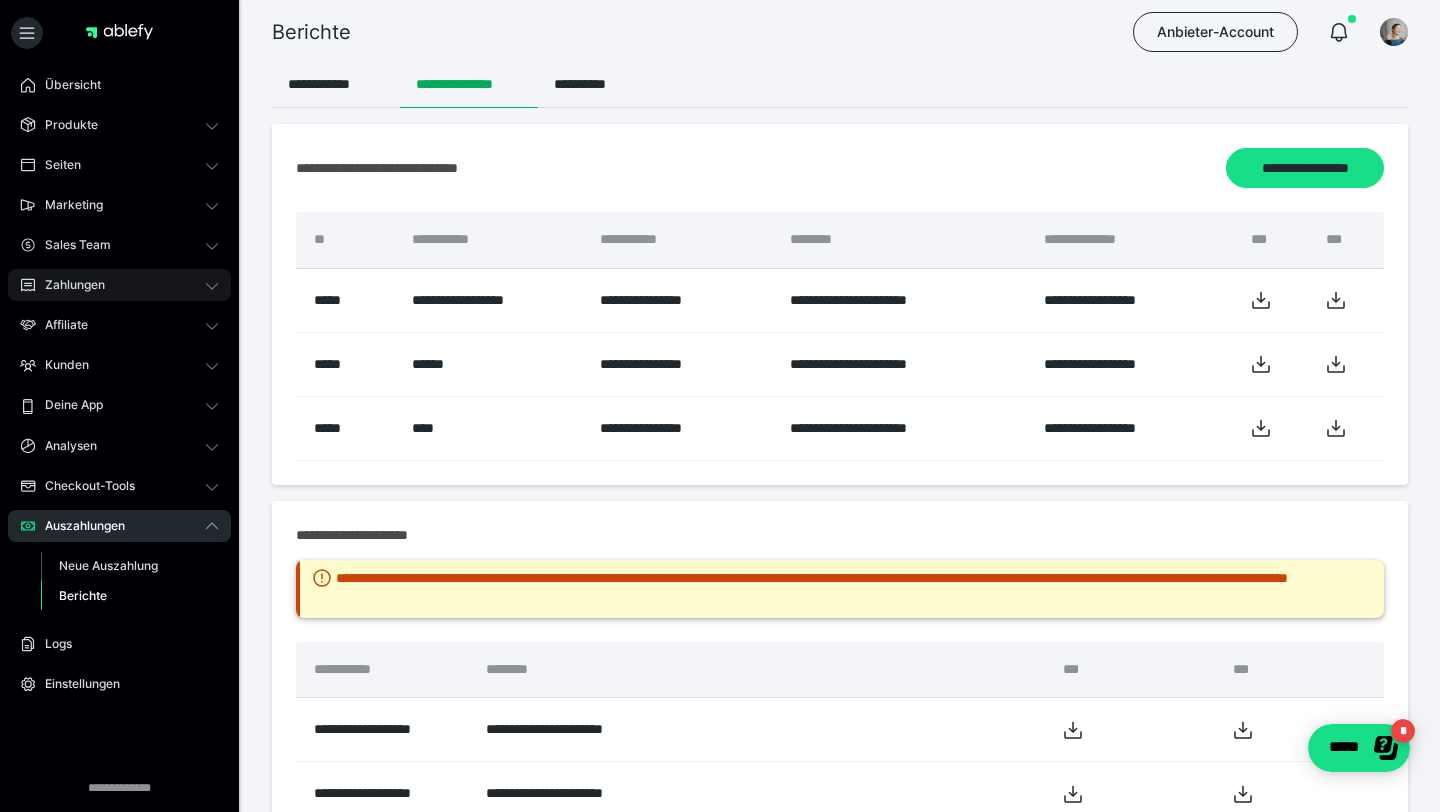 click on "Zahlungen" at bounding box center (68, 285) 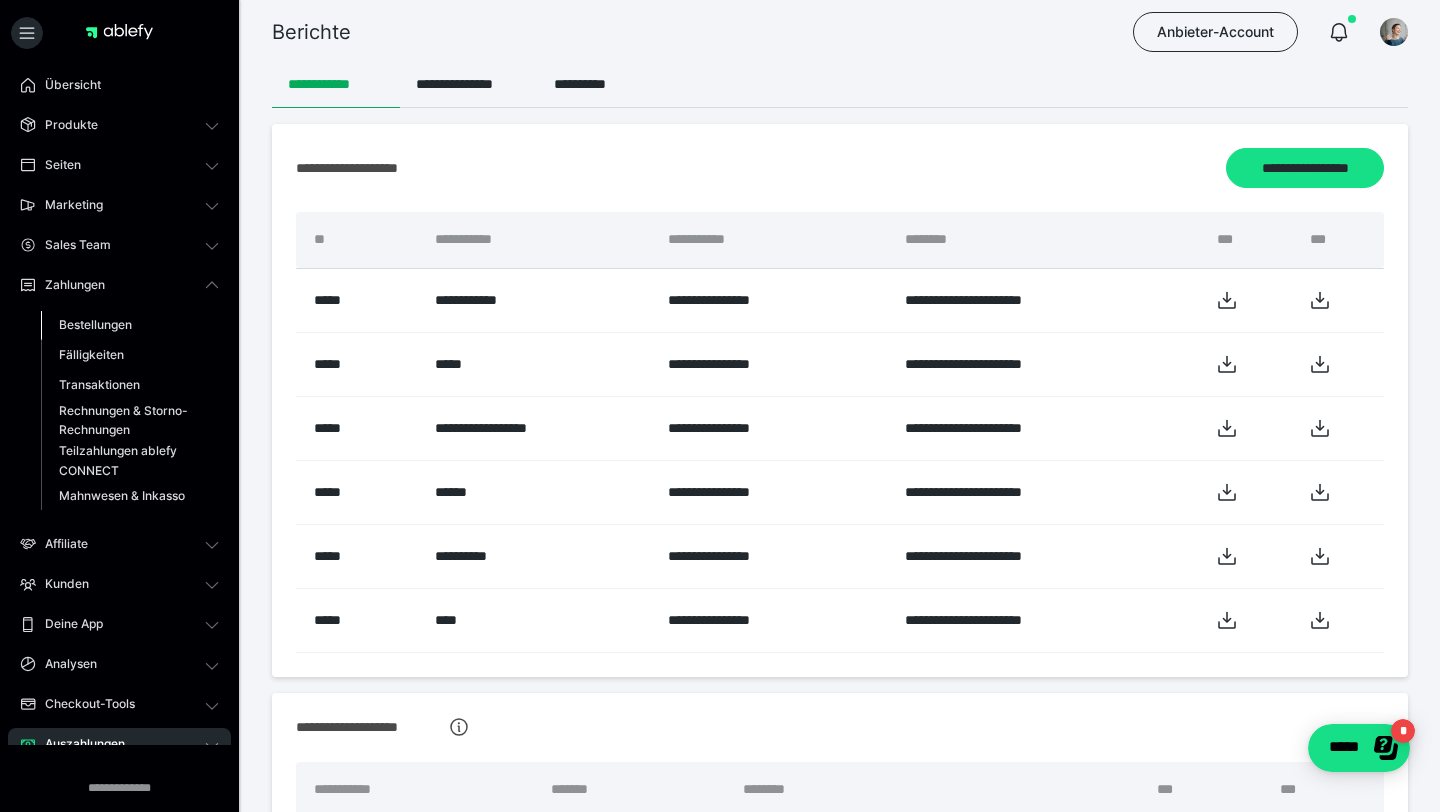 click on "Bestellungen" at bounding box center (95, 324) 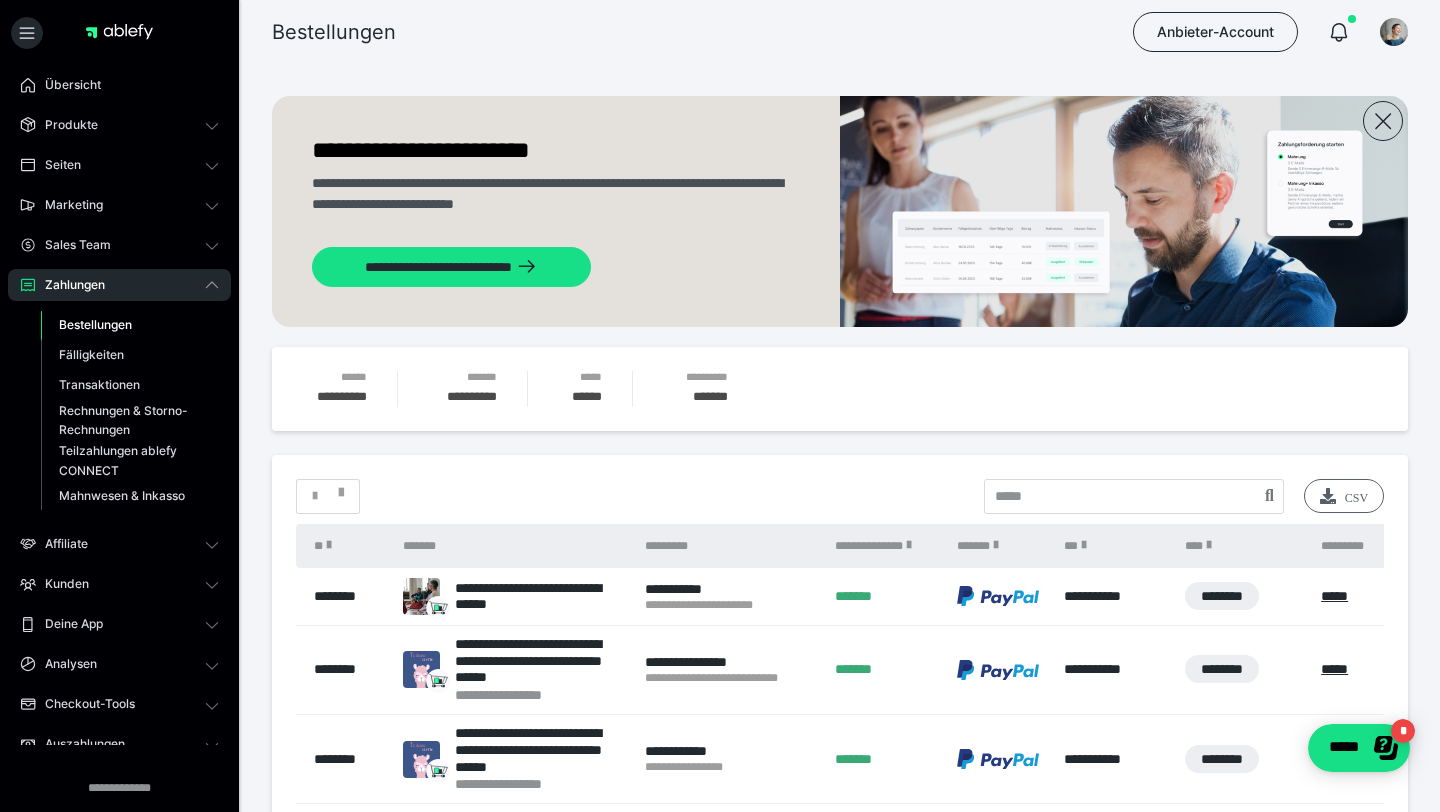 click on "CSV" at bounding box center [1344, 496] 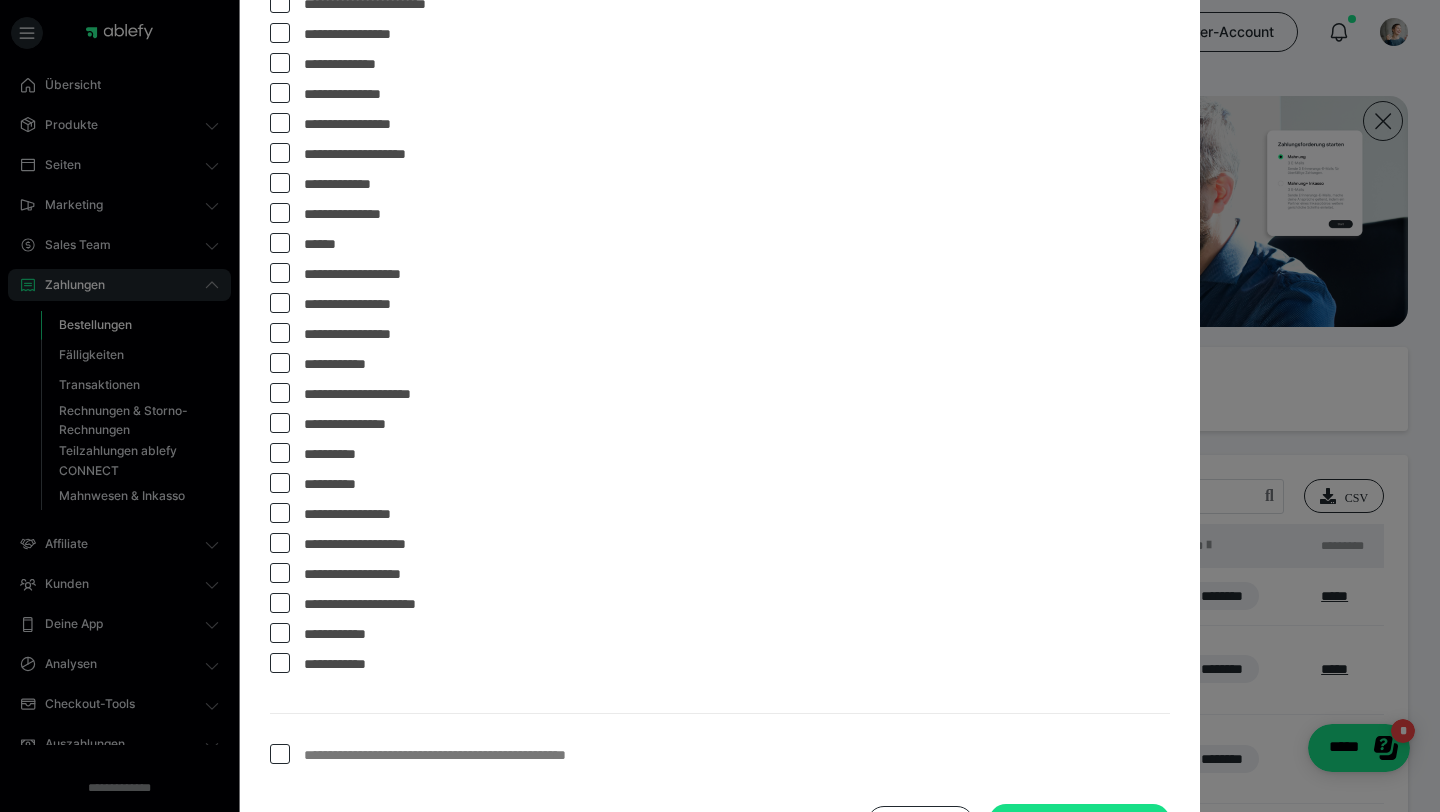 scroll, scrollTop: 1662, scrollLeft: 0, axis: vertical 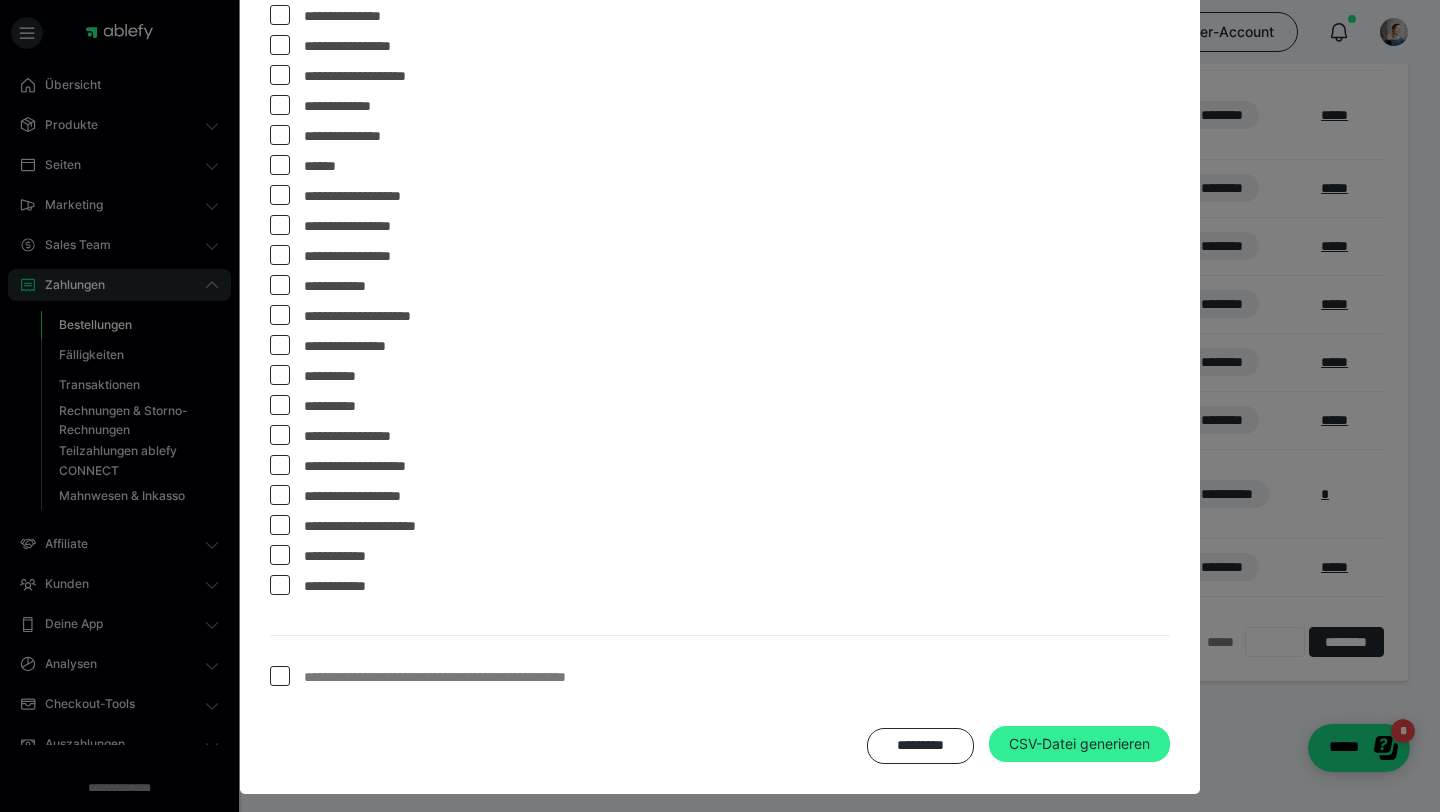 click on "CSV-Datei generieren" at bounding box center [1079, 744] 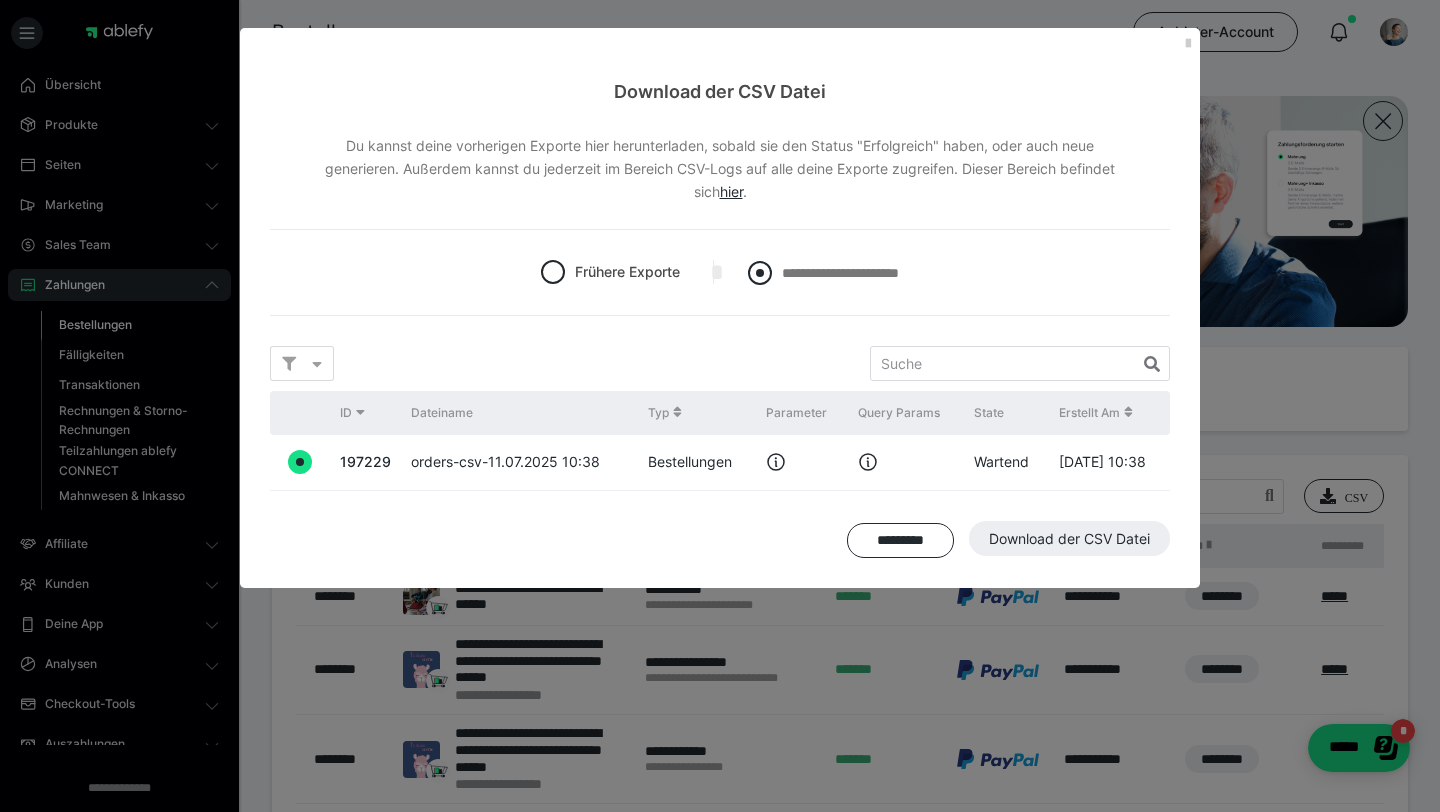 click at bounding box center (760, 273) 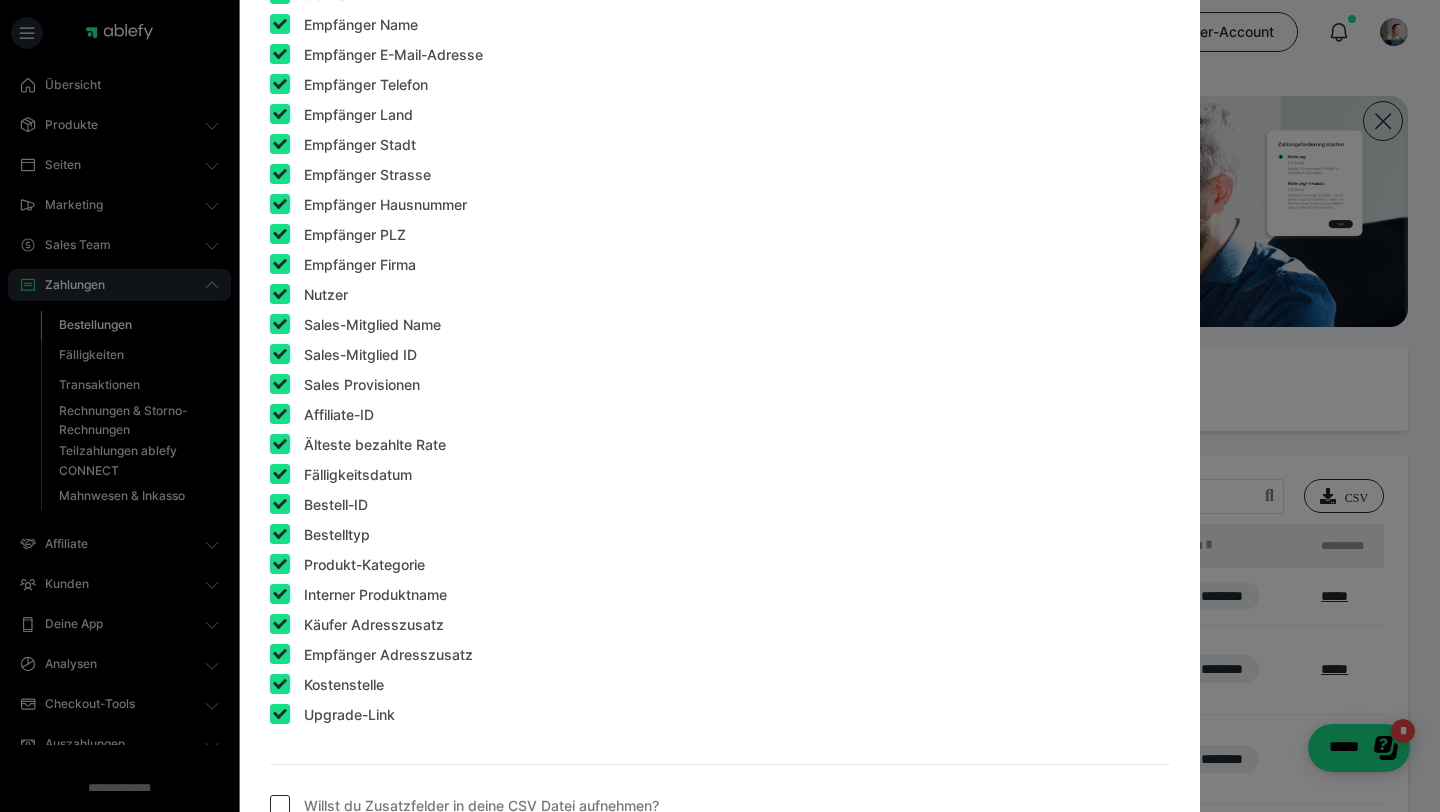 scroll, scrollTop: 1662, scrollLeft: 0, axis: vertical 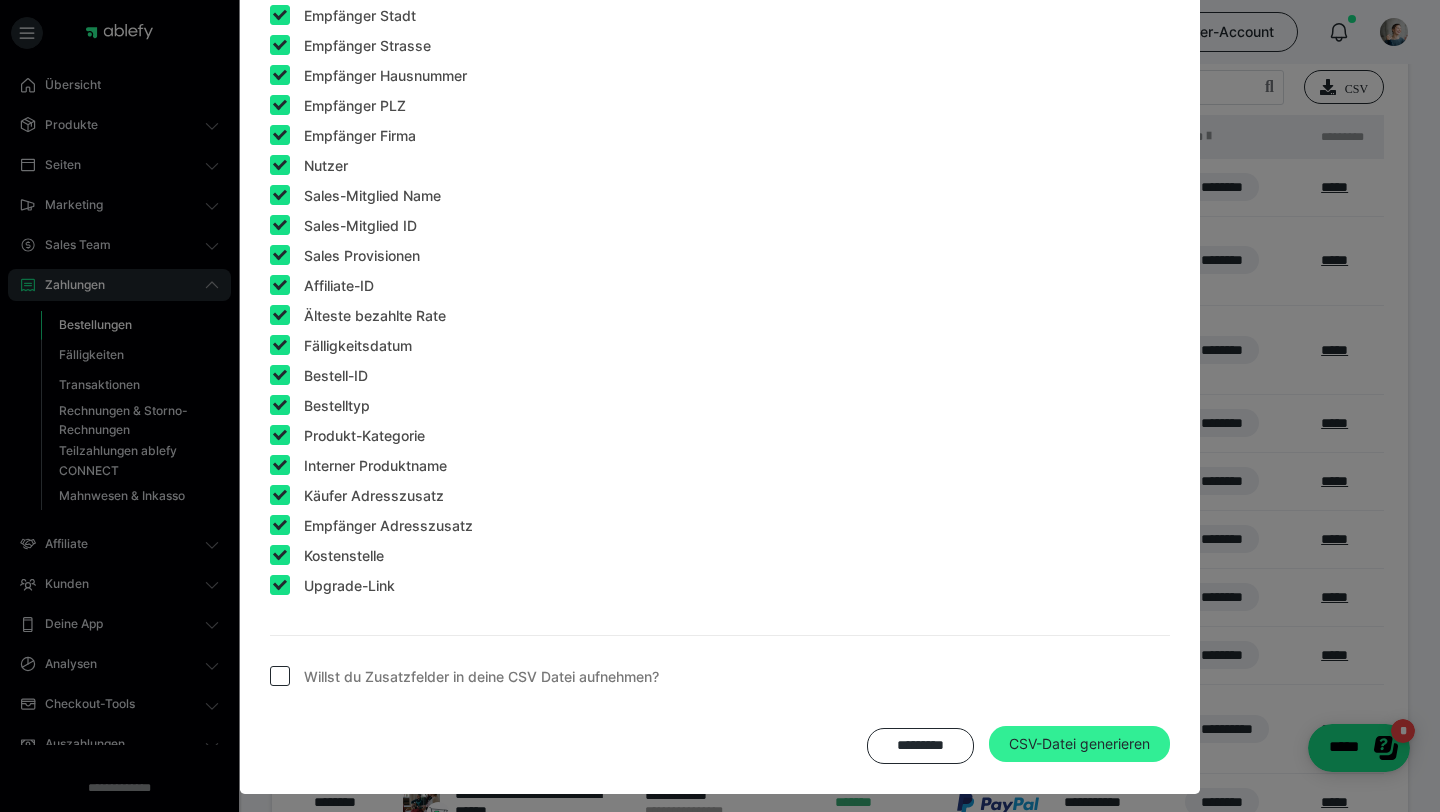click on "CSV-Datei generieren" at bounding box center [1079, 744] 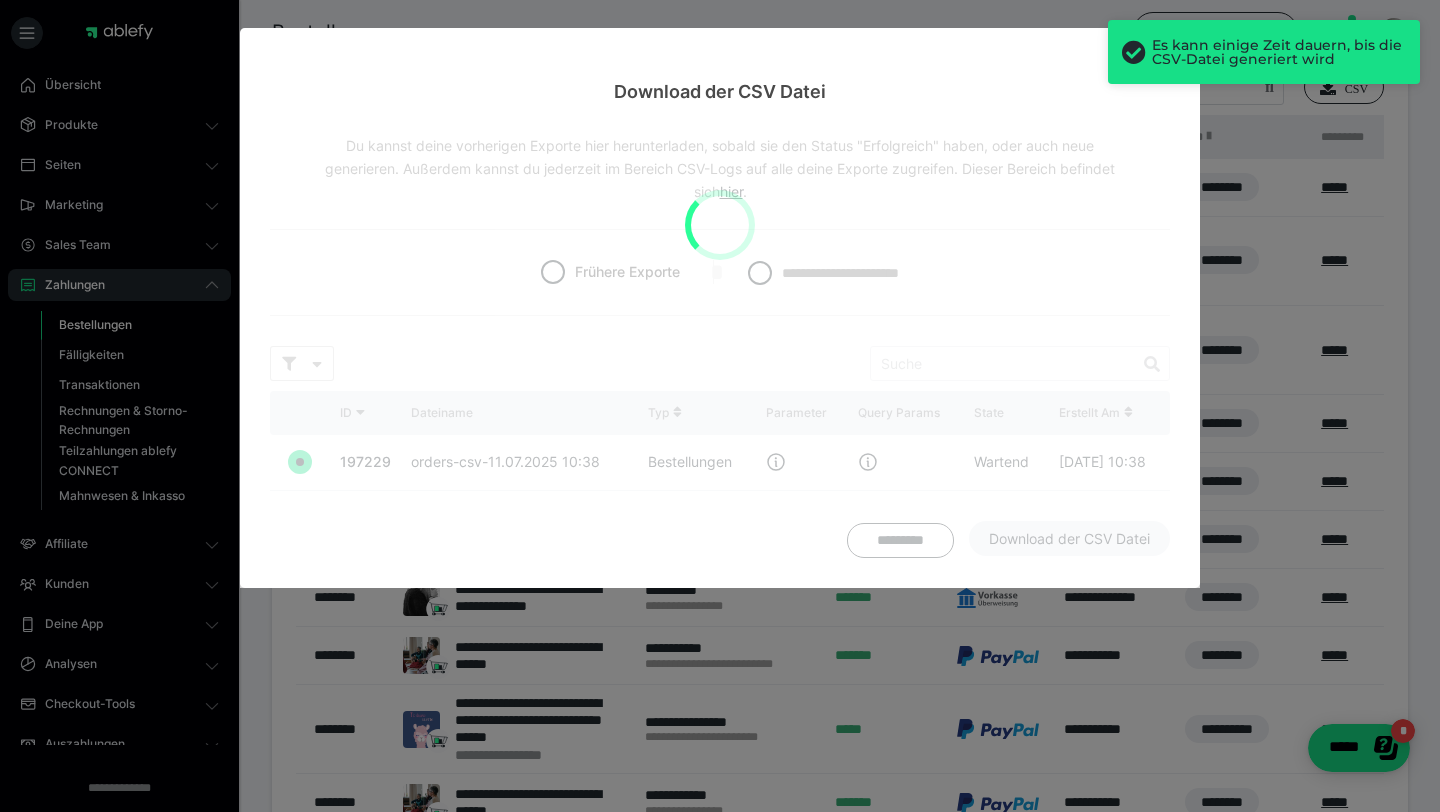 radio on "false" 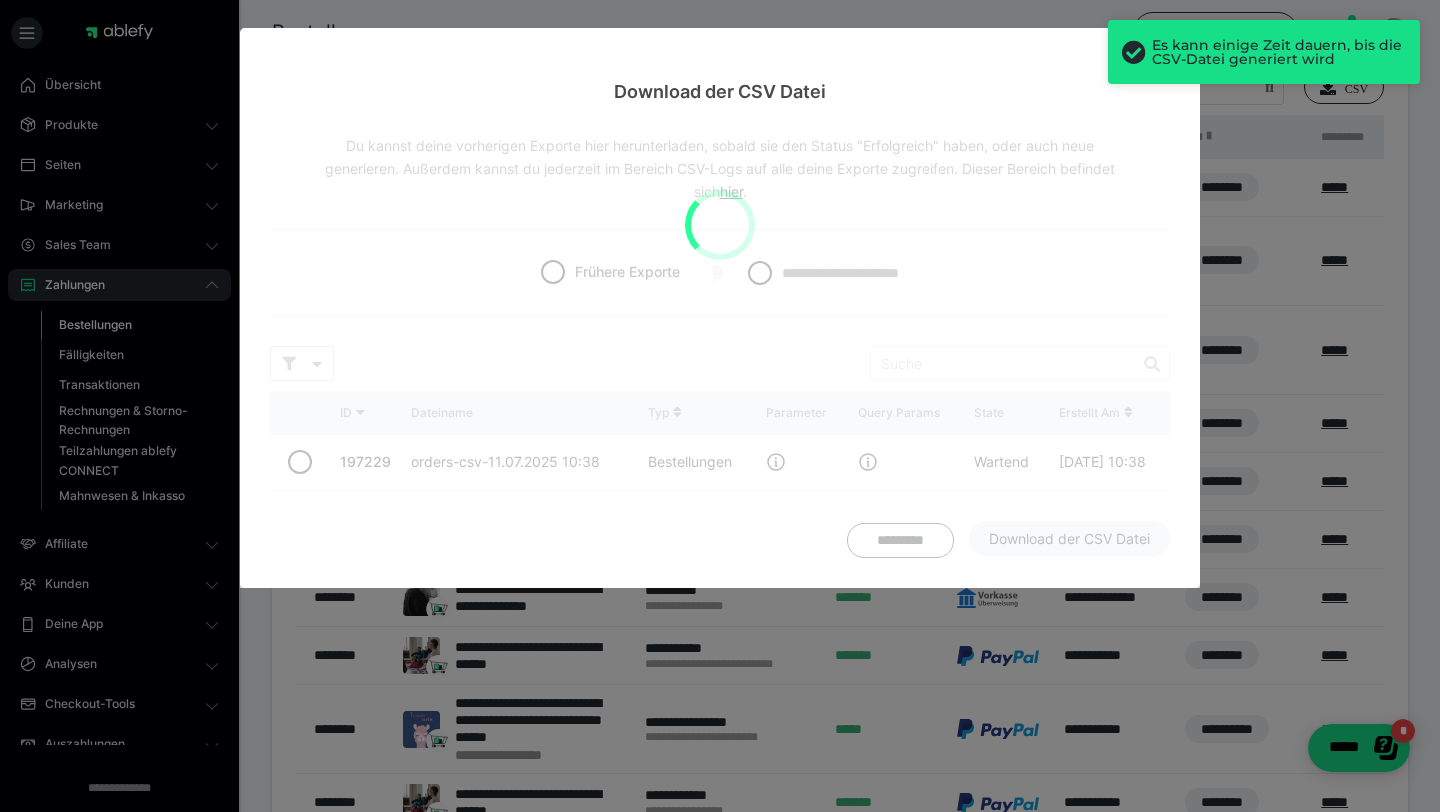 scroll, scrollTop: 0, scrollLeft: 0, axis: both 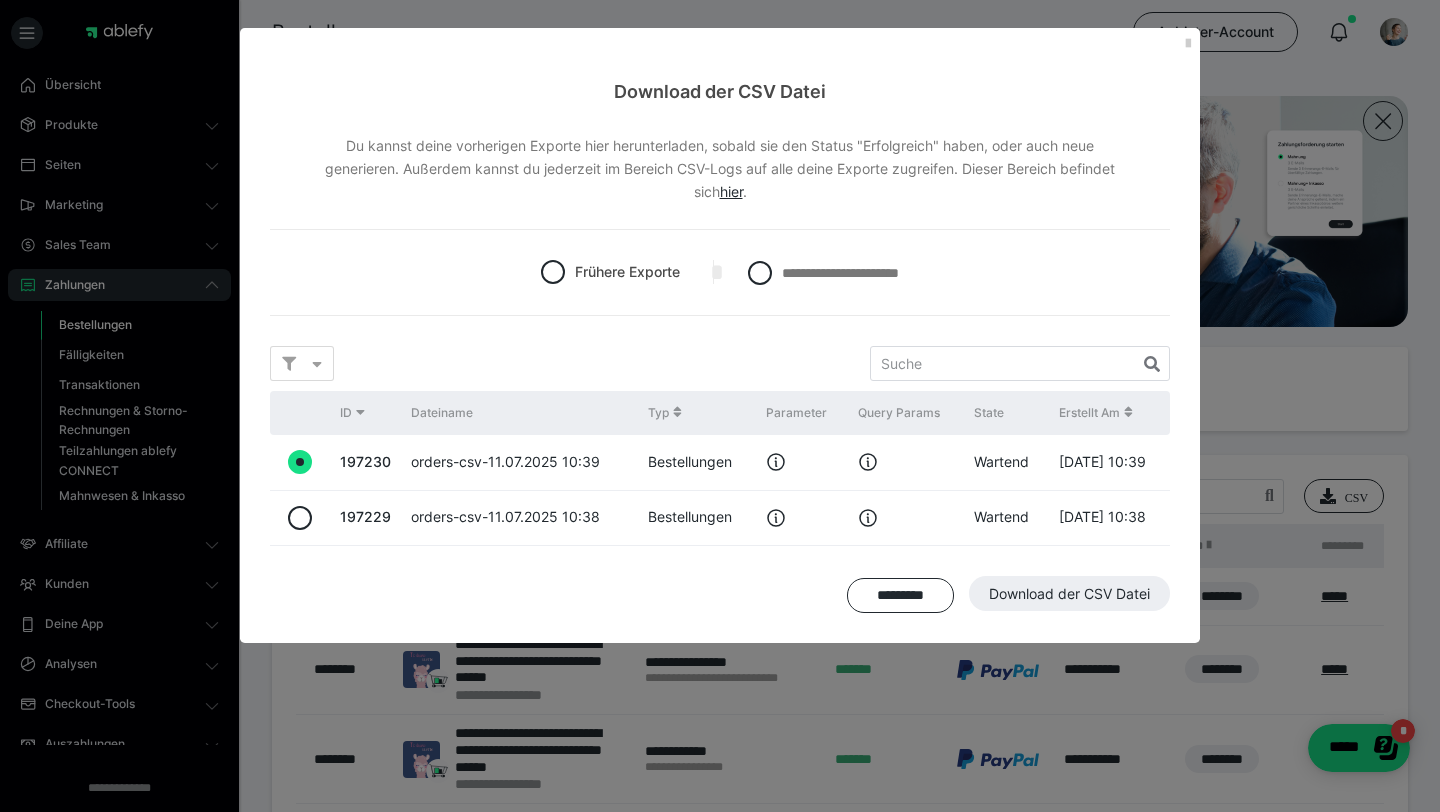 click on "********* Download der CSV Datei" at bounding box center [720, 595] 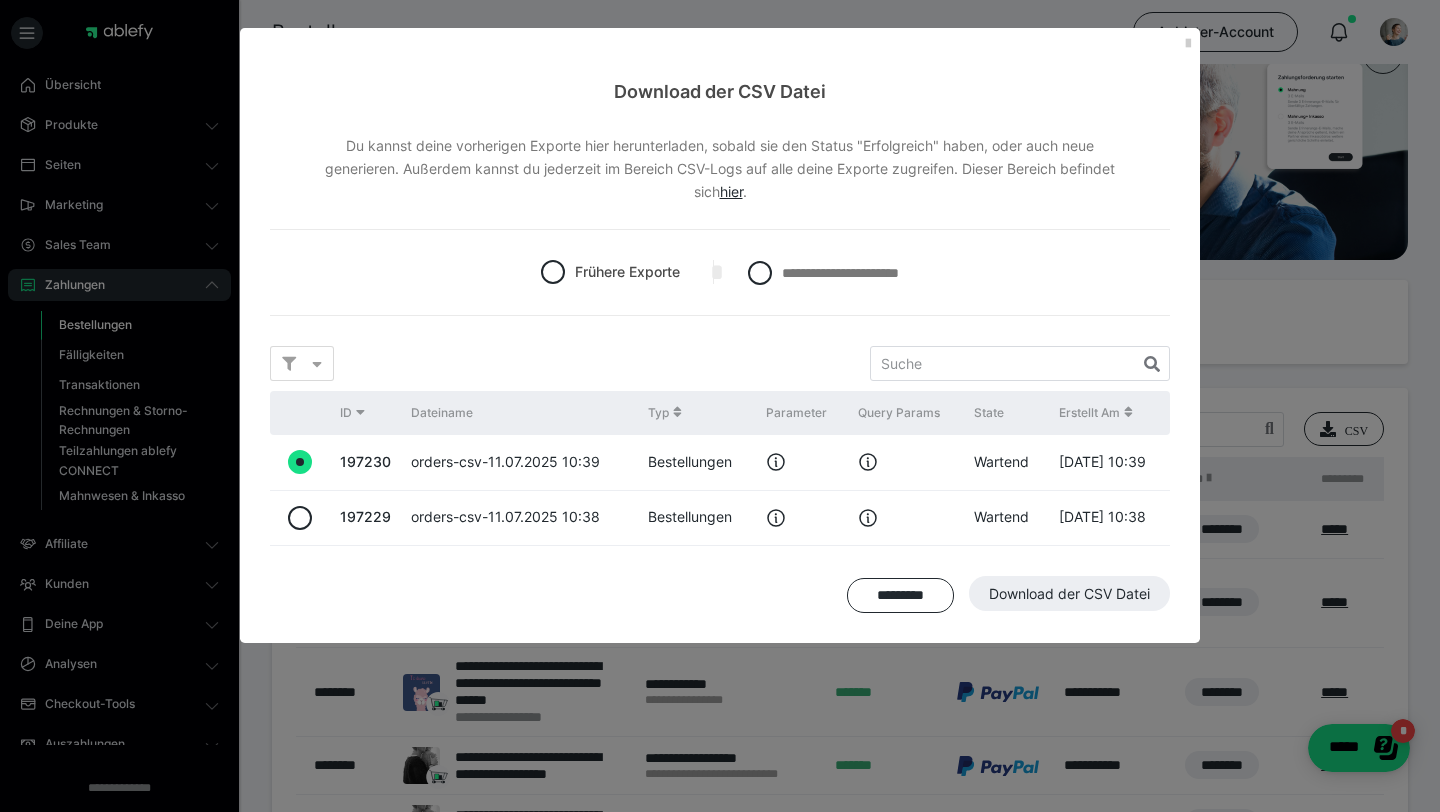 scroll, scrollTop: 72, scrollLeft: 0, axis: vertical 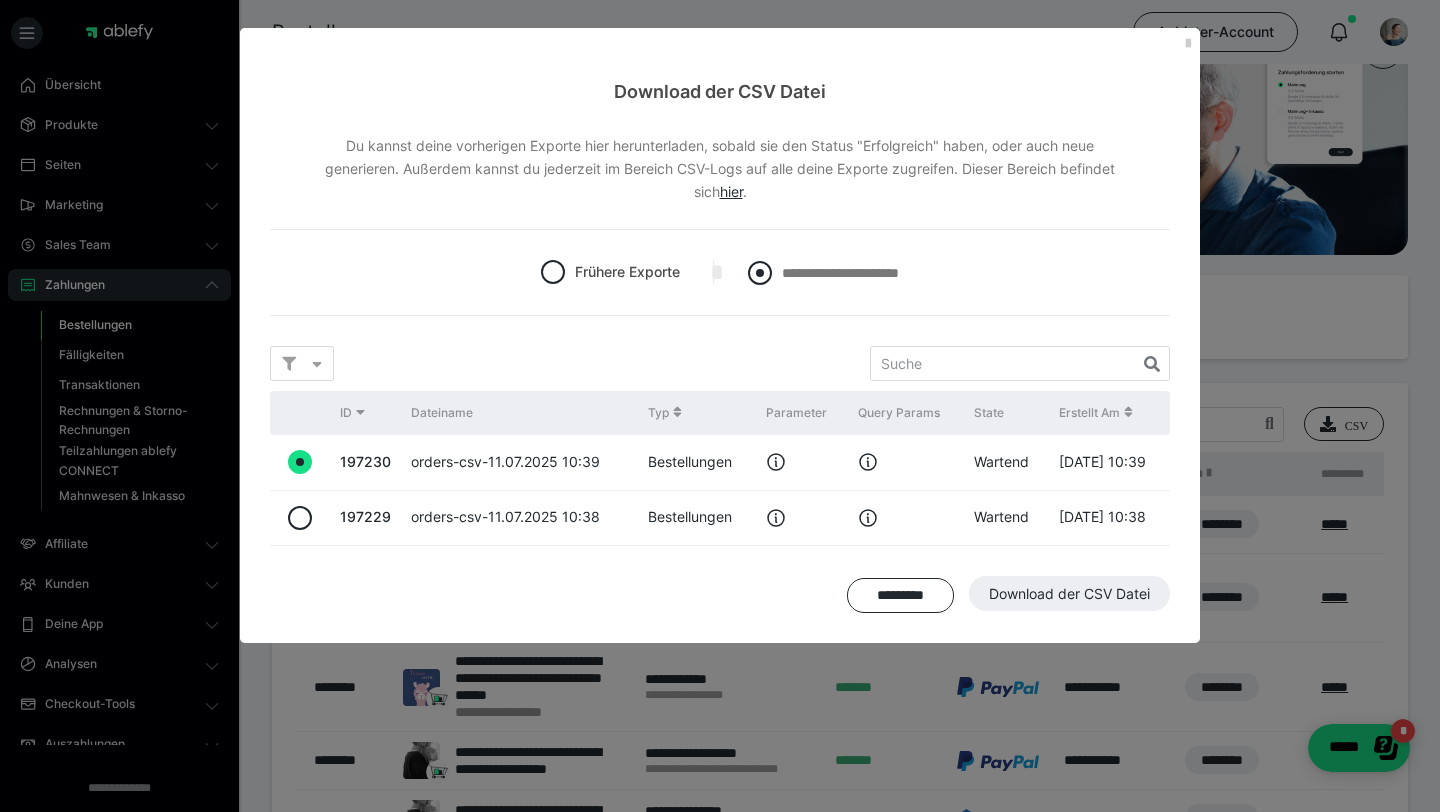 click at bounding box center [760, 273] 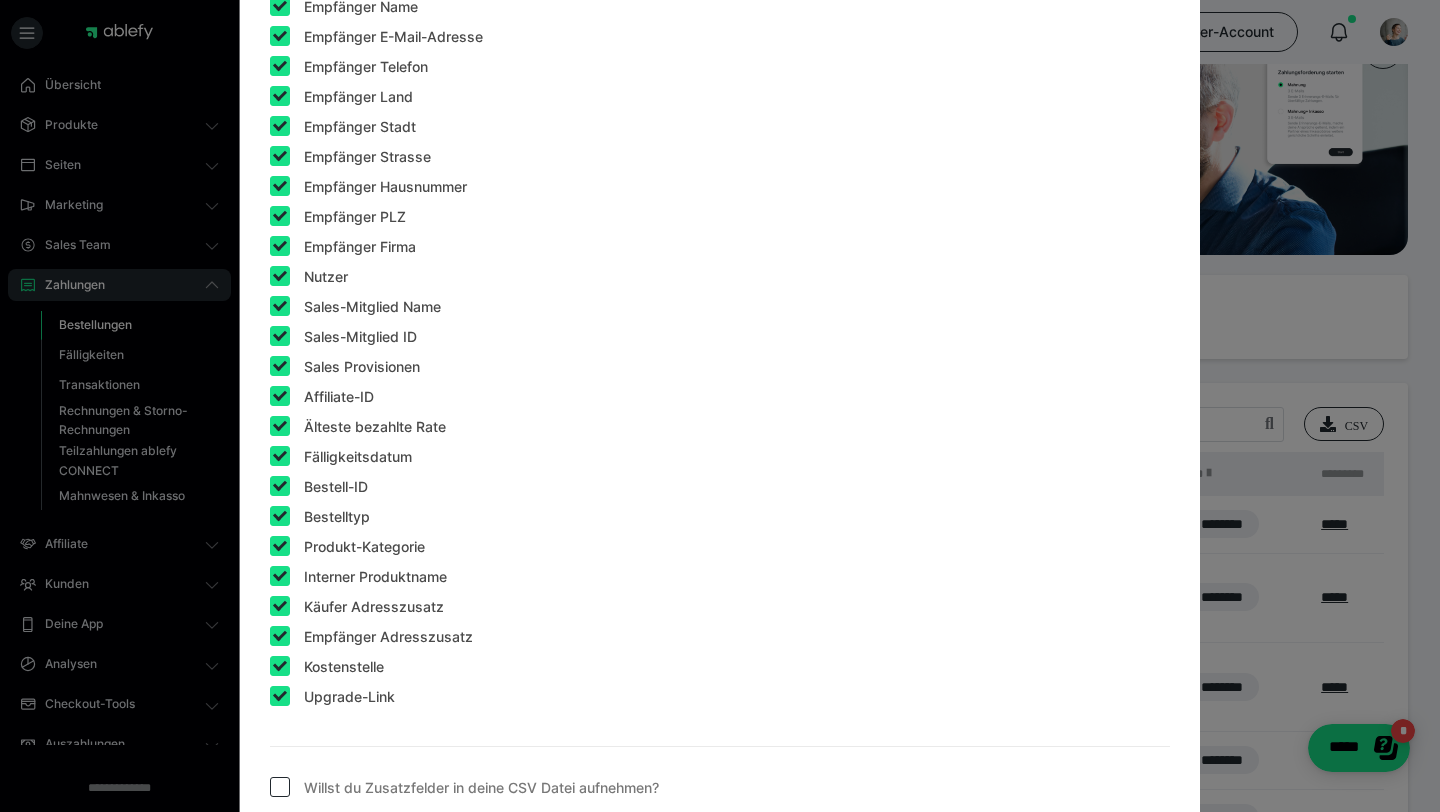 scroll, scrollTop: 1662, scrollLeft: 0, axis: vertical 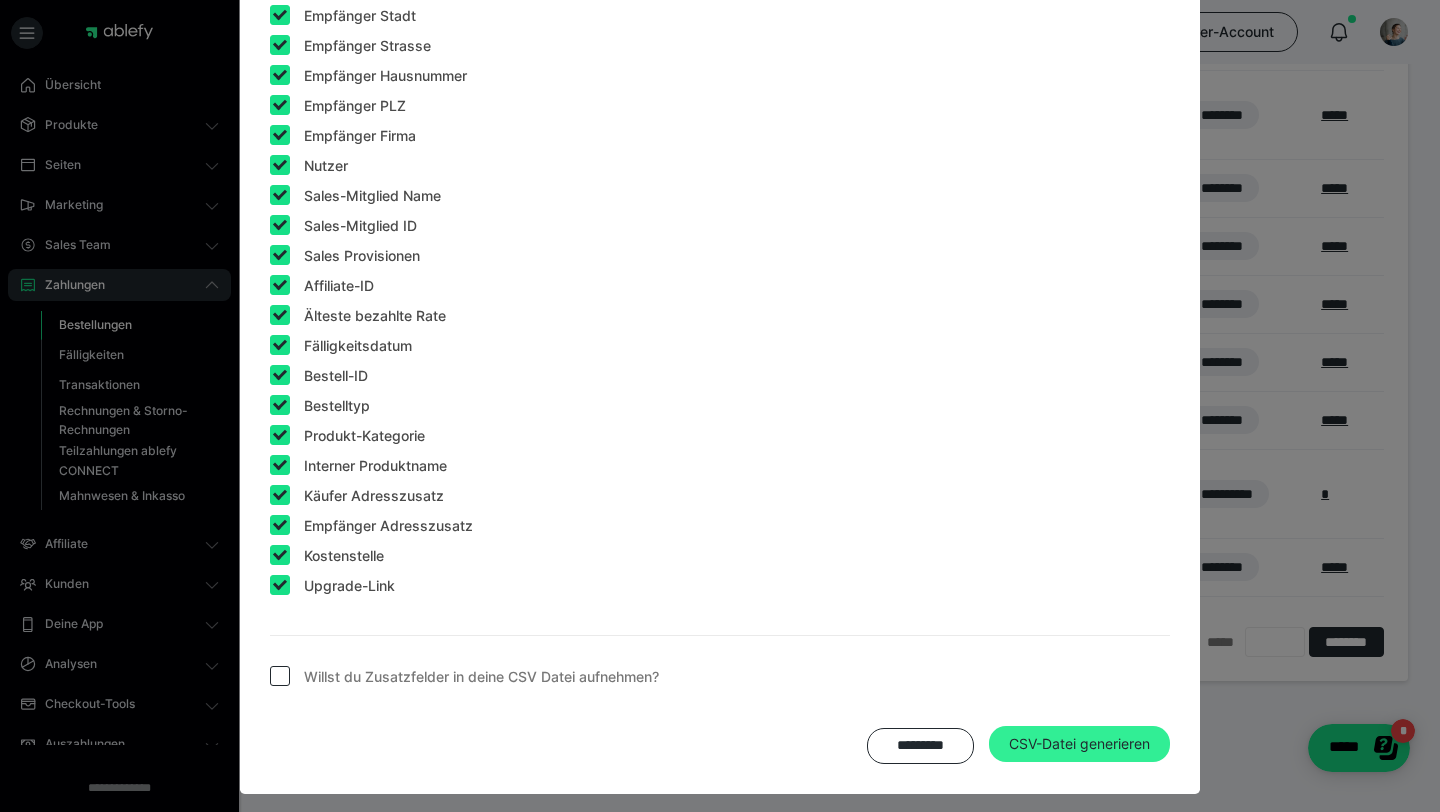 click on "CSV-Datei generieren" at bounding box center (1079, 744) 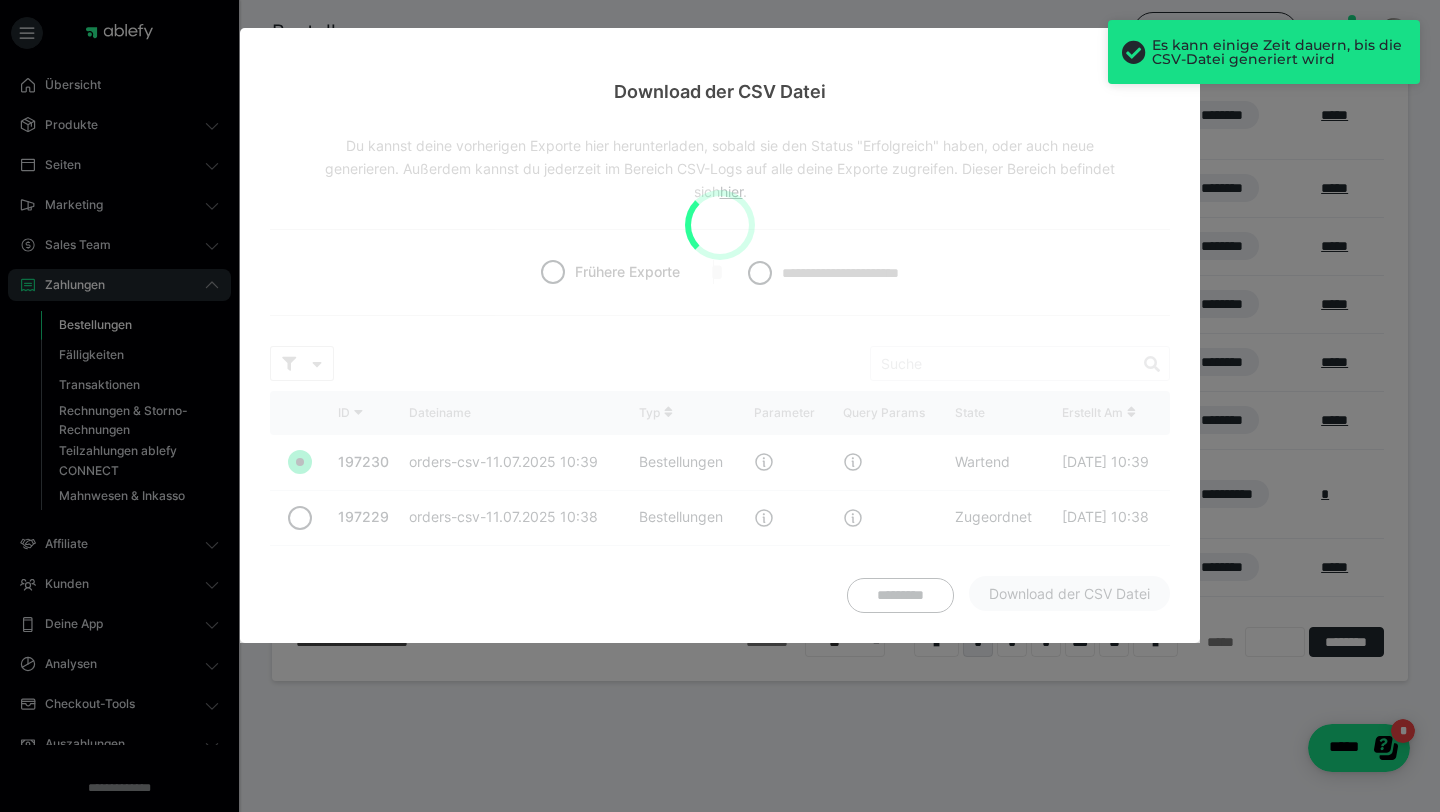 radio on "false" 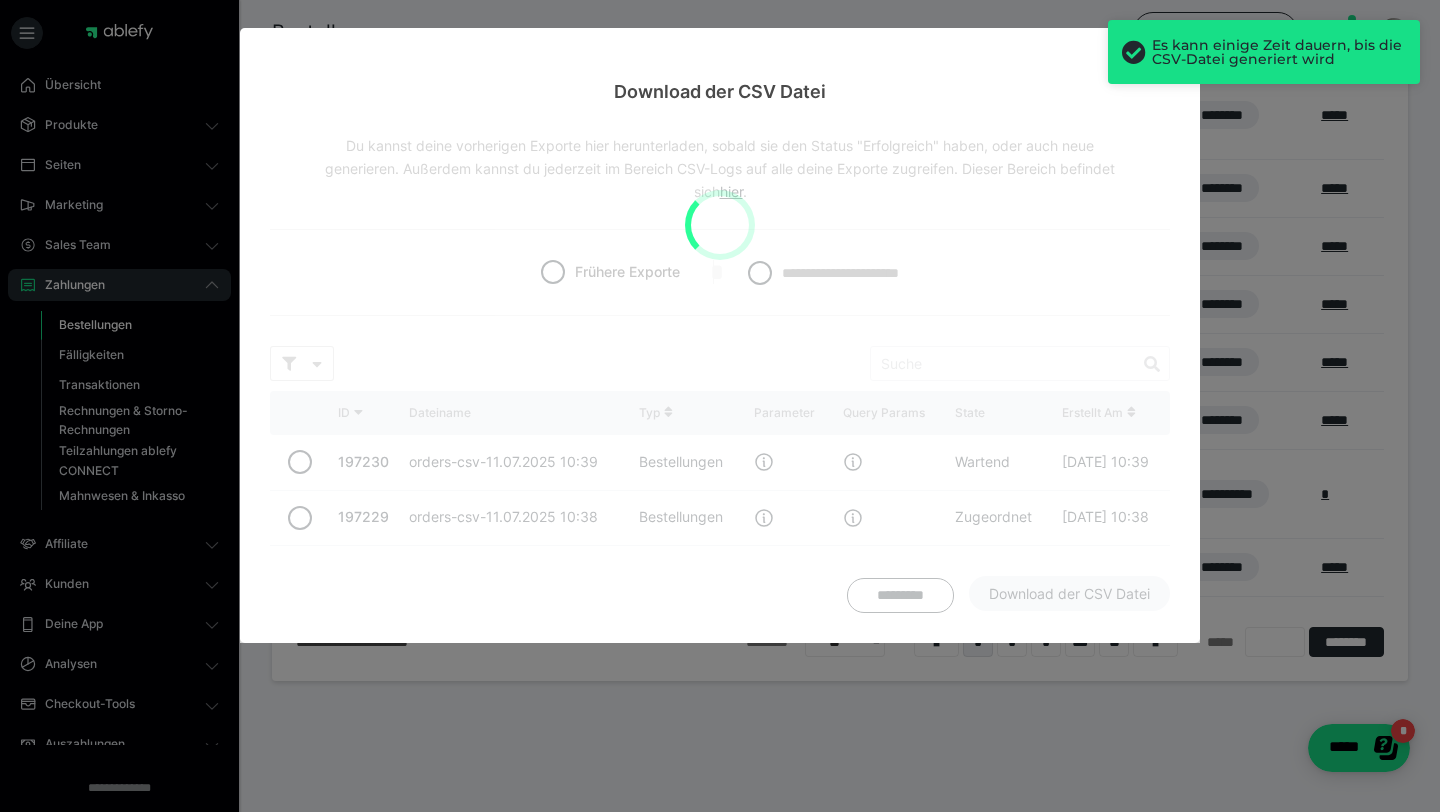 scroll, scrollTop: 0, scrollLeft: 0, axis: both 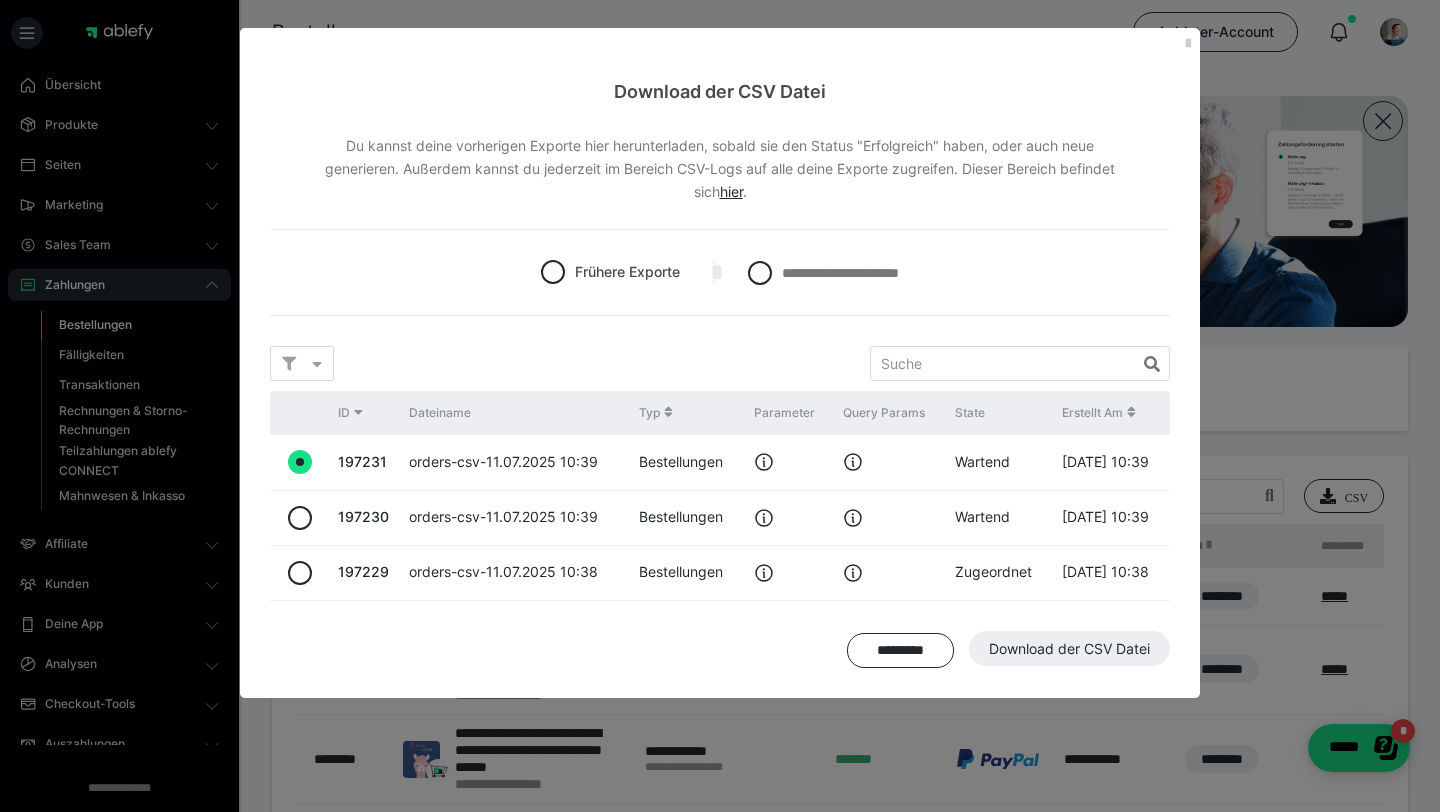 click on "**********" at bounding box center [720, 406] 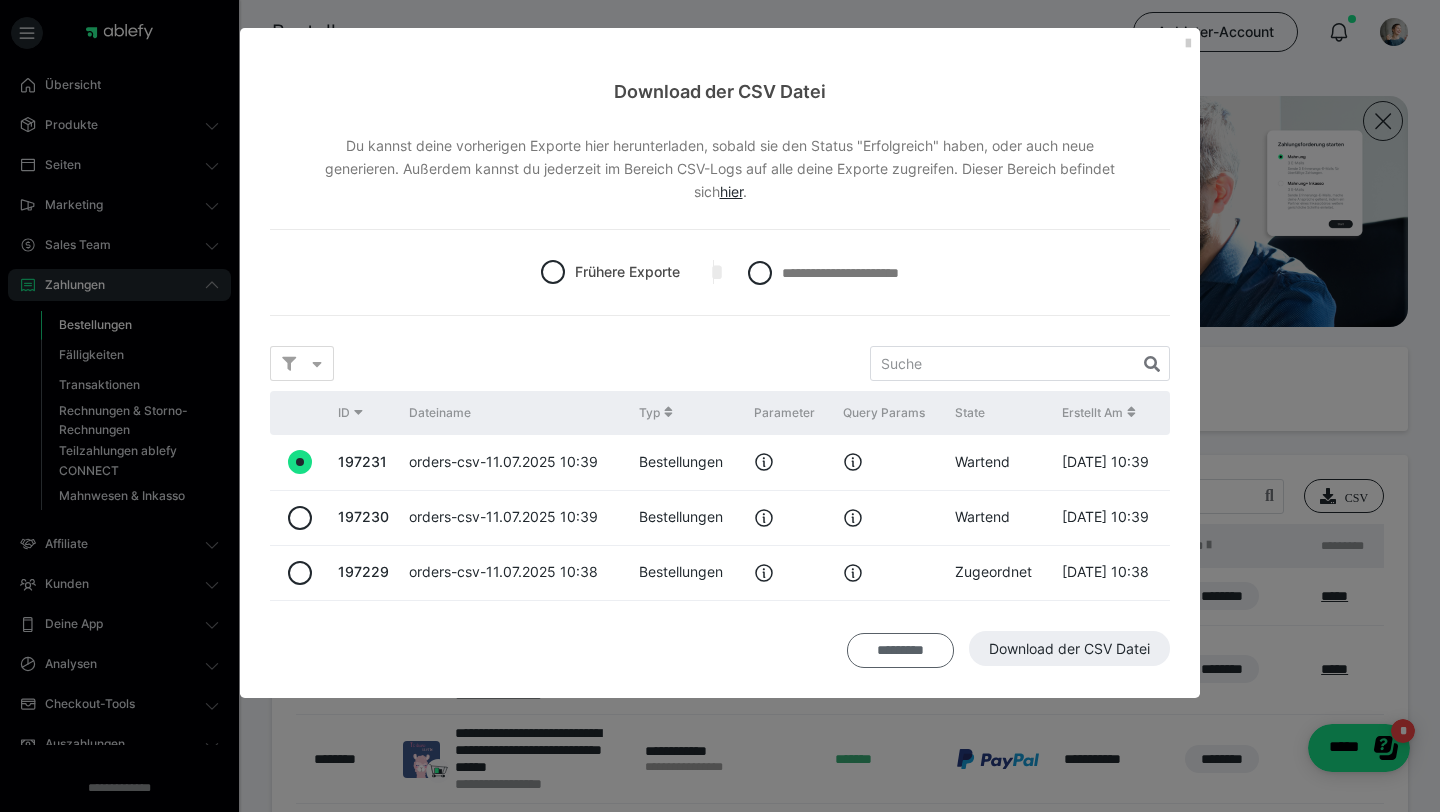 click on "*********" at bounding box center (900, 651) 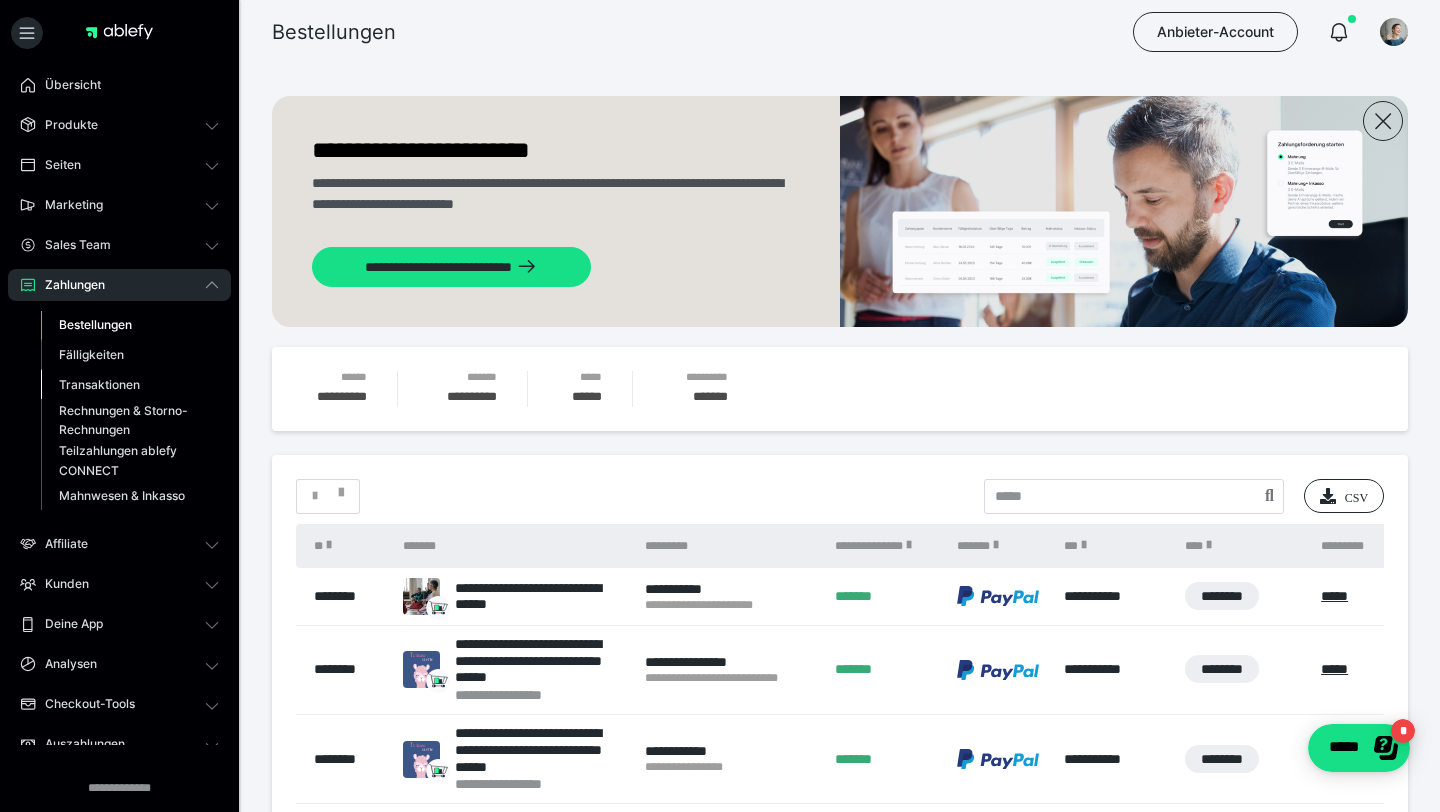 click on "Transaktionen" at bounding box center [130, 385] 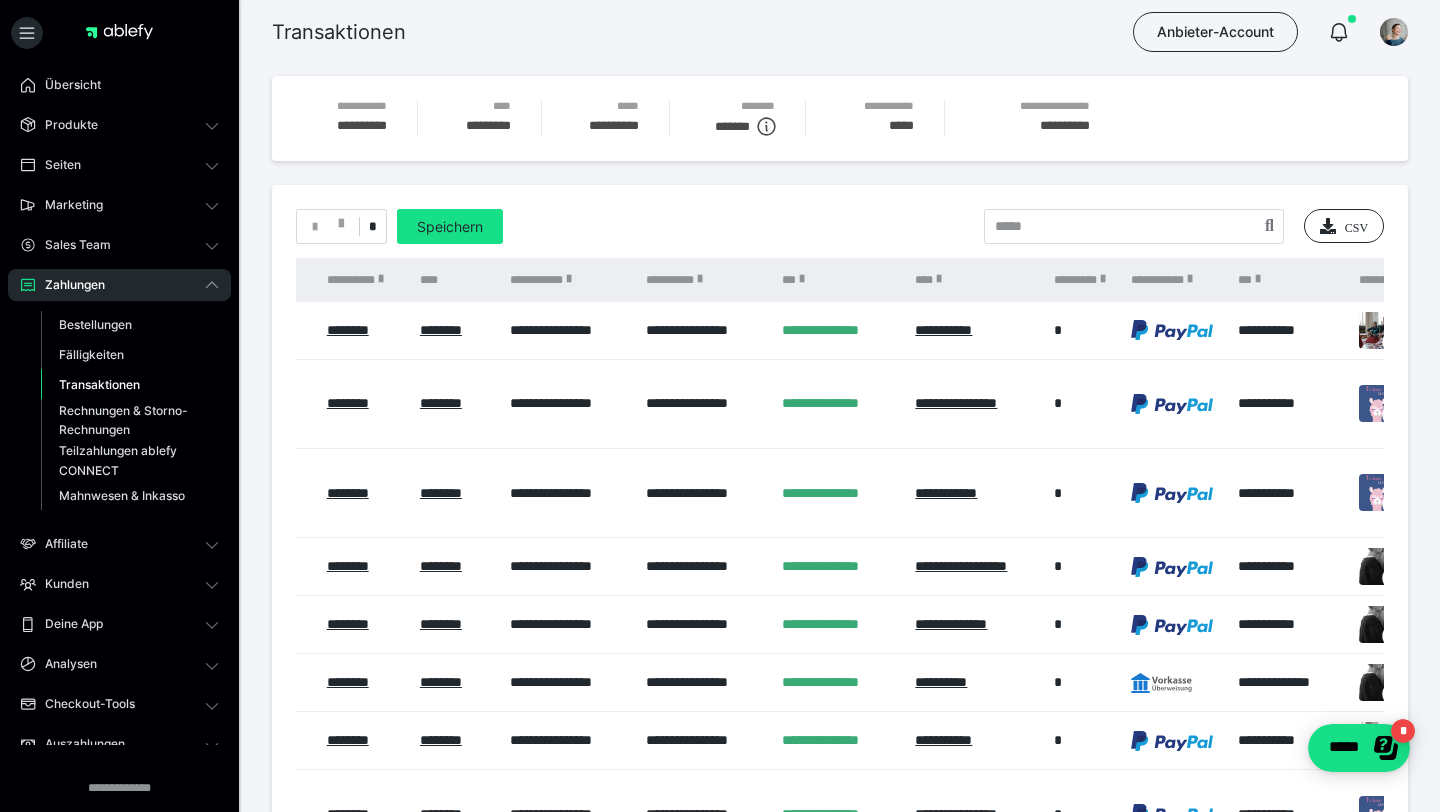 scroll, scrollTop: 0, scrollLeft: 0, axis: both 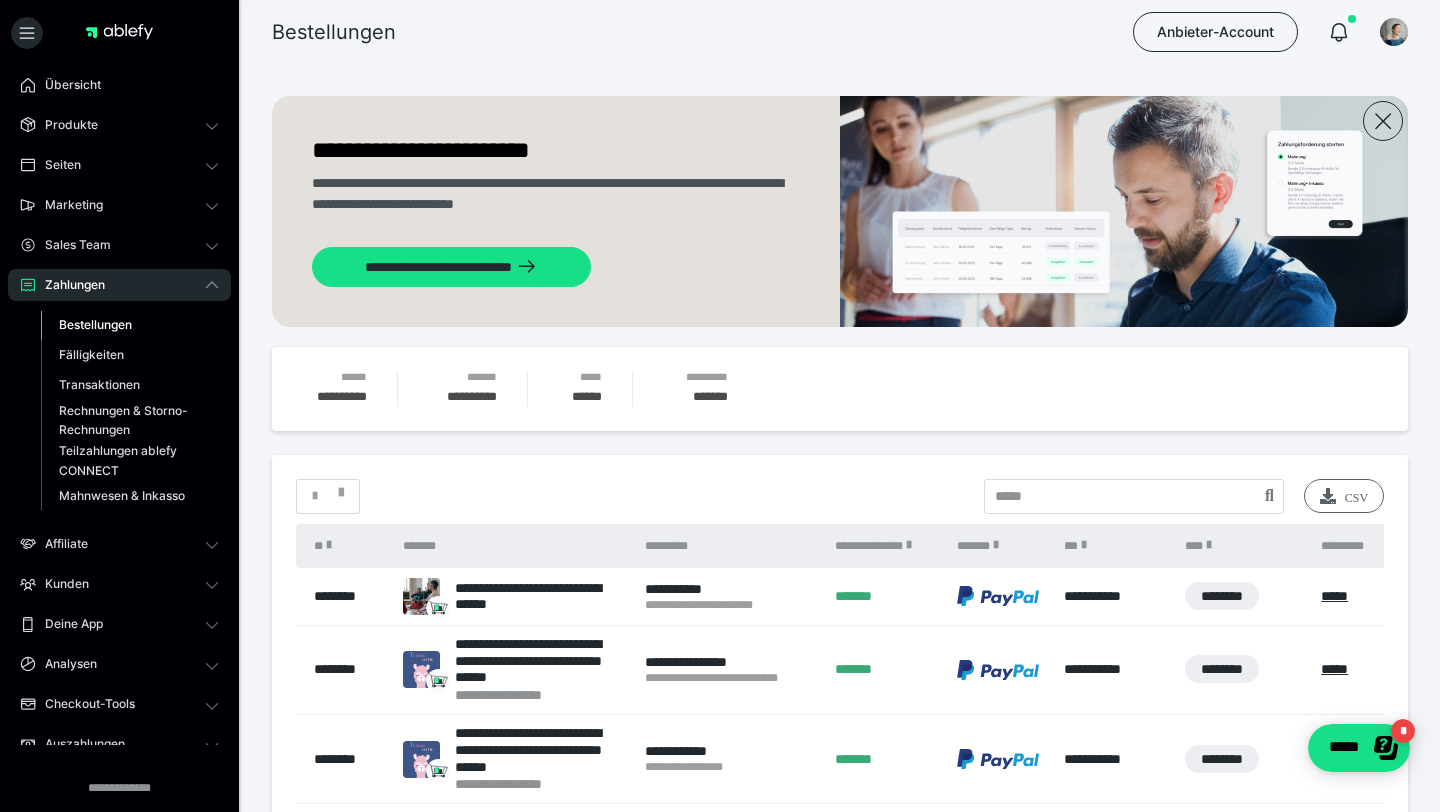 click on "CSV" at bounding box center [1344, 496] 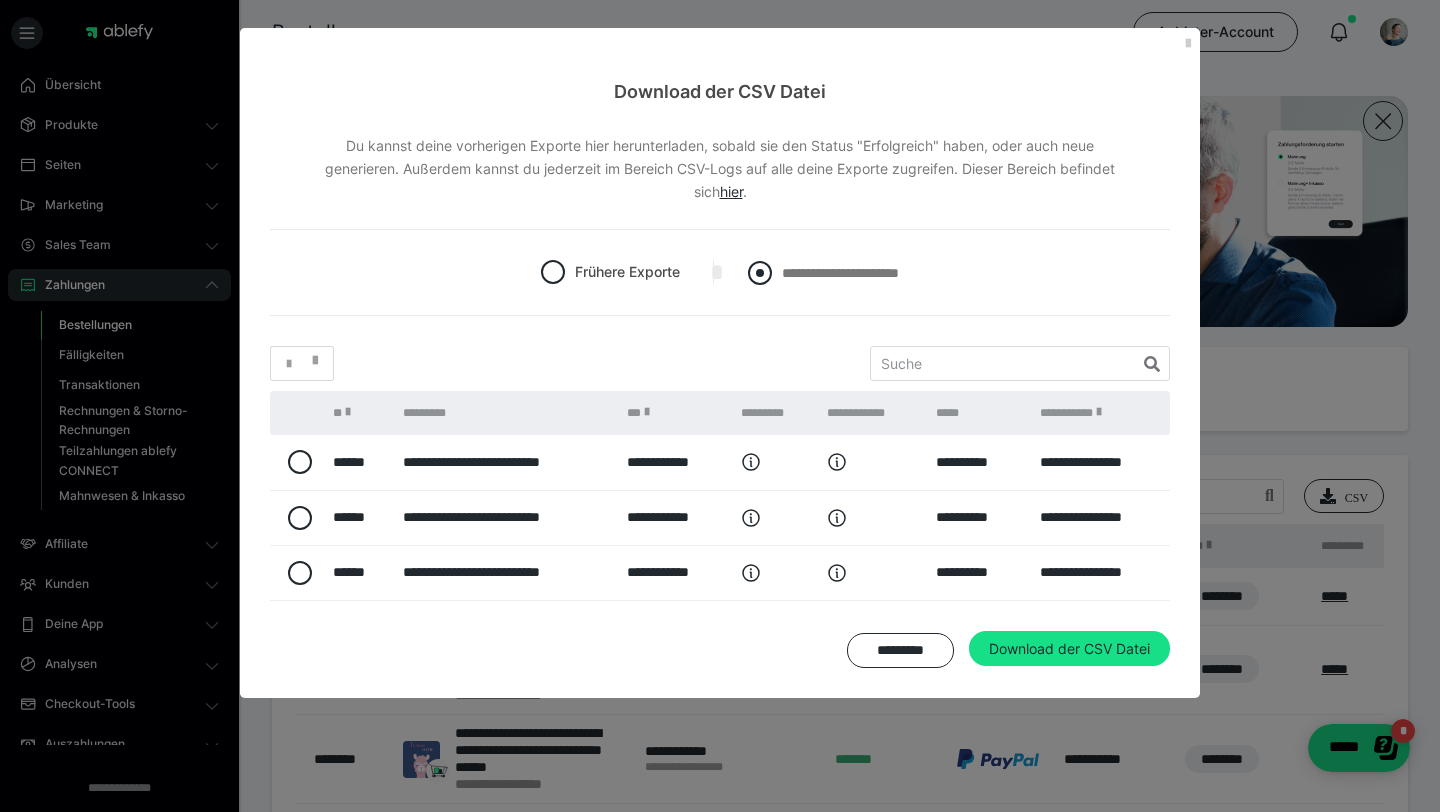 click at bounding box center [760, 273] 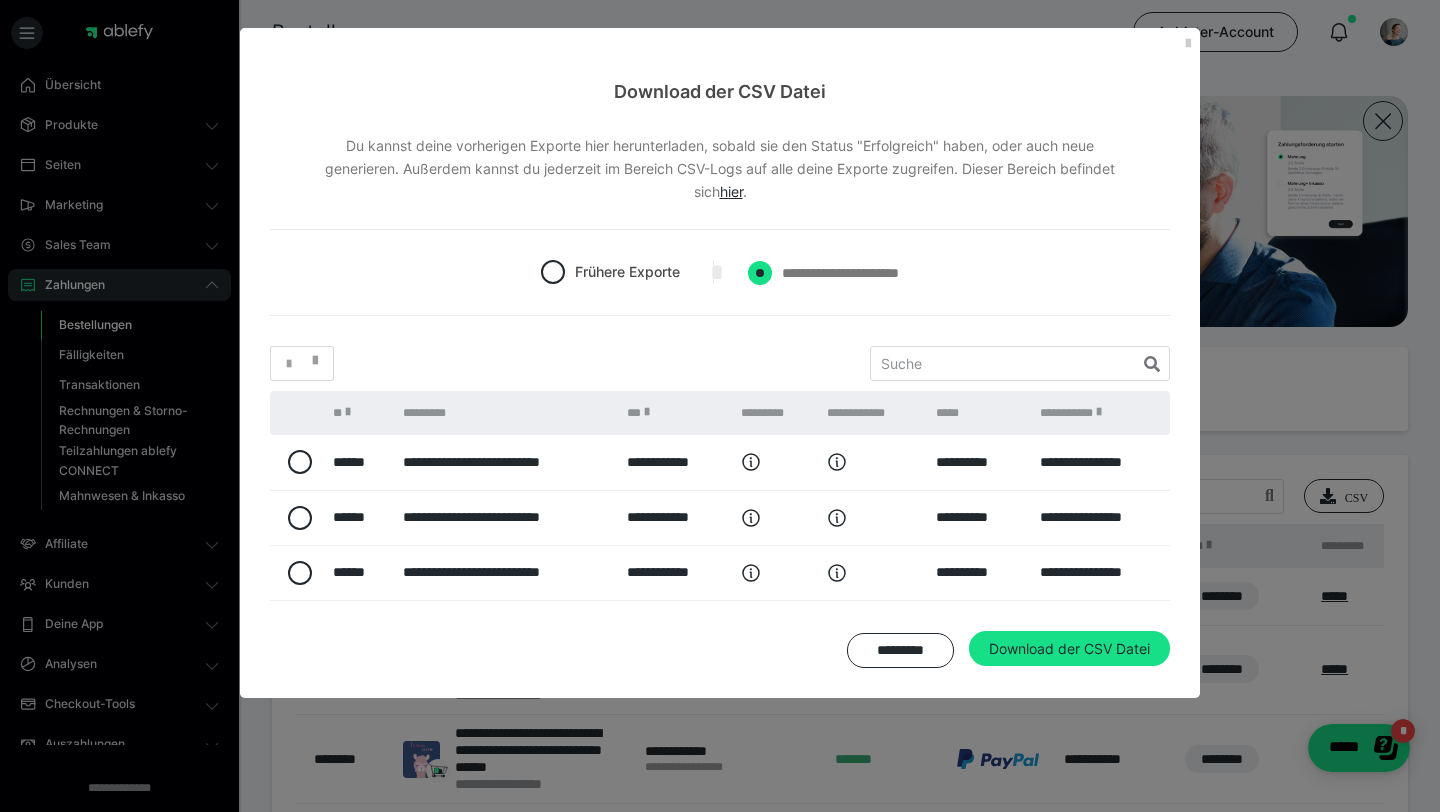 radio on "****" 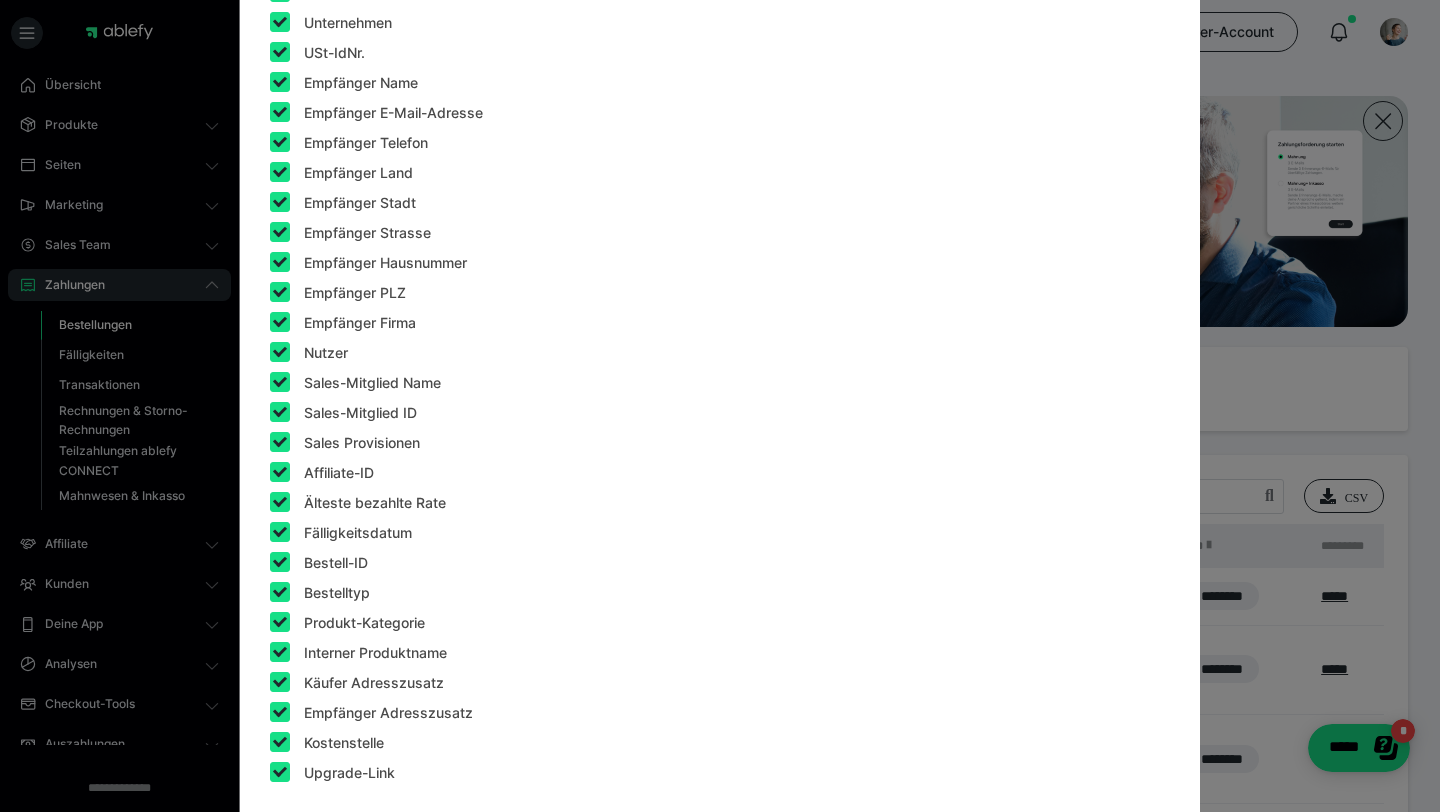 scroll, scrollTop: 1662, scrollLeft: 0, axis: vertical 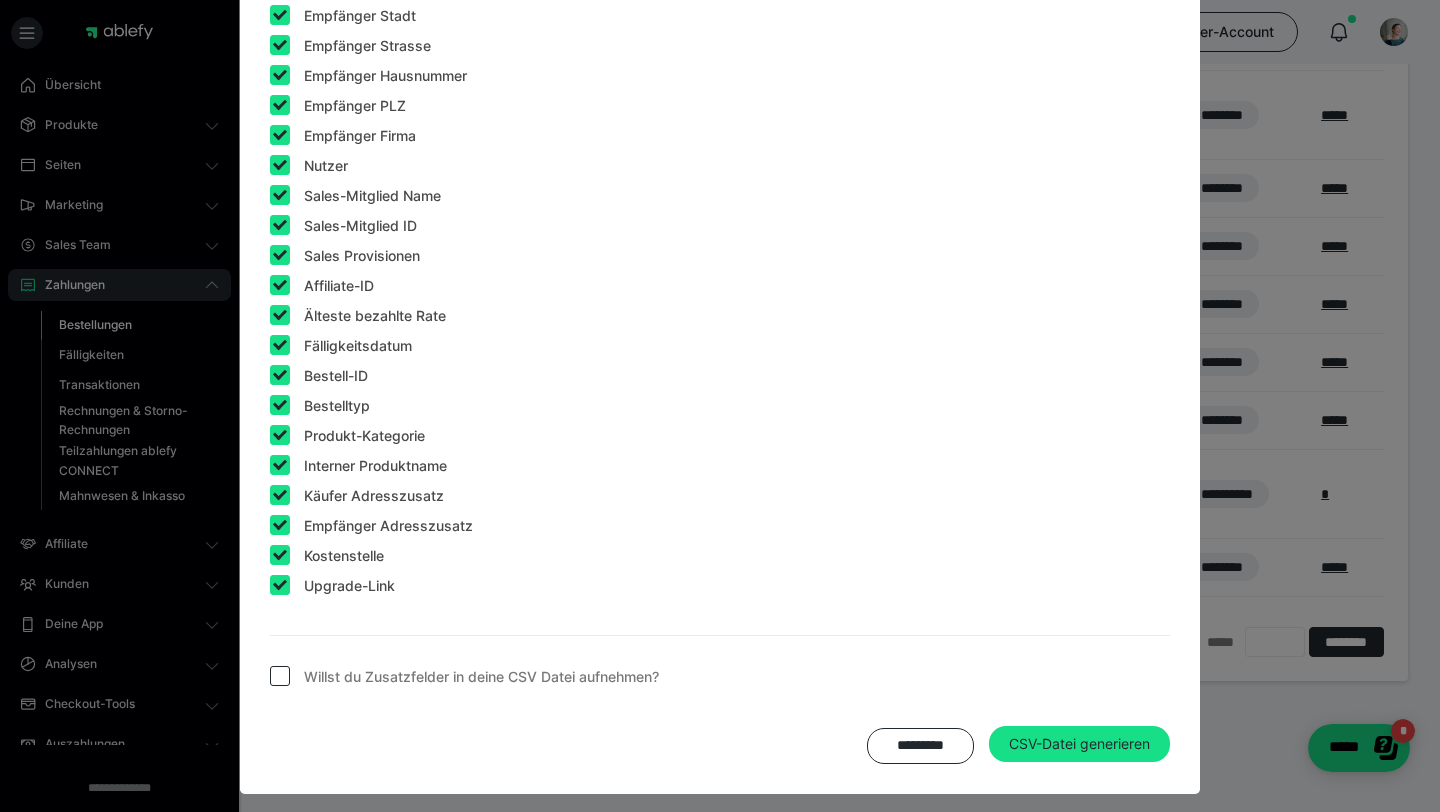 click on "*********" at bounding box center (920, 746) 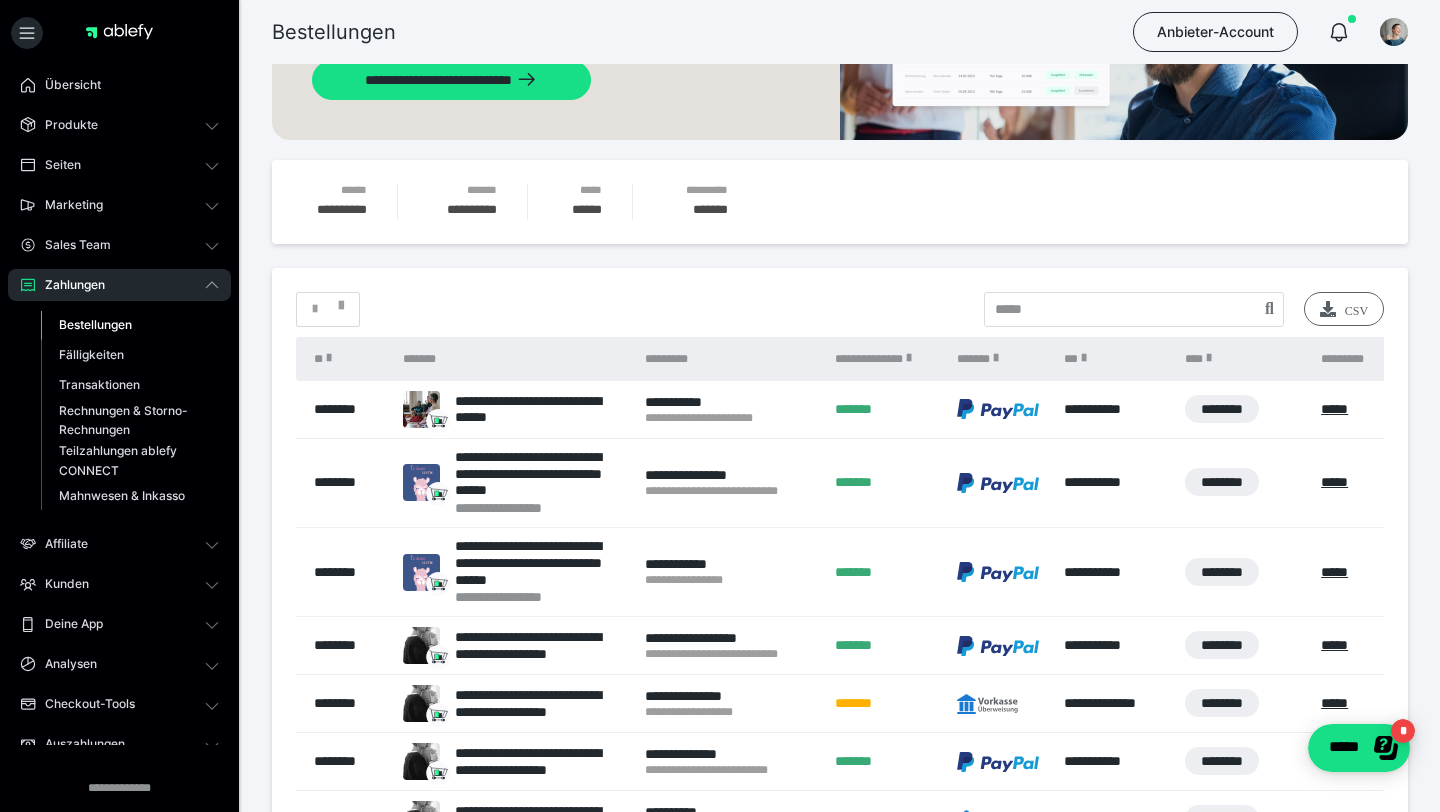 scroll, scrollTop: 0, scrollLeft: 0, axis: both 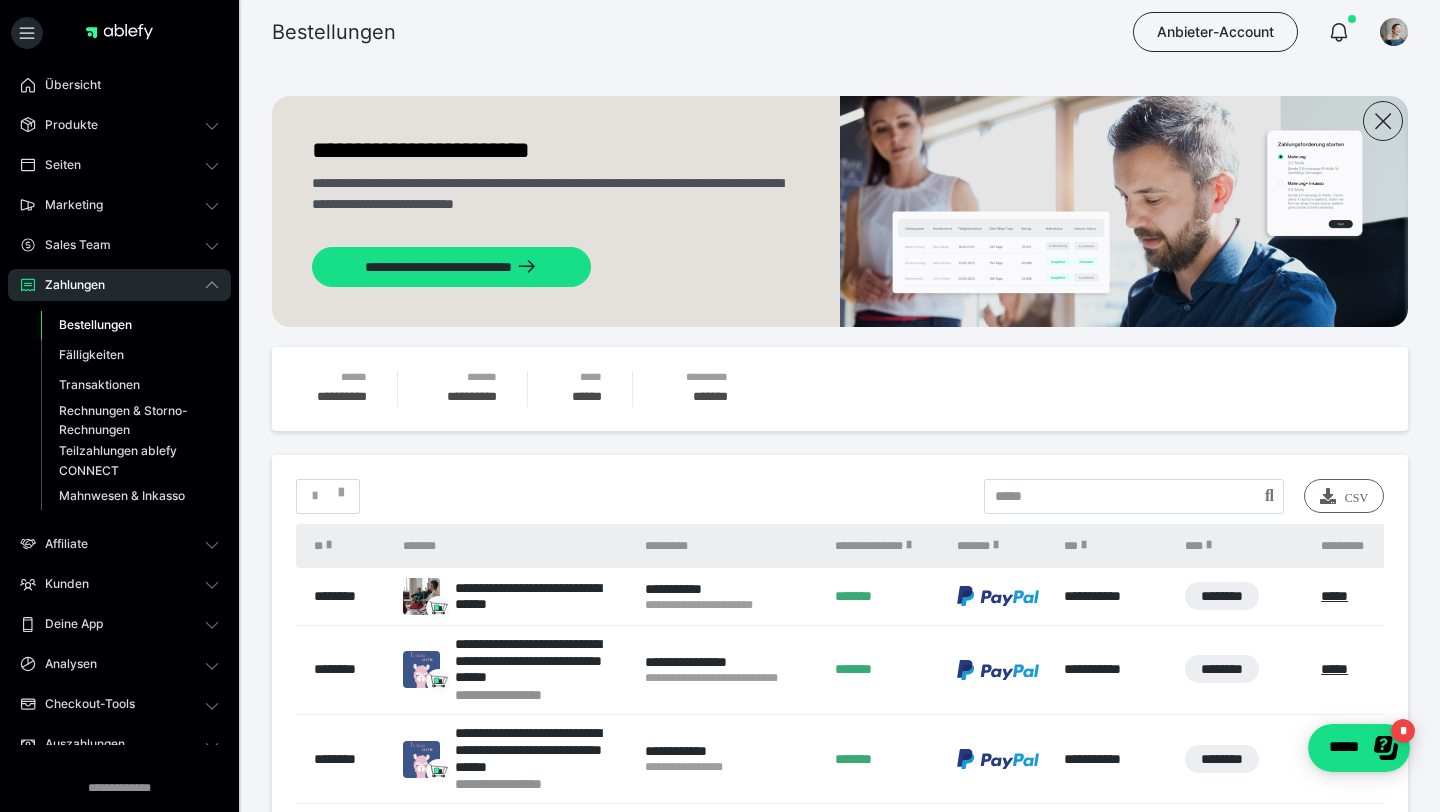 click on "CSV" at bounding box center [1344, 496] 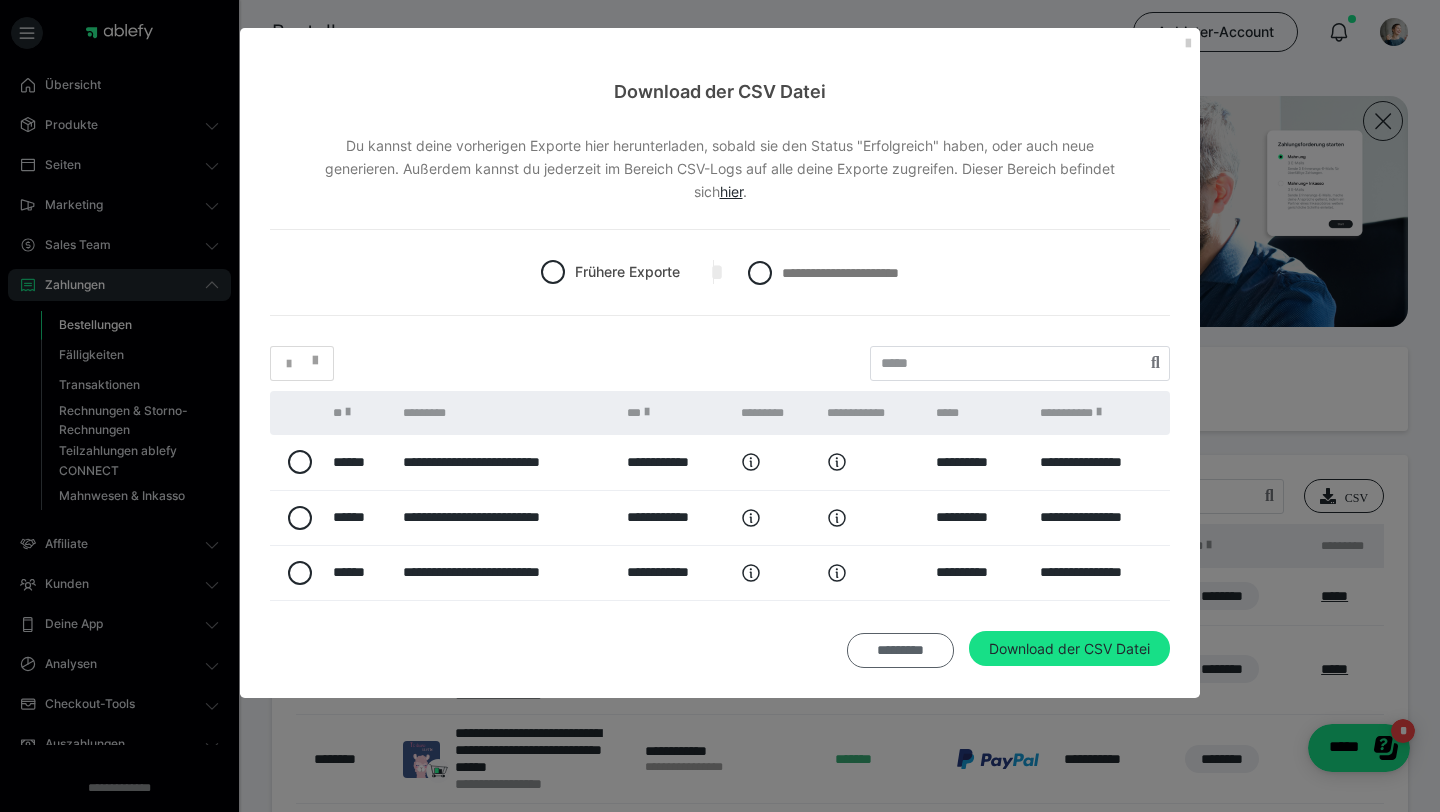 click on "*********" at bounding box center (900, 651) 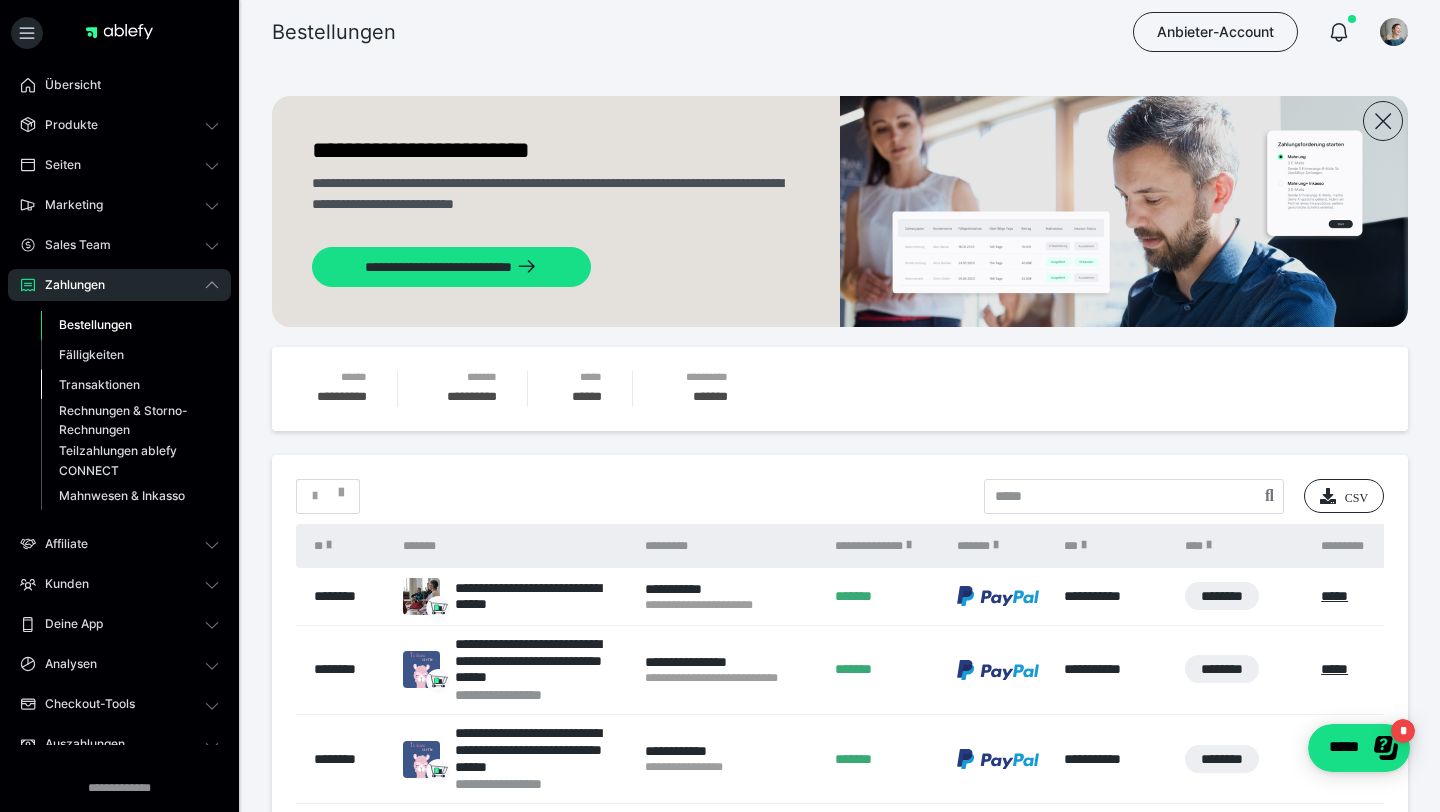 click on "Transaktionen" at bounding box center [99, 384] 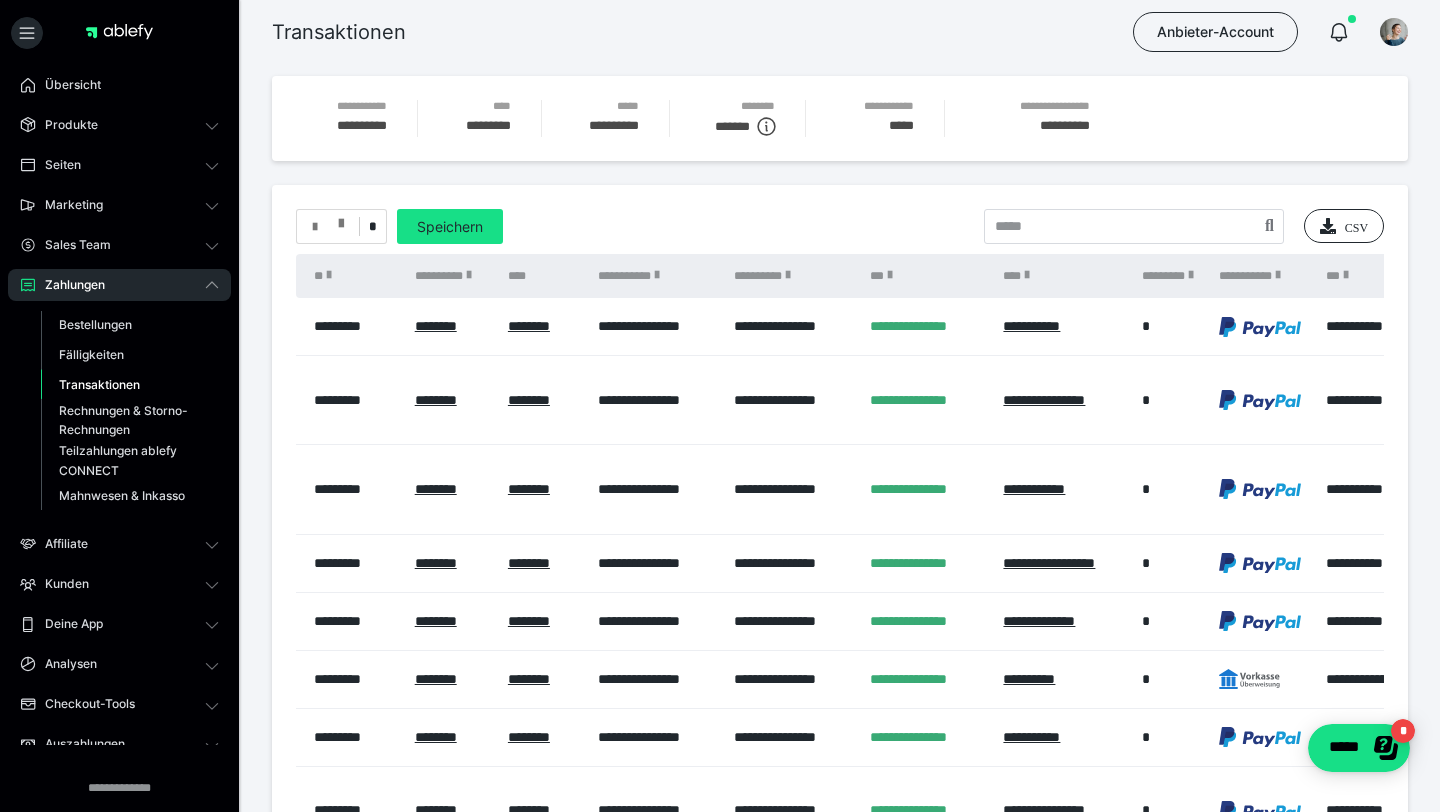 click at bounding box center (341, 219) 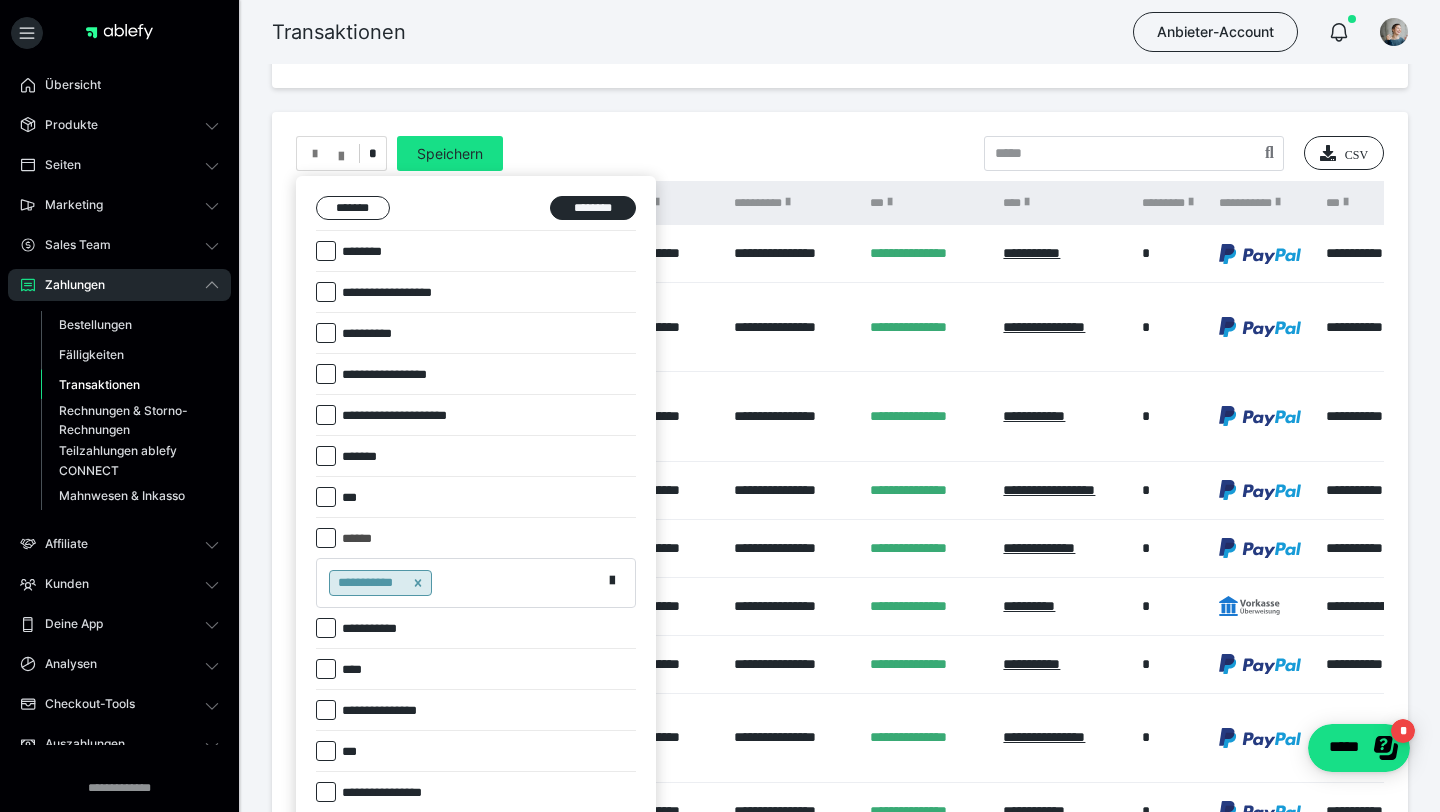 scroll, scrollTop: 0, scrollLeft: 0, axis: both 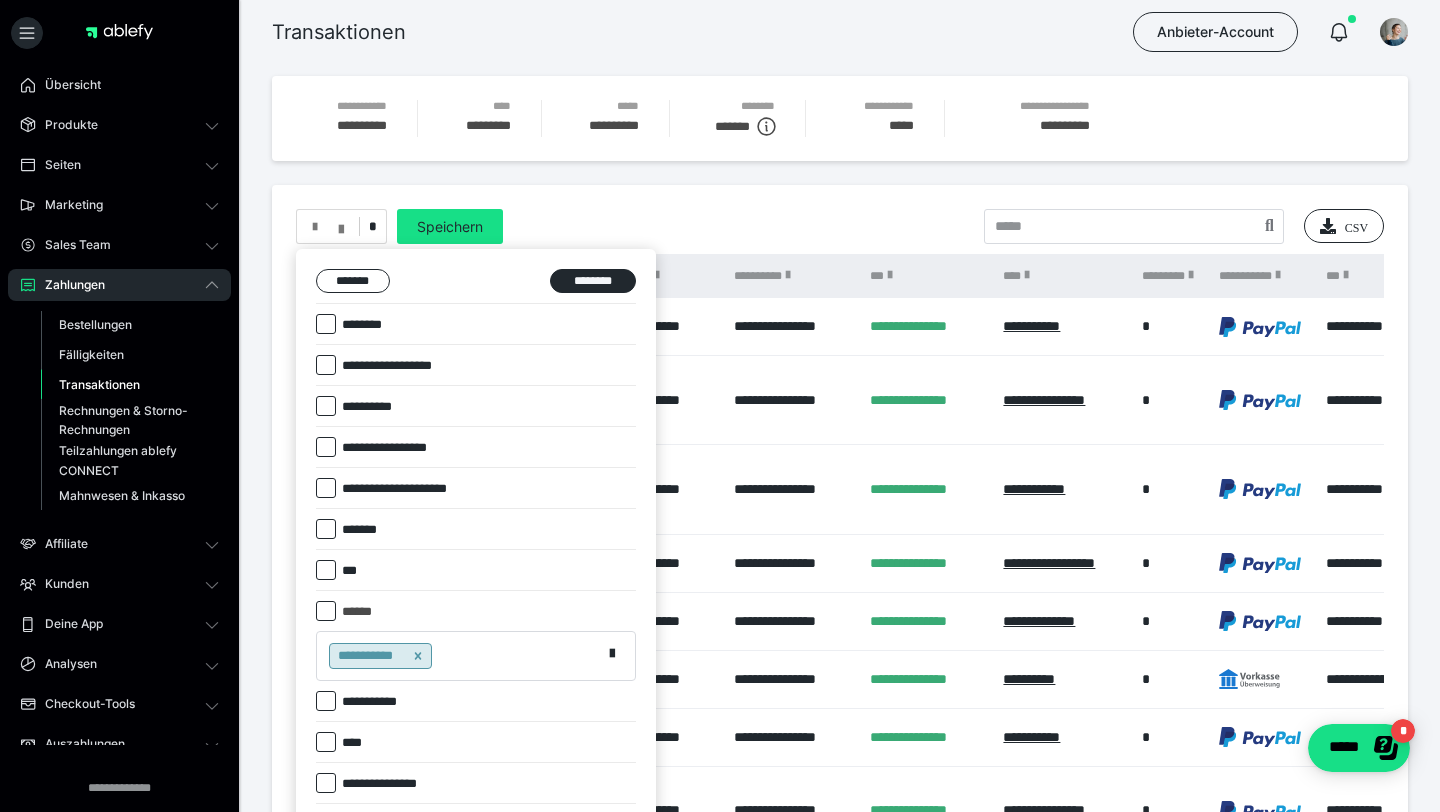 click on "********" at bounding box center [364, 325] 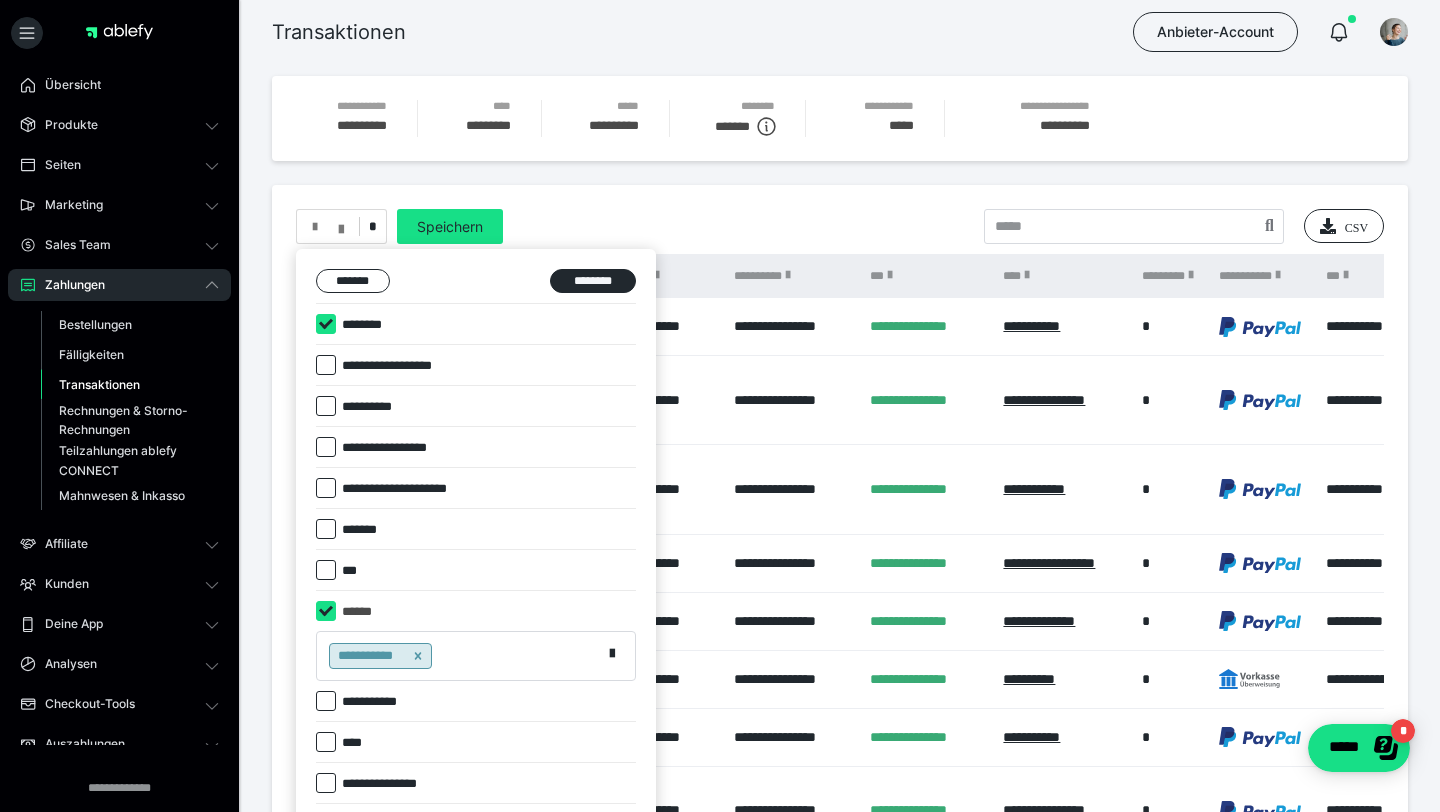 checkbox on "****" 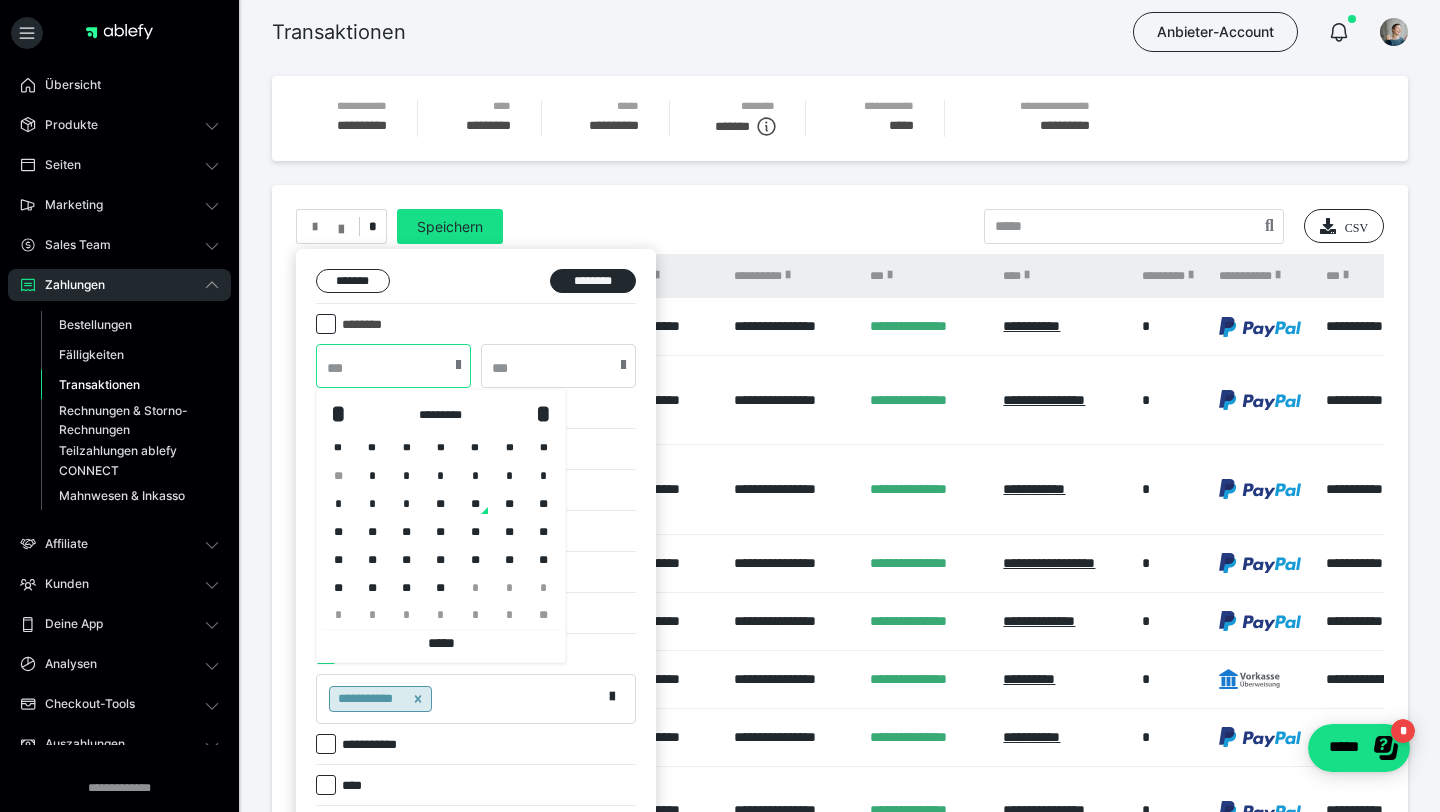 click at bounding box center (393, 366) 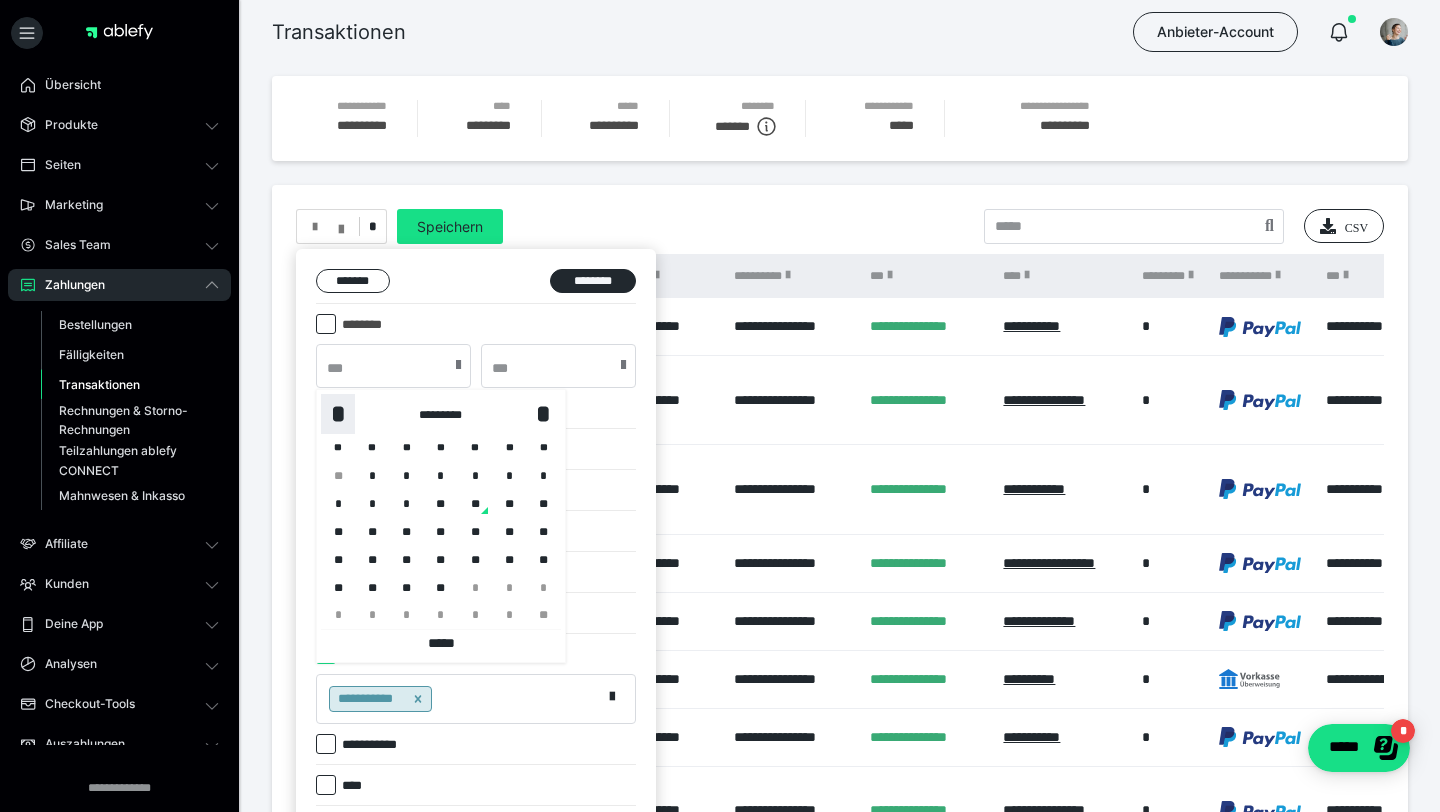 click on "*" at bounding box center [338, 414] 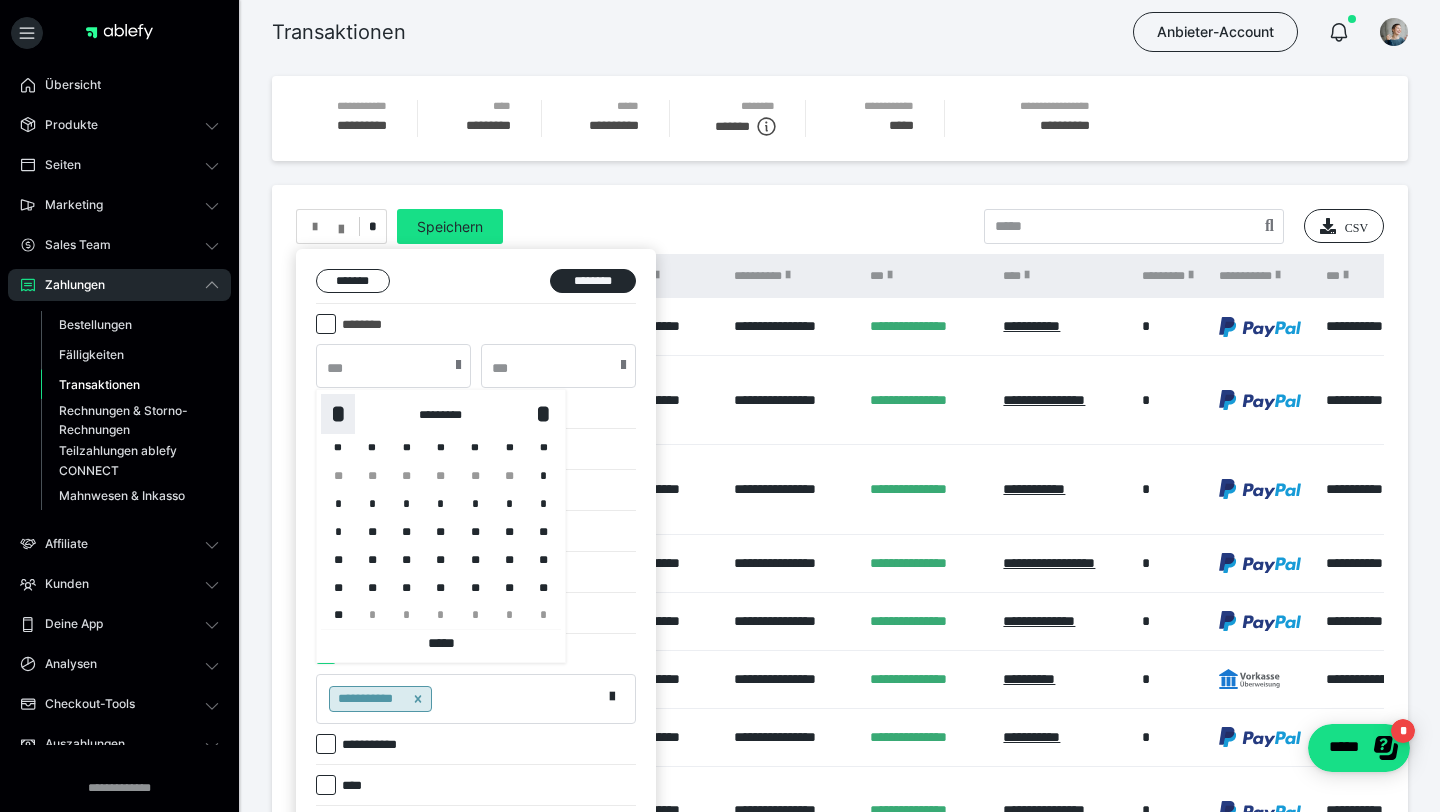 click on "*" at bounding box center (338, 414) 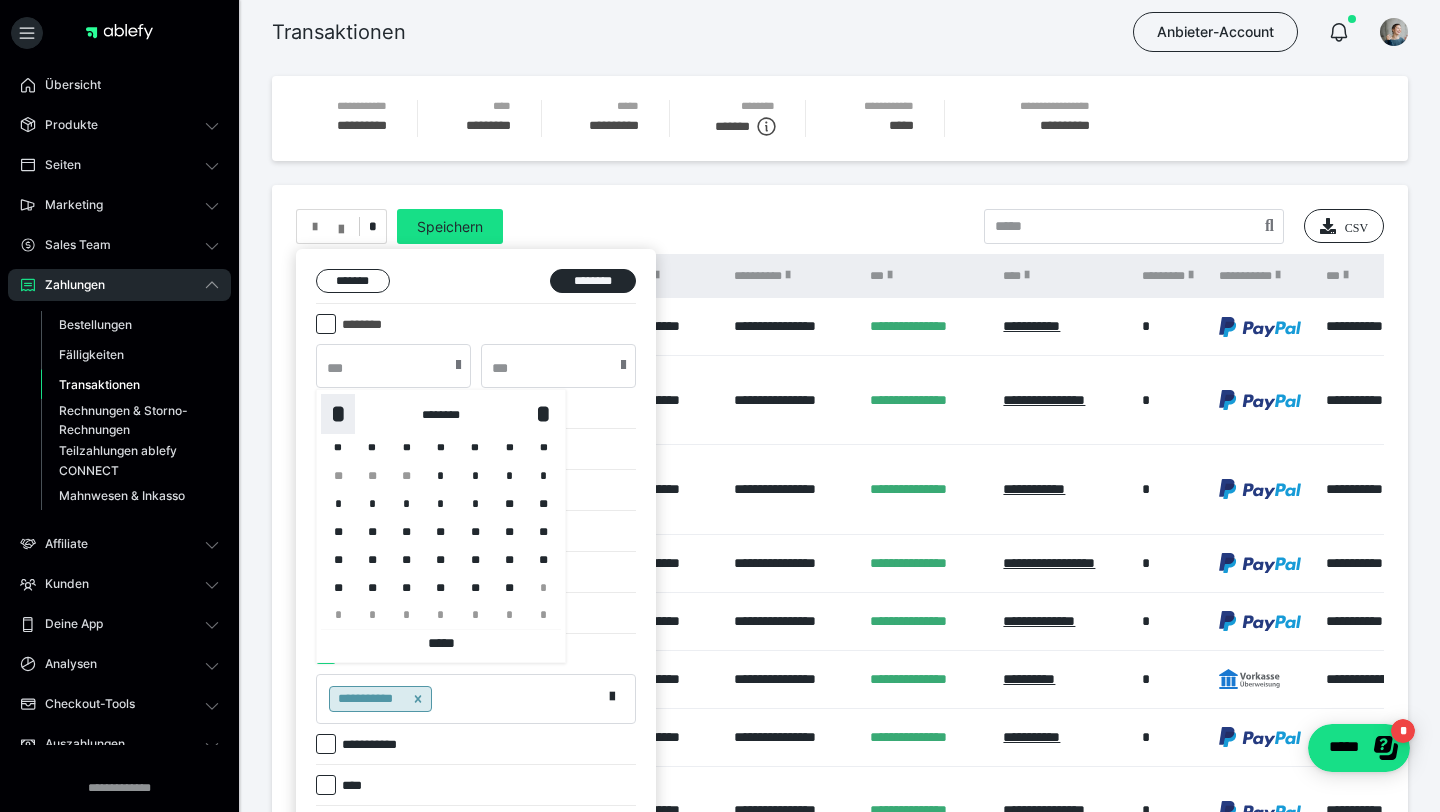 click on "*" at bounding box center [338, 414] 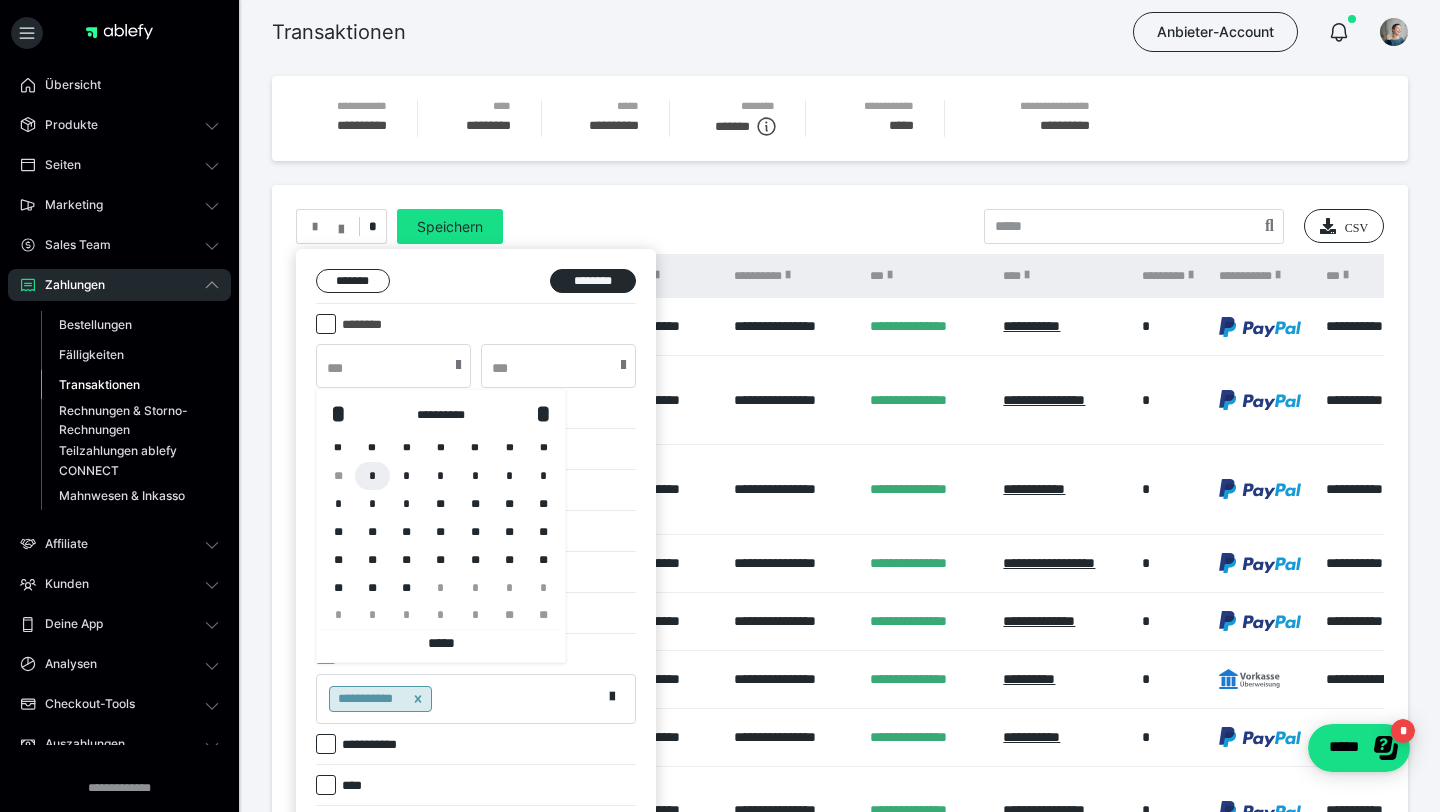 click on "*" at bounding box center (372, 476) 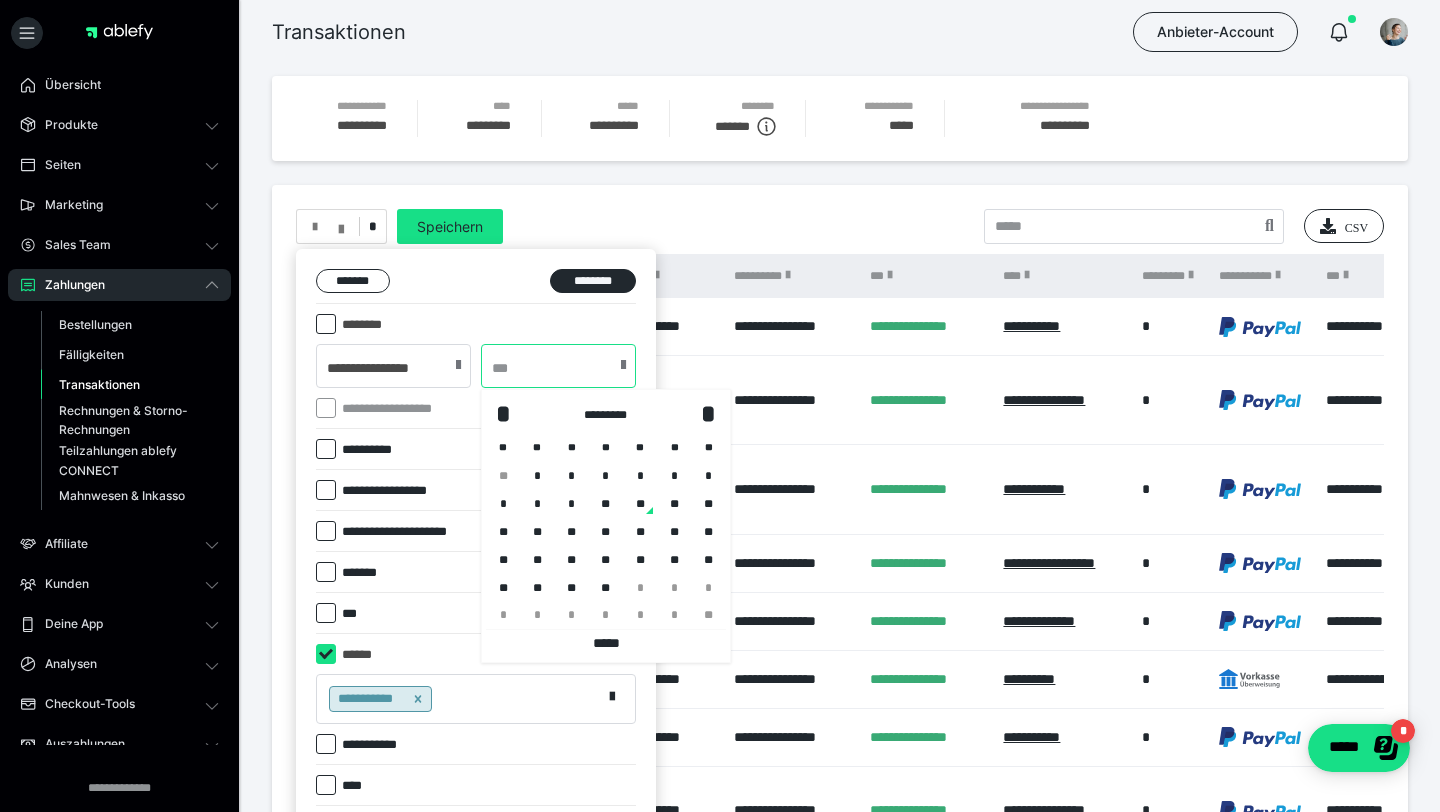 click at bounding box center [558, 366] 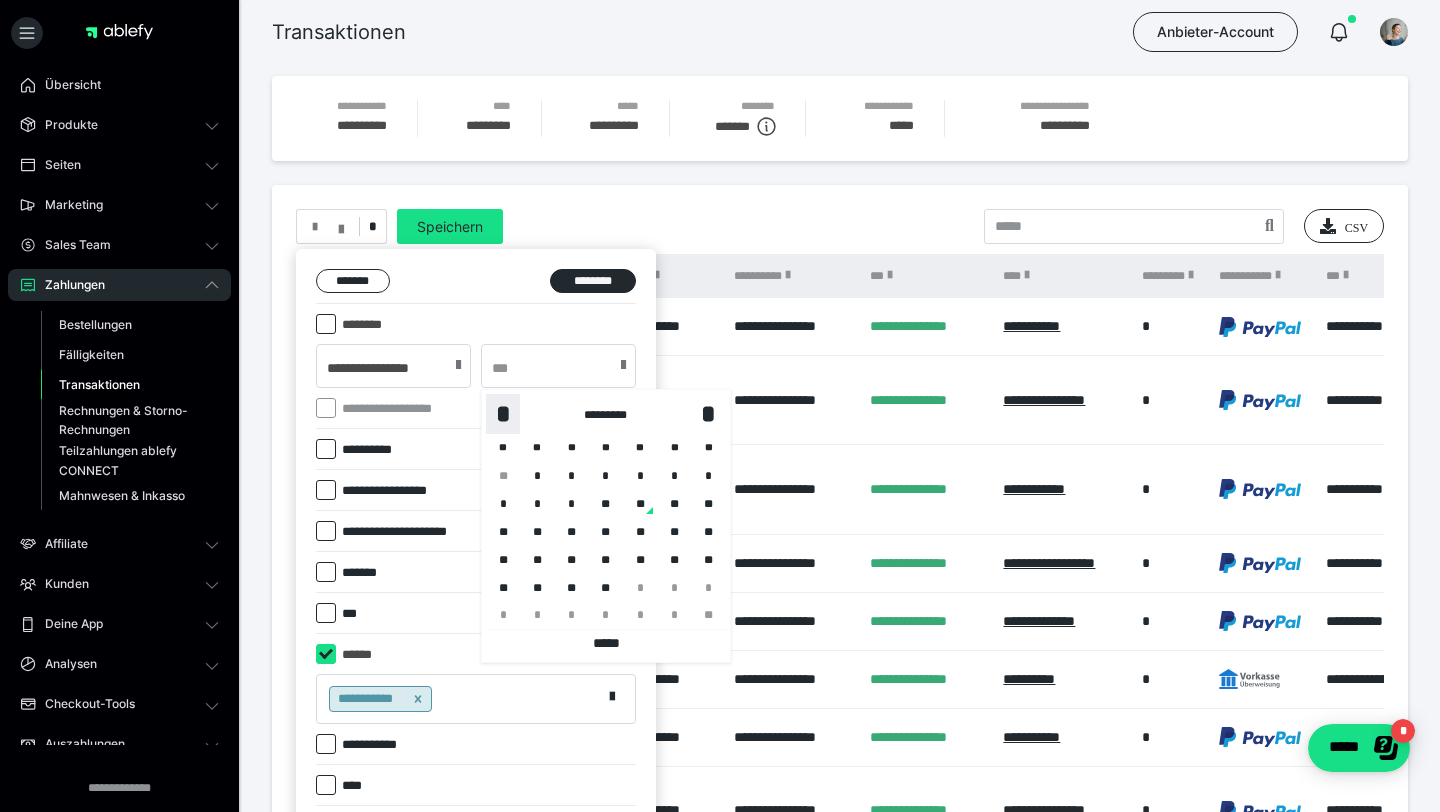 click on "*" at bounding box center [503, 414] 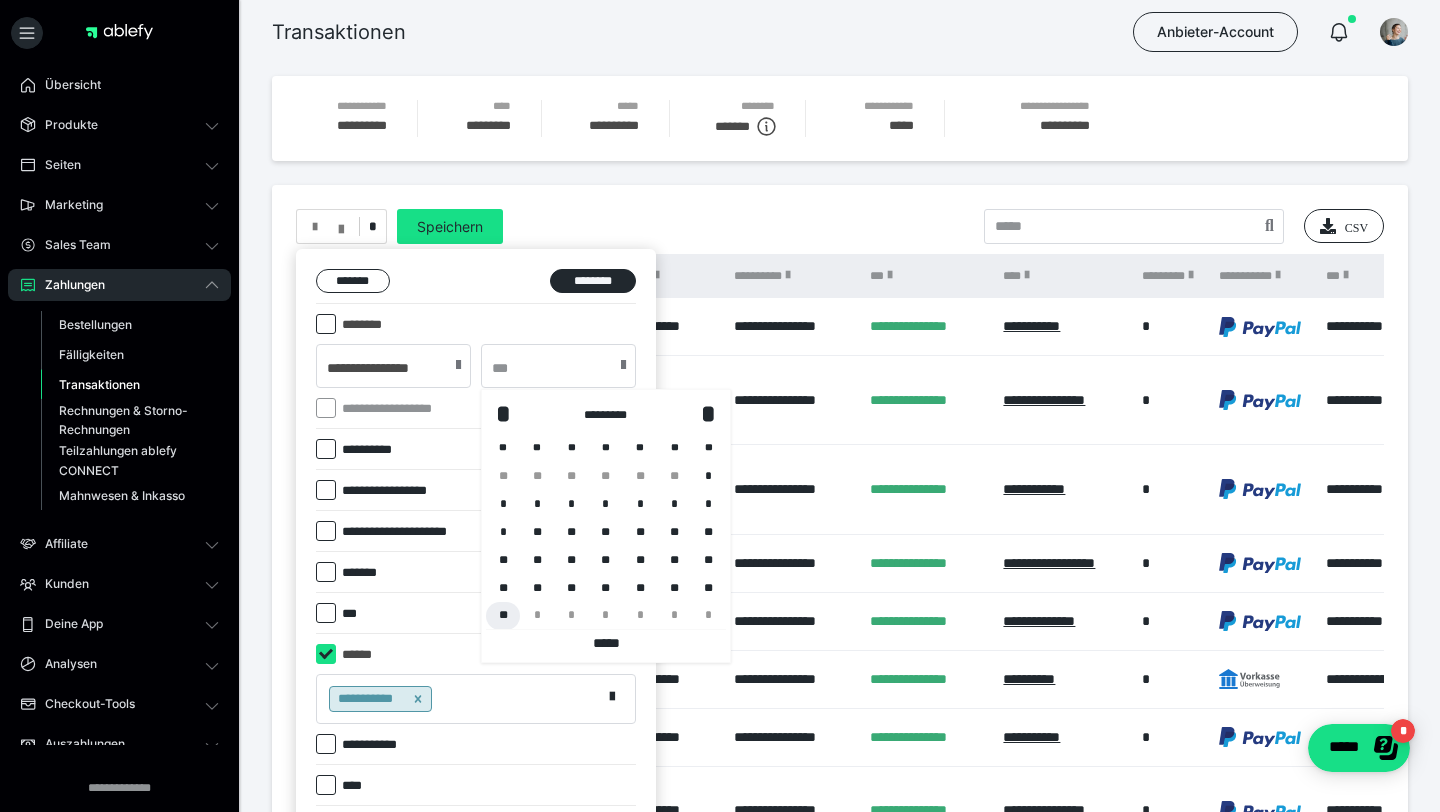 click on "**" at bounding box center [503, 616] 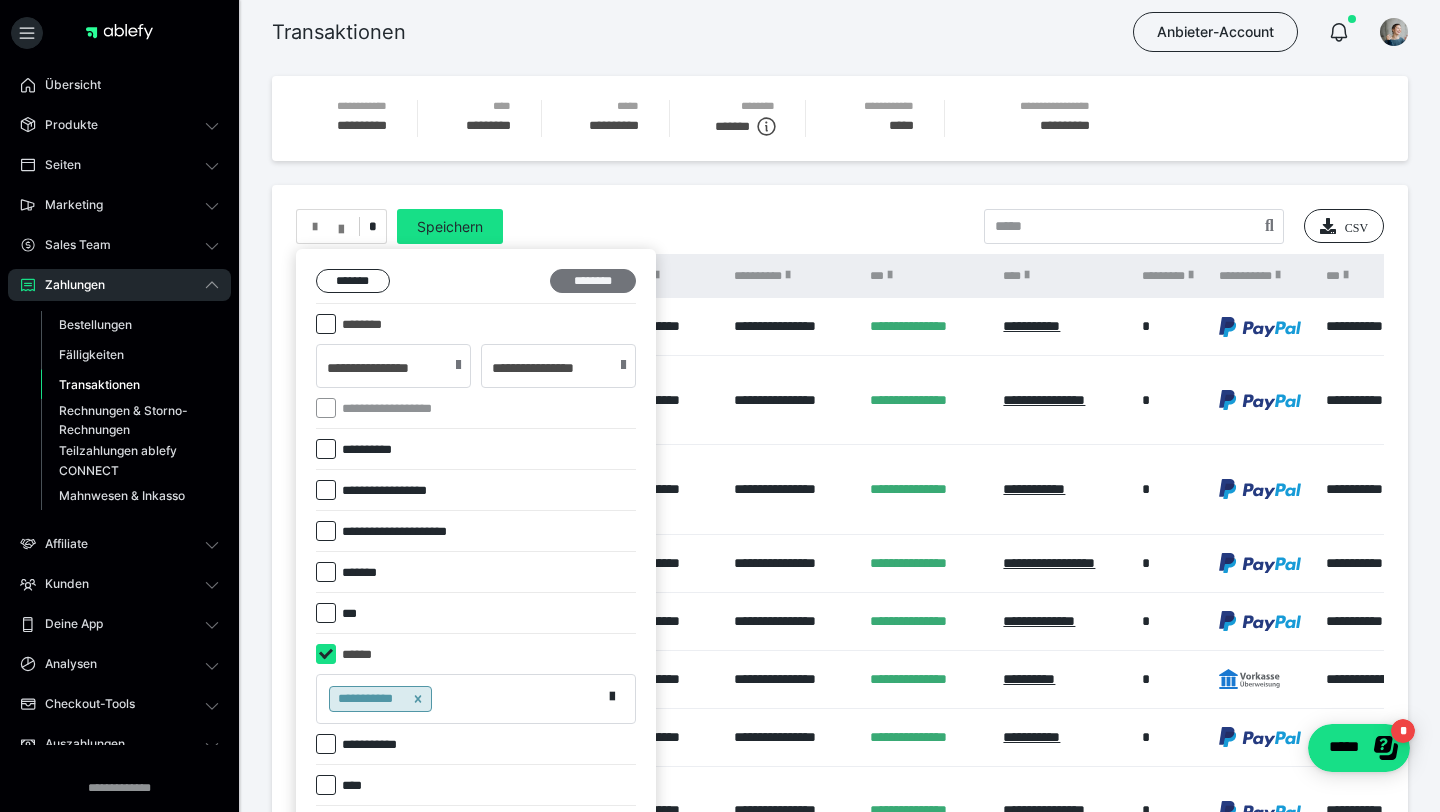 click on "********" at bounding box center (593, 281) 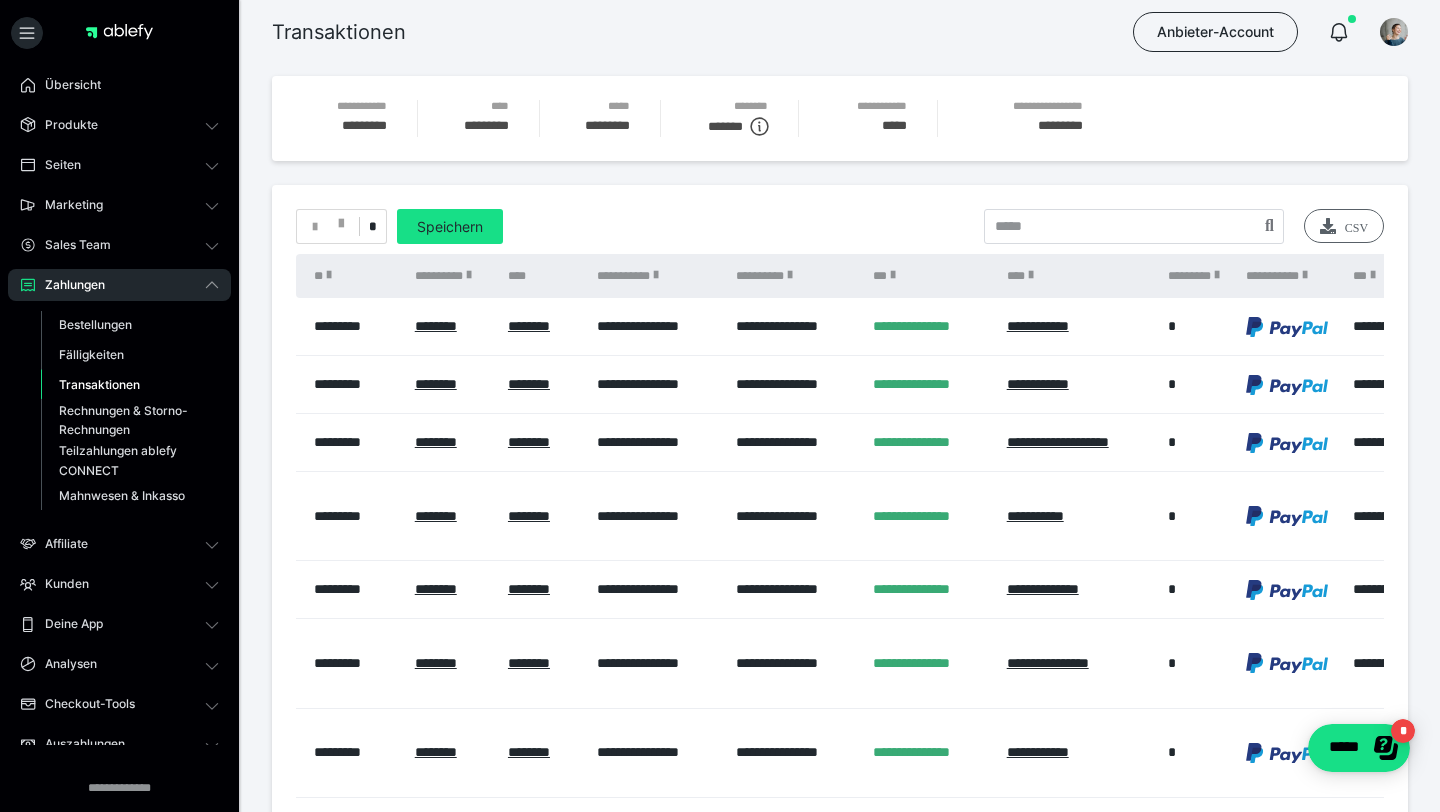 click on "CSV" at bounding box center [1344, 226] 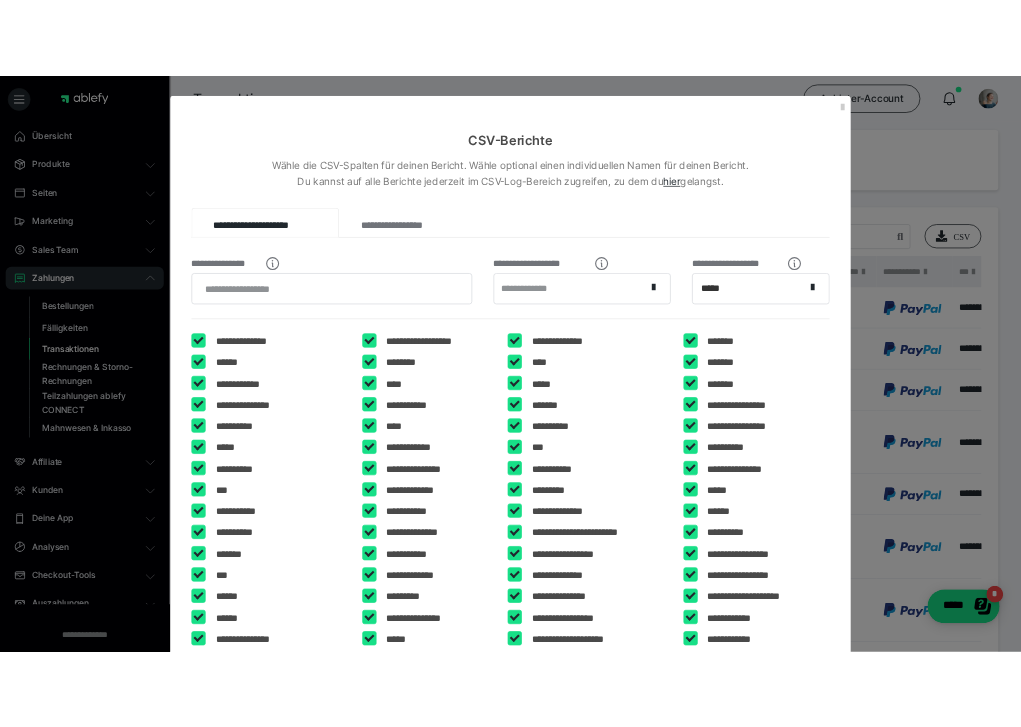 scroll, scrollTop: 416, scrollLeft: 0, axis: vertical 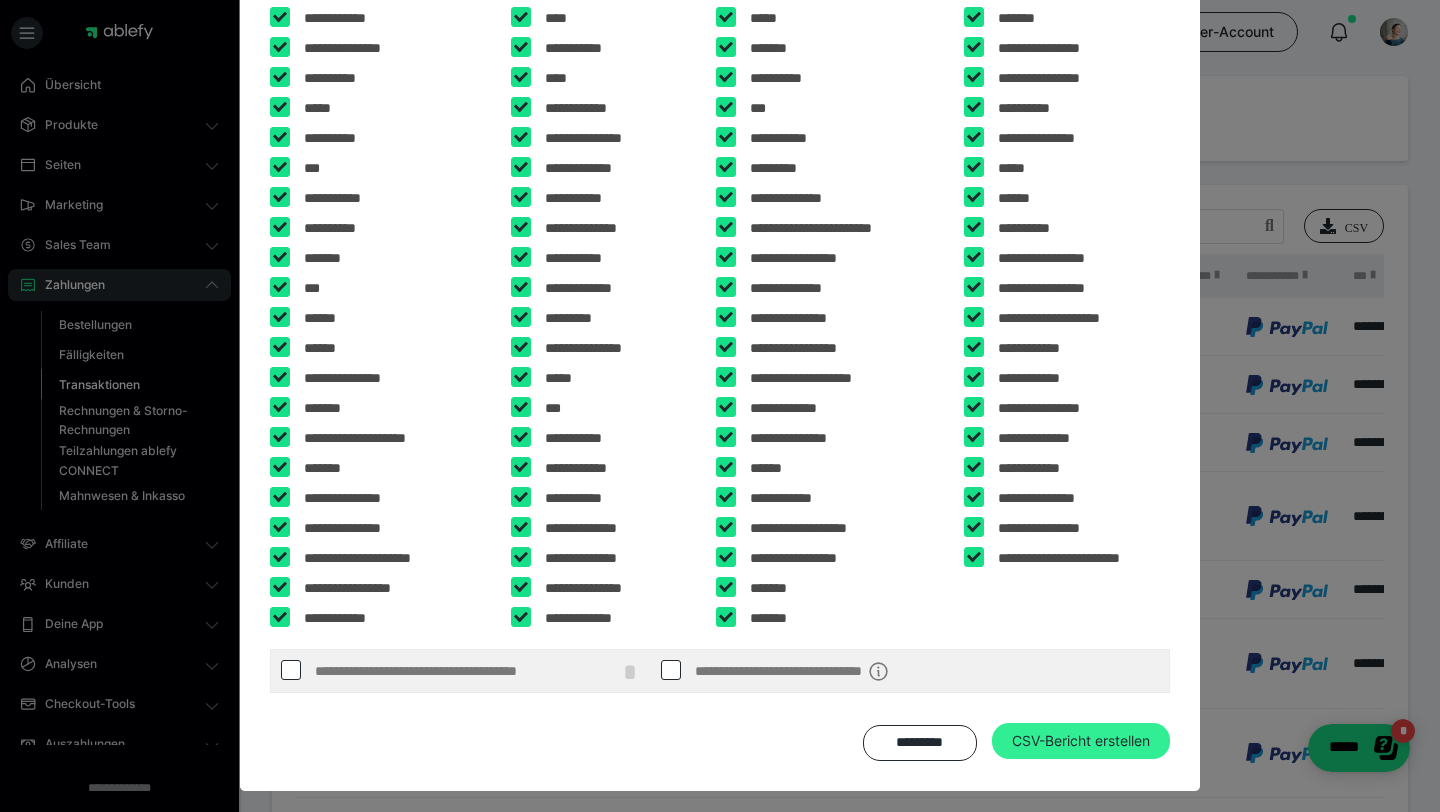 click on "CSV-Bericht erstellen" at bounding box center (1081, 741) 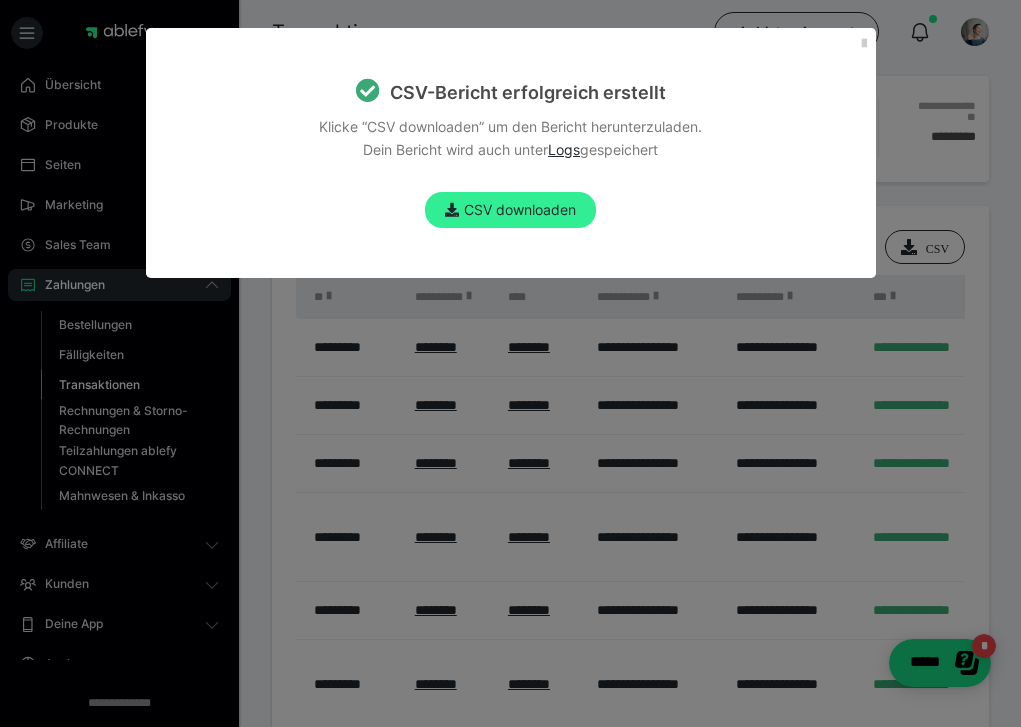 click on "CSV downloaden" at bounding box center [510, 210] 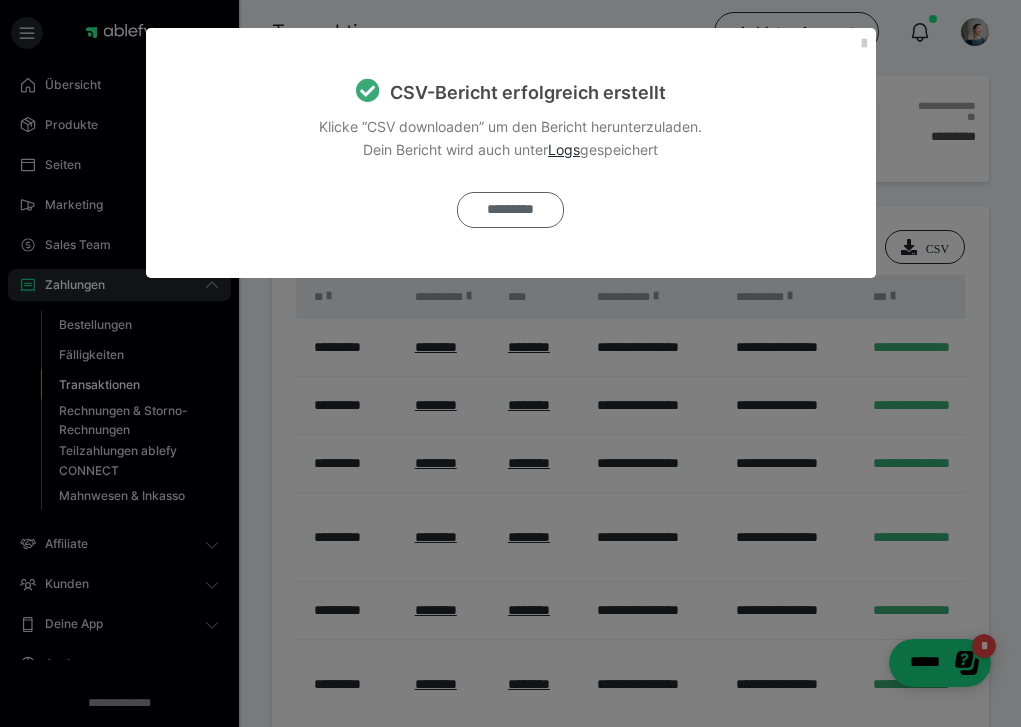 click on "*********" at bounding box center (510, 210) 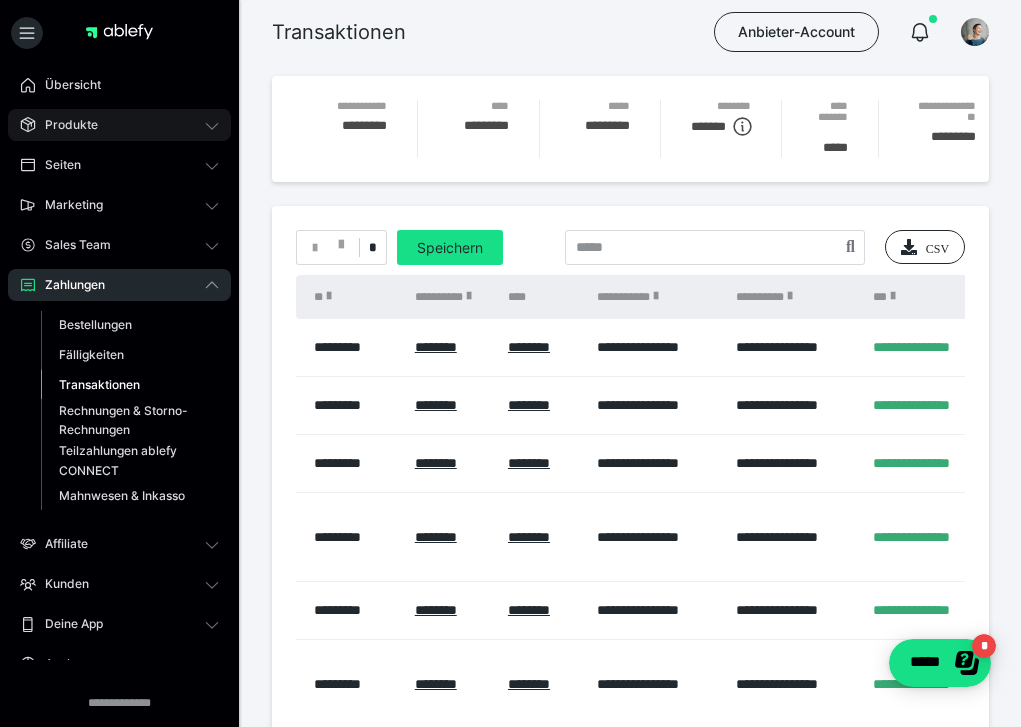 click on "Produkte" at bounding box center (64, 125) 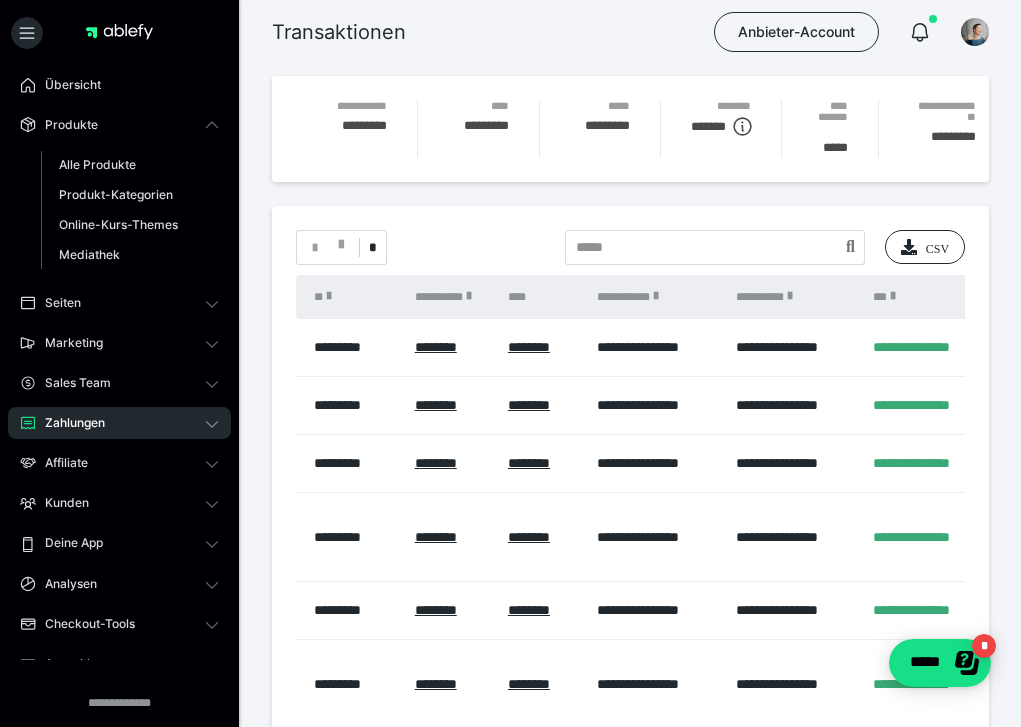 scroll, scrollTop: 35, scrollLeft: 0, axis: vertical 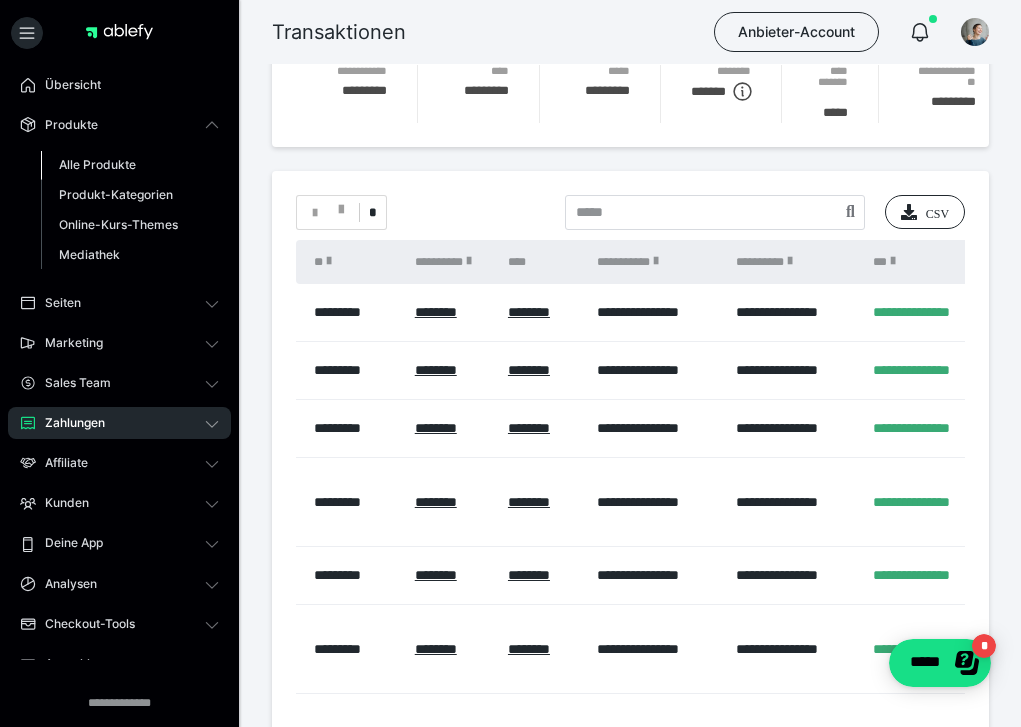 click on "Alle Produkte" at bounding box center [97, 164] 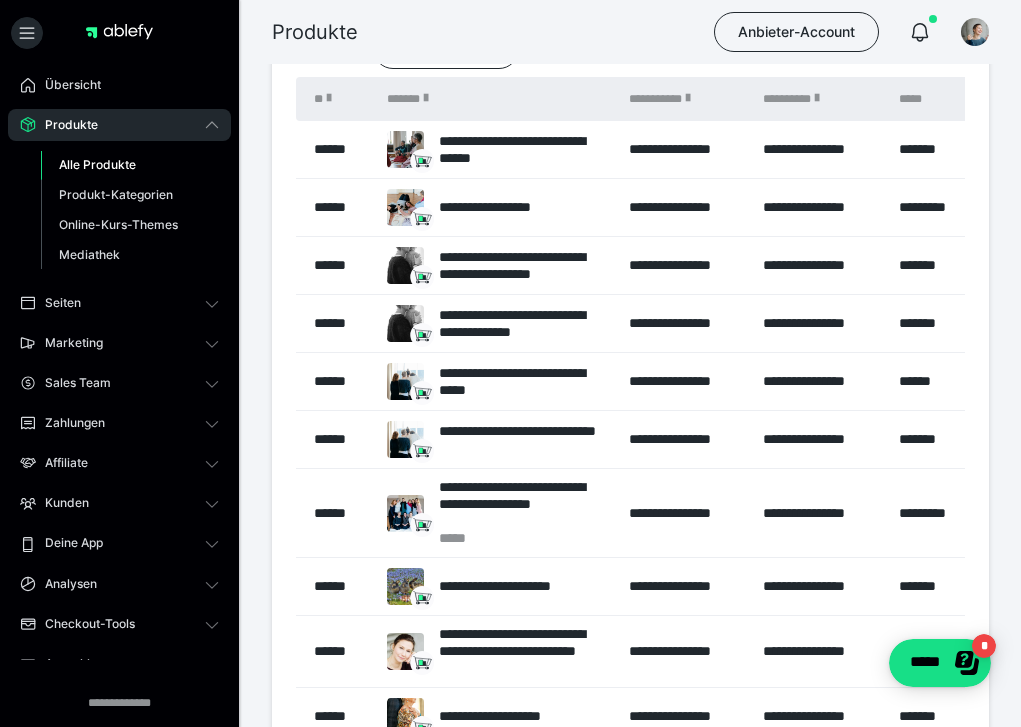 scroll, scrollTop: 204, scrollLeft: 0, axis: vertical 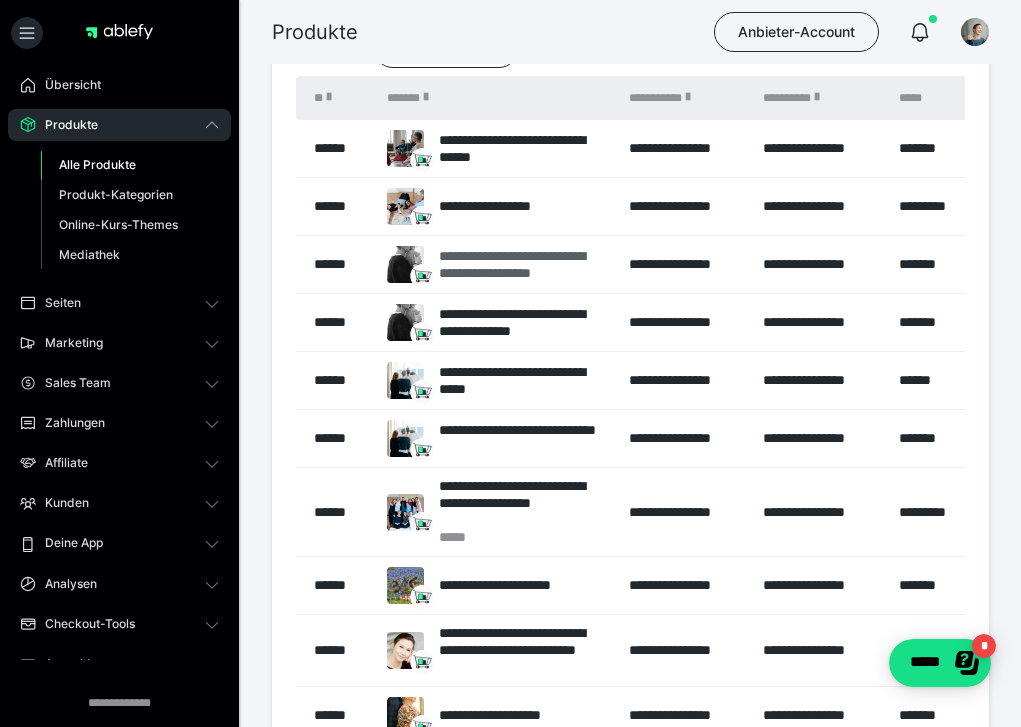 click on "**********" at bounding box center (524, 265) 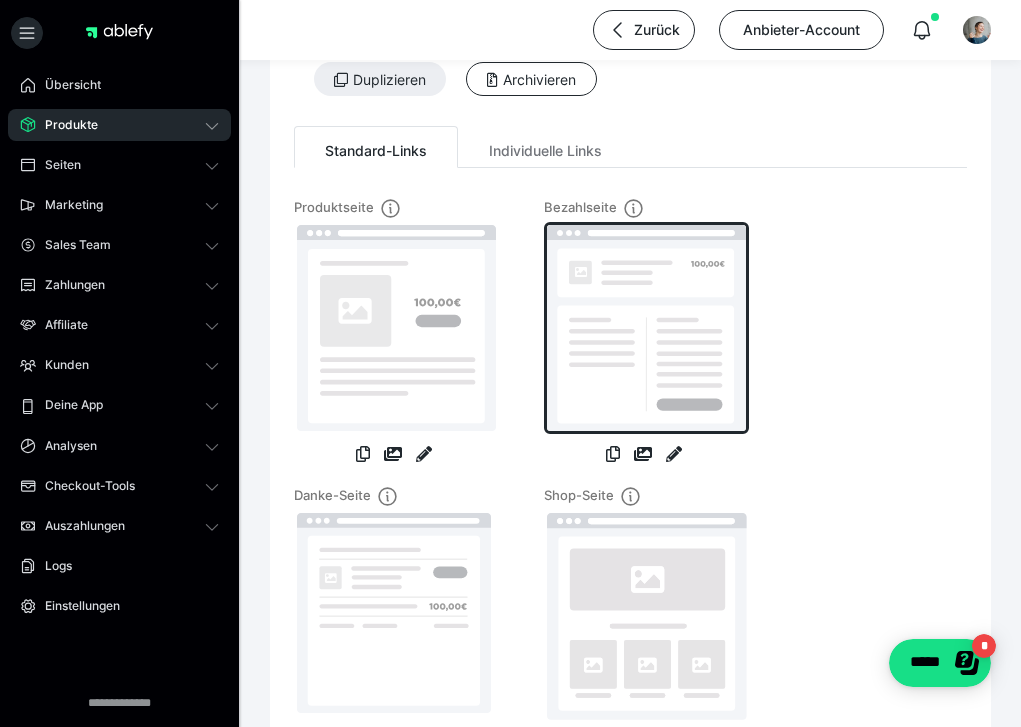 scroll, scrollTop: 150, scrollLeft: 0, axis: vertical 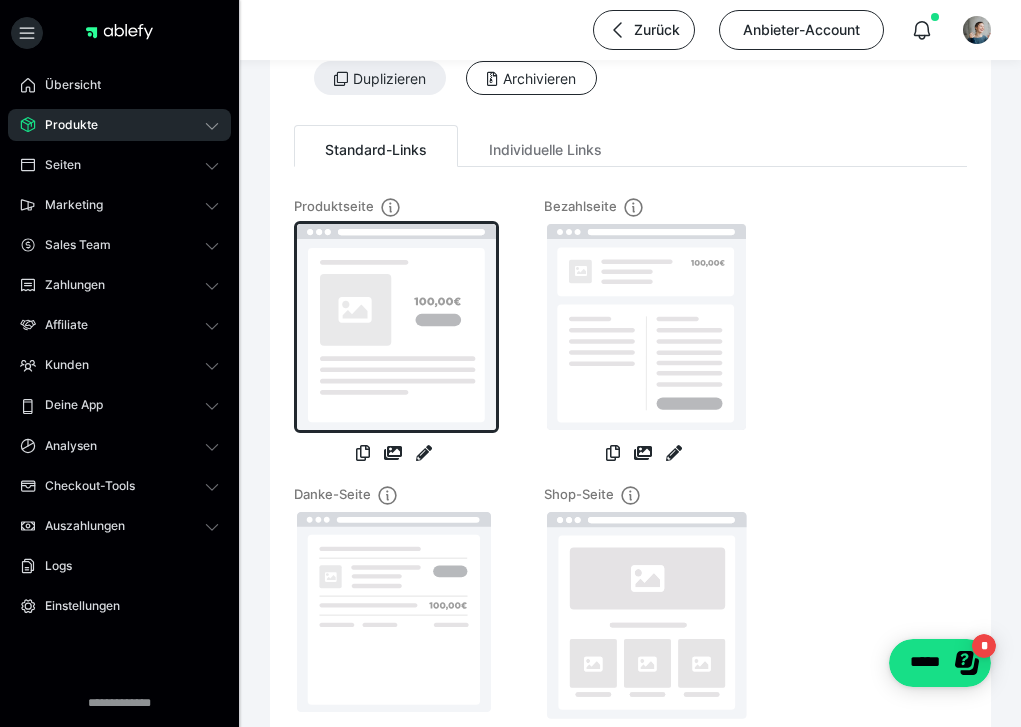 click at bounding box center (396, 327) 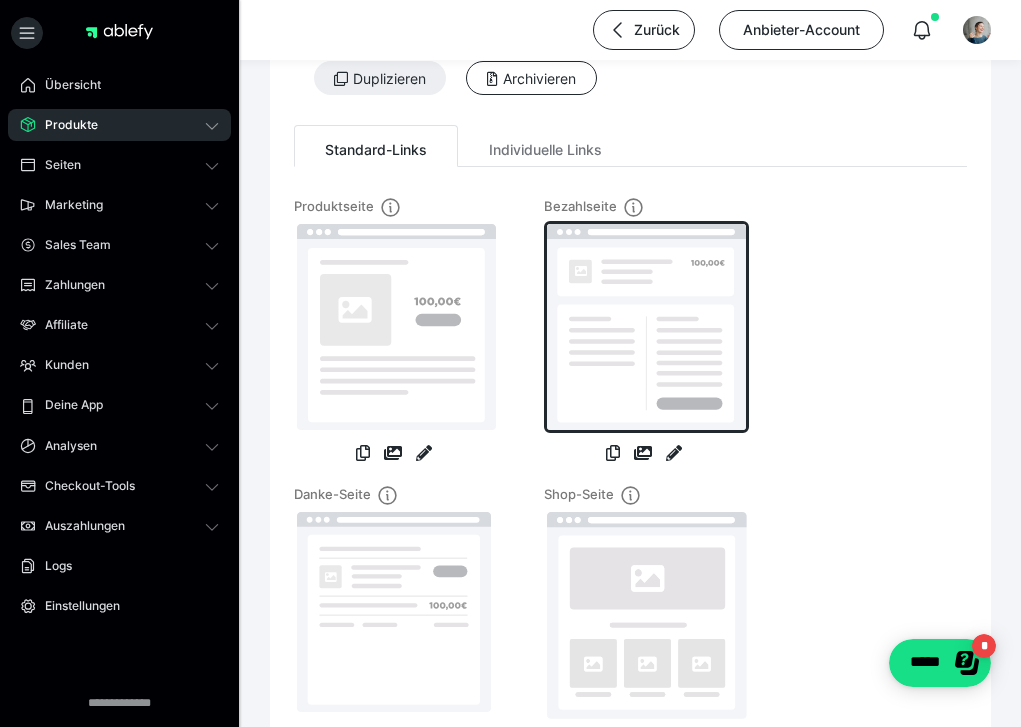 click at bounding box center [646, 327] 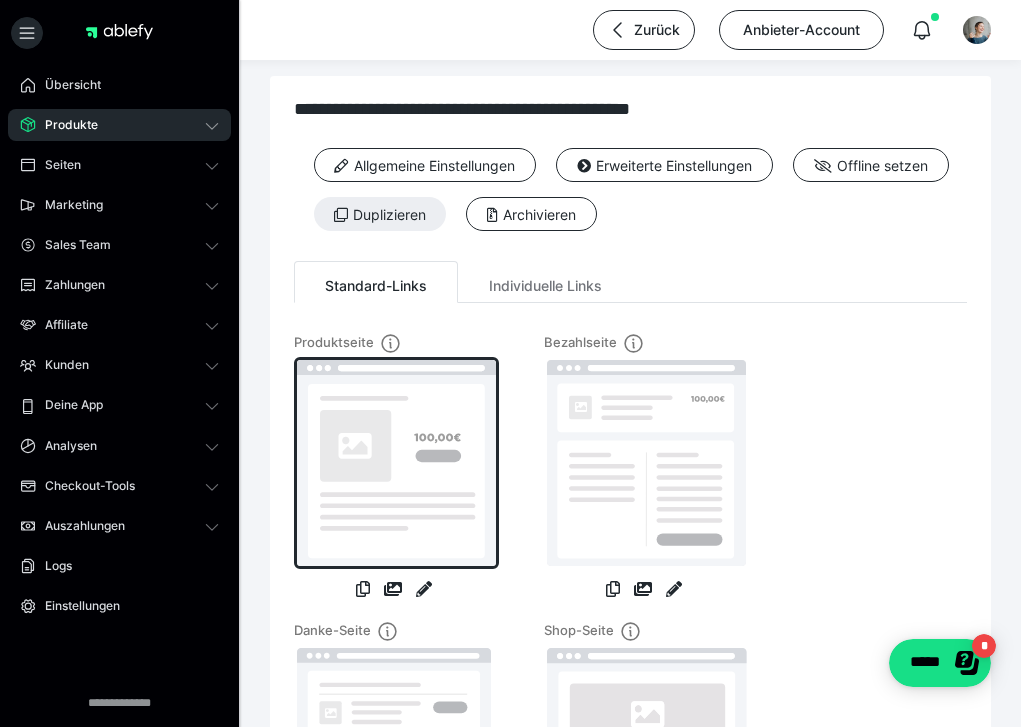 scroll, scrollTop: 0, scrollLeft: 0, axis: both 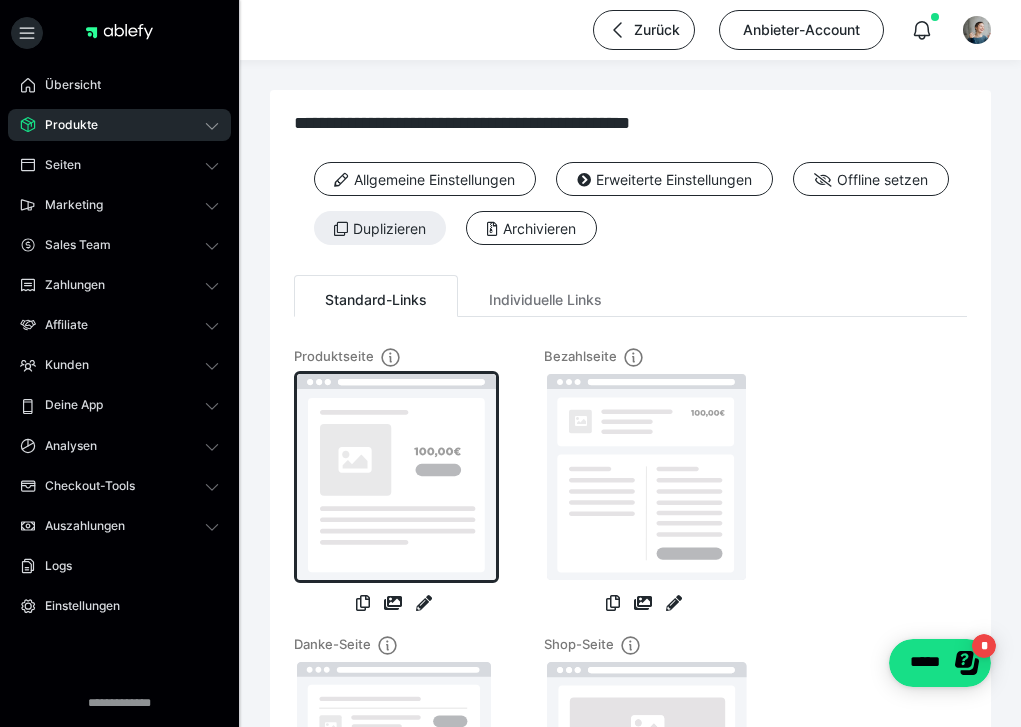click at bounding box center (396, 477) 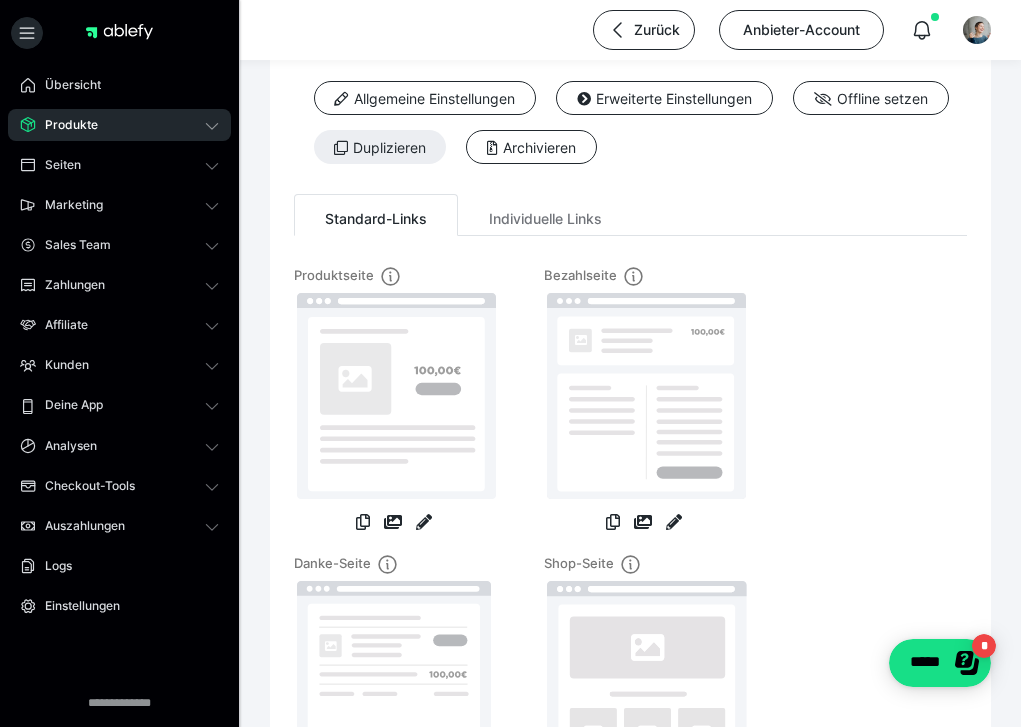 scroll, scrollTop: 0, scrollLeft: 0, axis: both 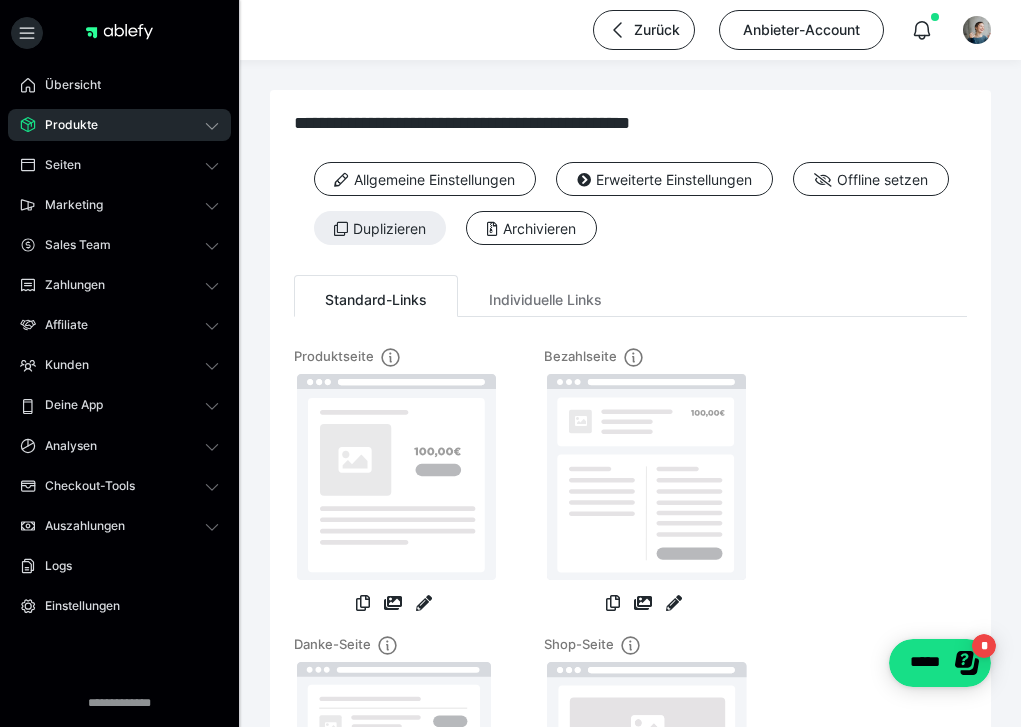 click on "Produkte" at bounding box center (119, 125) 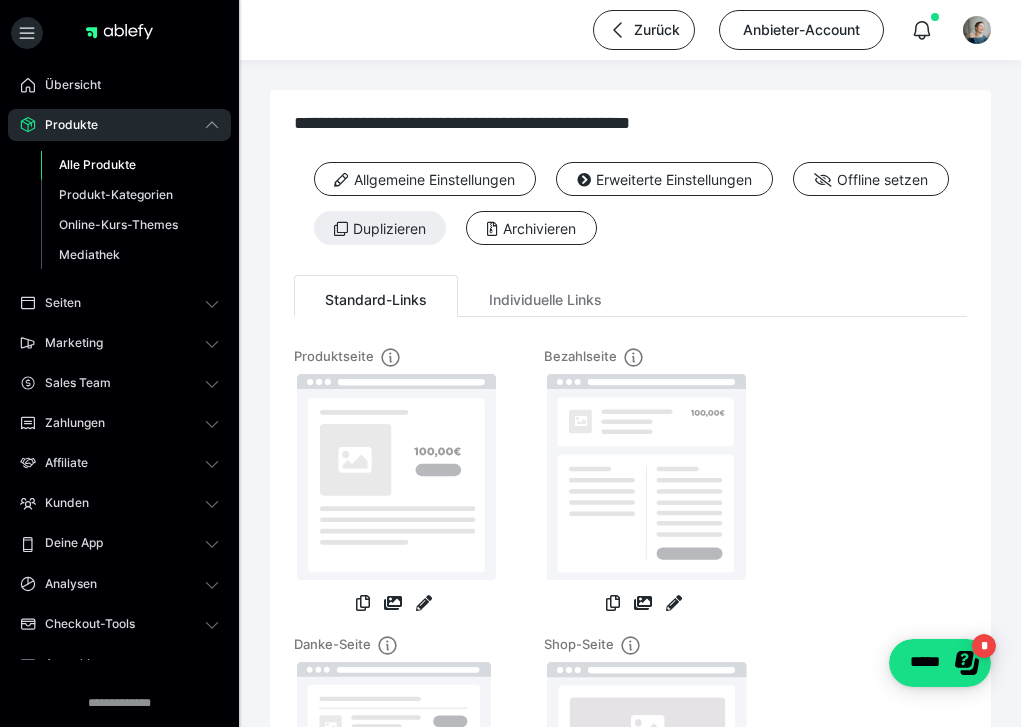 click on "Alle Produkte" at bounding box center [97, 164] 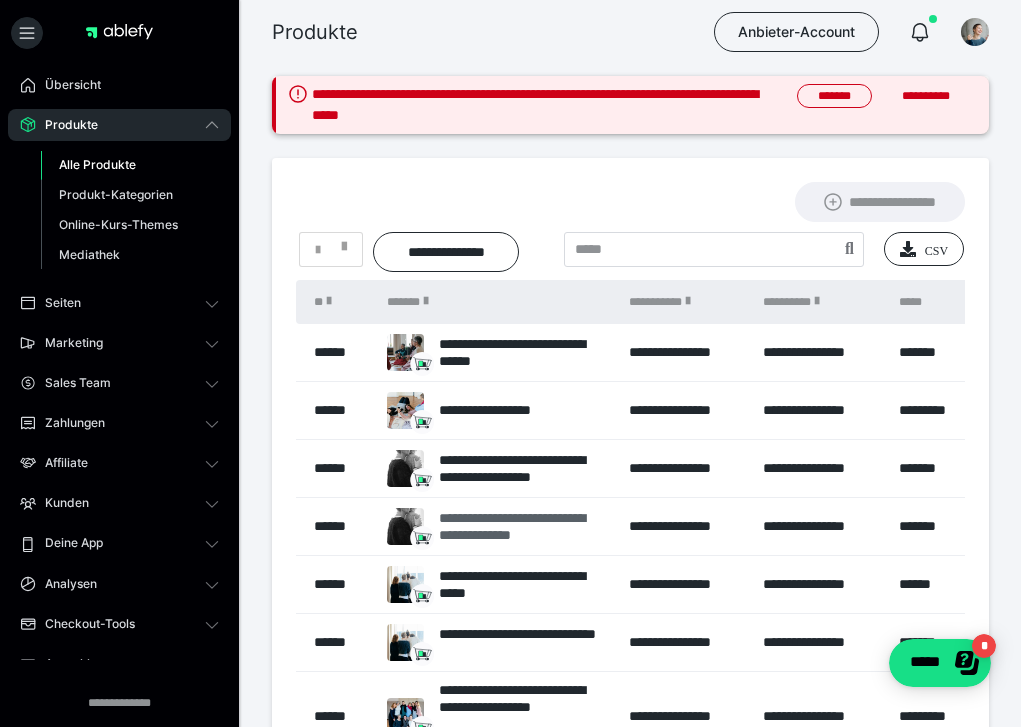 click on "**********" at bounding box center [524, 527] 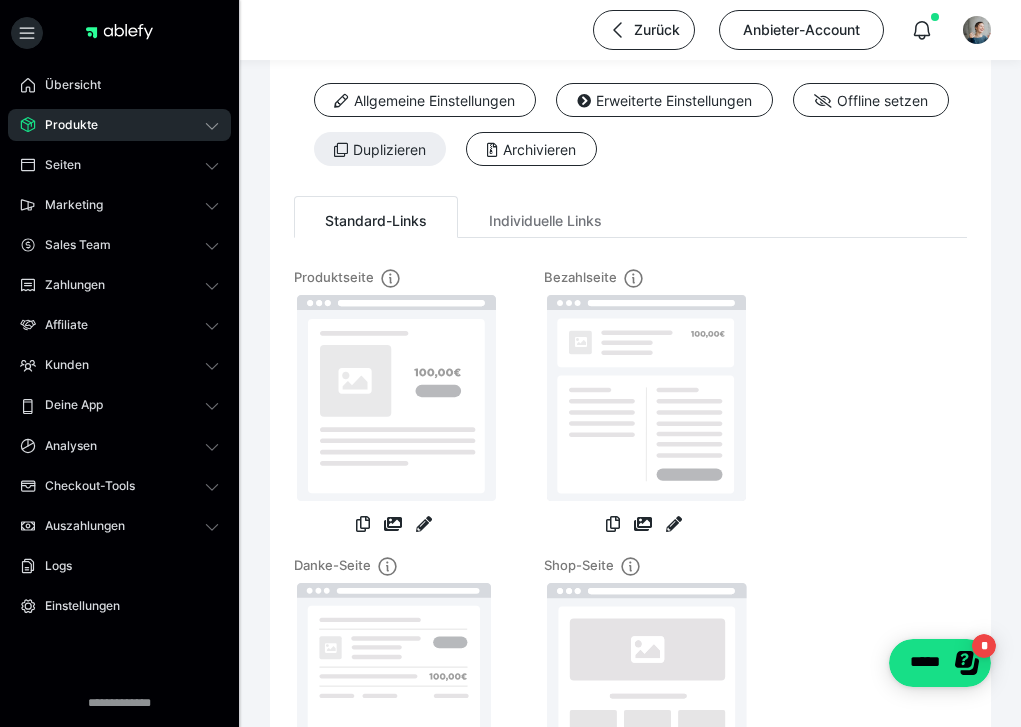scroll, scrollTop: 228, scrollLeft: 0, axis: vertical 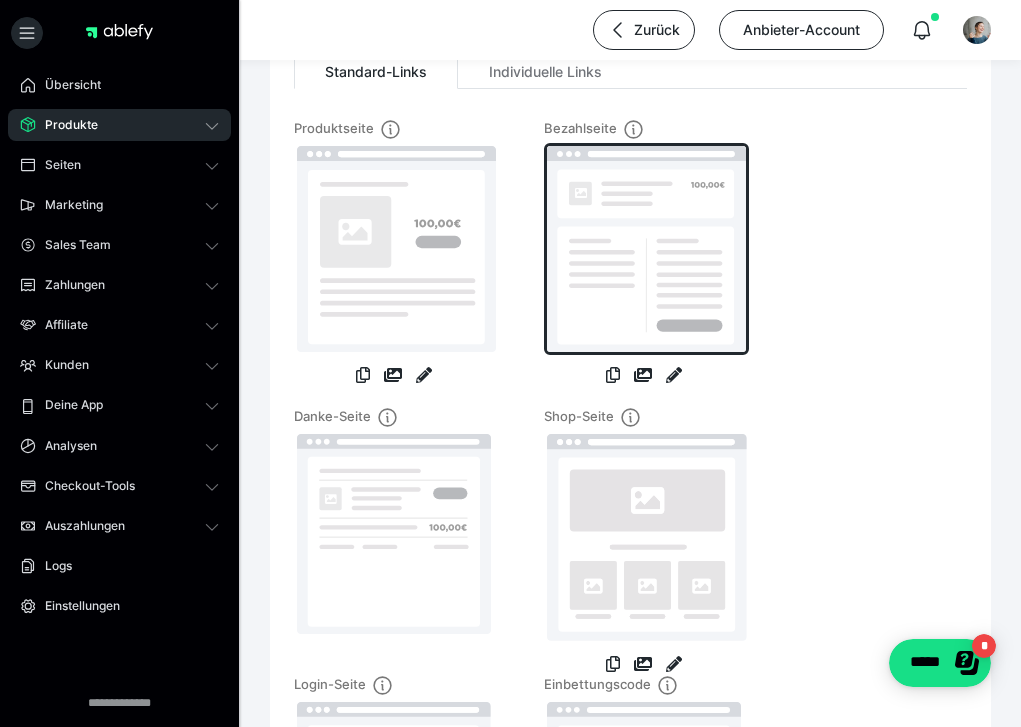 click at bounding box center (646, 249) 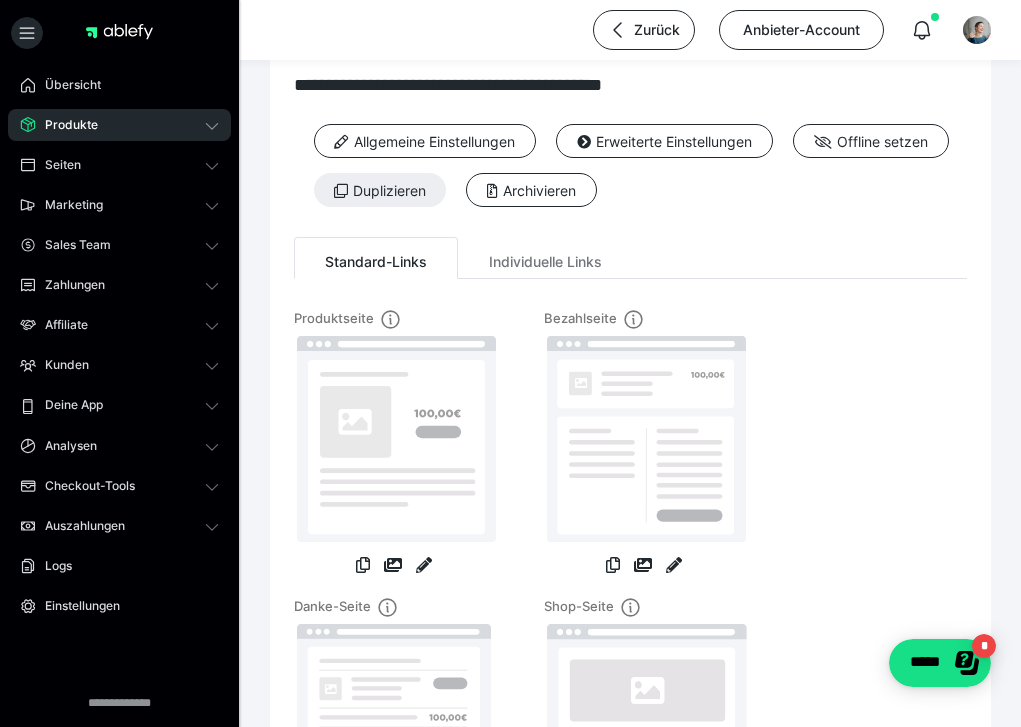 scroll, scrollTop: 0, scrollLeft: 0, axis: both 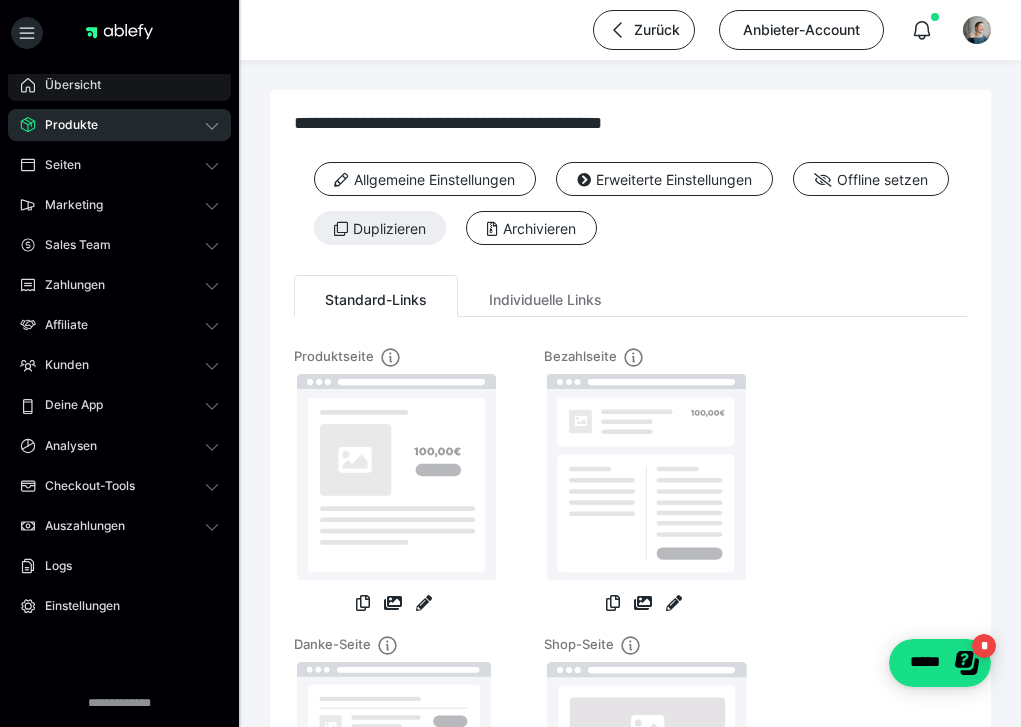 click on "Übersicht" at bounding box center (66, 85) 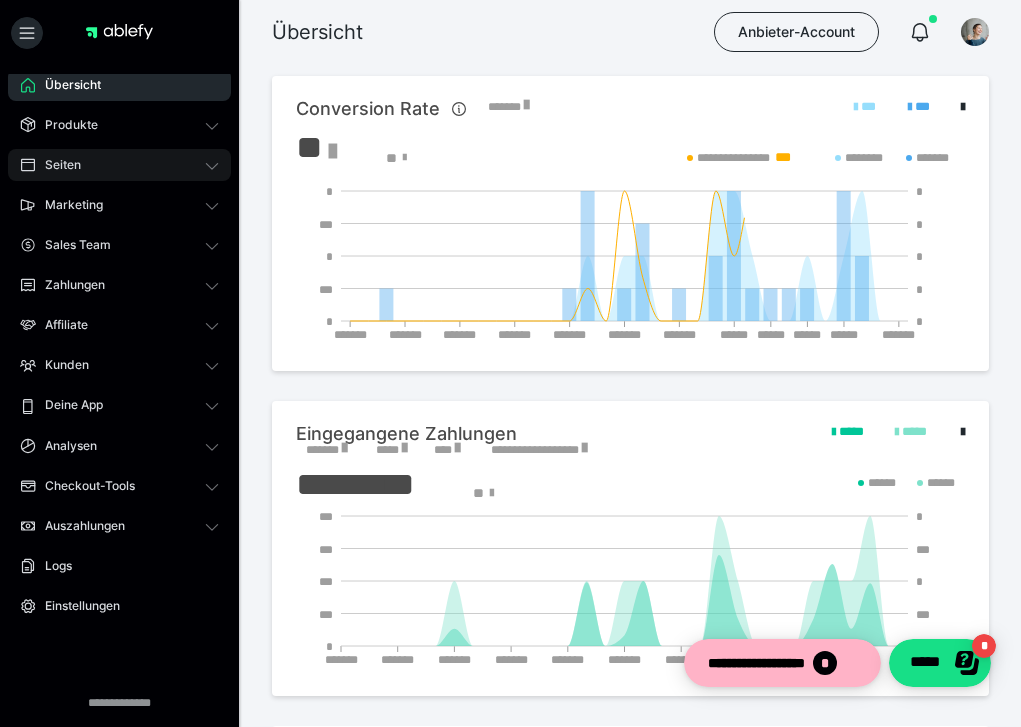 scroll, scrollTop: 0, scrollLeft: 0, axis: both 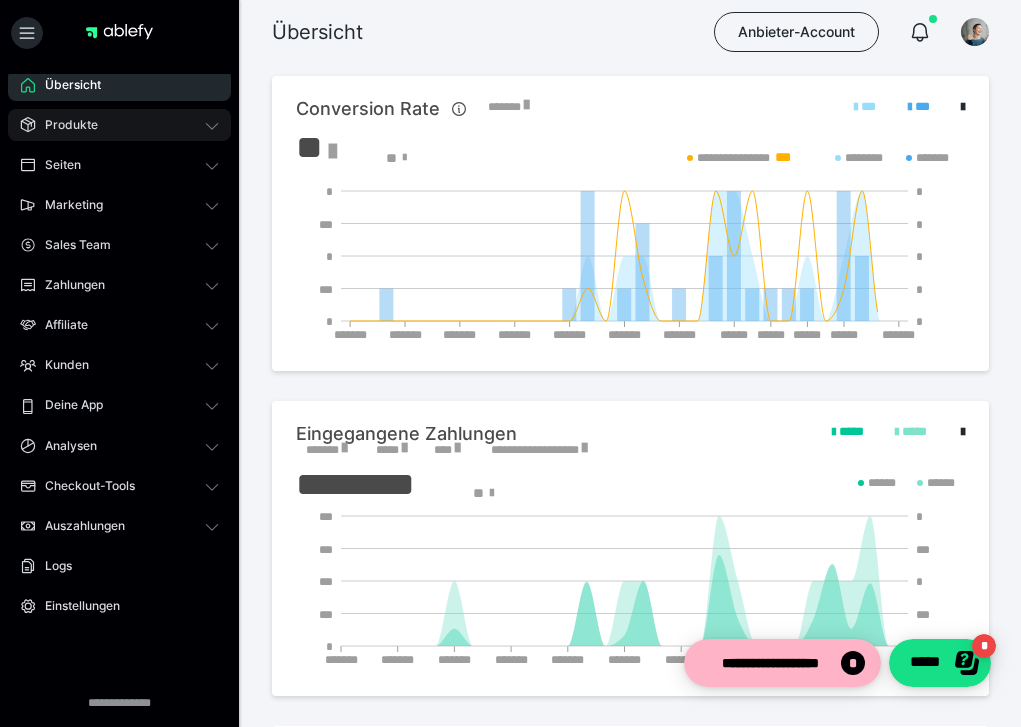 click on "Produkte" at bounding box center [64, 125] 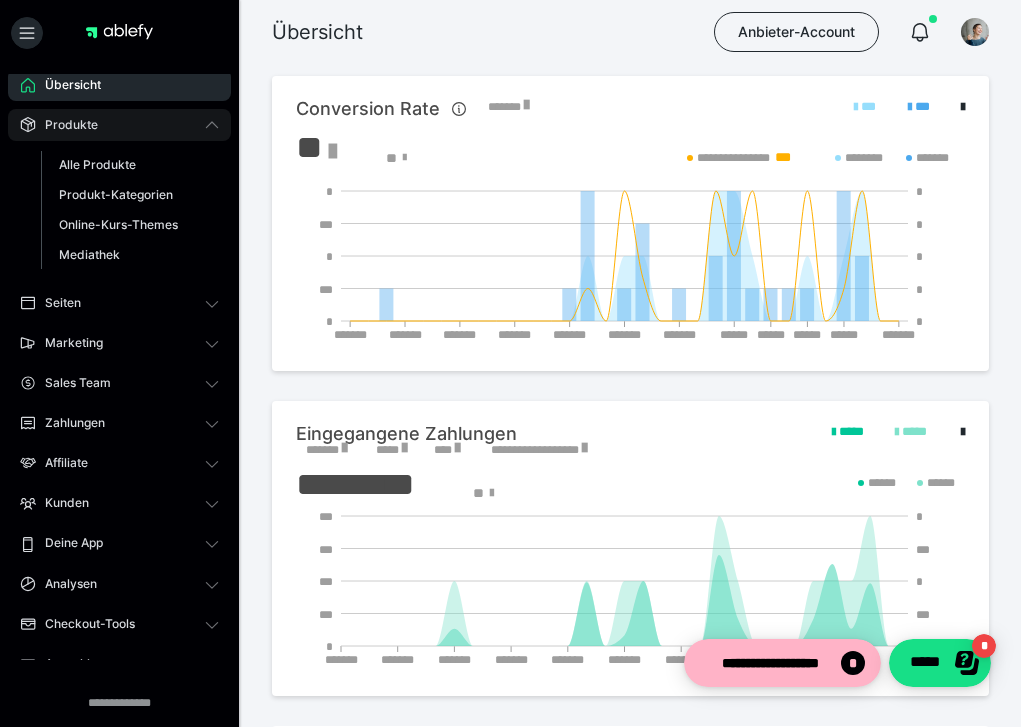 click on "Produkte" at bounding box center (64, 125) 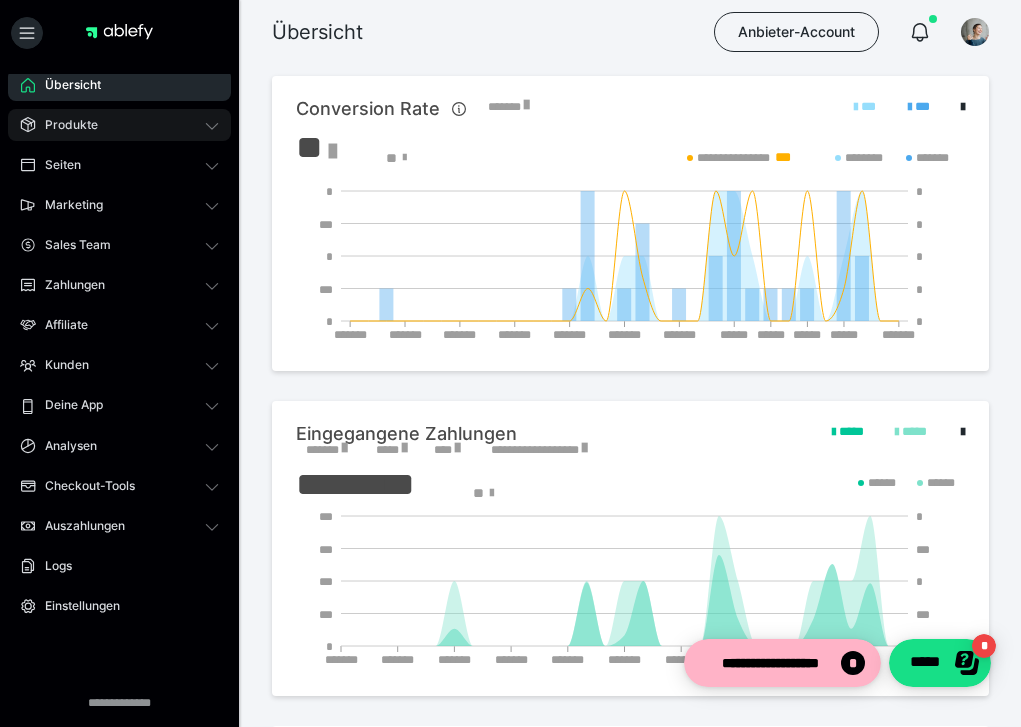click on "Produkte" at bounding box center (119, 125) 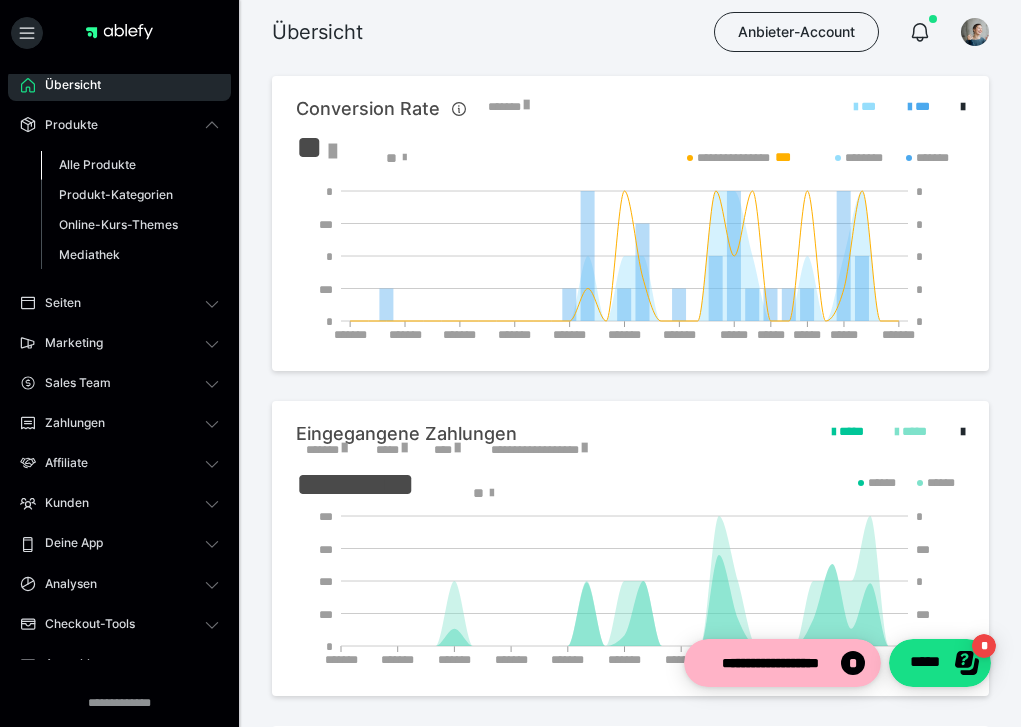 click on "Alle Produkte" at bounding box center (97, 164) 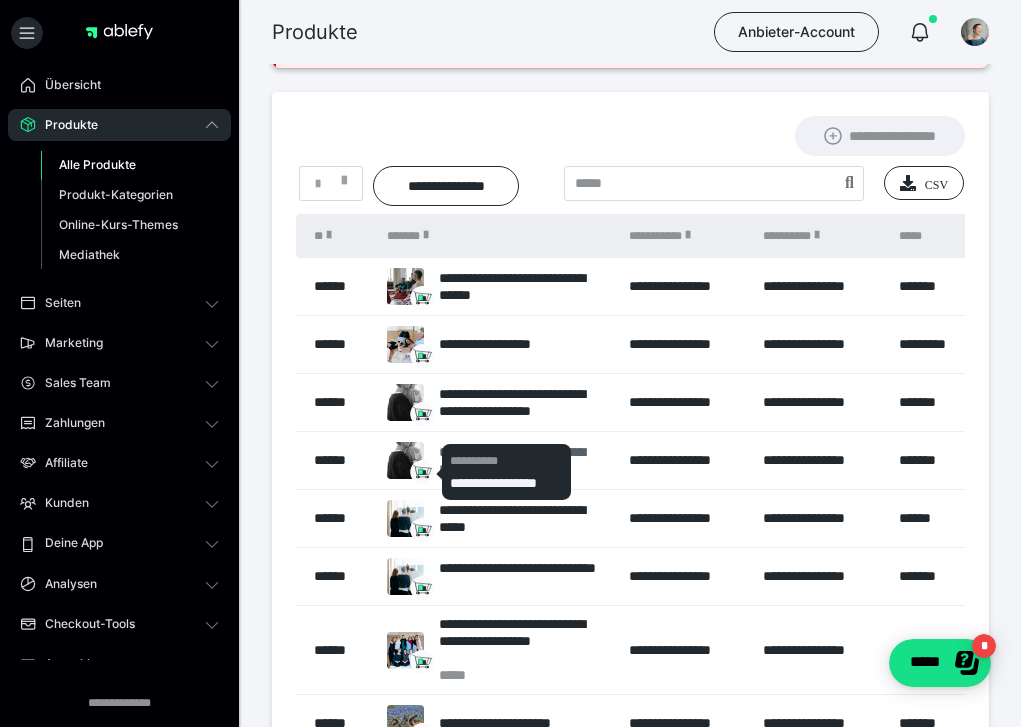 scroll, scrollTop: 0, scrollLeft: 0, axis: both 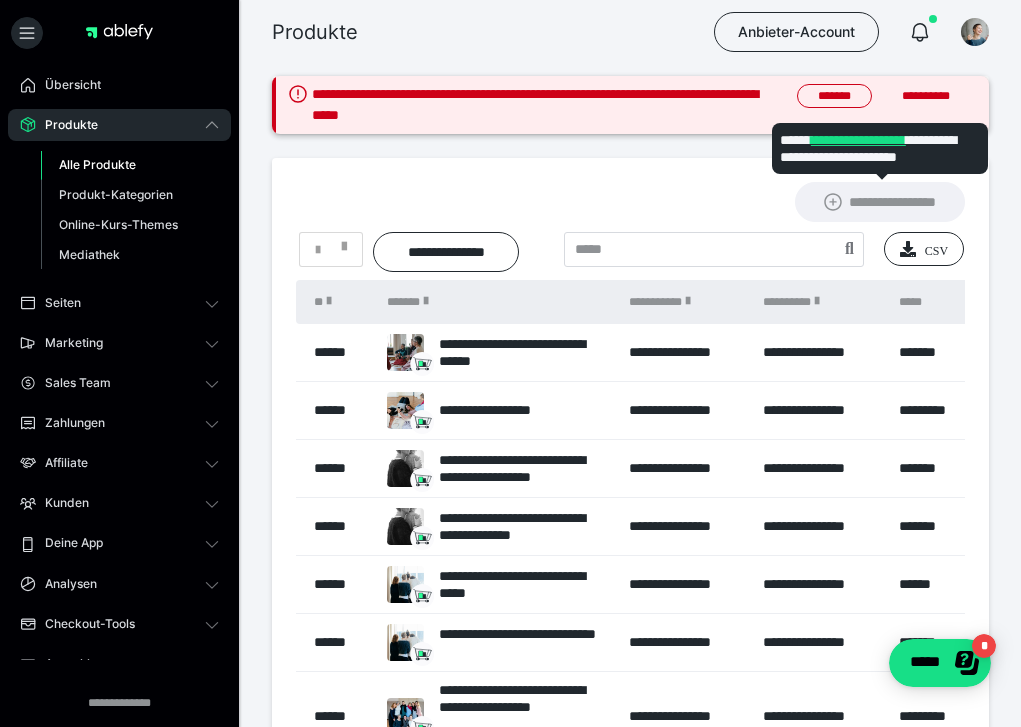 click on "**********" at bounding box center (880, 202) 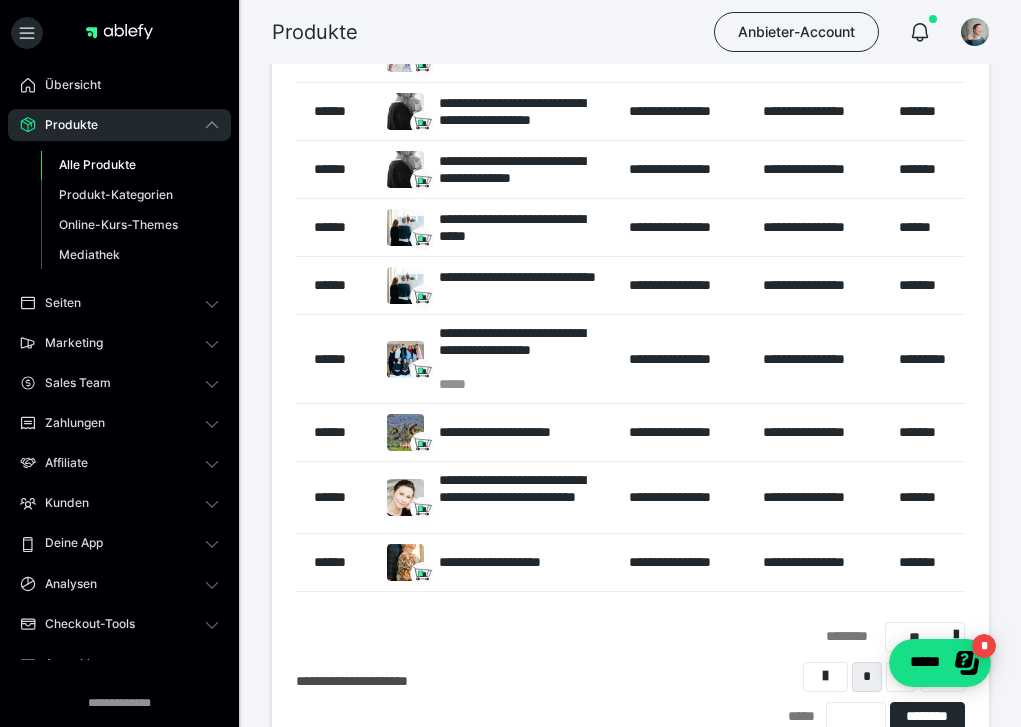 scroll, scrollTop: 389, scrollLeft: 0, axis: vertical 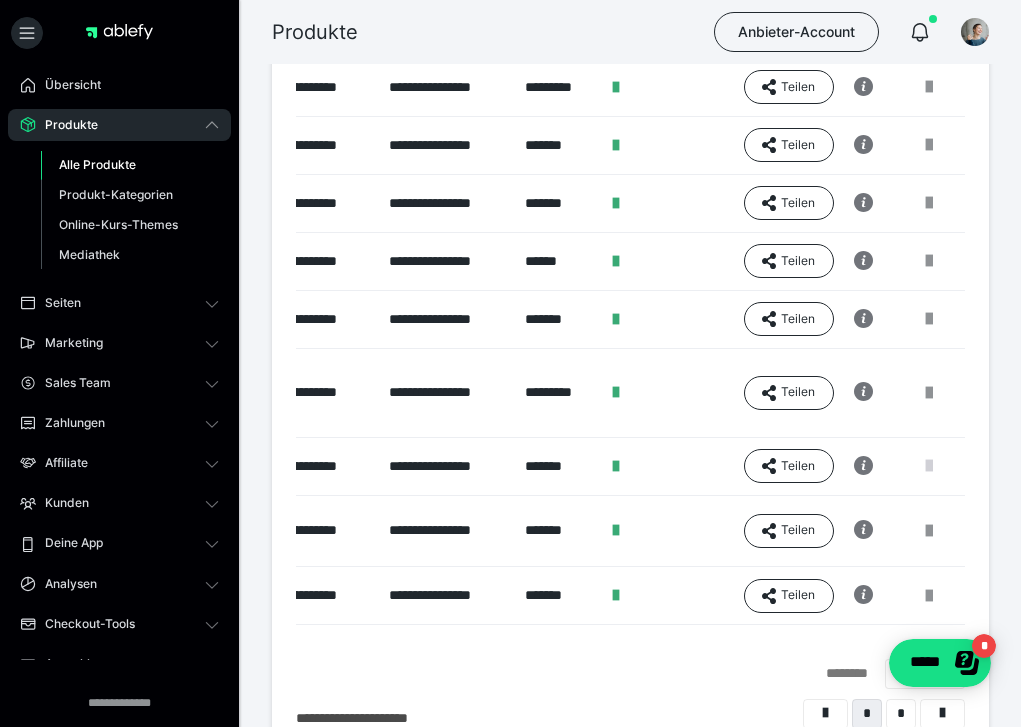 click at bounding box center (929, 466) 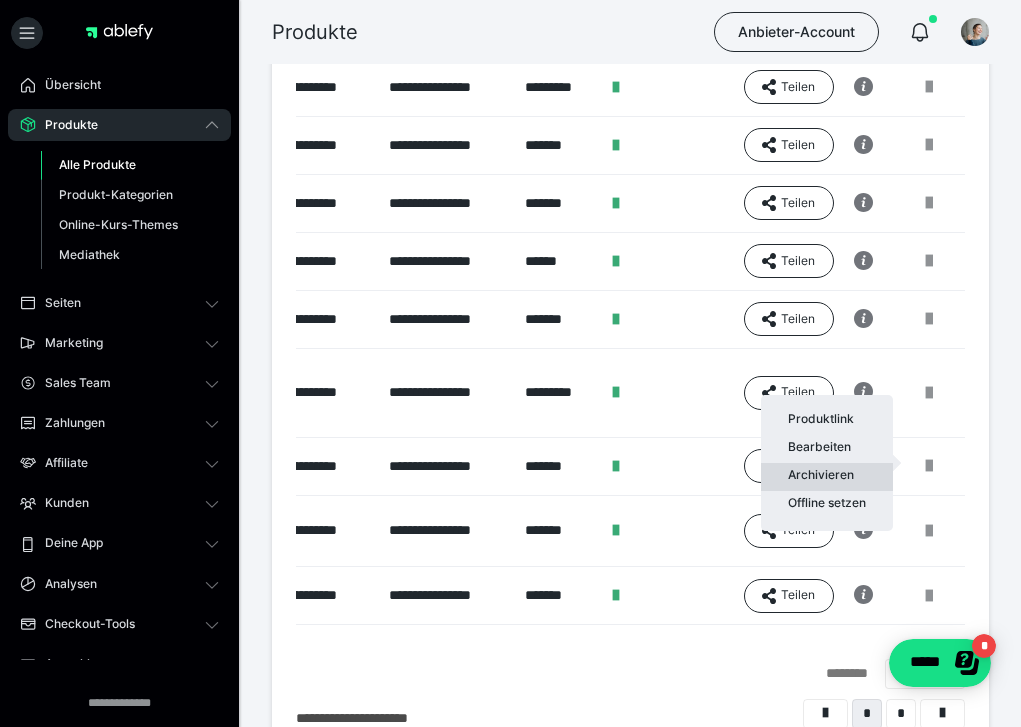 click on "Archivieren" at bounding box center [827, 477] 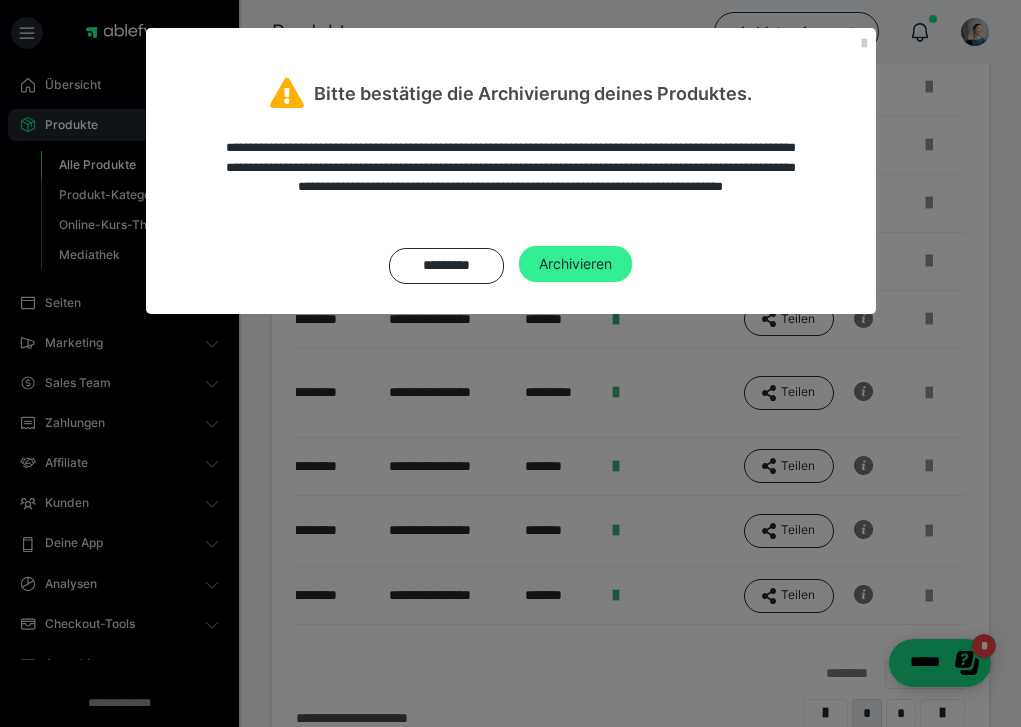 click on "Archivieren" at bounding box center (575, 264) 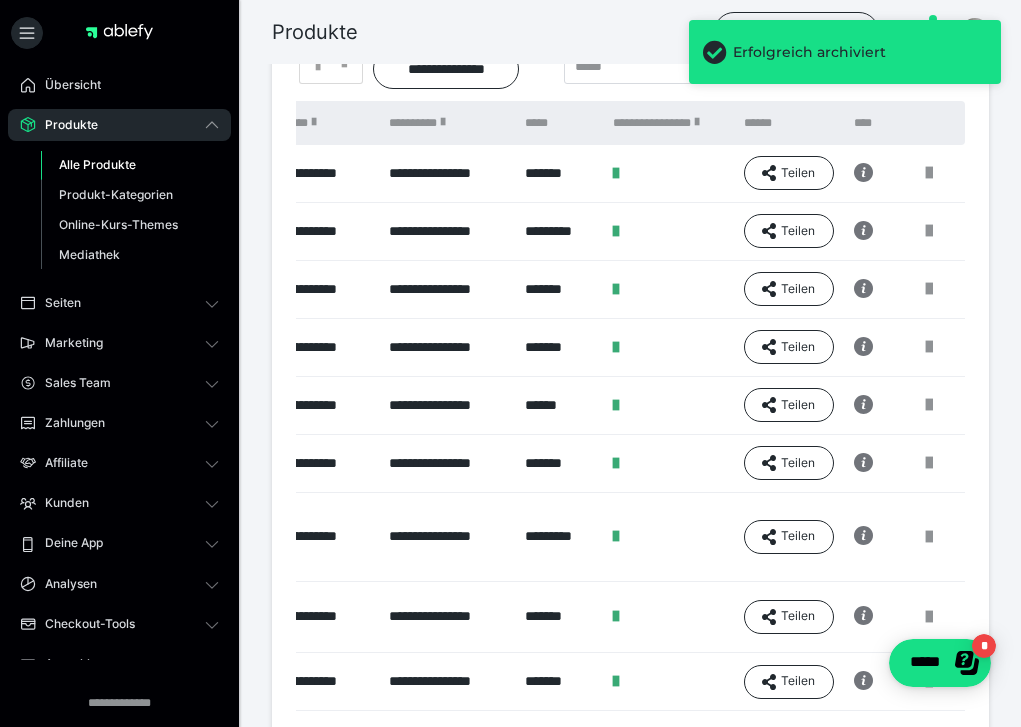 scroll, scrollTop: 99, scrollLeft: 0, axis: vertical 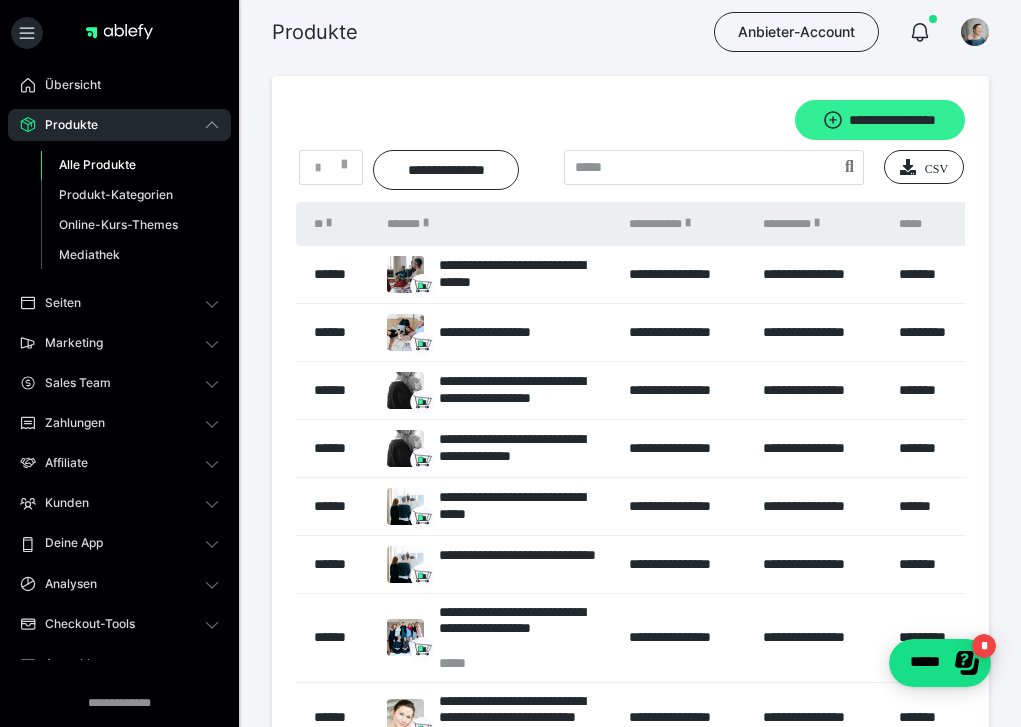 click on "**********" at bounding box center (880, 120) 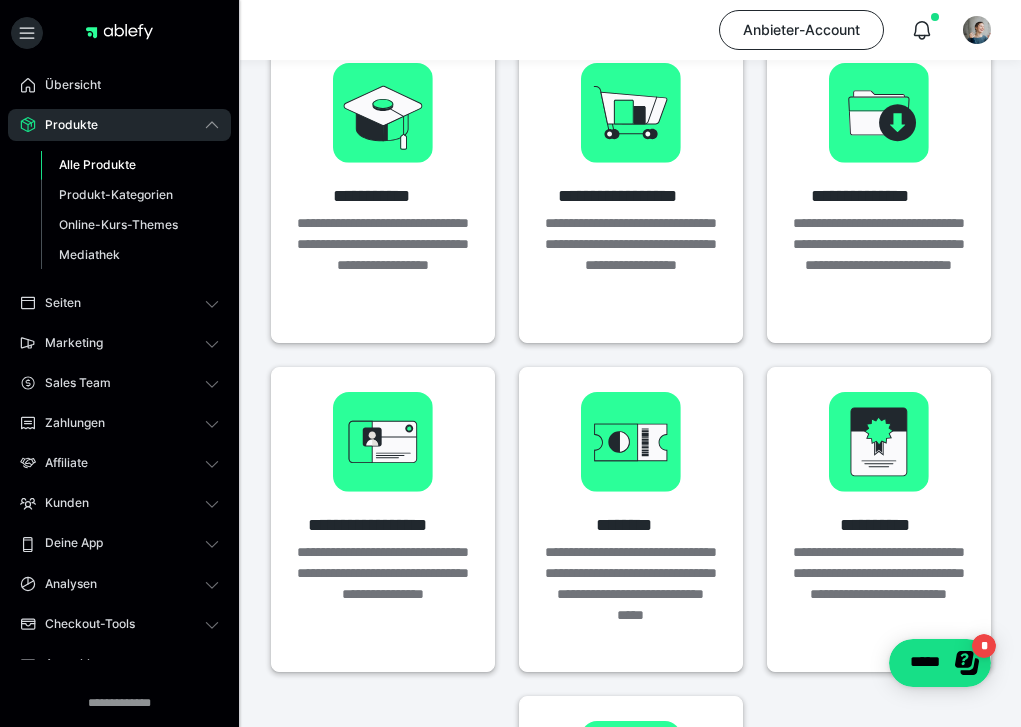 scroll, scrollTop: 165, scrollLeft: 0, axis: vertical 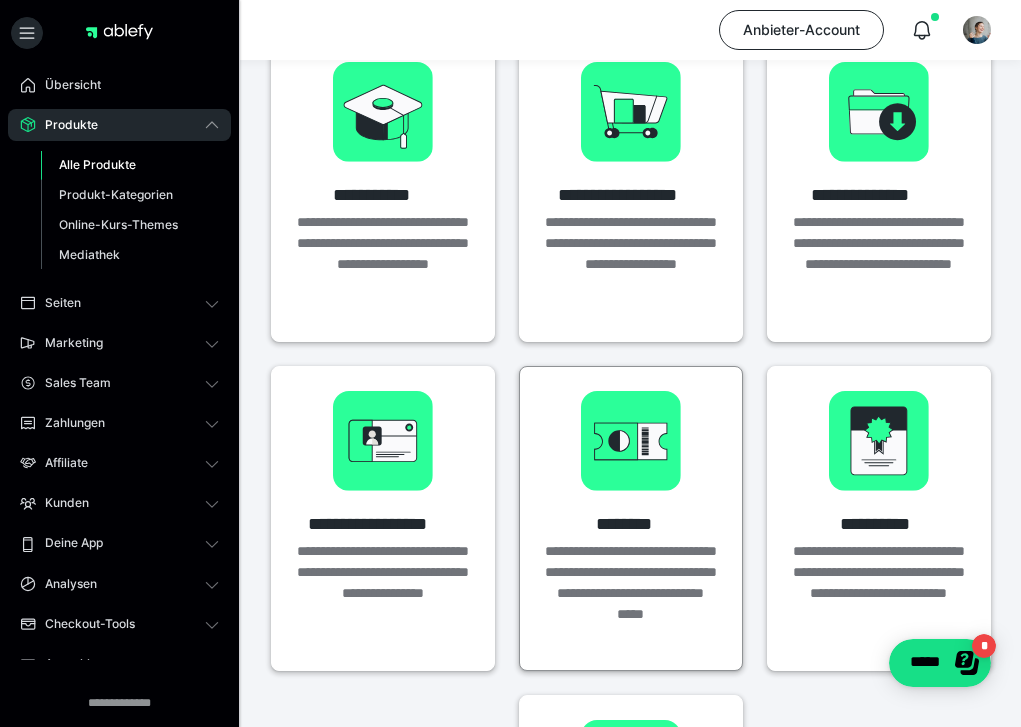 click at bounding box center [631, 441] 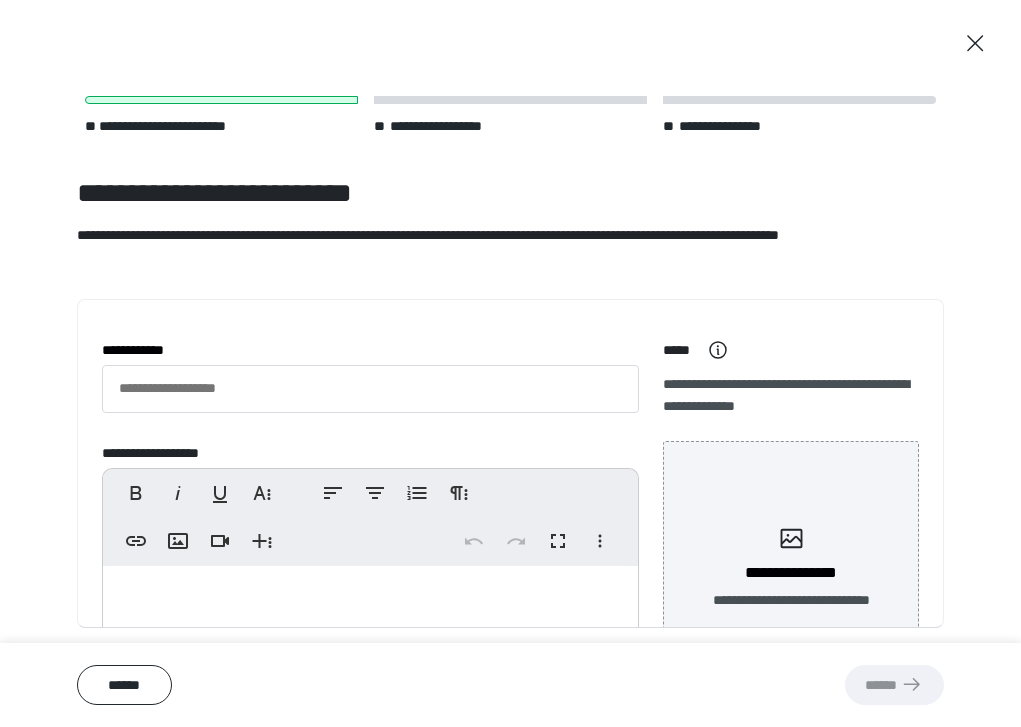 scroll, scrollTop: 65, scrollLeft: 0, axis: vertical 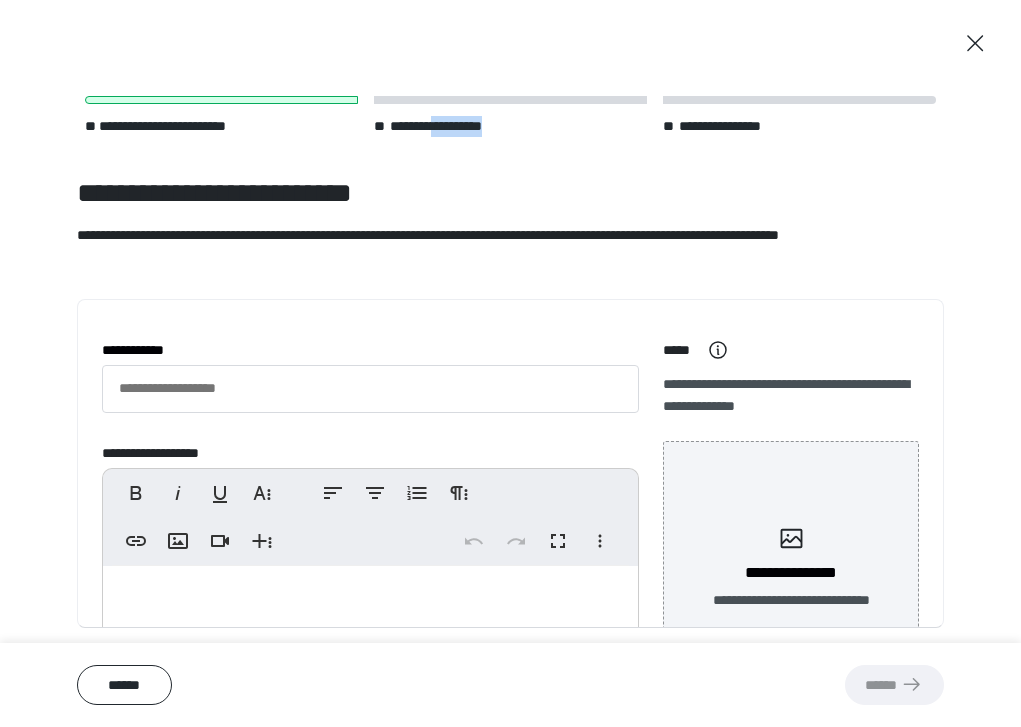 click on "**********" at bounding box center [452, 126] 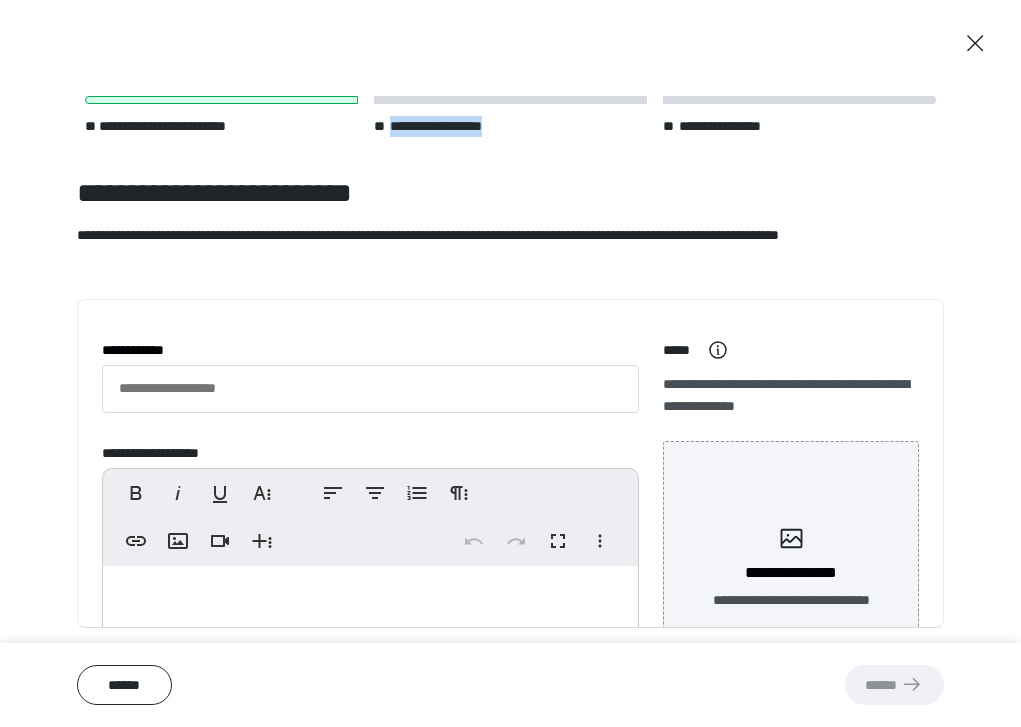 click on "**********" at bounding box center (452, 126) 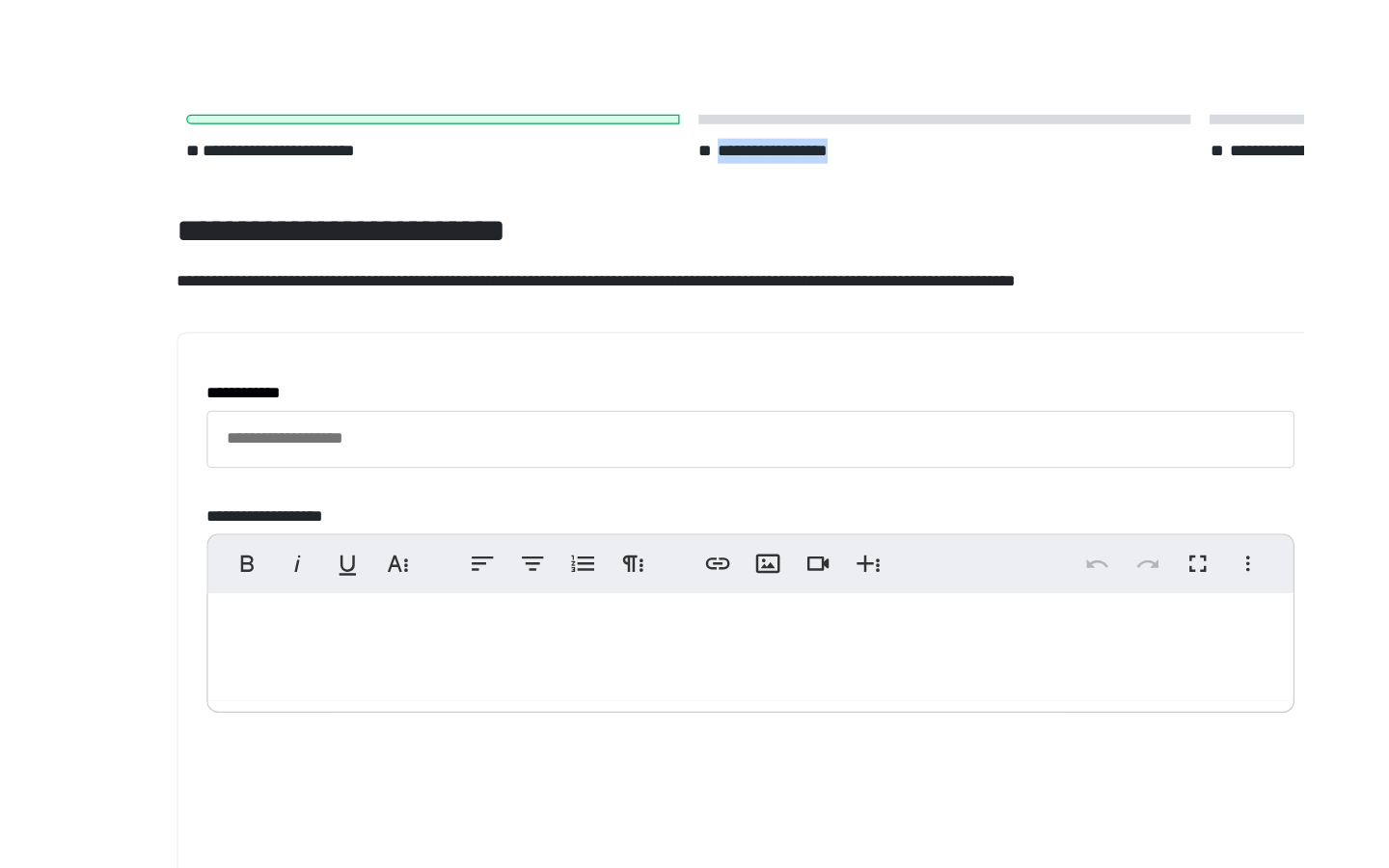 scroll, scrollTop: 13, scrollLeft: 0, axis: vertical 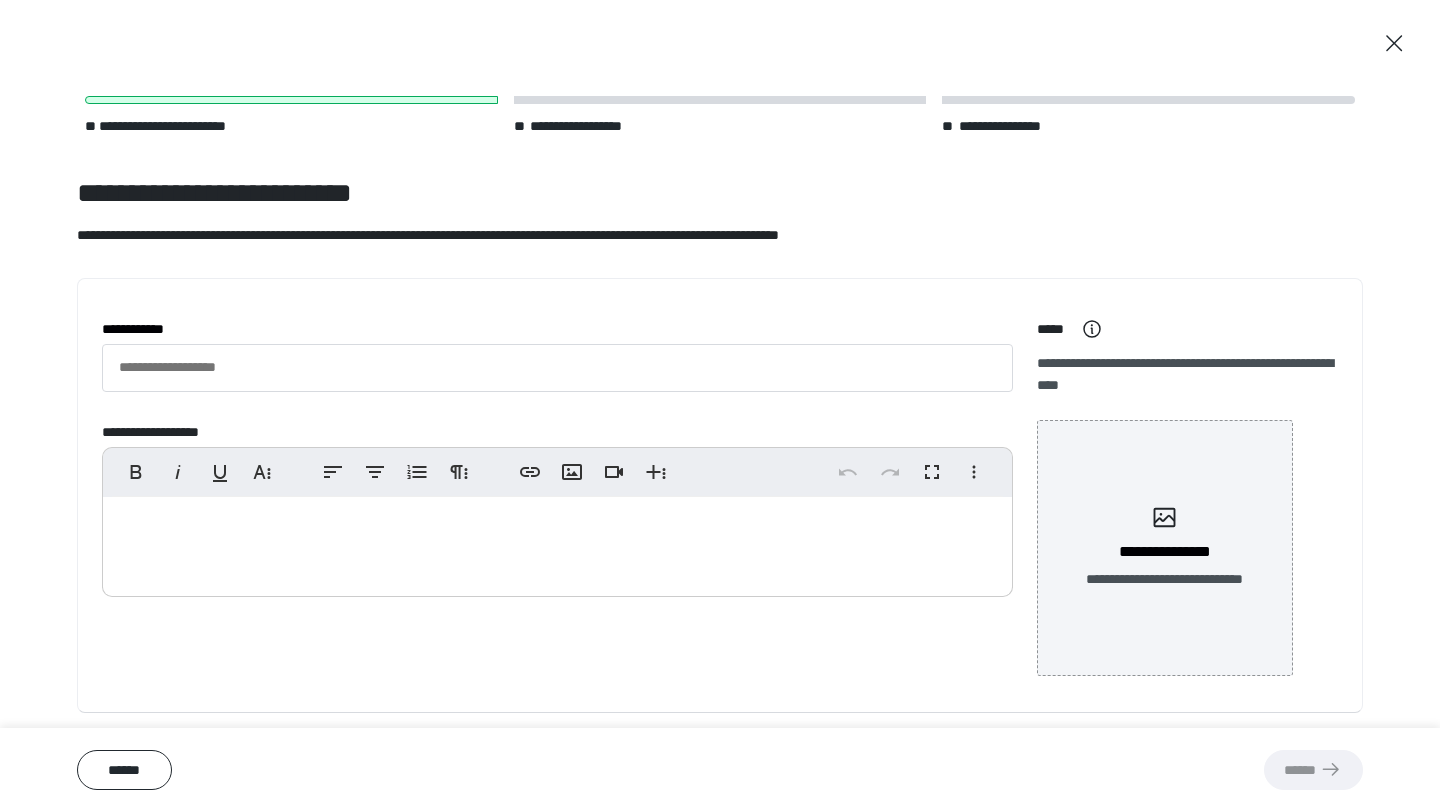 click at bounding box center [557, 542] 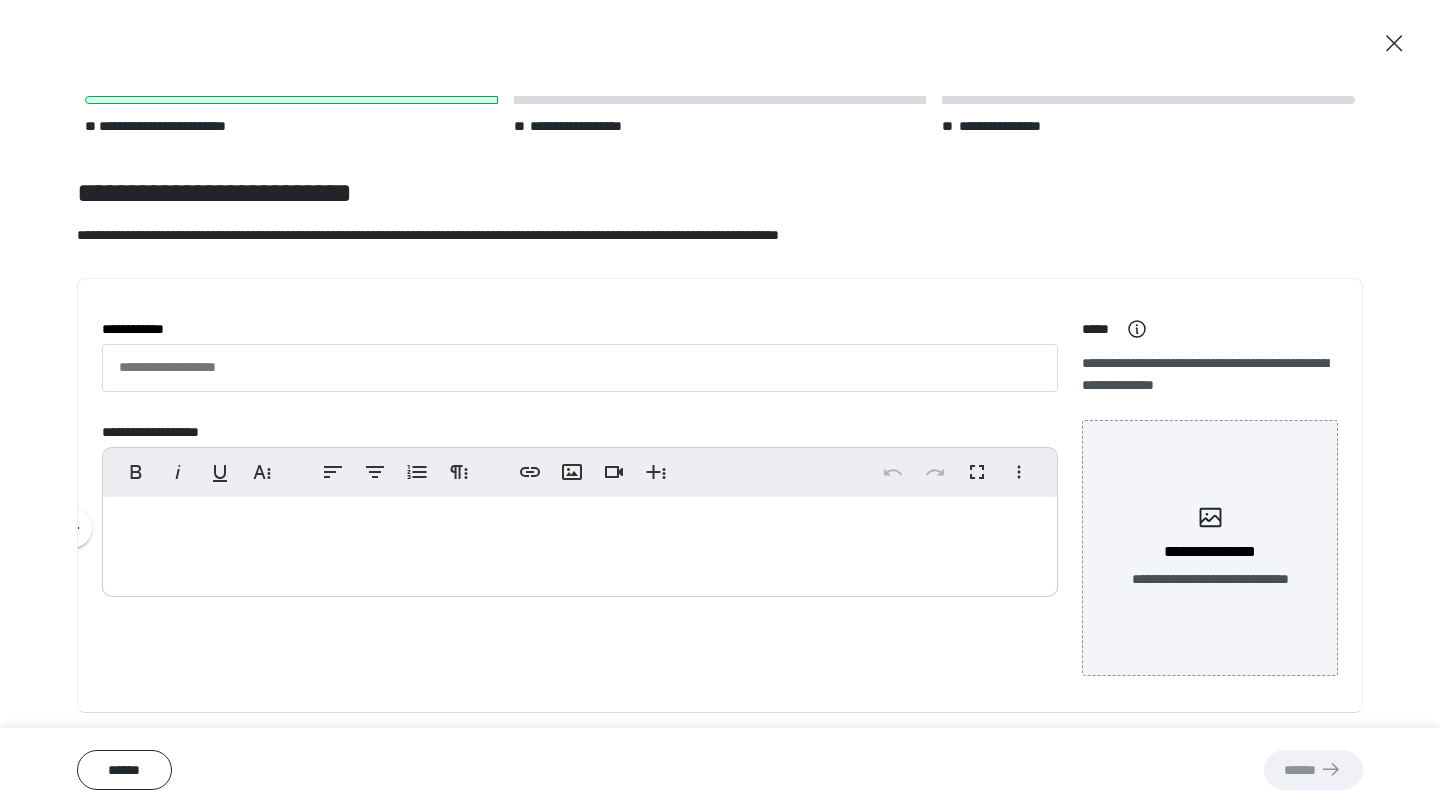 scroll, scrollTop: 4, scrollLeft: 0, axis: vertical 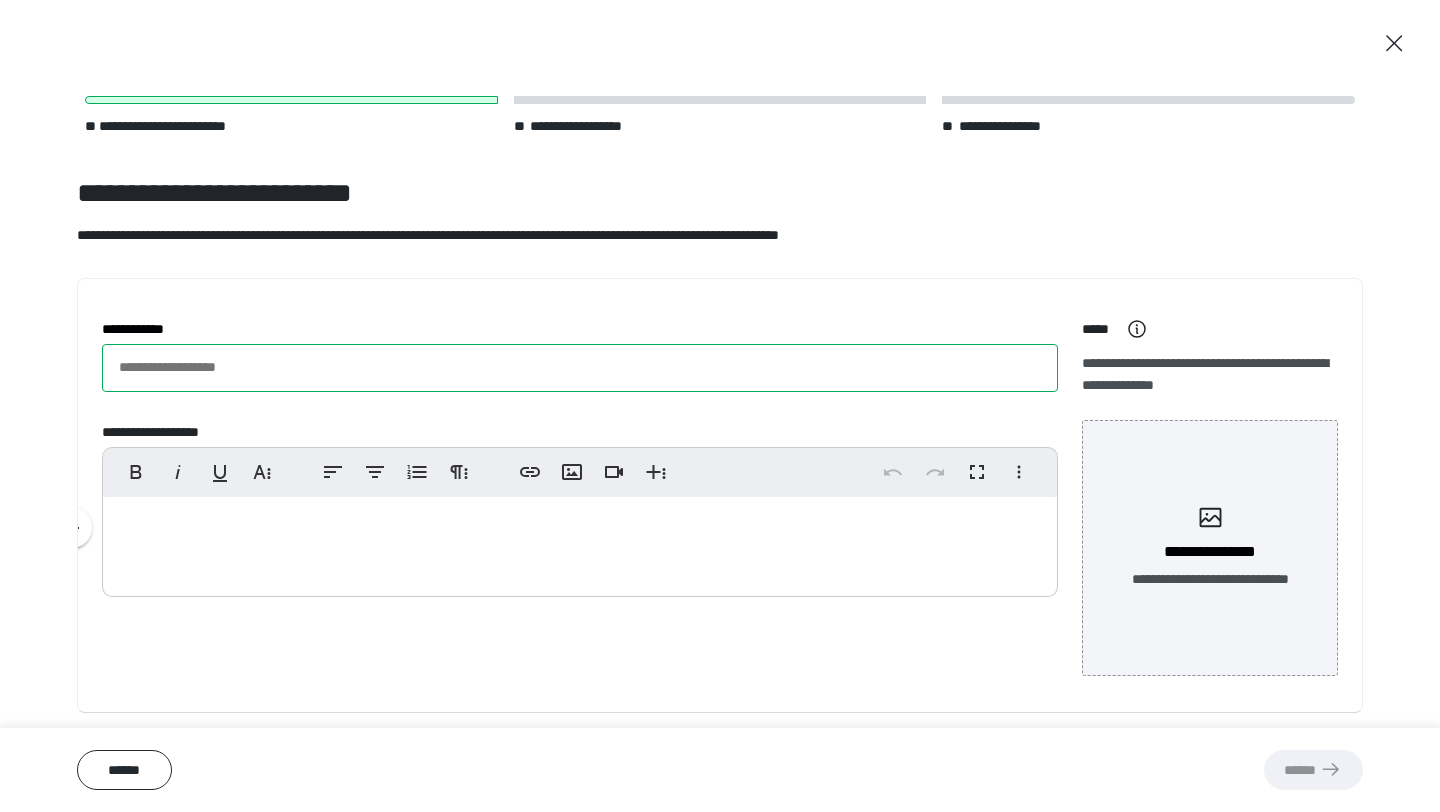 click on "**********" at bounding box center (580, 368) 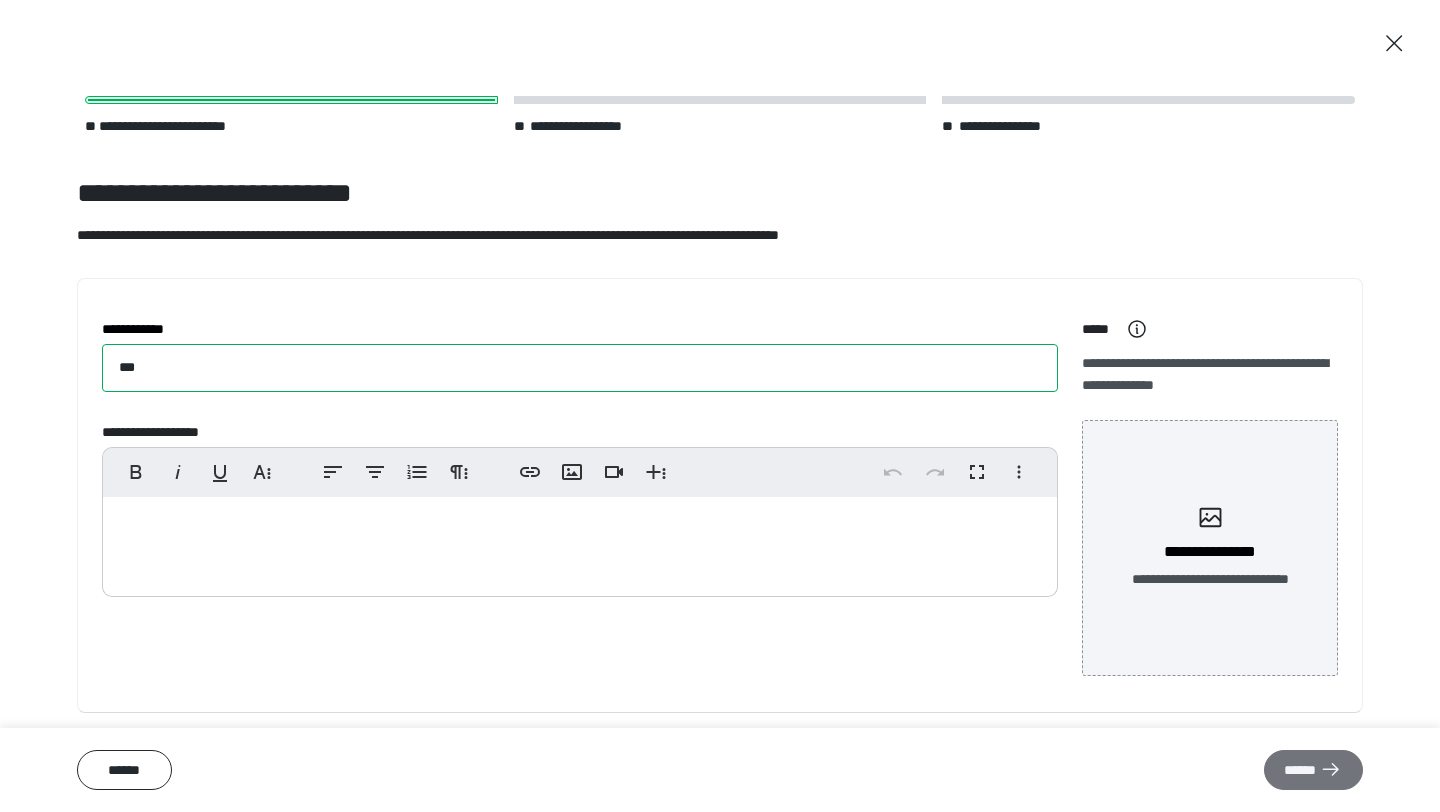 type on "***" 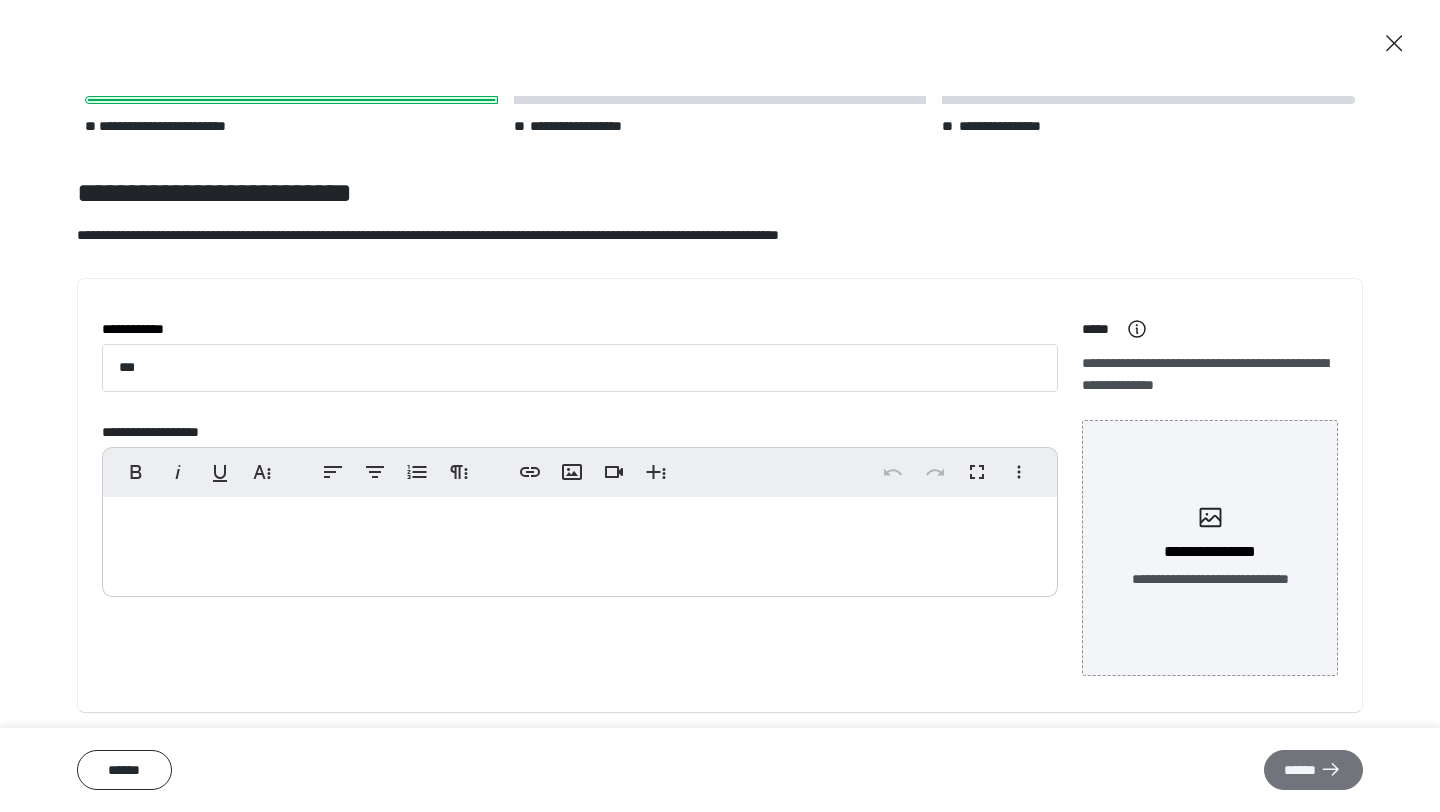 click on "******" at bounding box center [1313, 770] 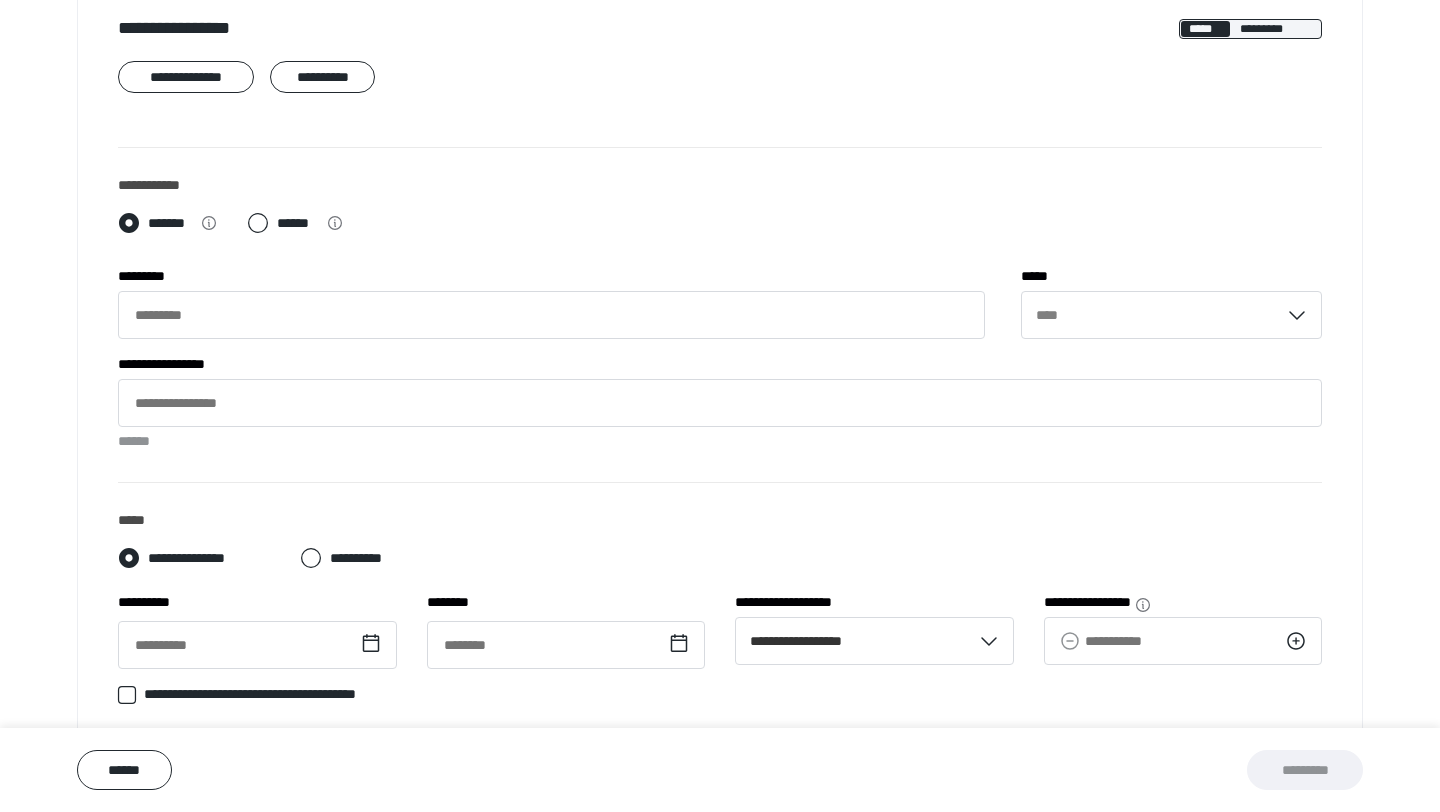 scroll, scrollTop: 0, scrollLeft: 0, axis: both 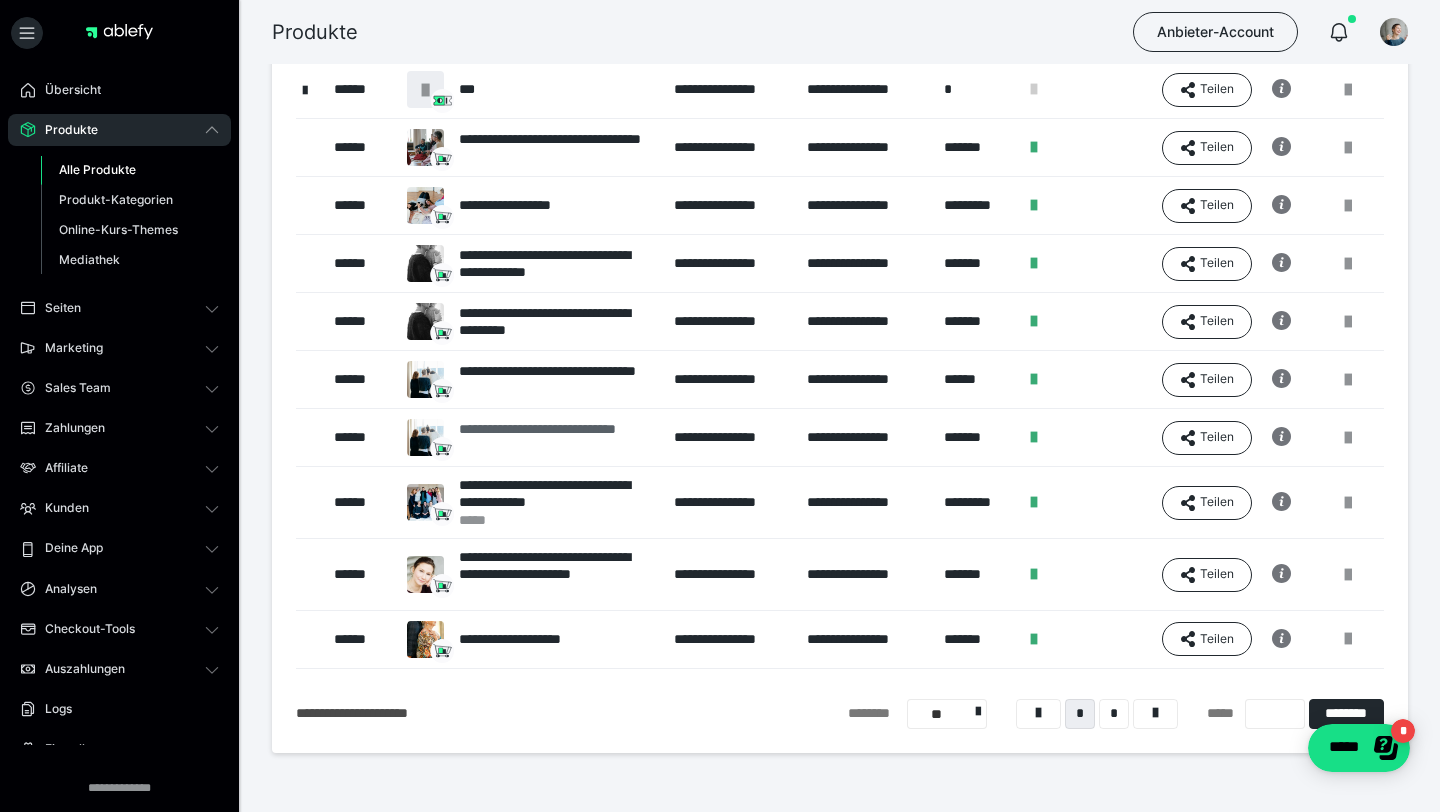 click on "**********" at bounding box center [556, 438] 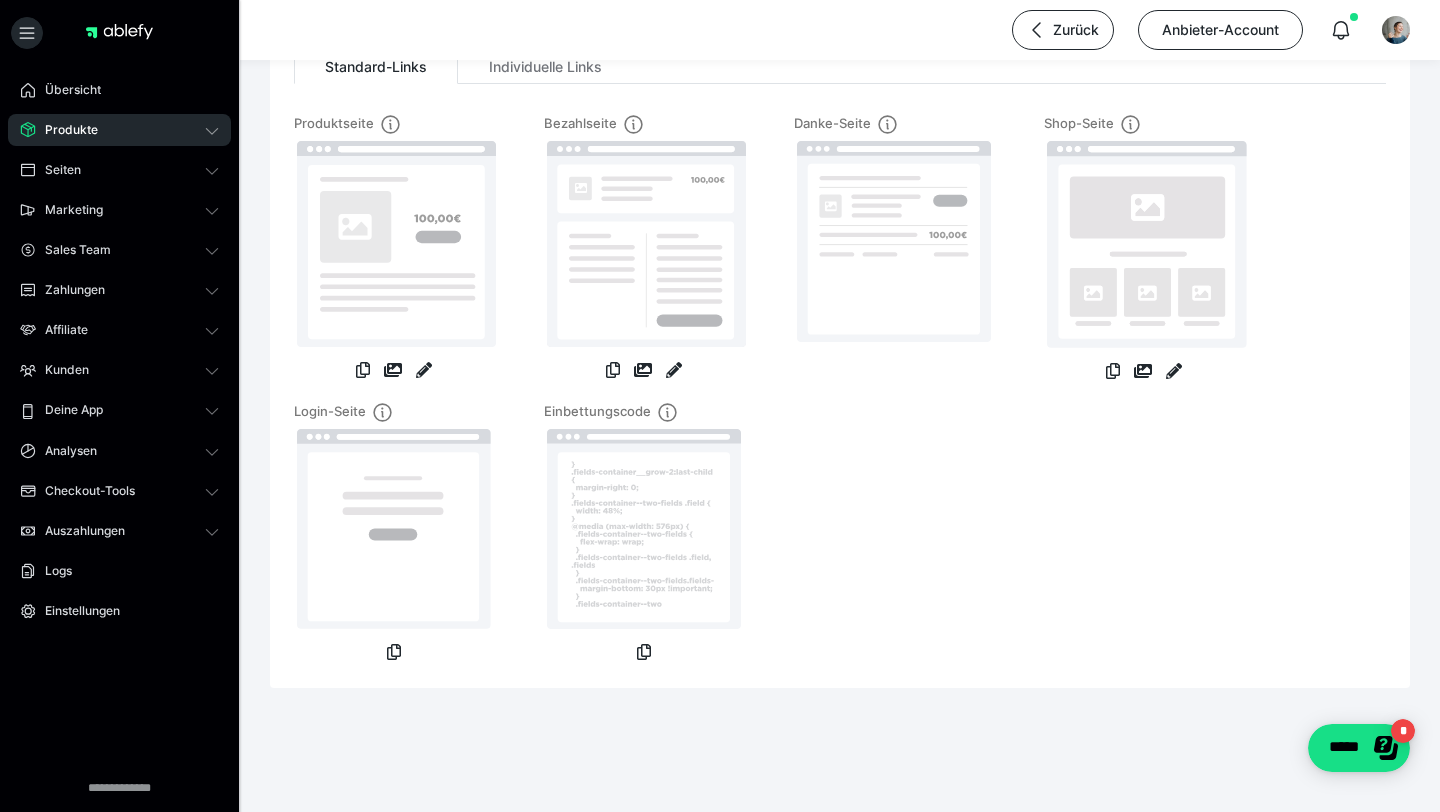 scroll, scrollTop: 184, scrollLeft: 0, axis: vertical 